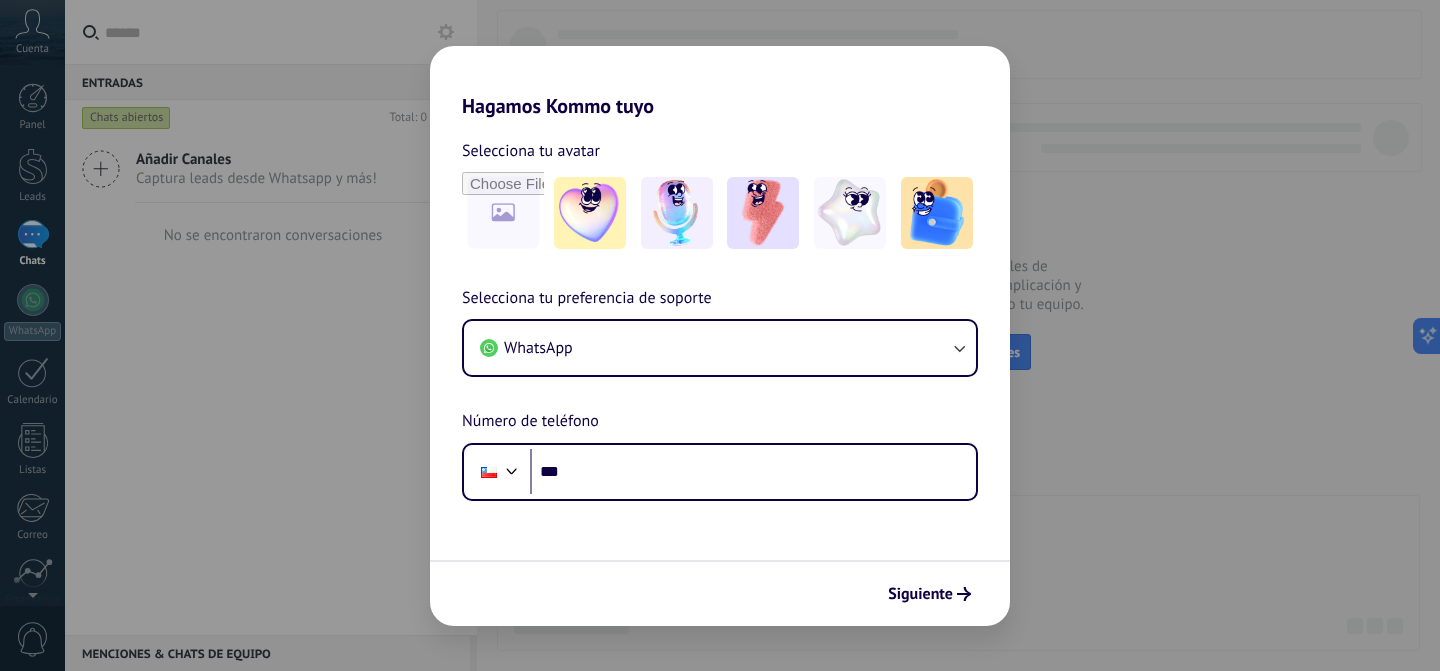 scroll, scrollTop: 0, scrollLeft: 0, axis: both 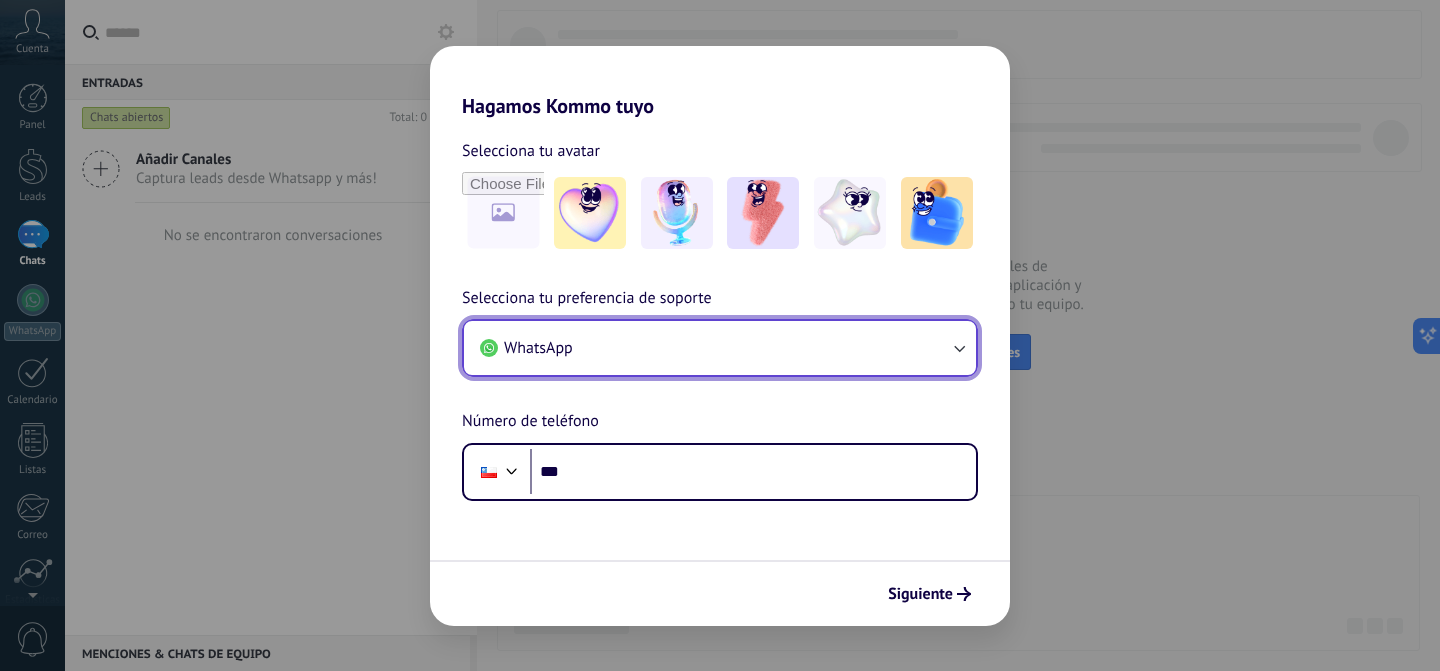 click on "WhatsApp" at bounding box center [720, 348] 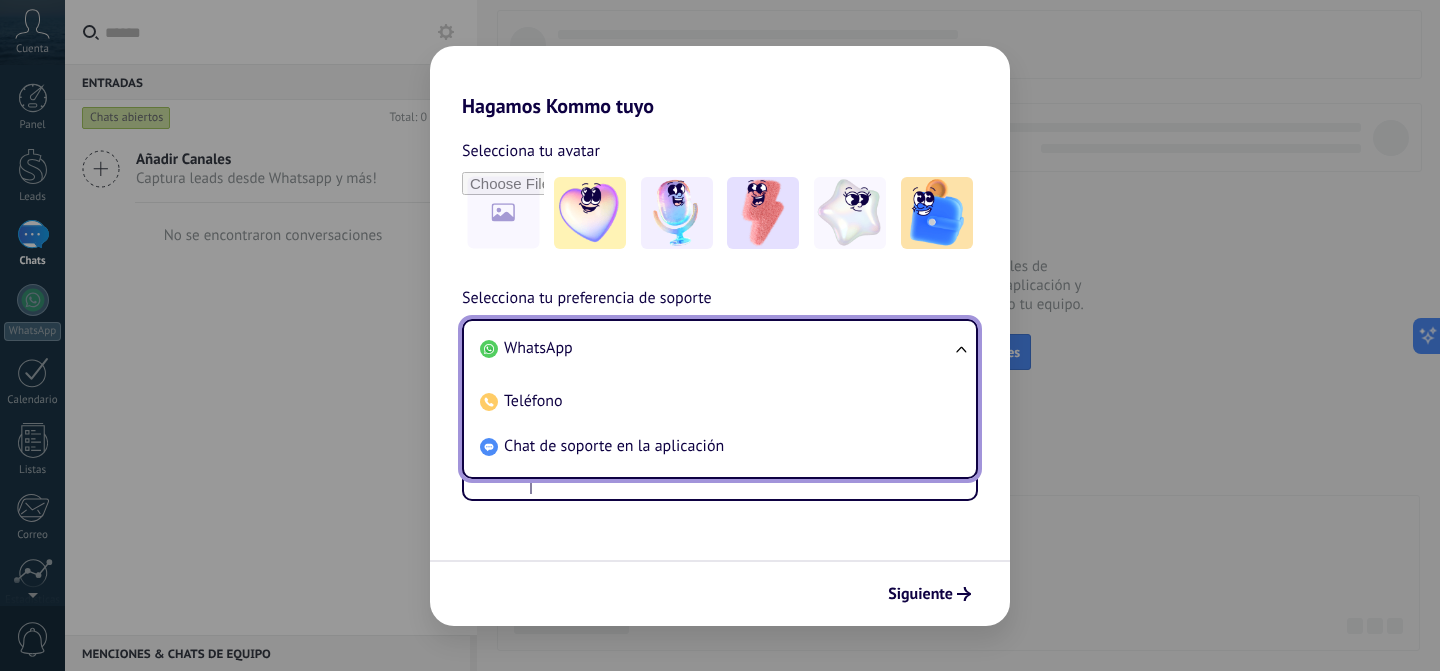 click on "WhatsApp" at bounding box center (716, 348) 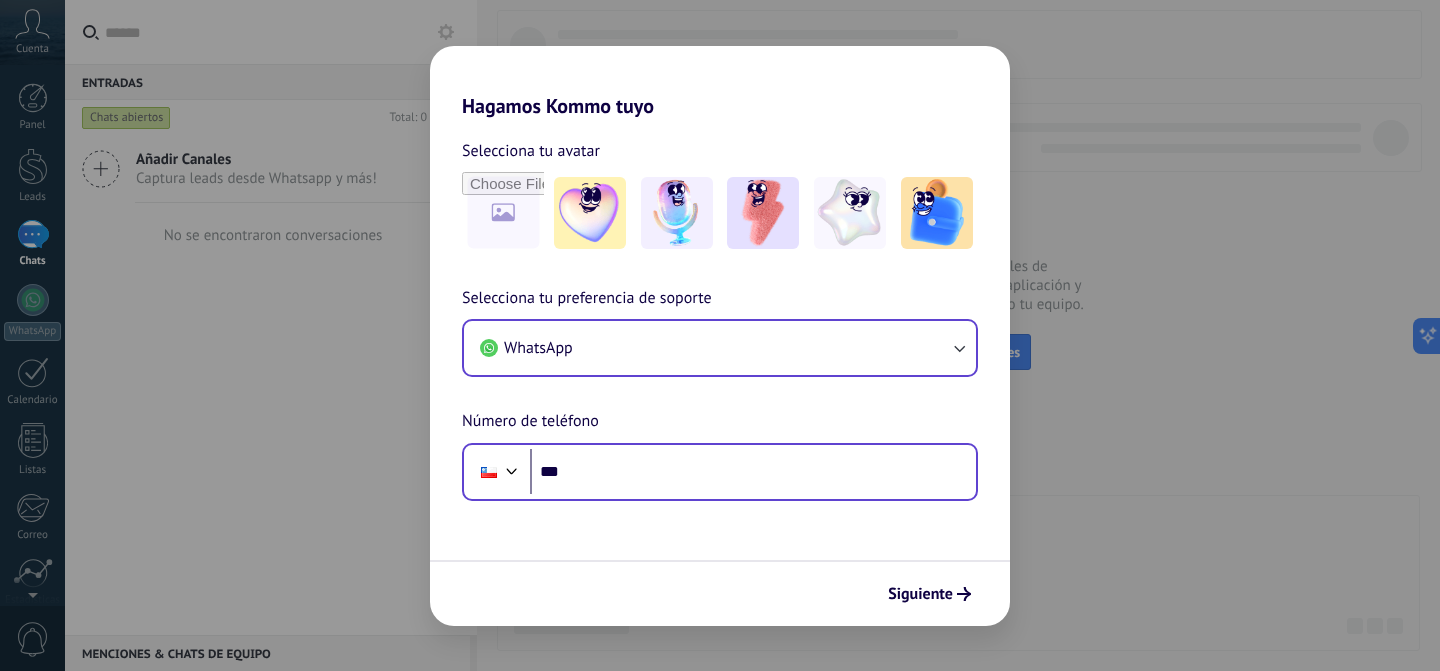 click on "Phone ***" at bounding box center (720, 472) 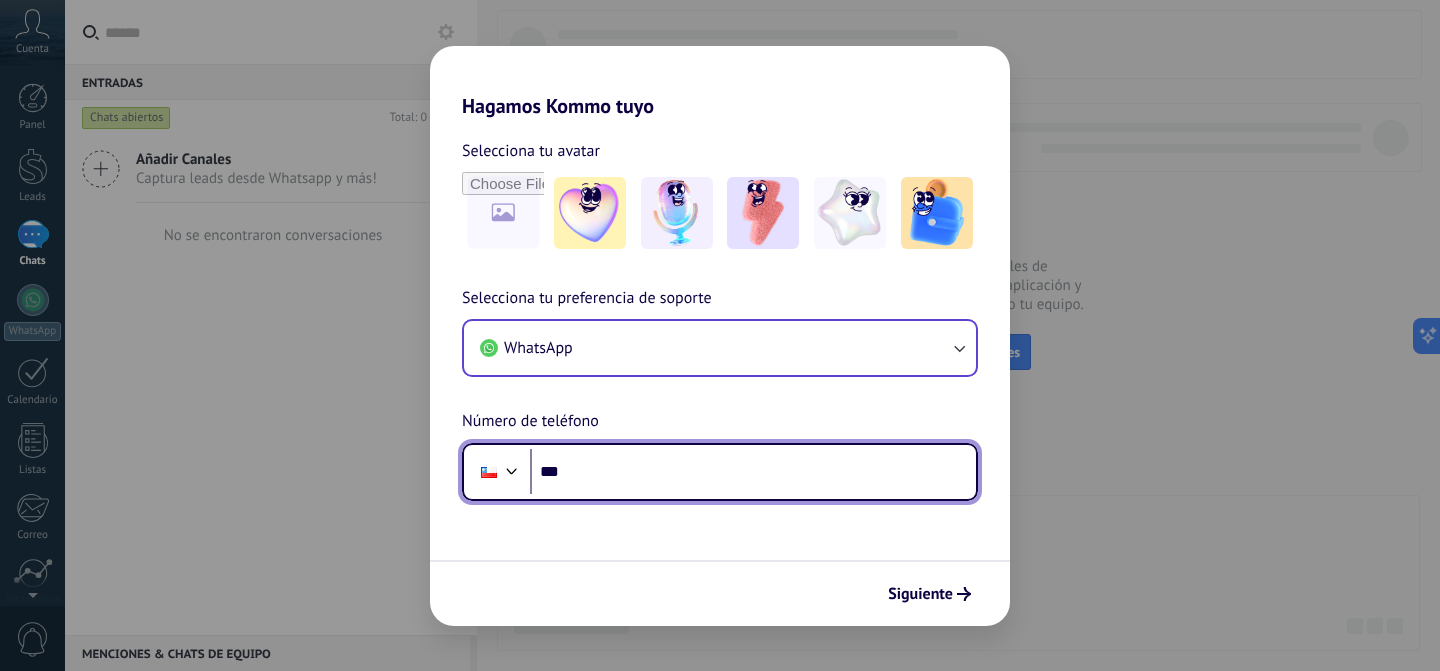 click on "***" at bounding box center (753, 472) 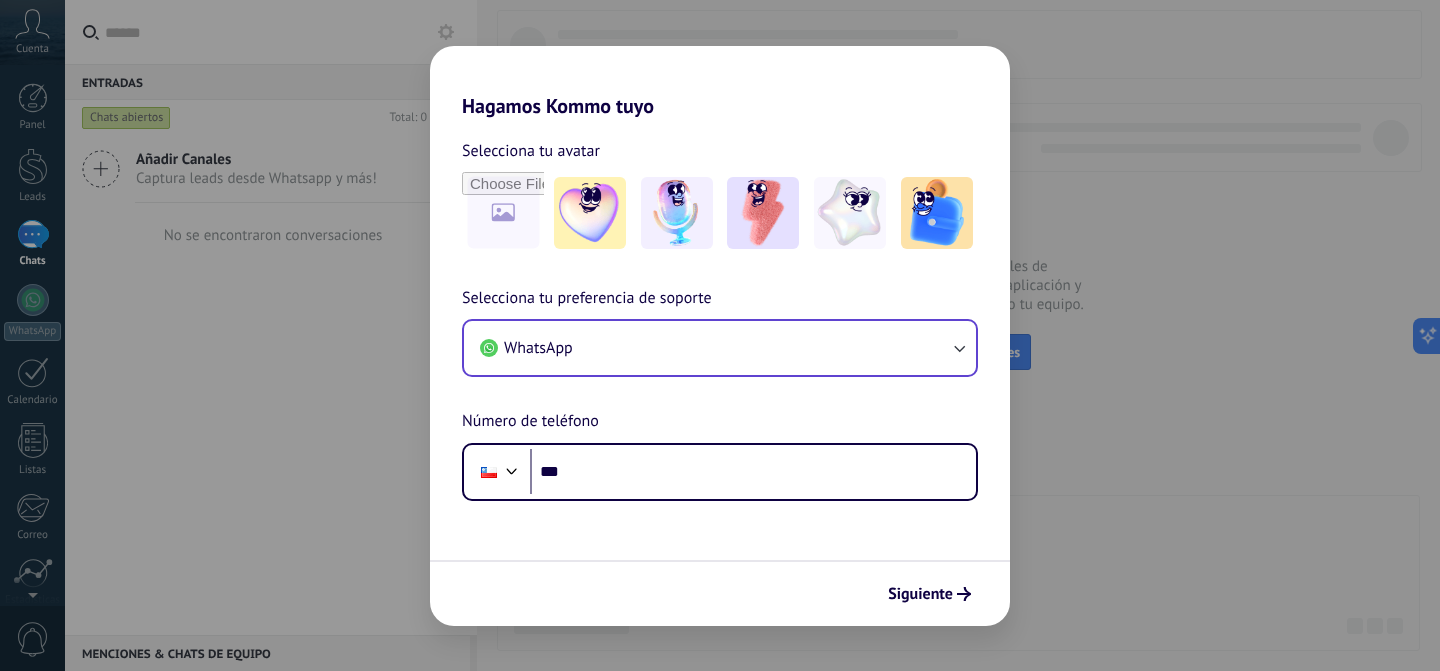 click on "Selecciona tu preferencia de soporte WhatsApp Número de teléfono Phone ***" at bounding box center (720, 393) 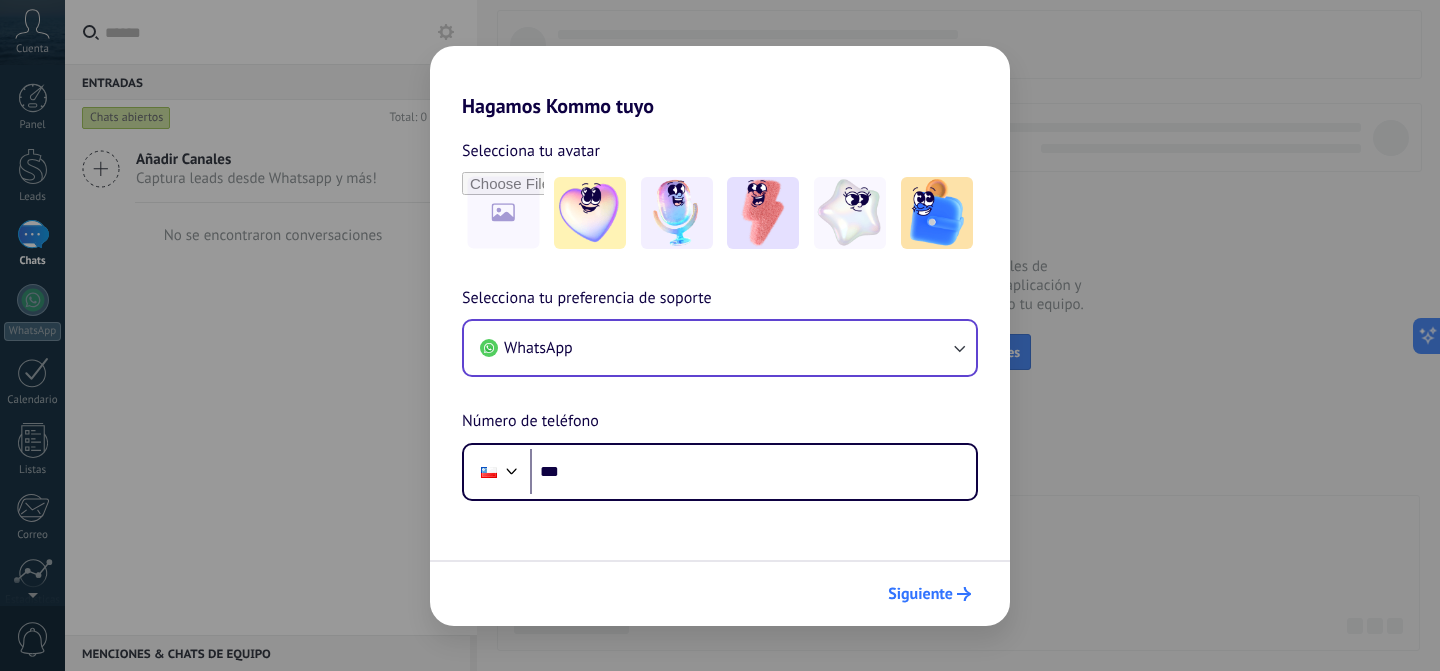 click on "Siguiente" at bounding box center [929, 594] 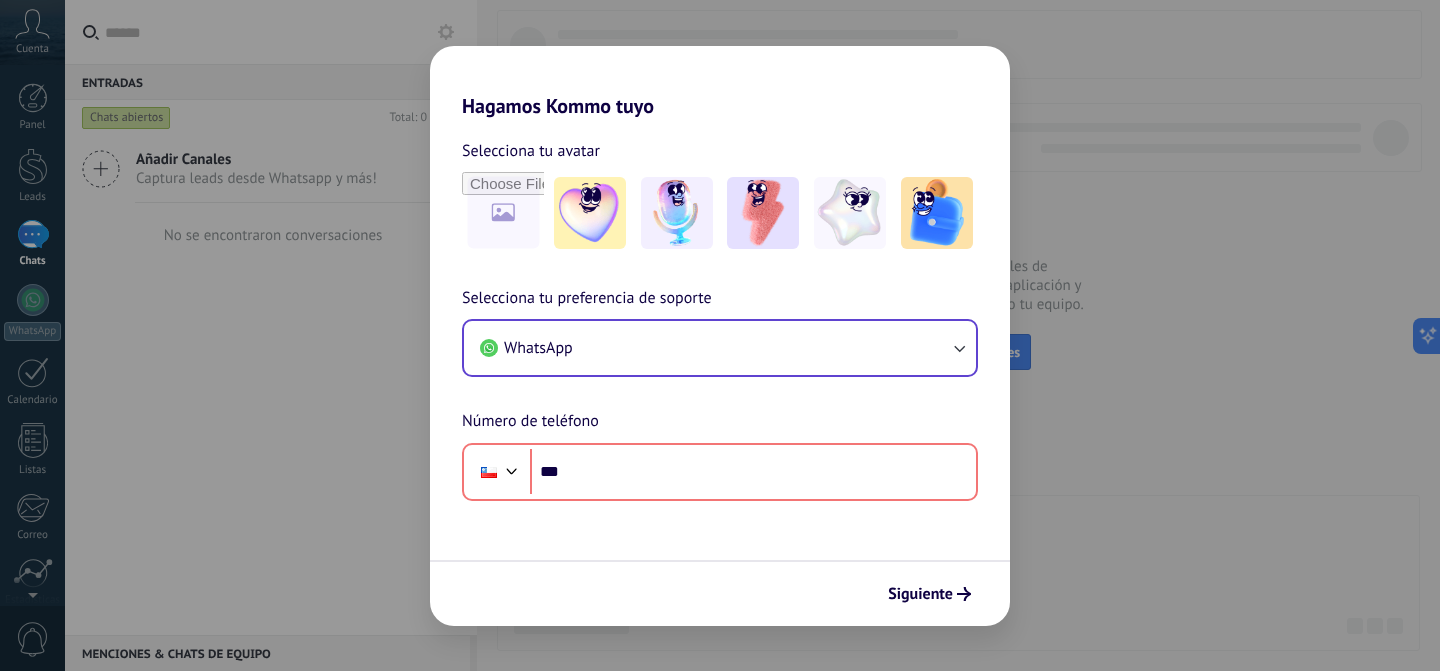 click on "Hagamos Kommo tuyo Selecciona tu avatar Selecciona tu preferencia de soporte WhatsApp Número de teléfono Phone *** Siguiente" at bounding box center [720, 335] 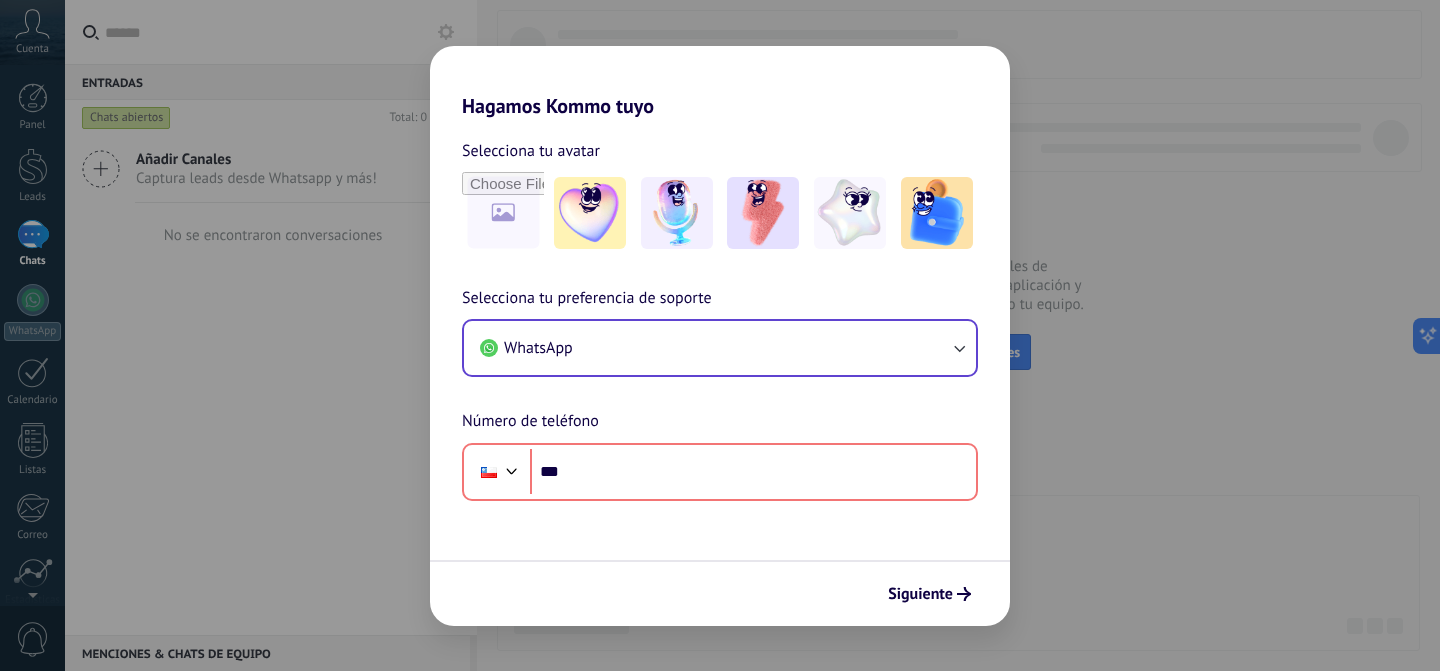 click on "Hagamos Kommo tuyo Selecciona tu avatar Selecciona tu preferencia de soporte WhatsApp Número de teléfono Phone *** Siguiente" at bounding box center [720, 335] 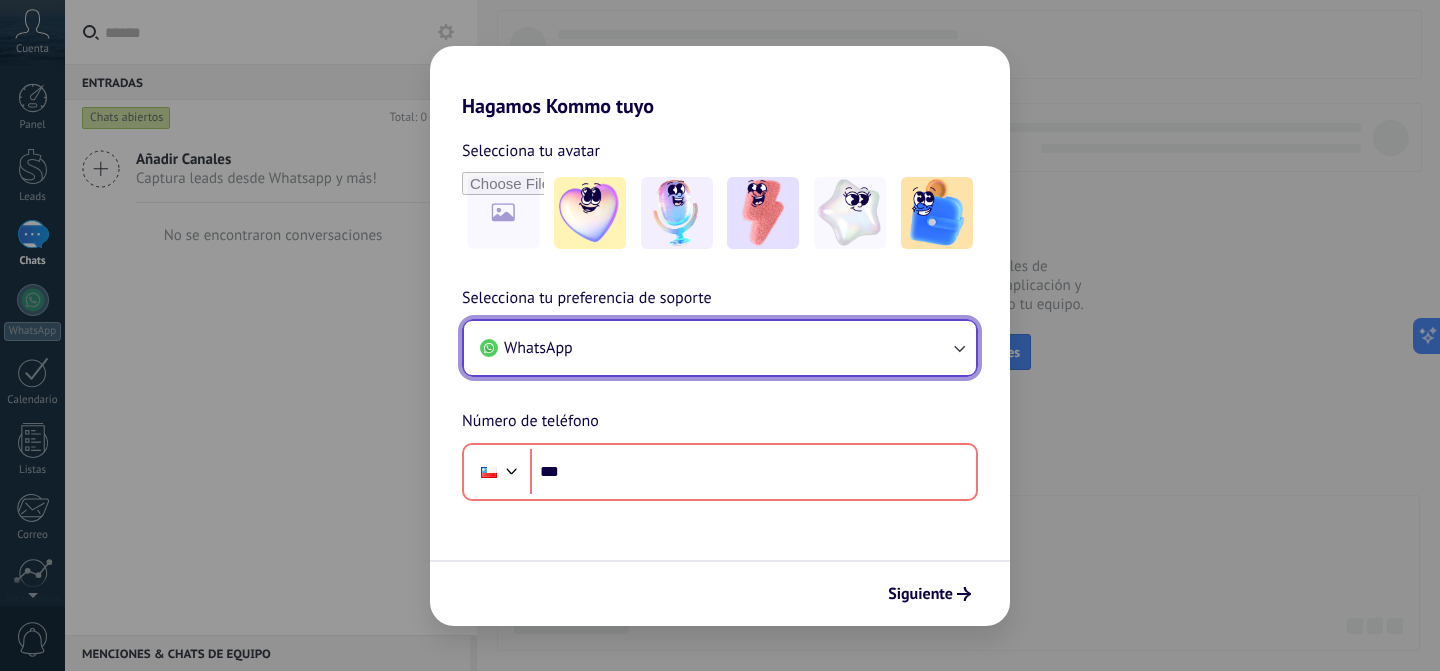 click on "WhatsApp" at bounding box center (720, 348) 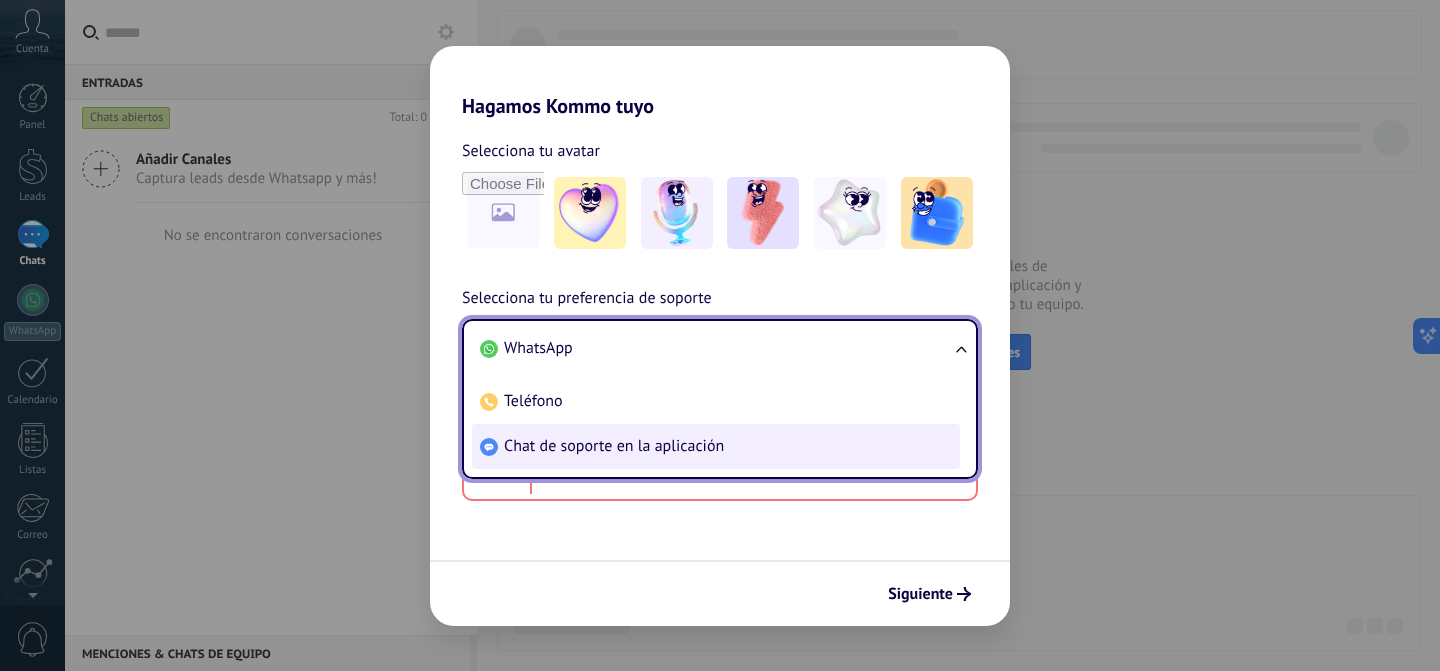 click on "Chat de soporte en la aplicación" at bounding box center [716, 446] 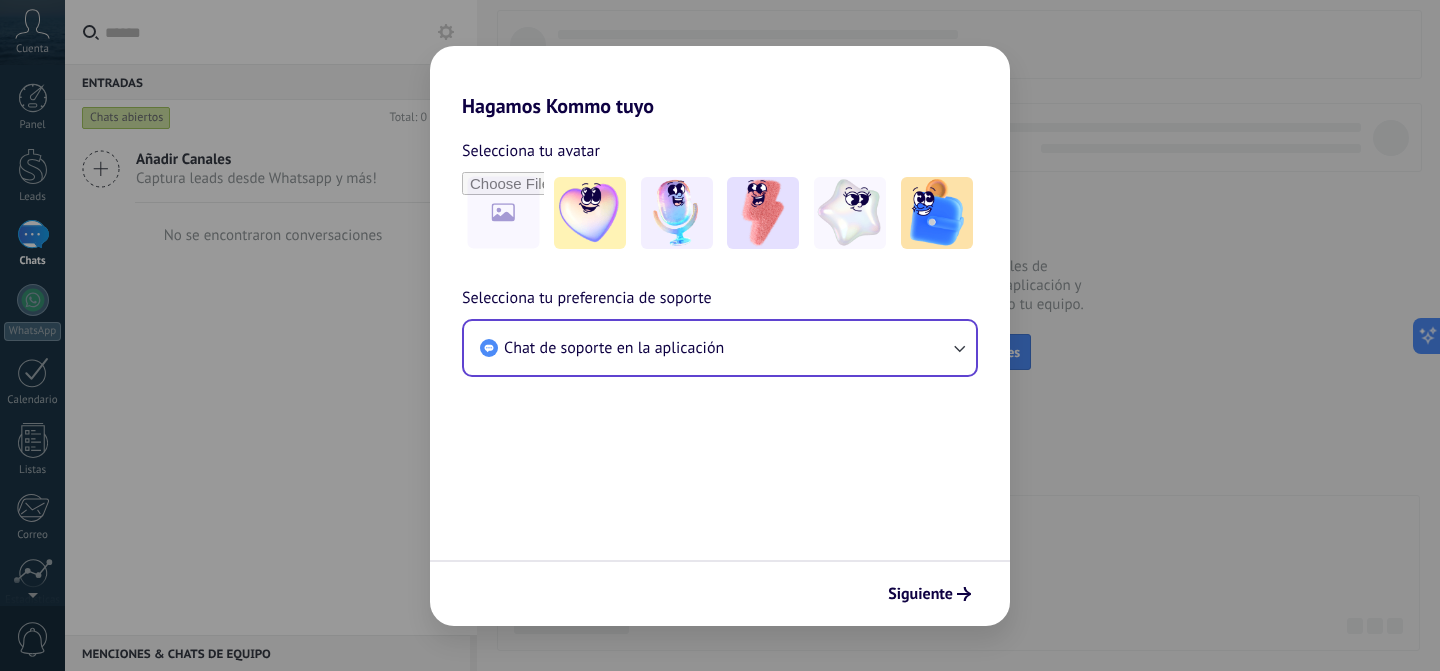 click on "Chat de soporte en la aplicación" at bounding box center [720, 348] 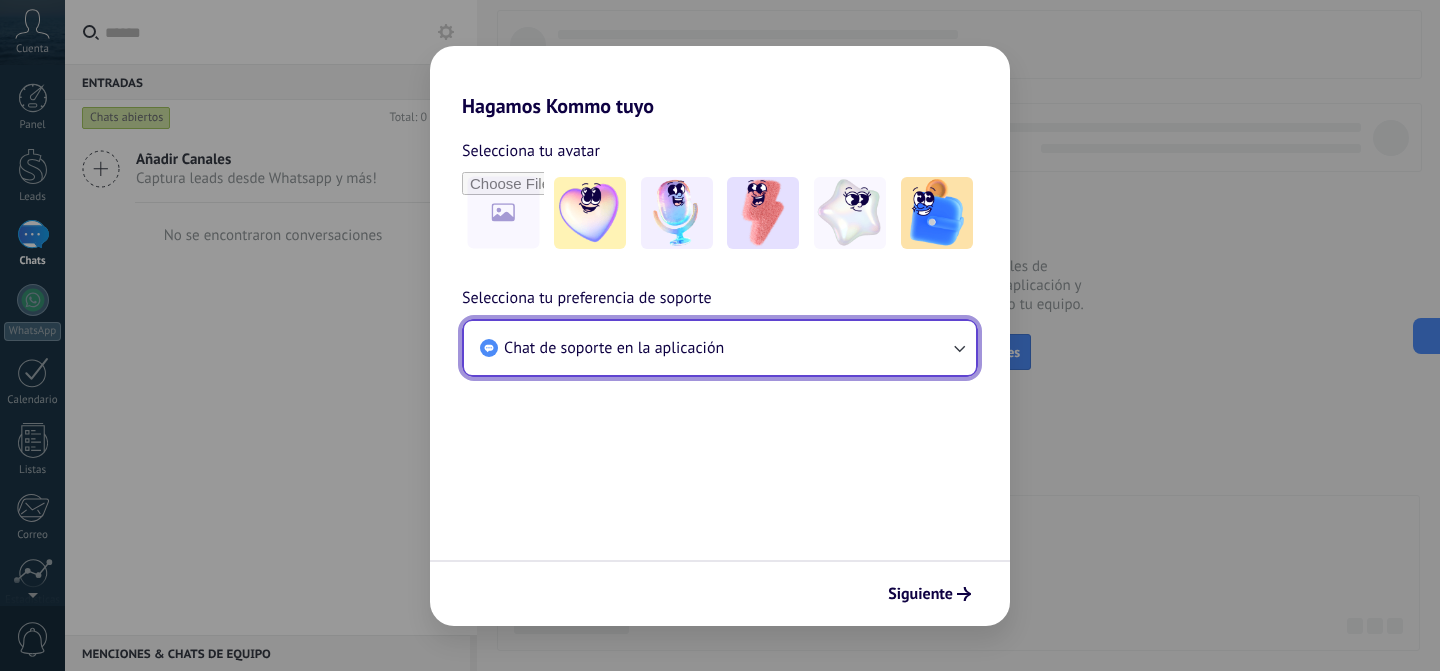 click on "Chat de soporte en la aplicación" at bounding box center (720, 348) 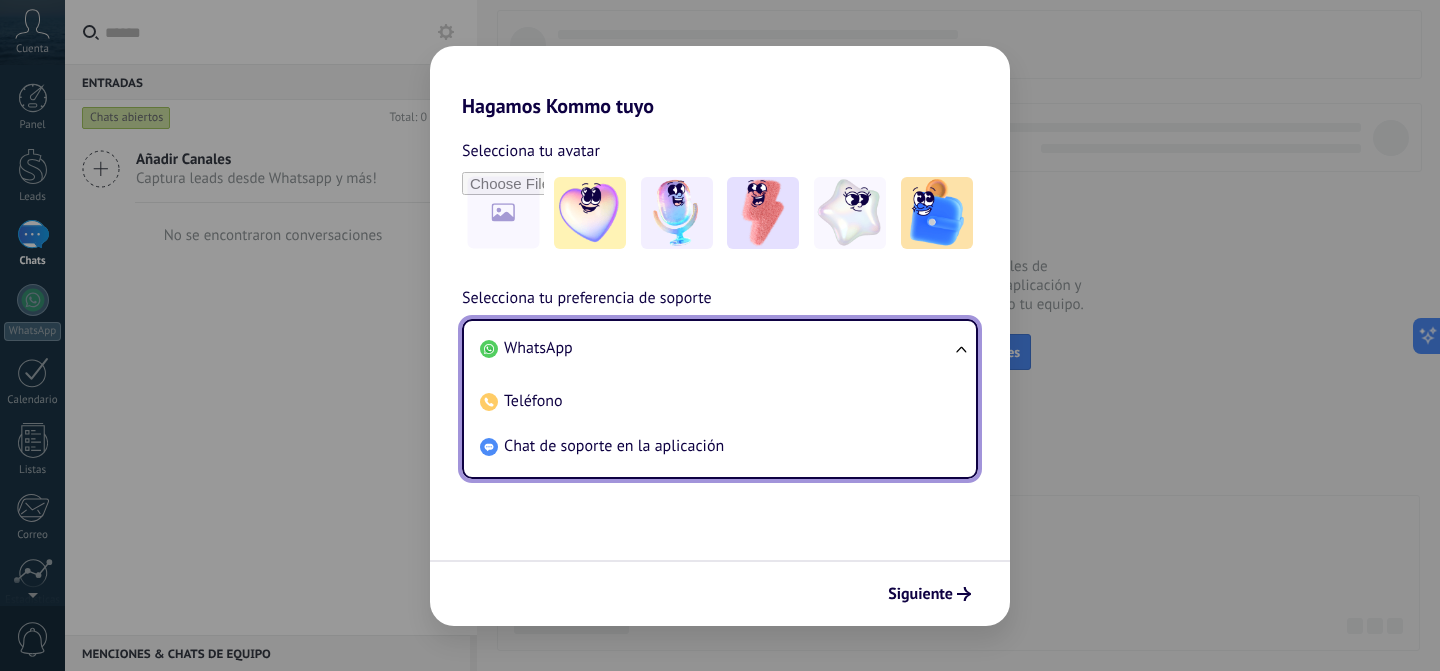 click on "Selecciona tu preferencia de soporte" at bounding box center [587, 299] 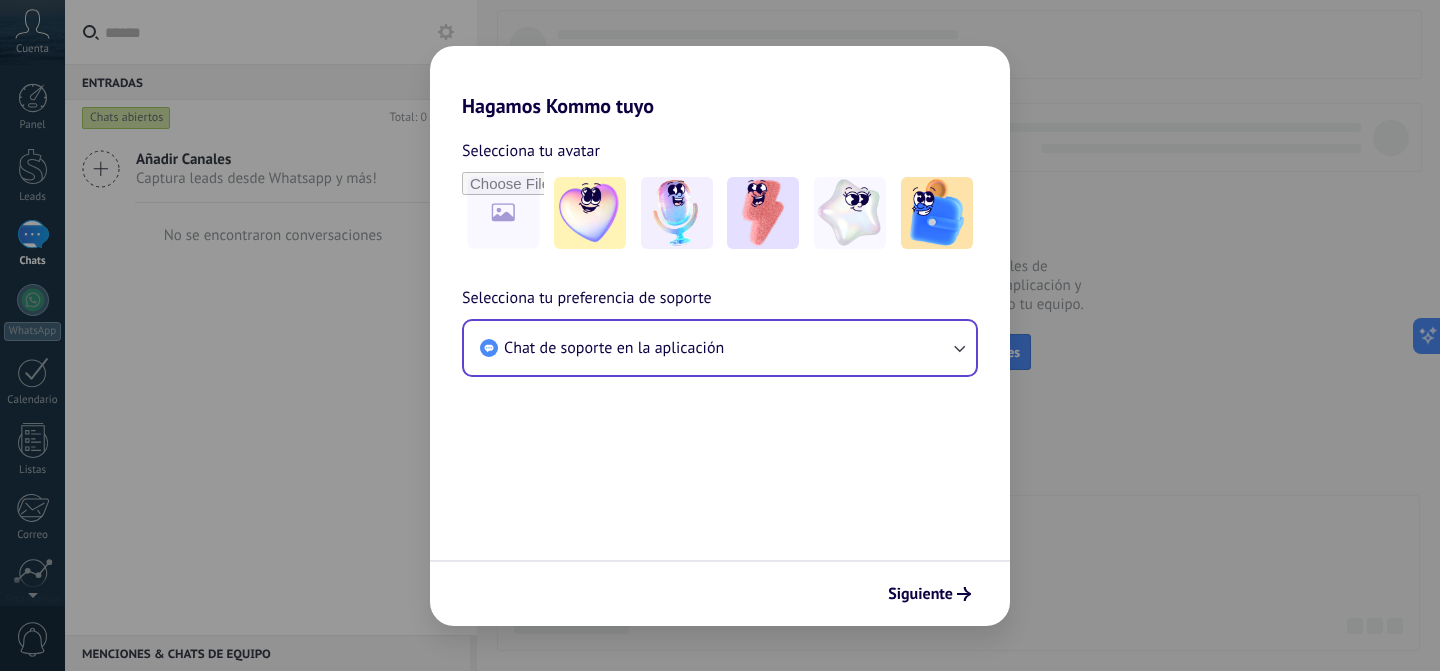 click on "Chat de soporte en la aplicación" at bounding box center [720, 348] 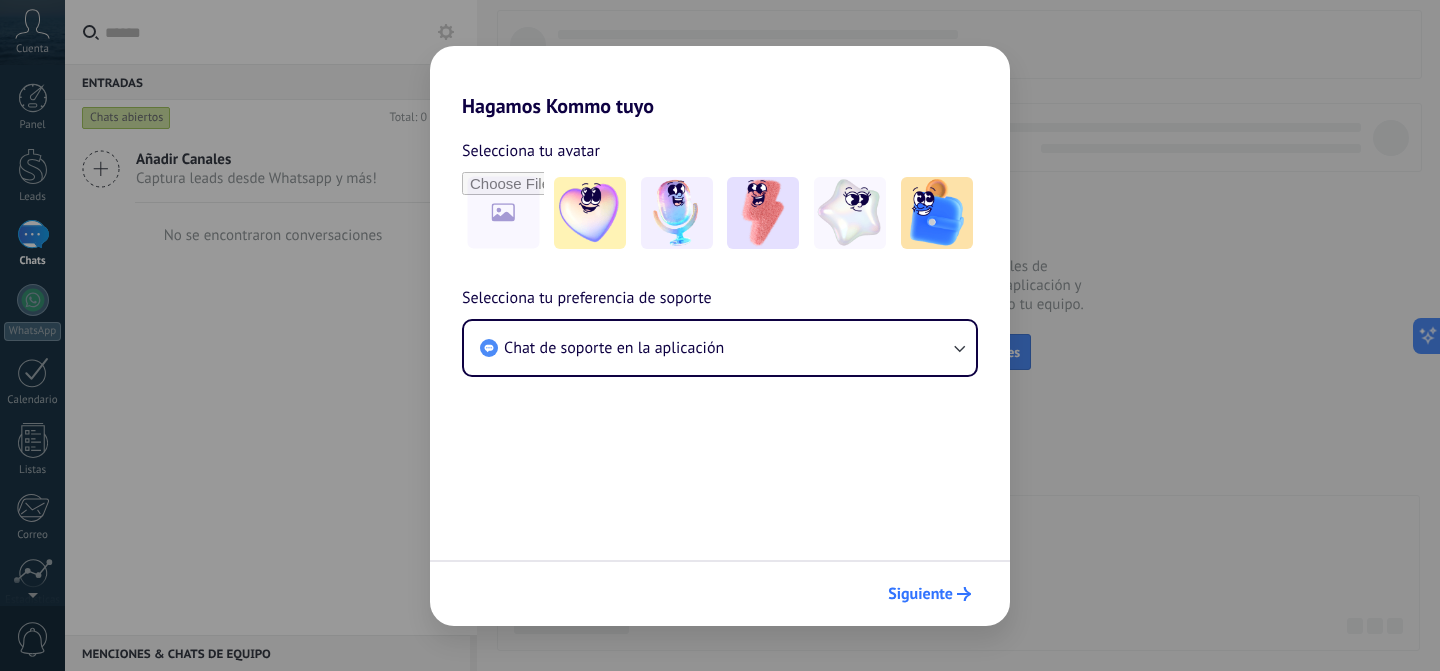 click on "Siguiente" at bounding box center (920, 594) 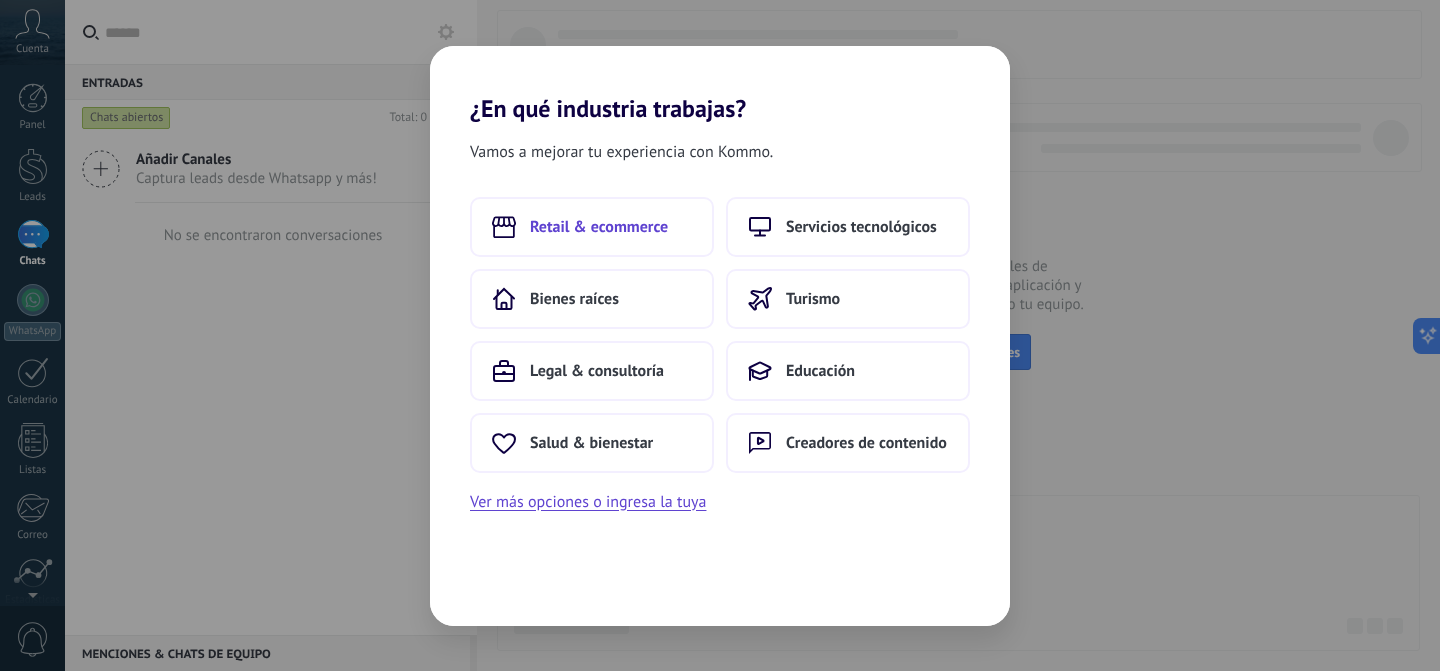 click on "Retail & ecommerce" at bounding box center (592, 227) 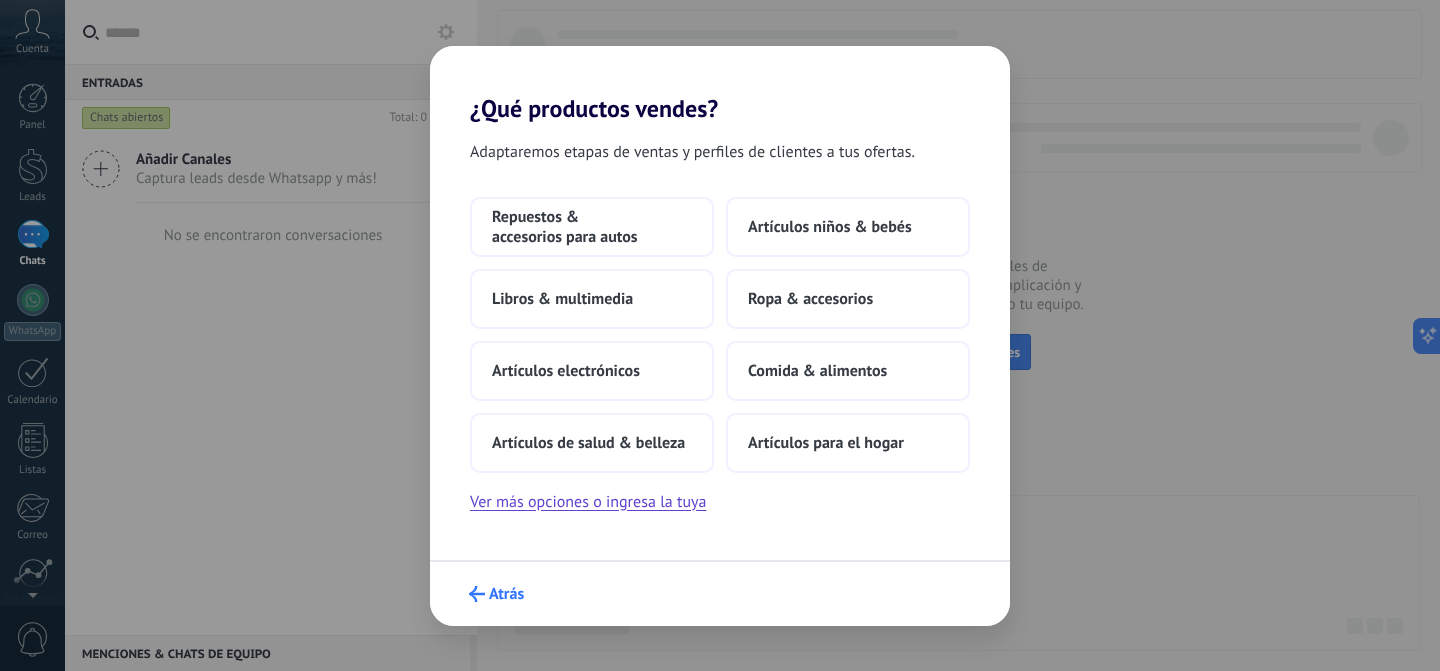 click on "Atrás" at bounding box center (506, 594) 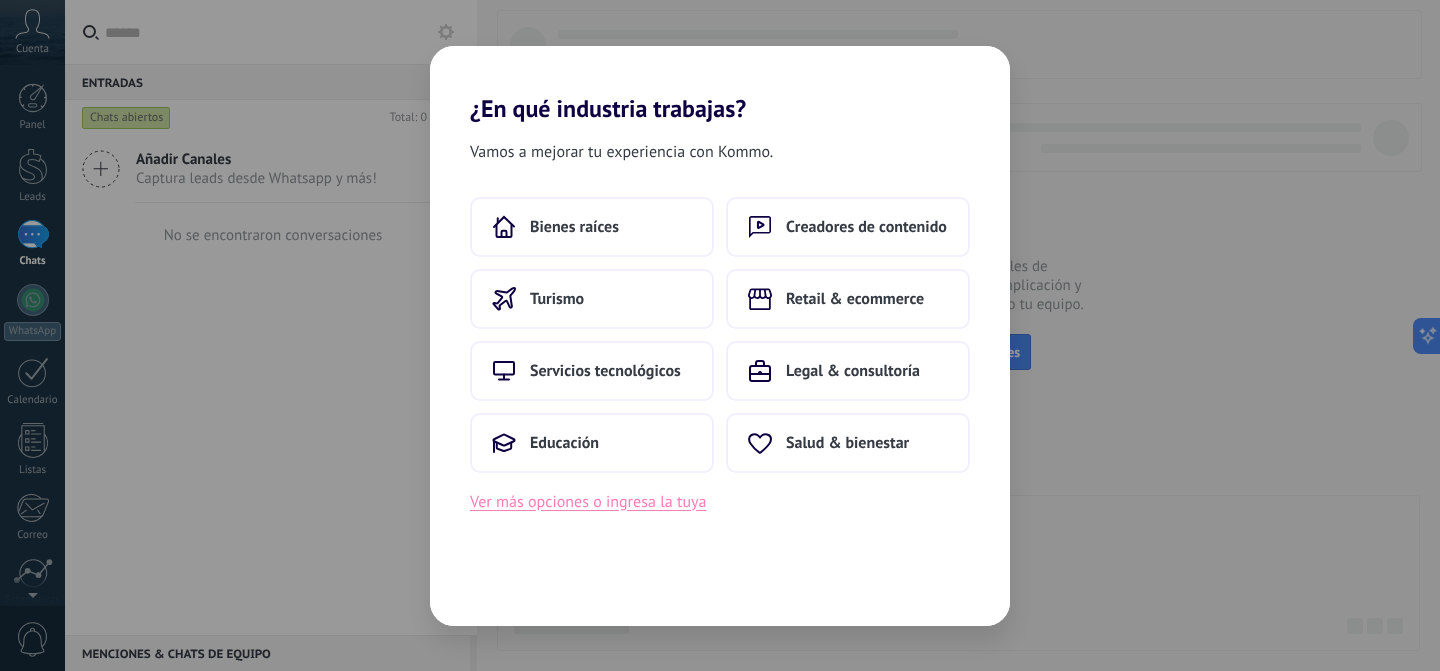 click on "Ver más opciones o ingresa la tuya" at bounding box center (588, 502) 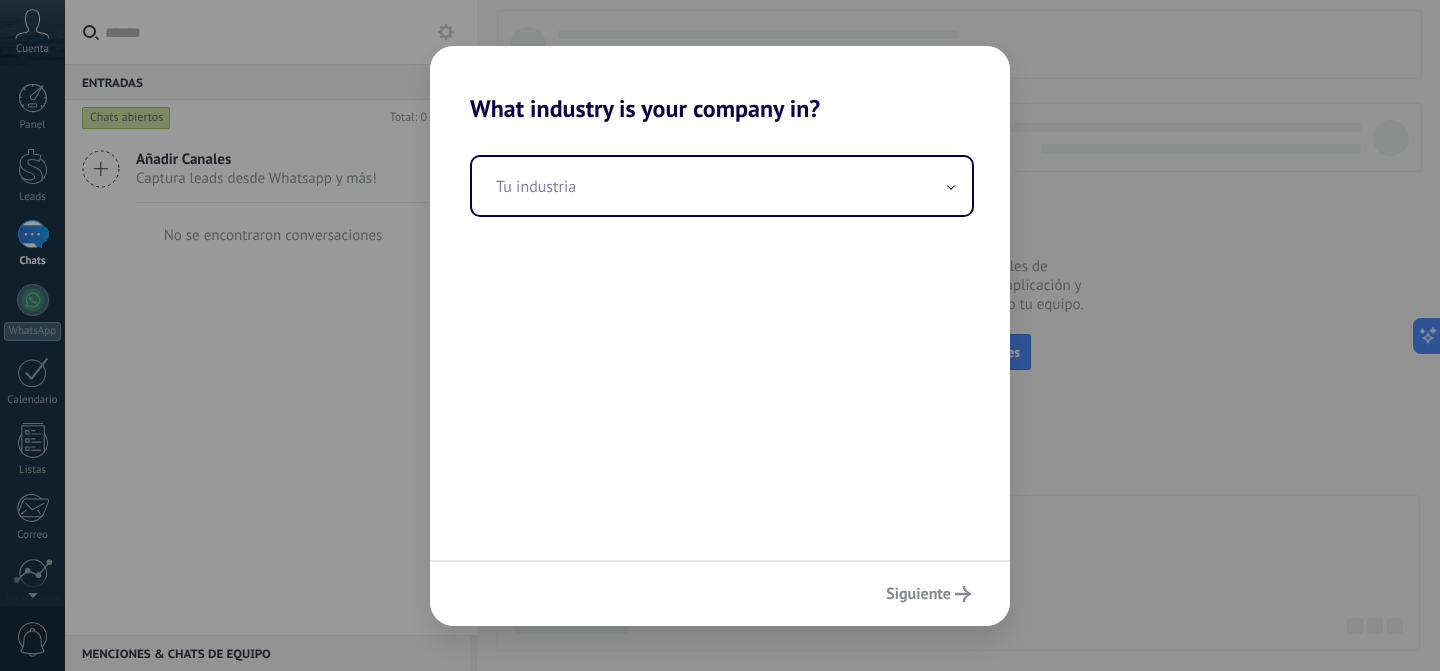 click on "Siguiente" at bounding box center (720, 593) 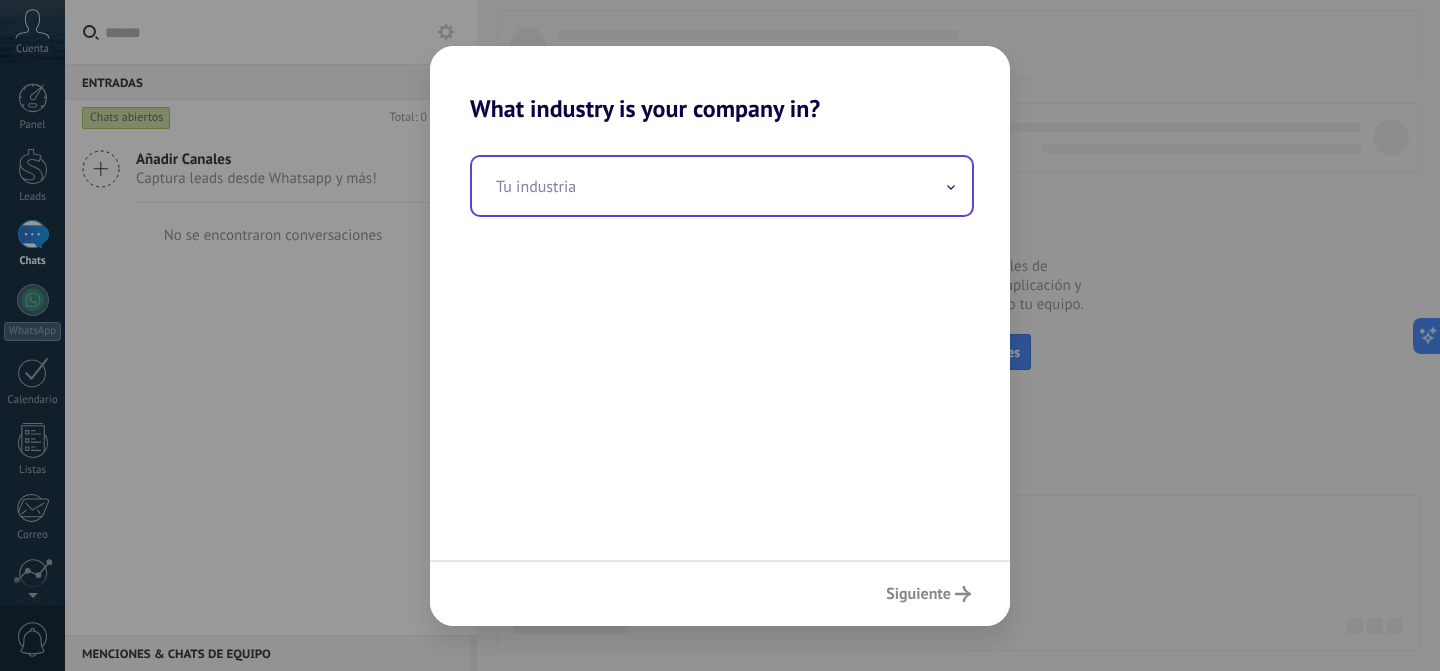 click at bounding box center [951, 185] 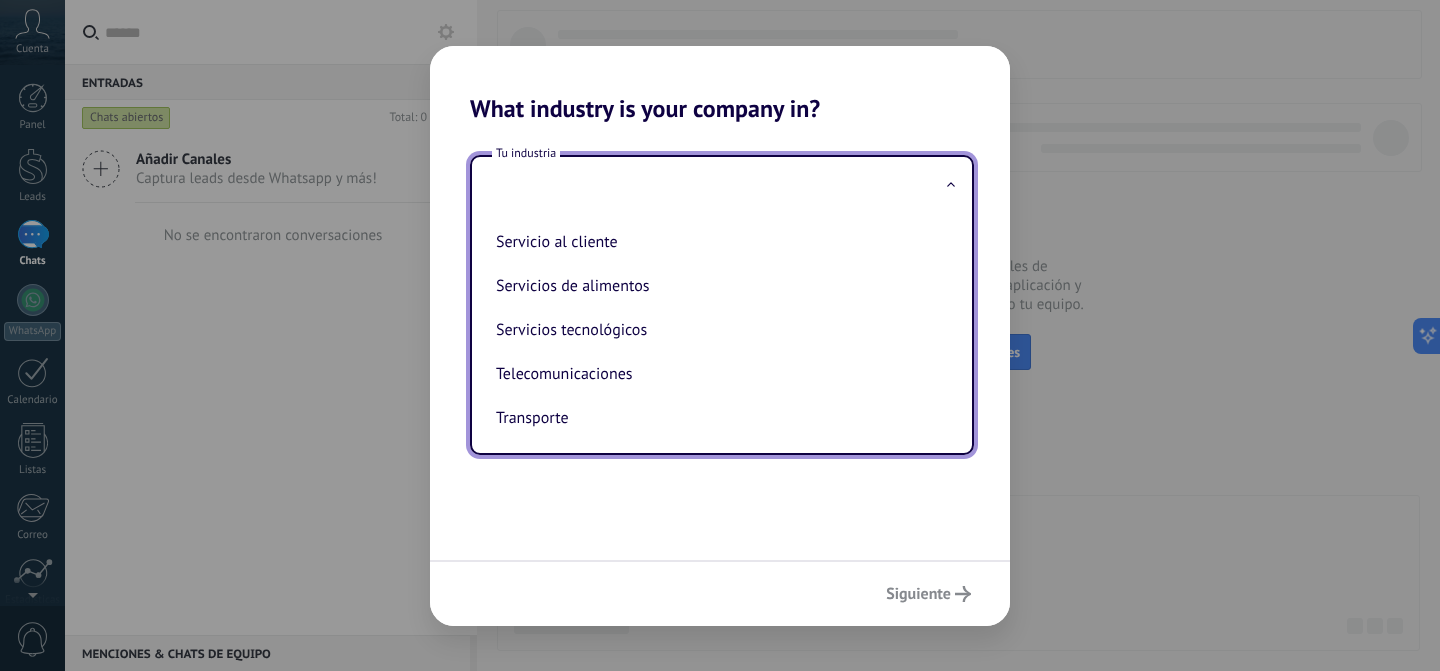 scroll, scrollTop: 494, scrollLeft: 0, axis: vertical 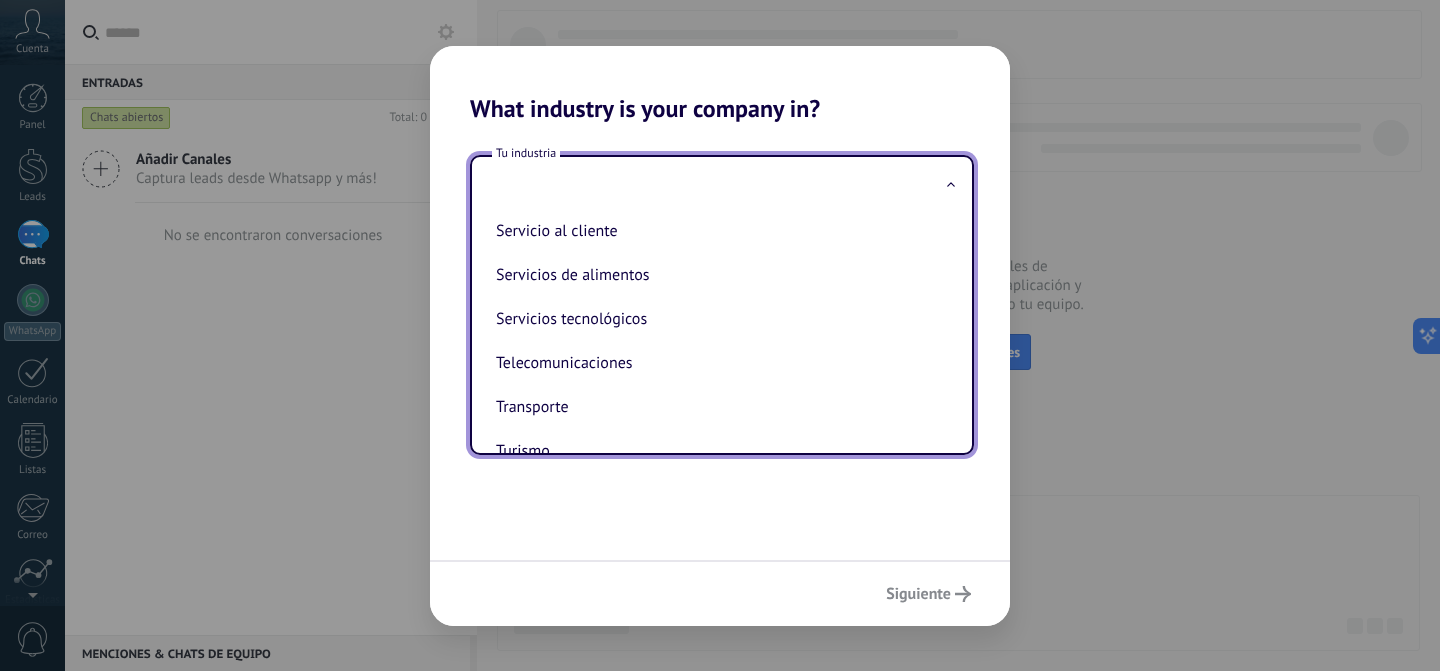 click on "Servicios tecnológicos" at bounding box center (718, 319) 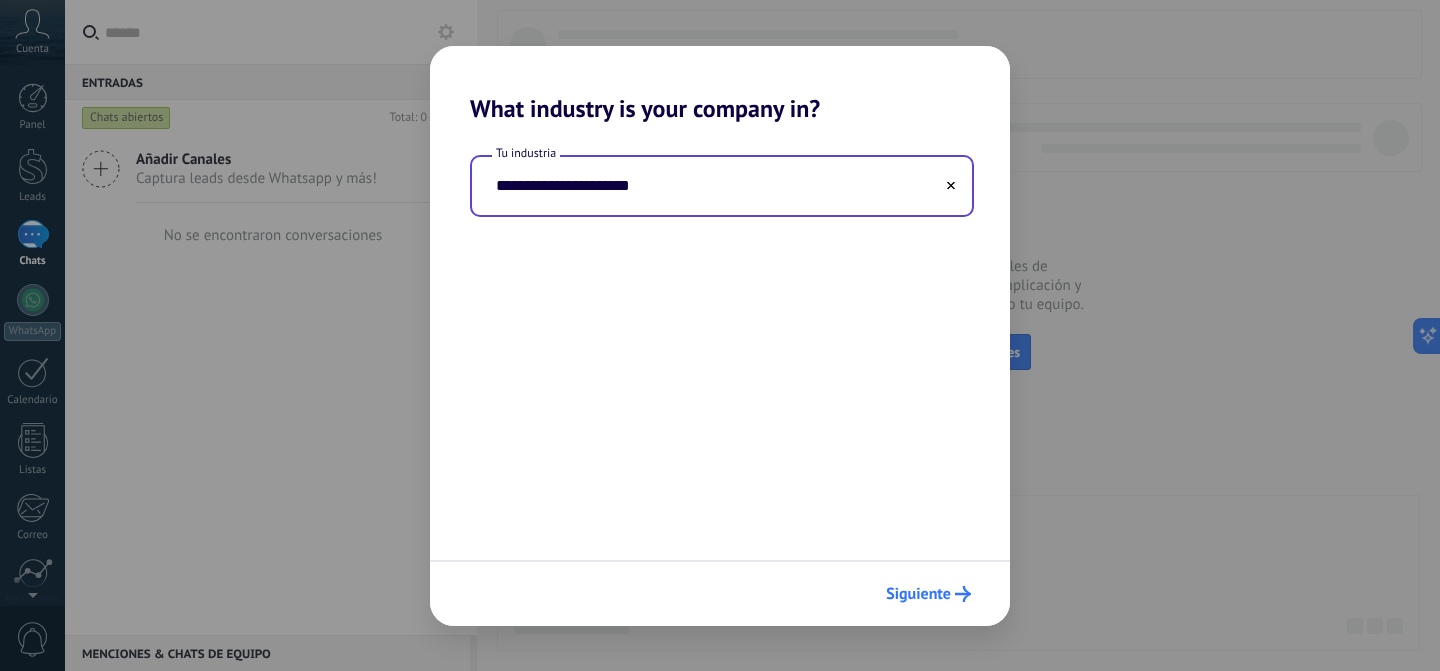 click on "Siguiente" at bounding box center (918, 594) 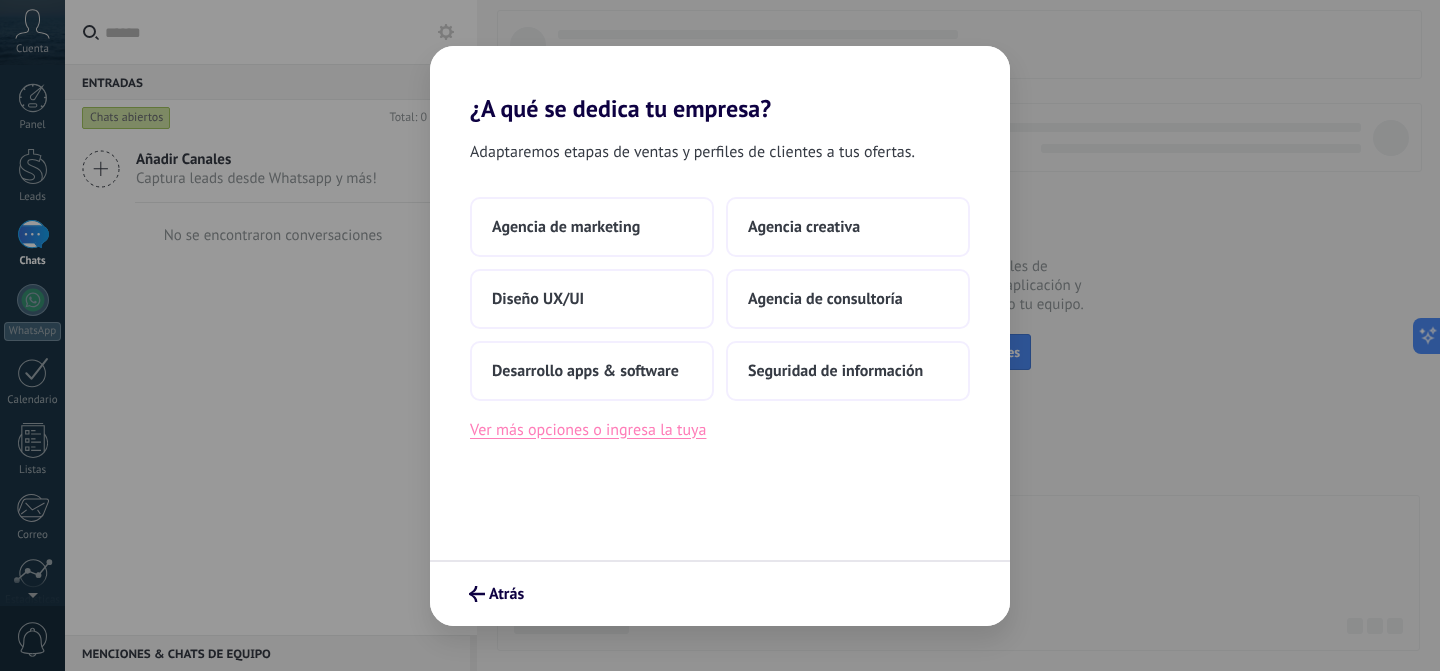 click on "Ver más opciones o ingresa la tuya" at bounding box center [588, 430] 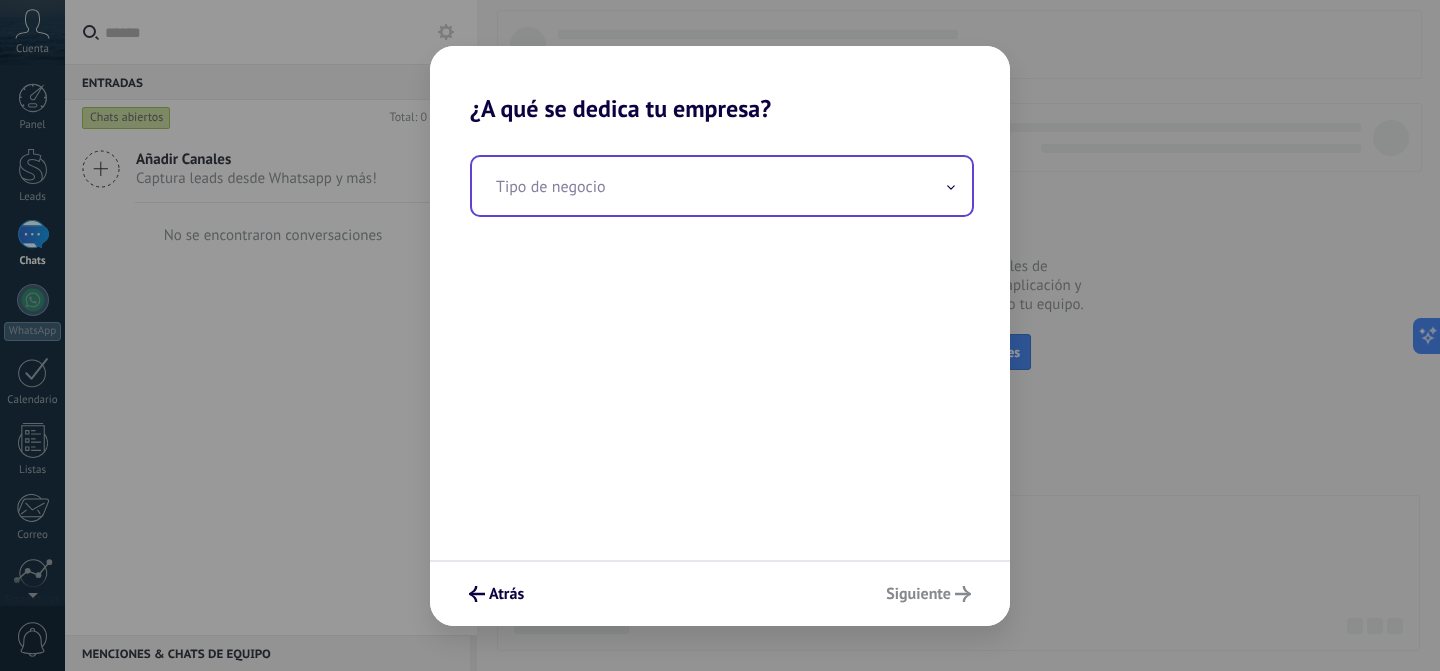 click at bounding box center [722, 186] 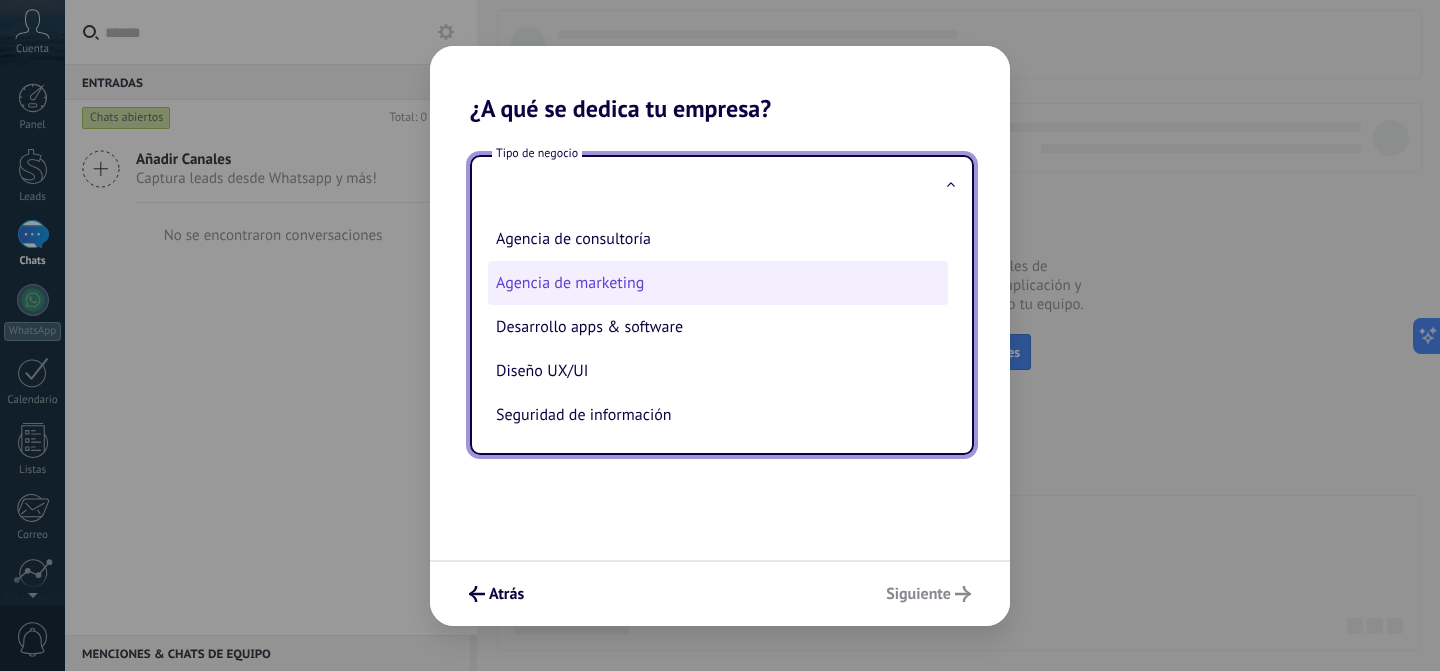 scroll, scrollTop: 0, scrollLeft: 0, axis: both 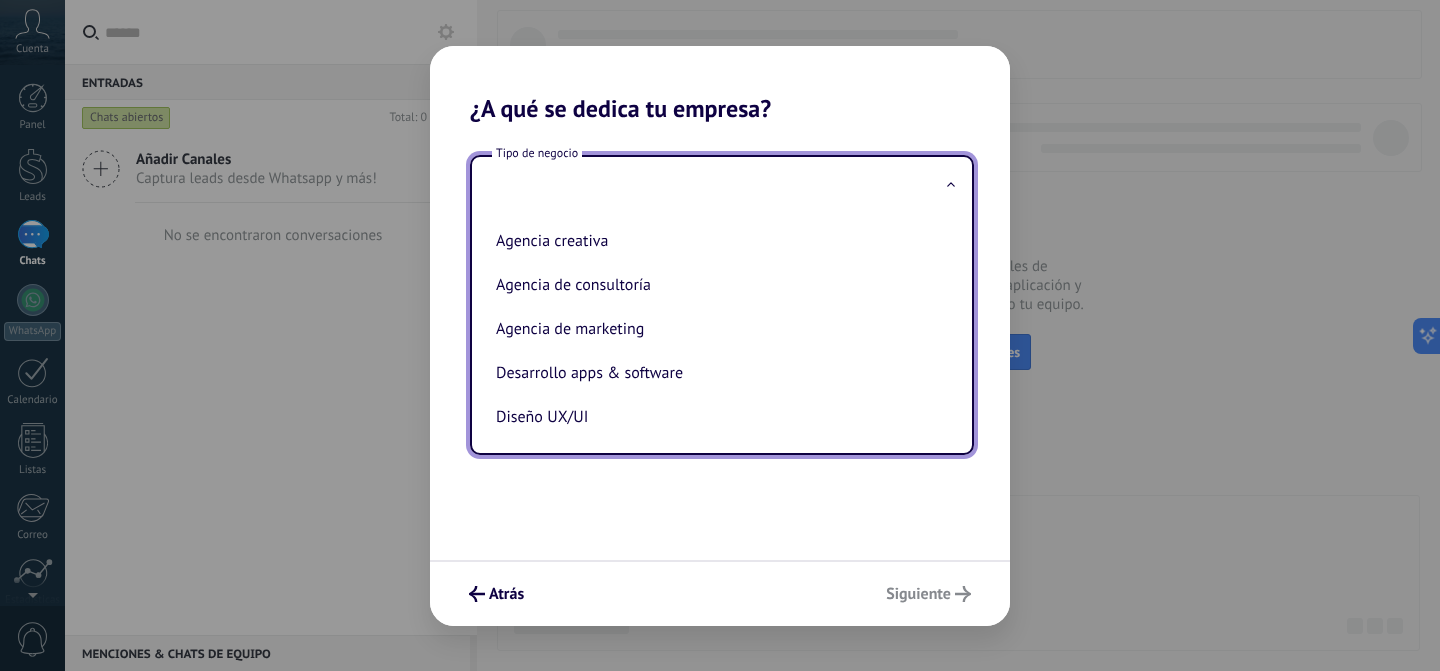 click at bounding box center (722, 186) 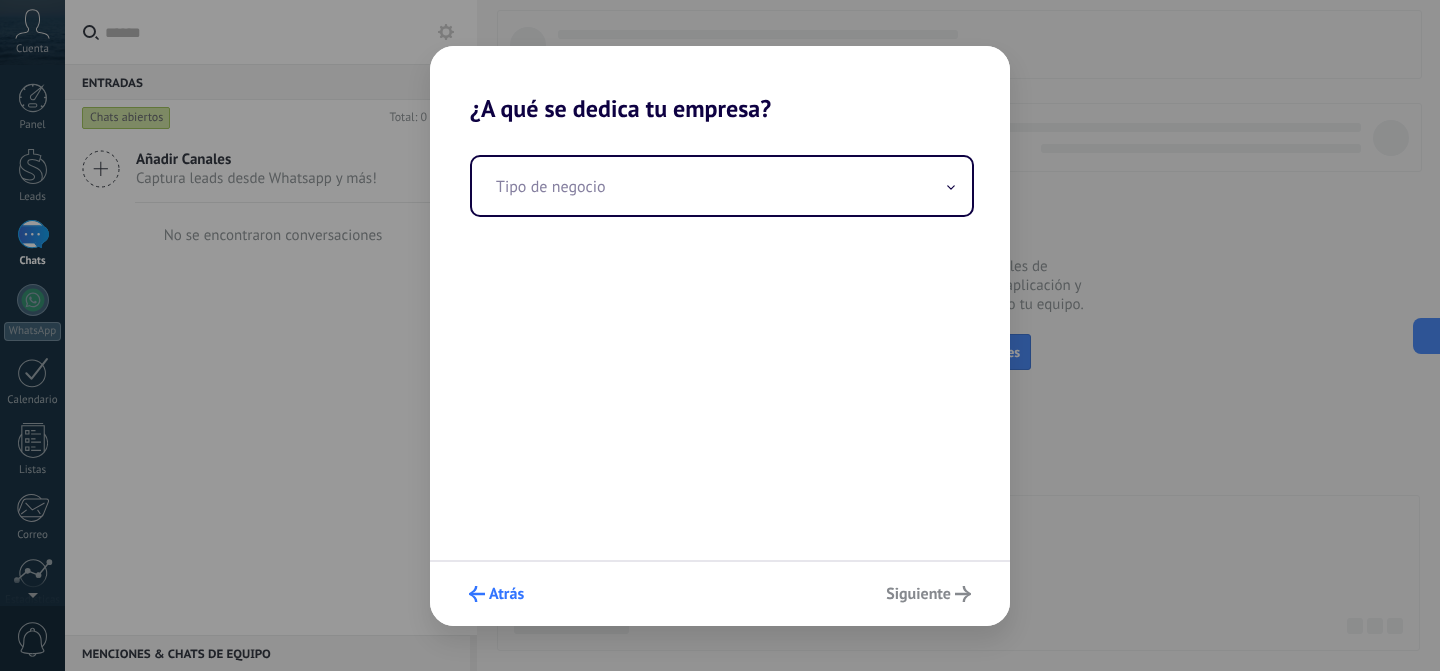 click on "Atrás" at bounding box center (506, 594) 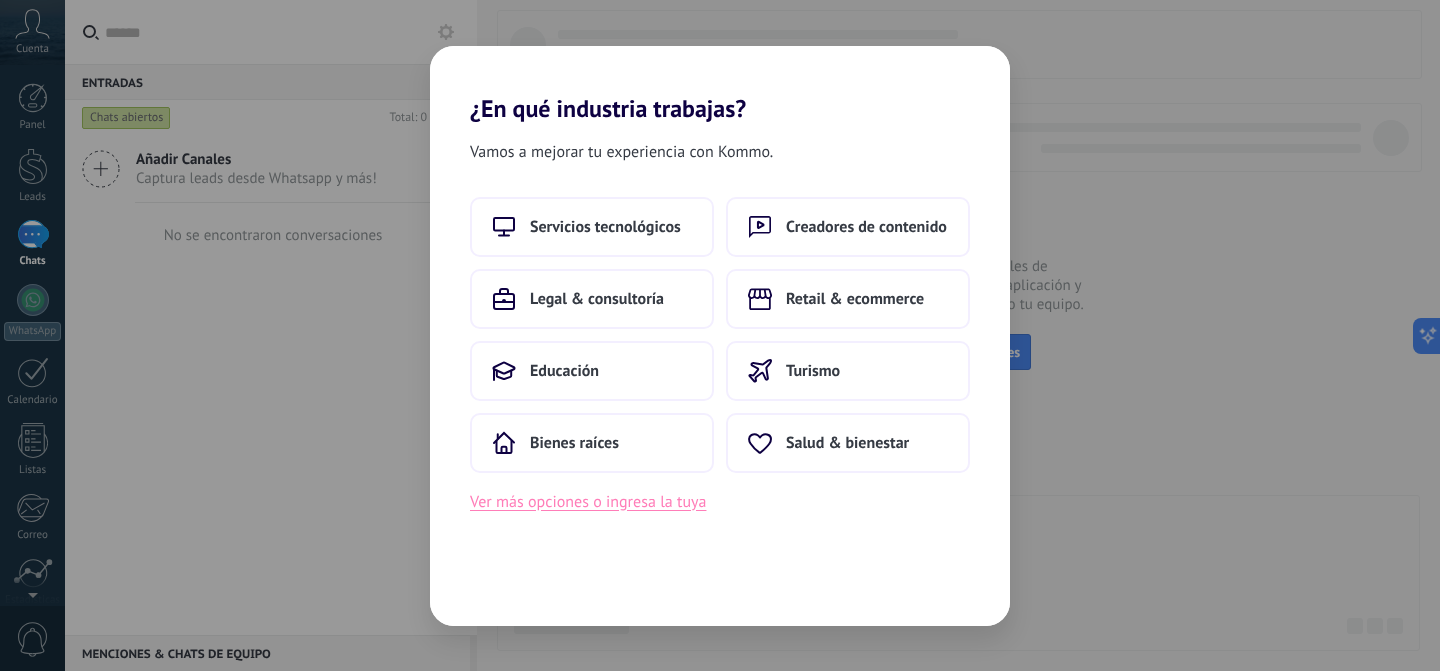 click on "Ver más opciones o ingresa la tuya" at bounding box center (588, 502) 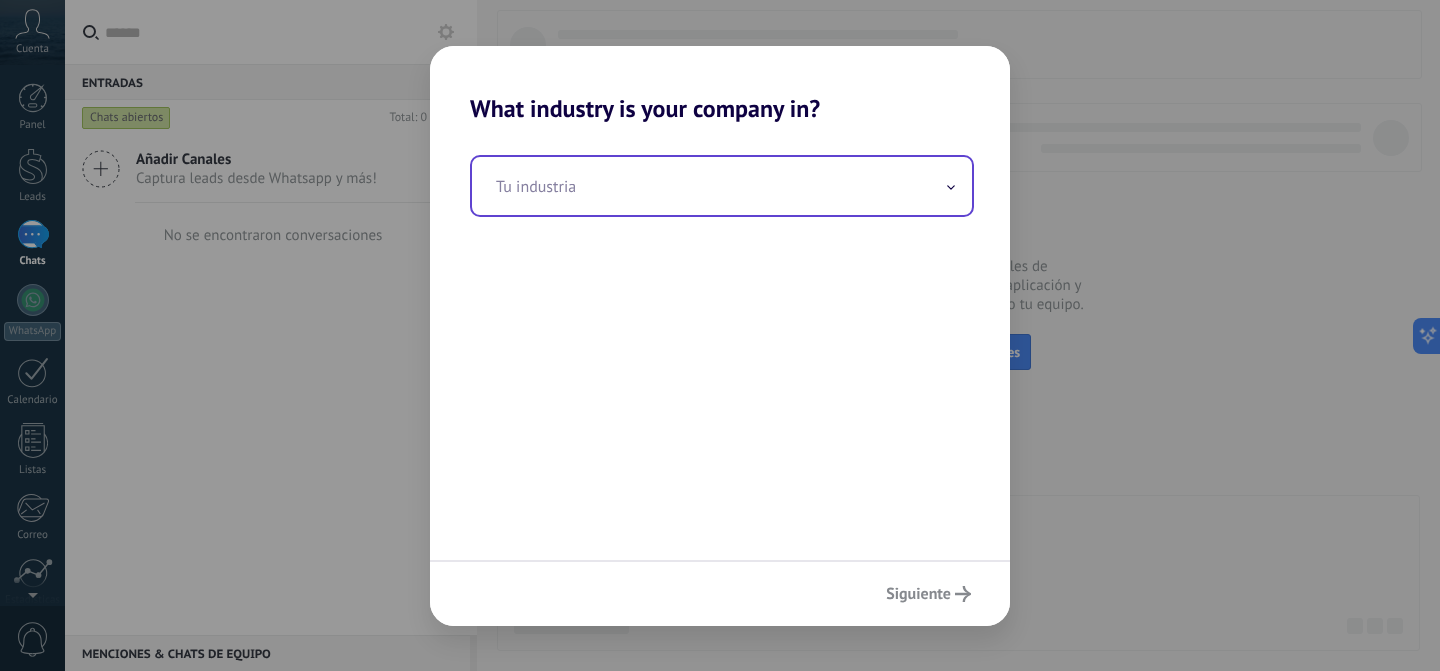 click at bounding box center [722, 186] 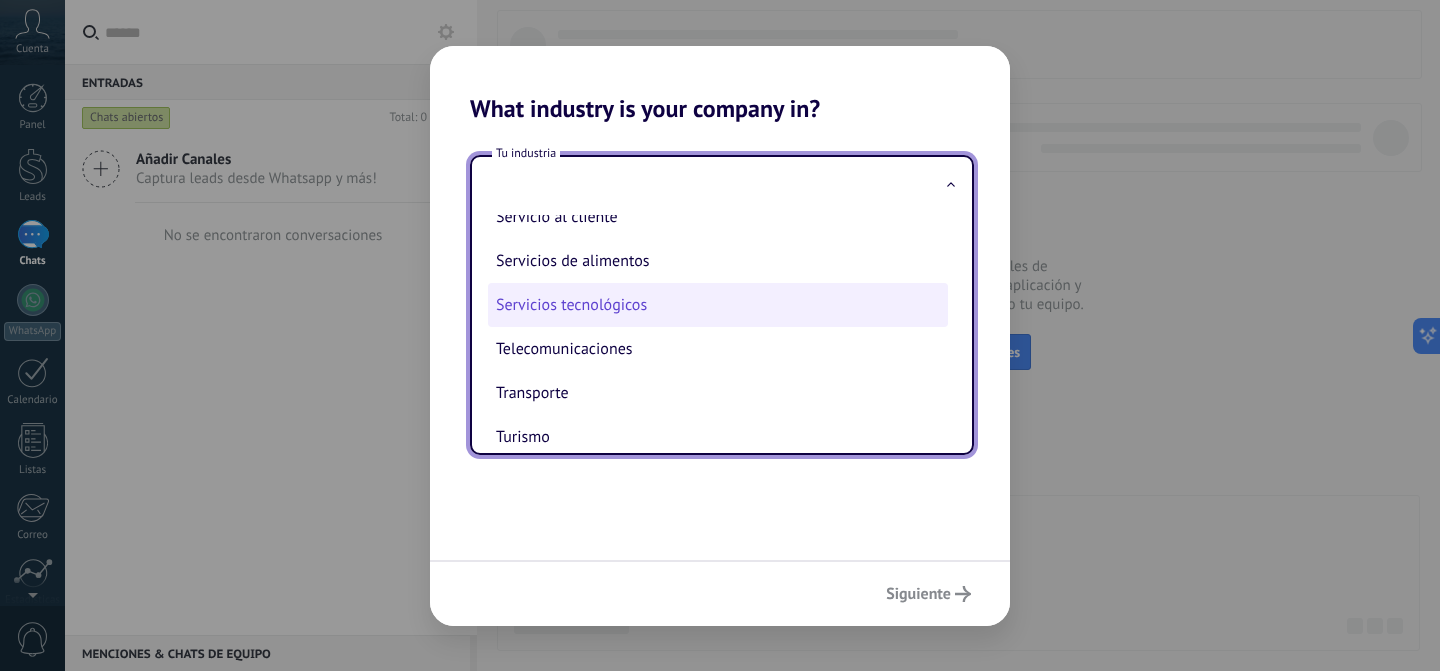 scroll, scrollTop: 514, scrollLeft: 0, axis: vertical 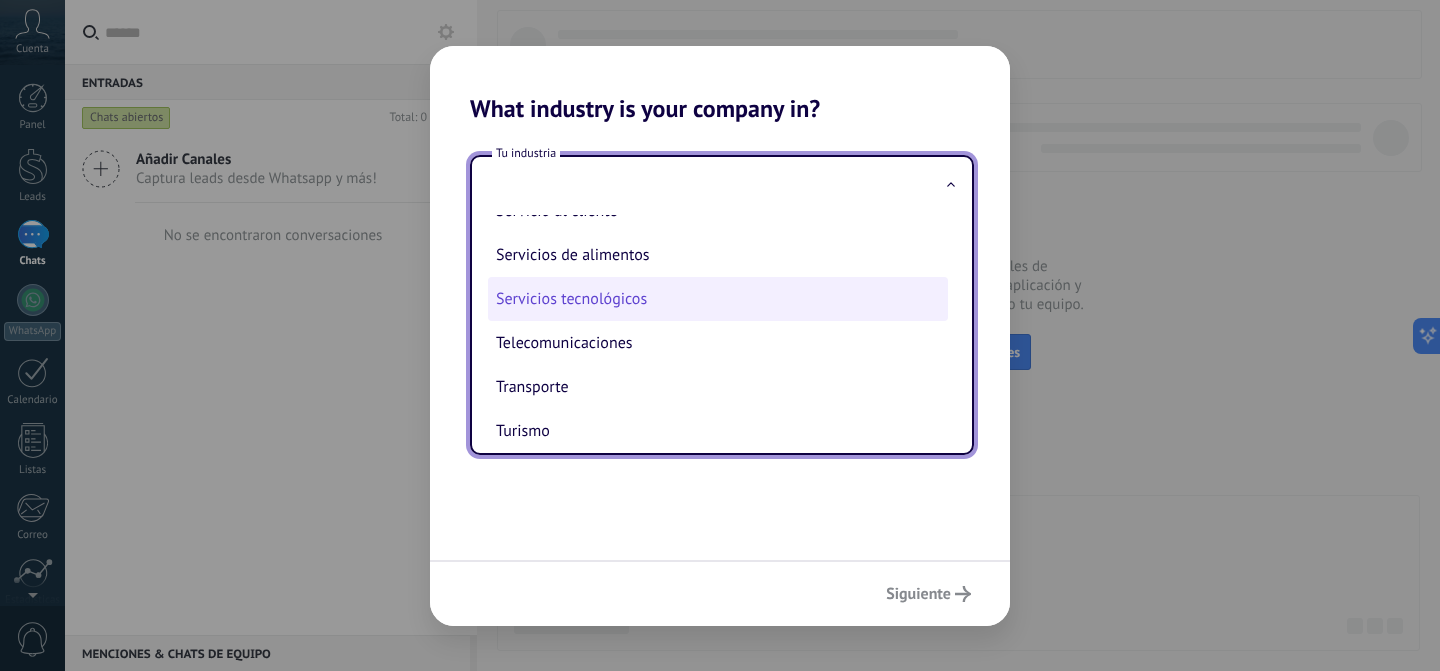 click on "Telecomunicaciones" at bounding box center [718, 343] 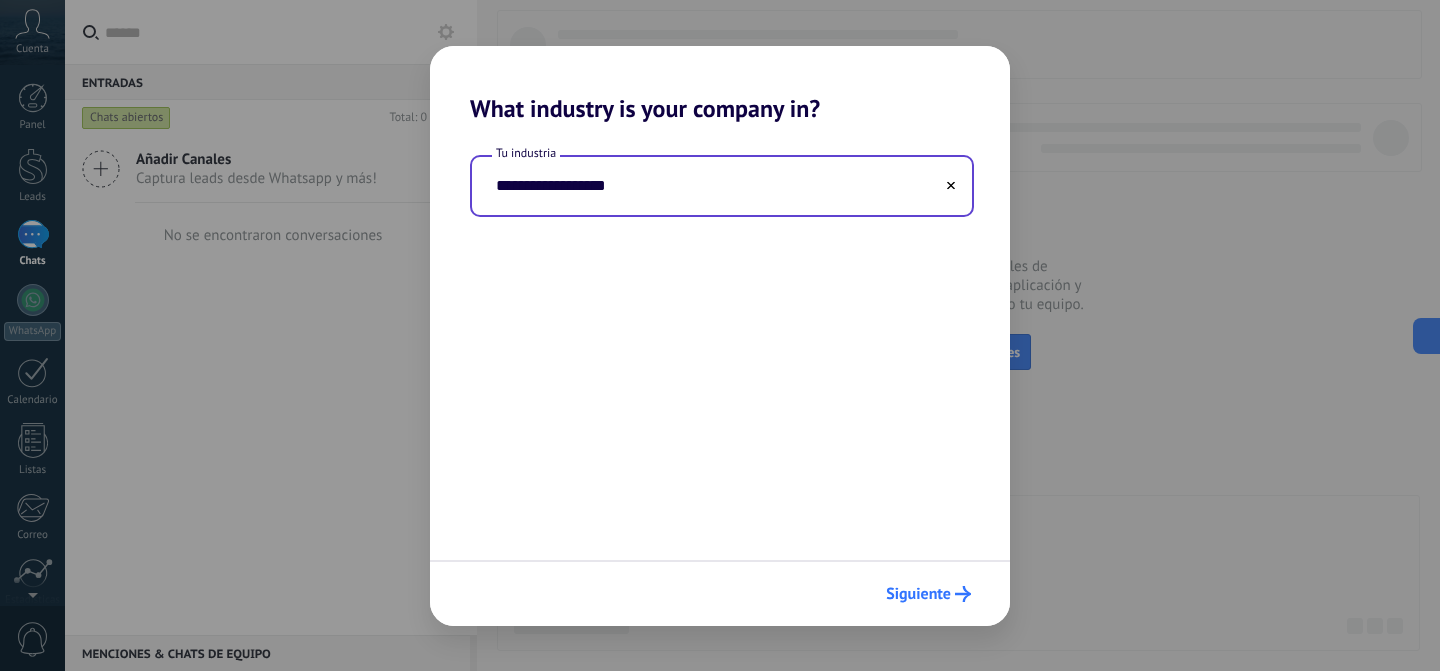 click on "Siguiente" at bounding box center [928, 594] 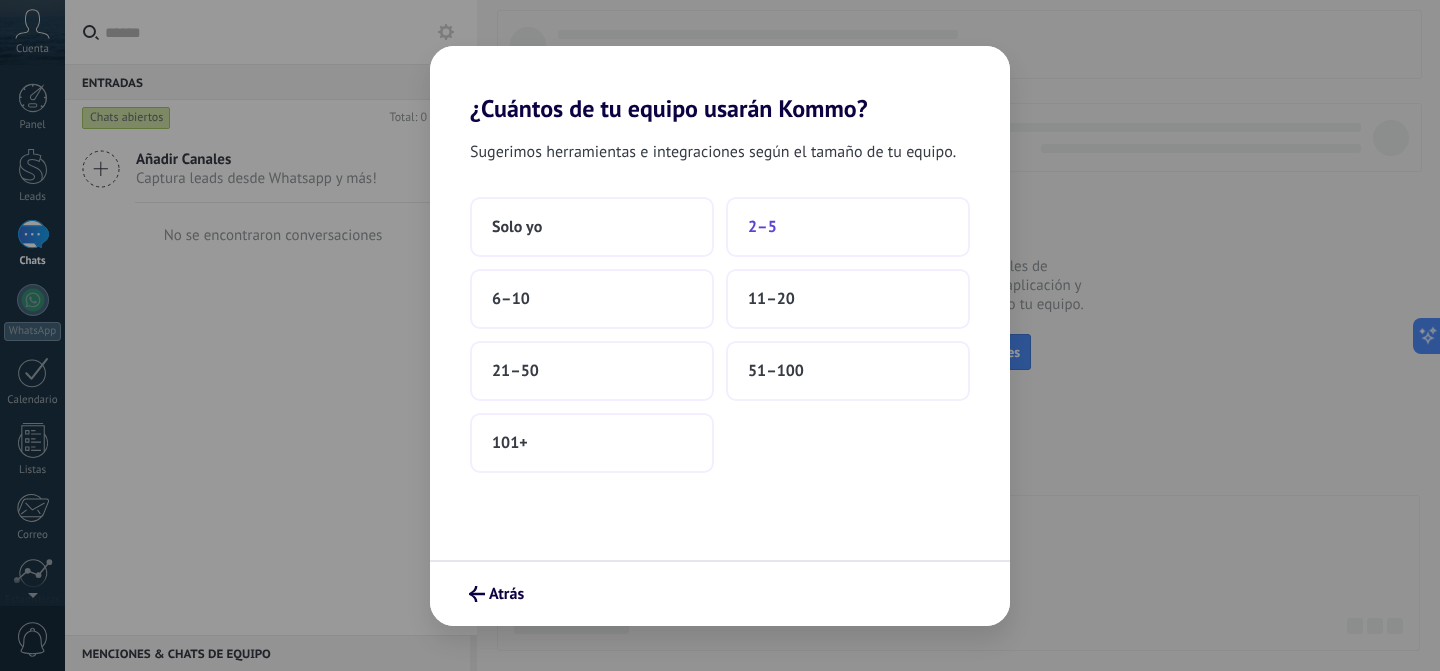 click on "2–5" at bounding box center (848, 227) 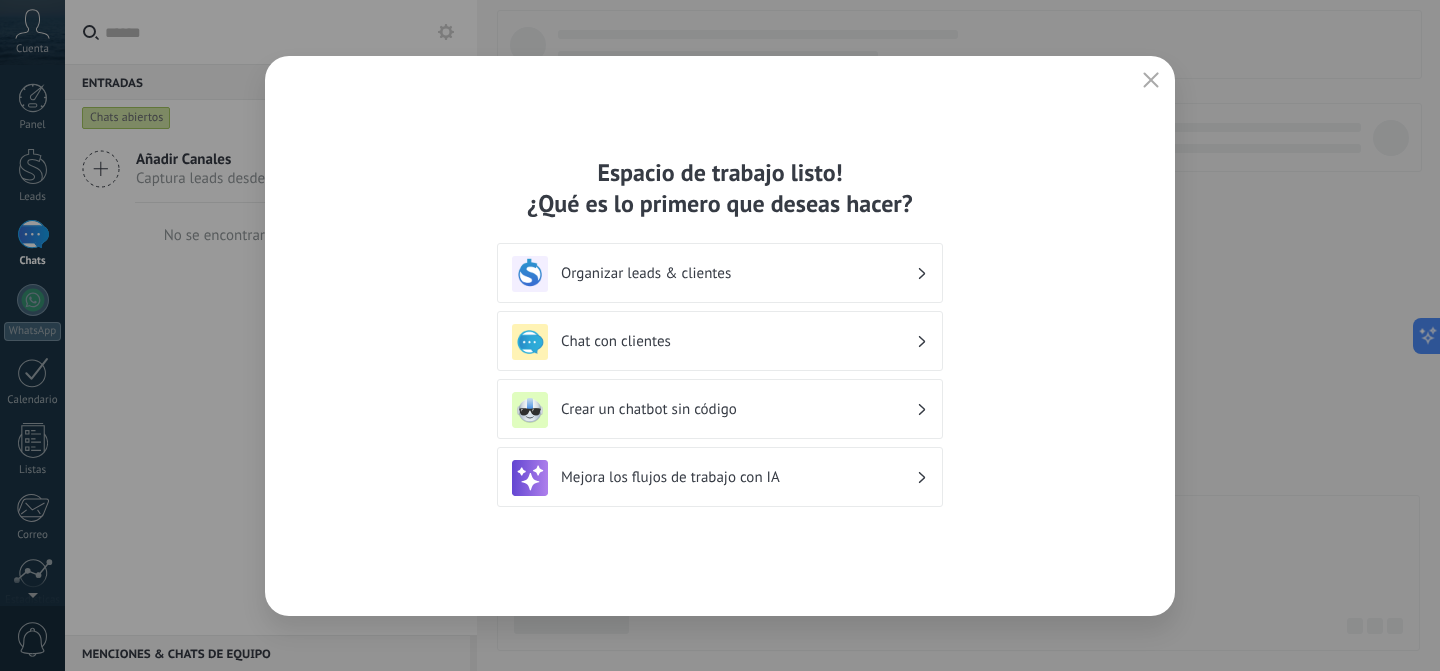 click at bounding box center [1151, 81] 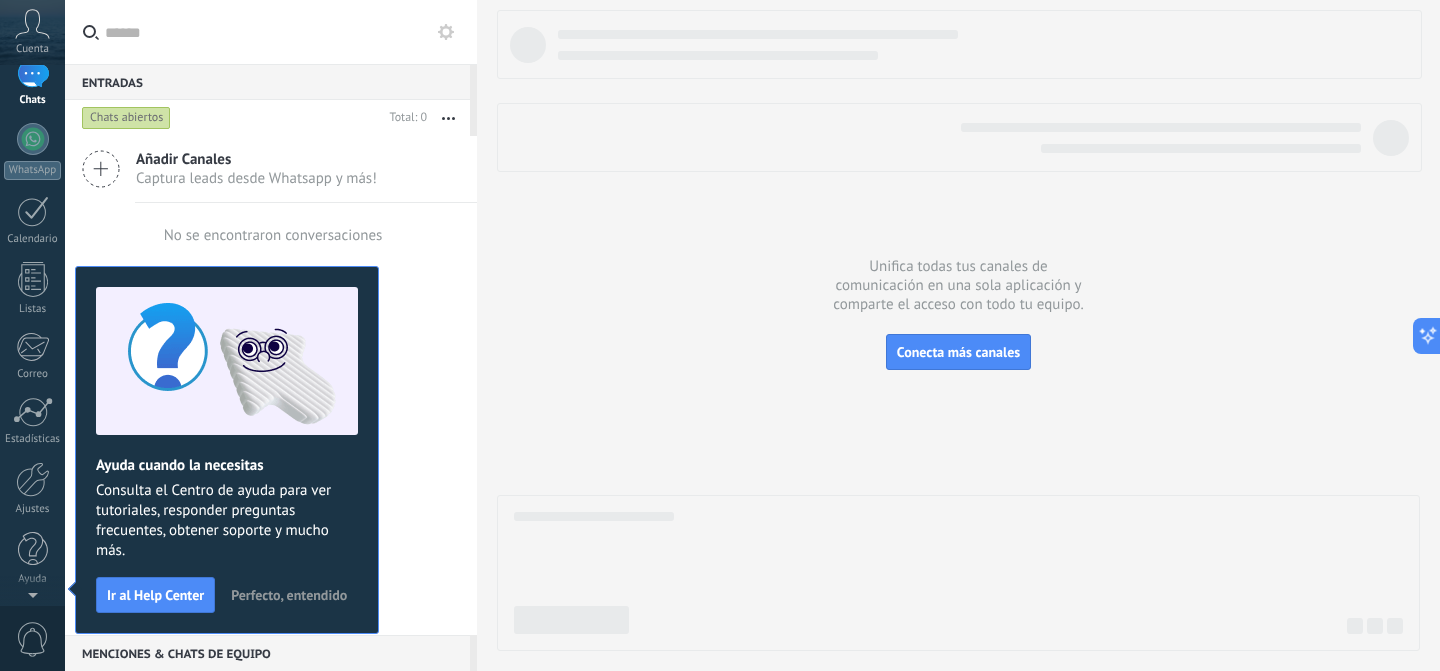 scroll, scrollTop: 0, scrollLeft: 0, axis: both 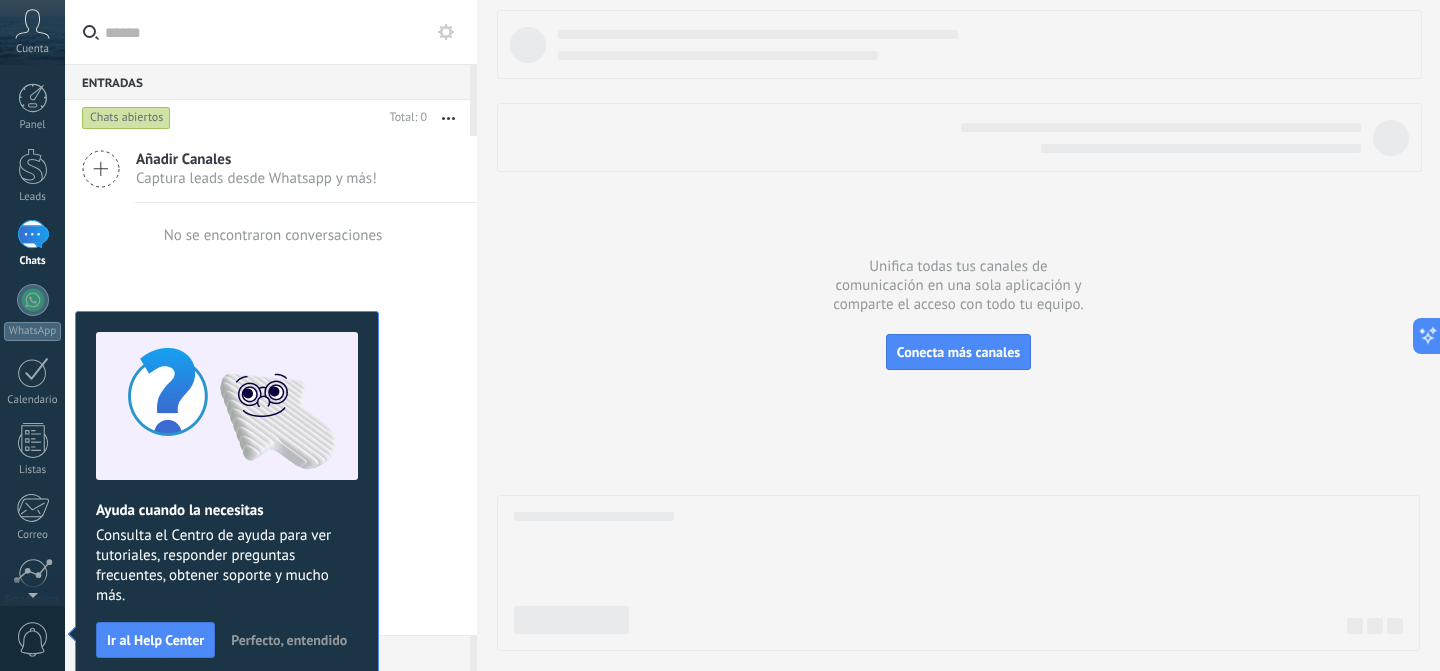 click on "Perfecto, entendido" at bounding box center (289, 640) 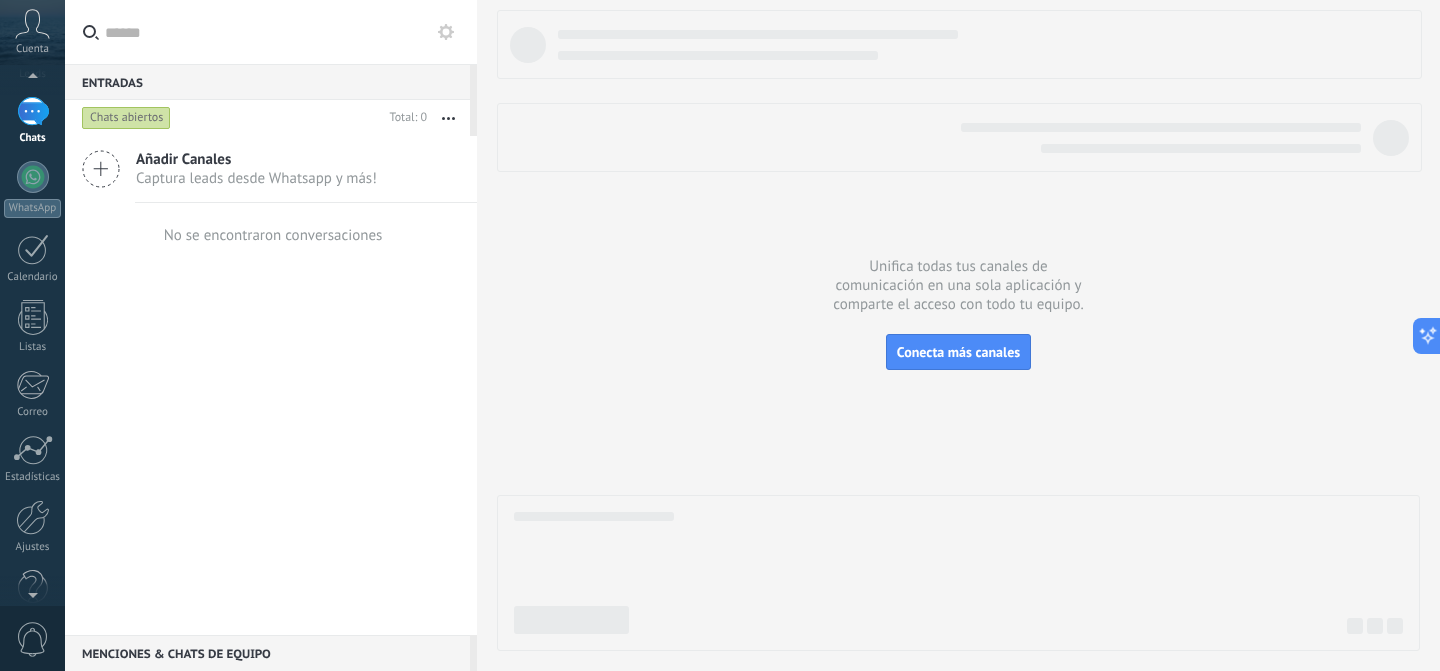 scroll, scrollTop: 161, scrollLeft: 0, axis: vertical 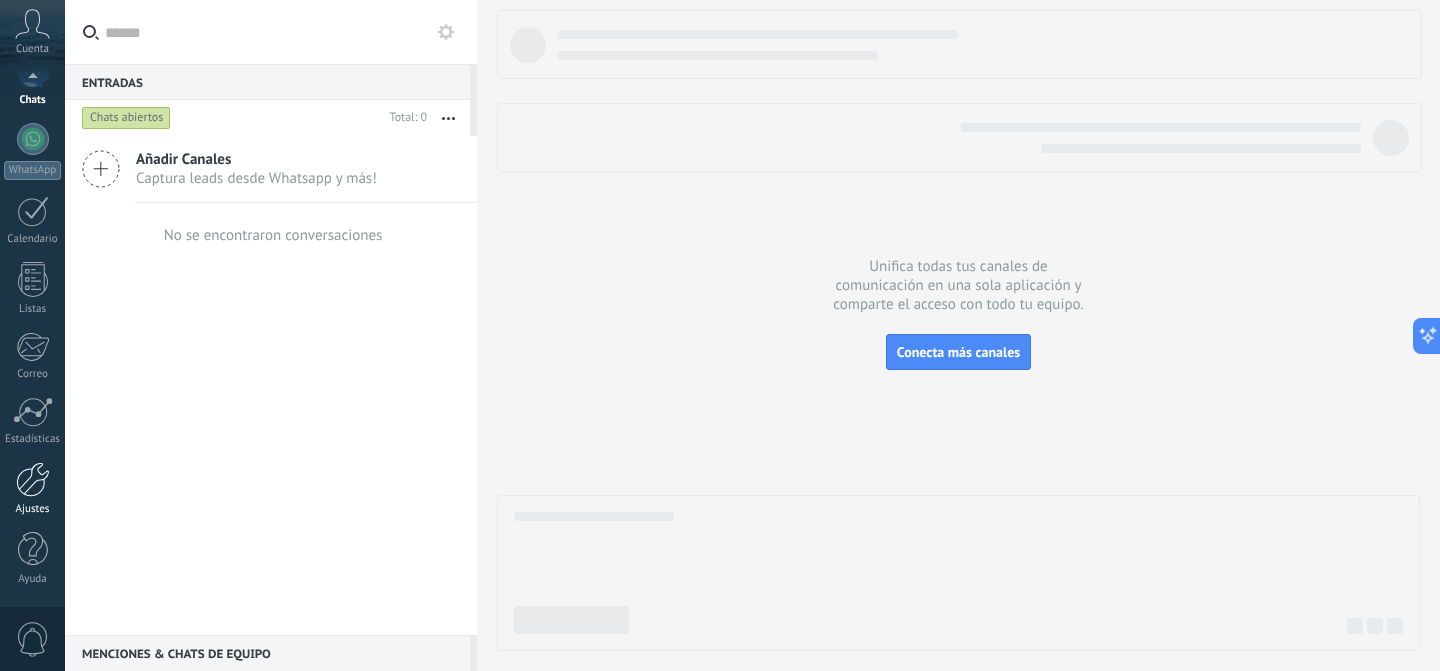 click at bounding box center (33, 479) 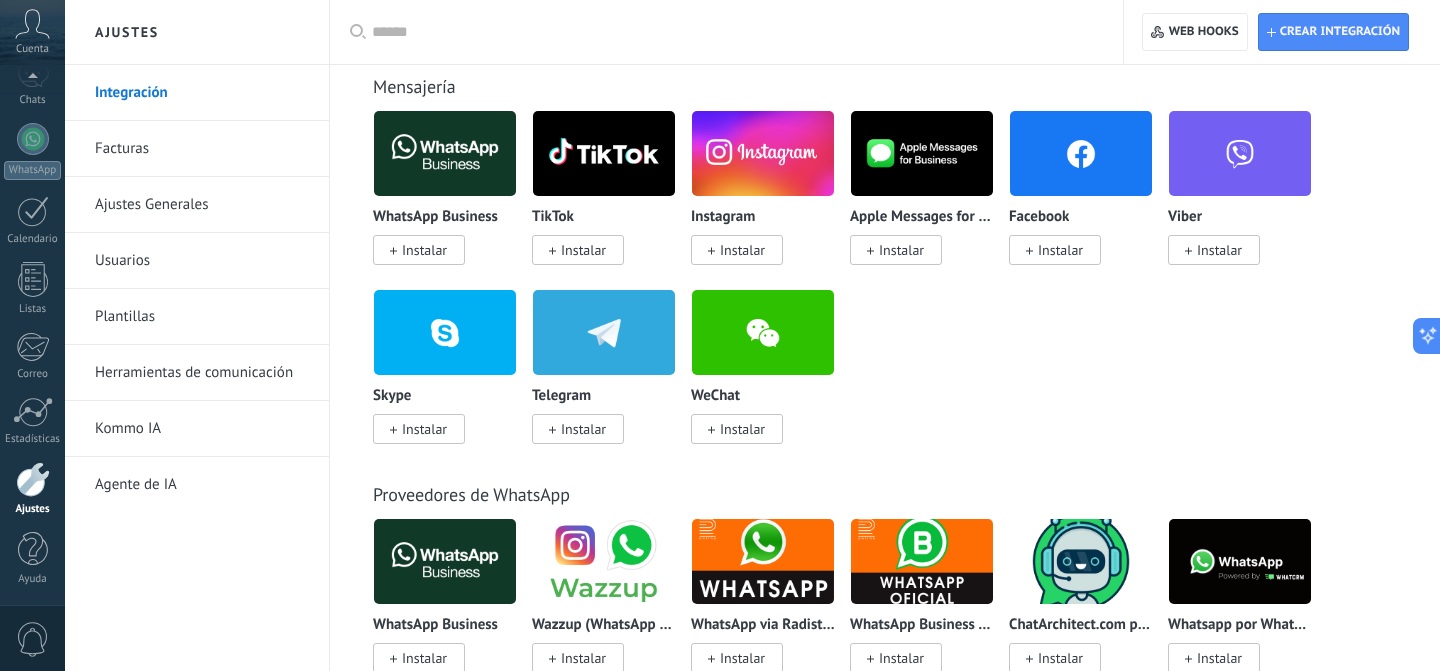 scroll, scrollTop: 403, scrollLeft: 0, axis: vertical 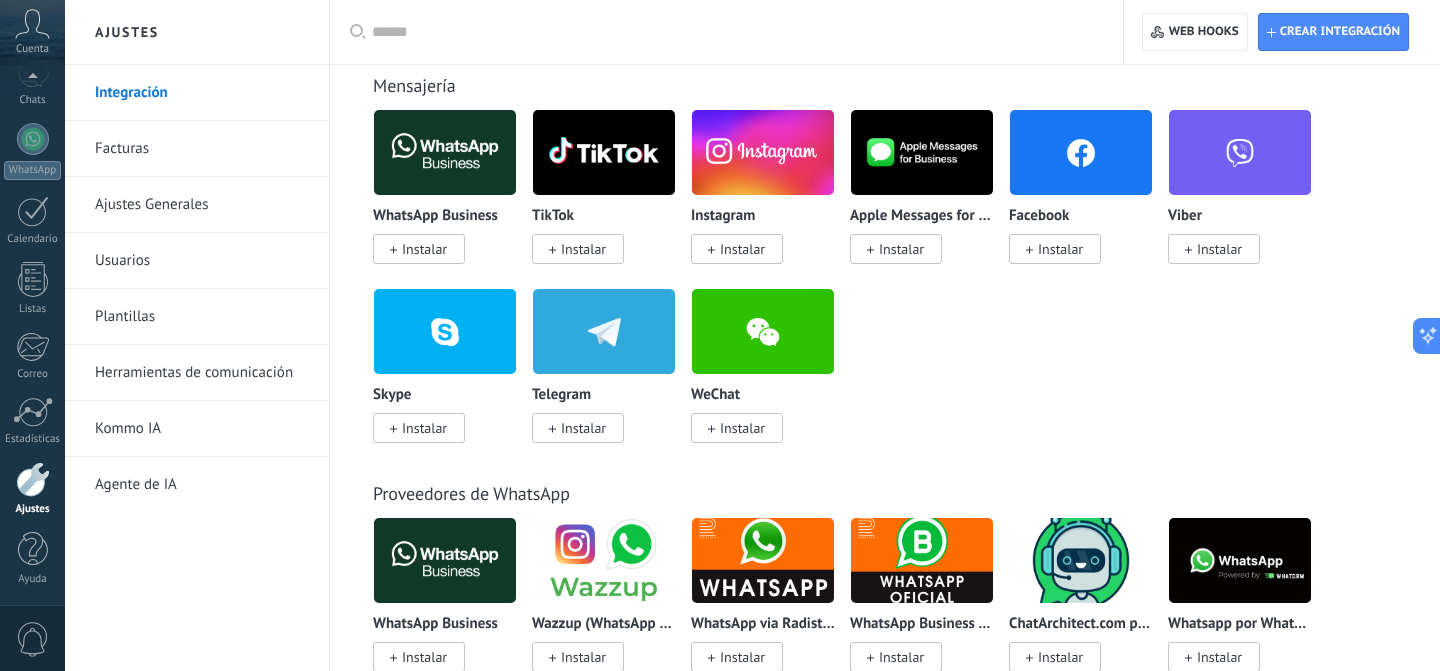 click on "Usuarios" at bounding box center [202, 261] 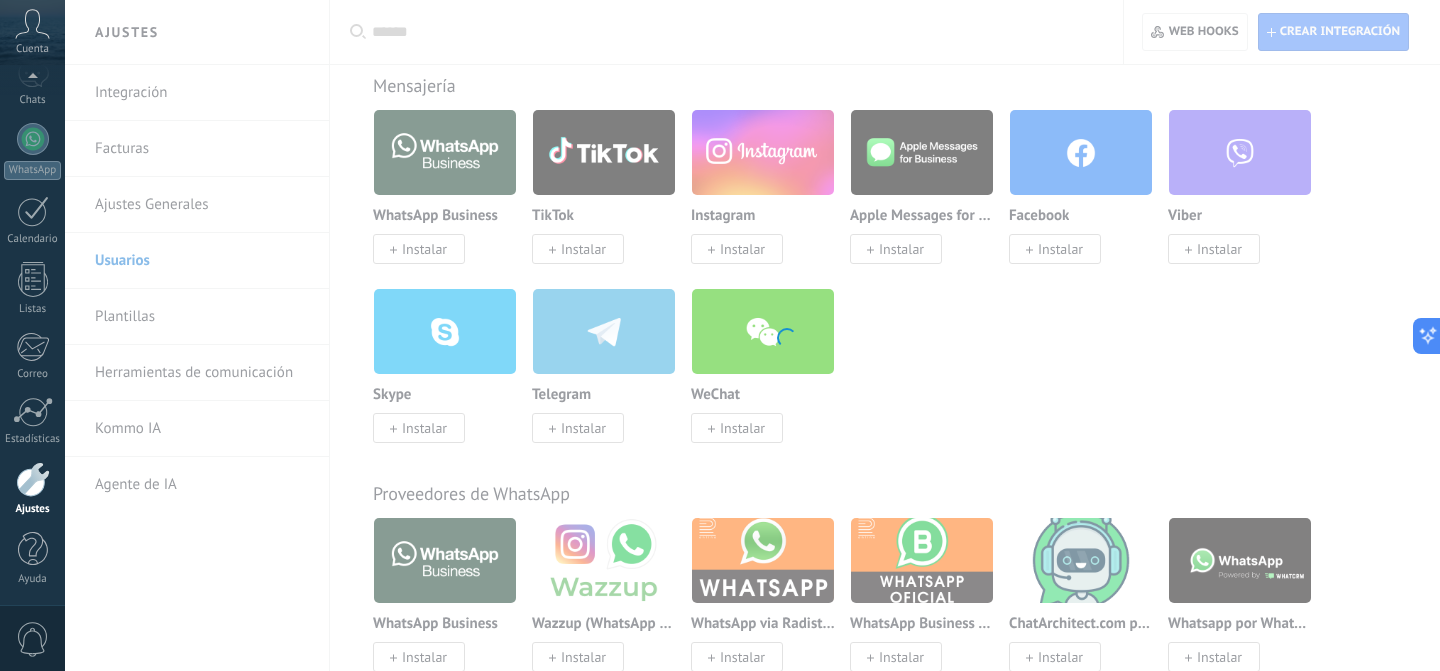 scroll, scrollTop: 0, scrollLeft: 0, axis: both 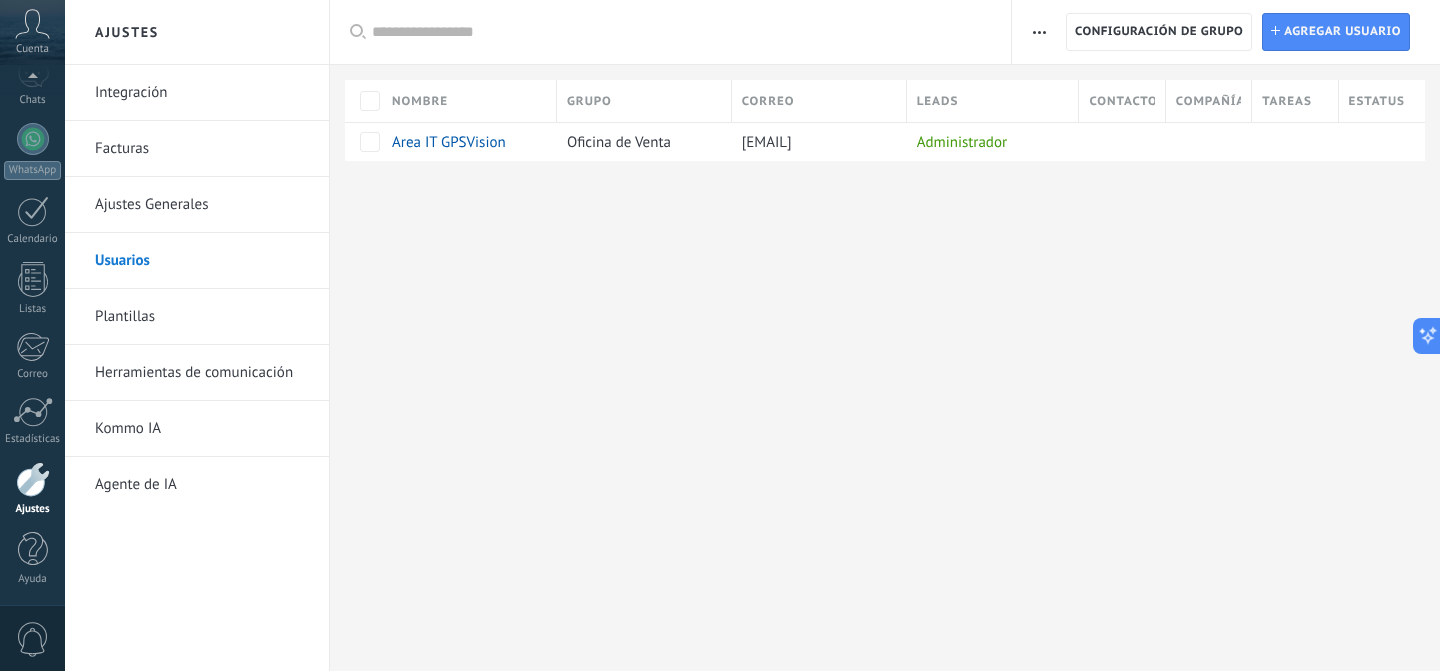 click on "Ajustes Integración Facturas Ajustes Generales Usuarios Plantillas Herramientas de comunicación Kommo IA Agente de IA Registro de autorización Lista blanca de direcciones IP Límites de actividade Configuración de grupo Configuración de grupo Instalar Agregar usuario Aplicar Usuarios activos Usuarios inactivos Todo usuarios Administrador Usuarios libres Verificación en 2-pasos Guardar Seleccionar todo Oficina de Venta Usuarios libres Todos los grupos Seleccionar todo Administrador Todos los roles Ninguno Usuarios activos Usuarios inactivos Usuarios activos Seleccionar todo Usuarios con verificación en 2 pasos Usuarios sin verificación en 2 pasos Todos los tipos de verificación Aplicar Restablecer Nombre Grupo Correo Leads Contactos Compañías Tareas Estatus           Area IT GPSVision Oficina de Venta itdeveloper@gpsvision.cl Administrador Lamentablemente, no hay elementos con estos parámetros.  Mostrar todos" at bounding box center (752, 335) 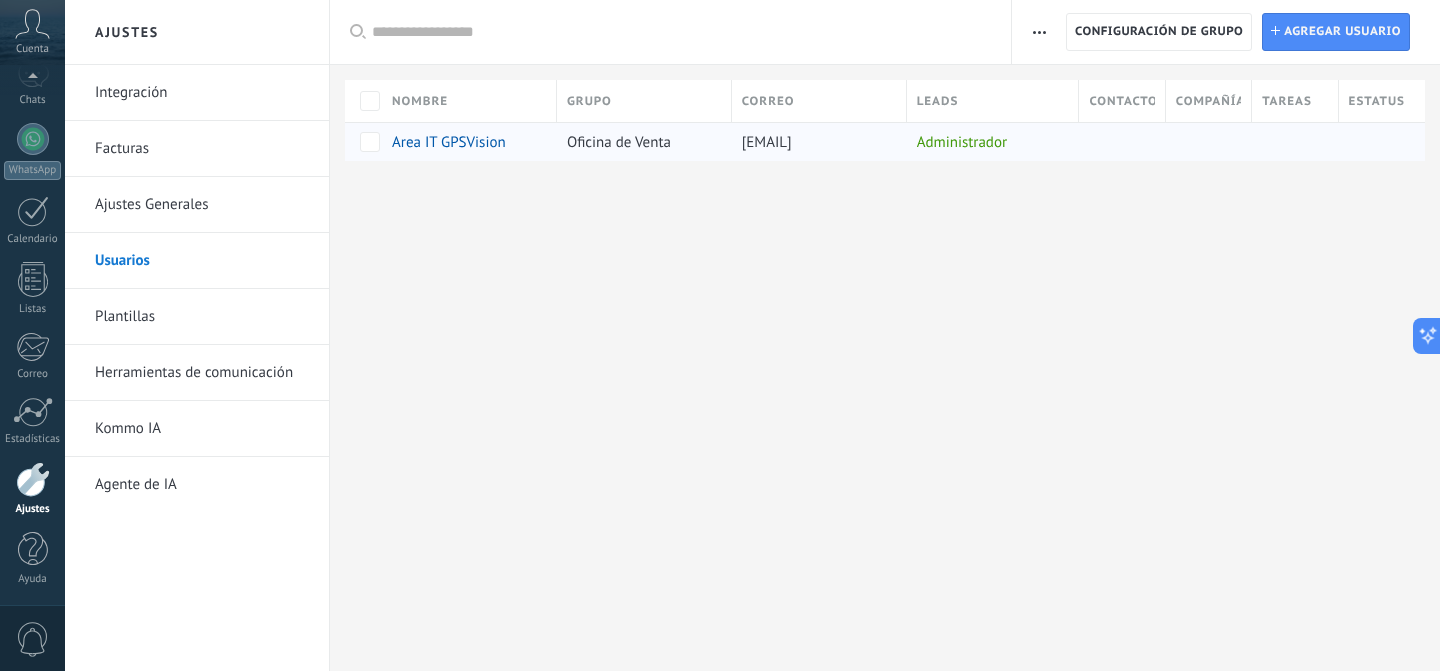click on "Oficina de Venta" at bounding box center [639, 142] 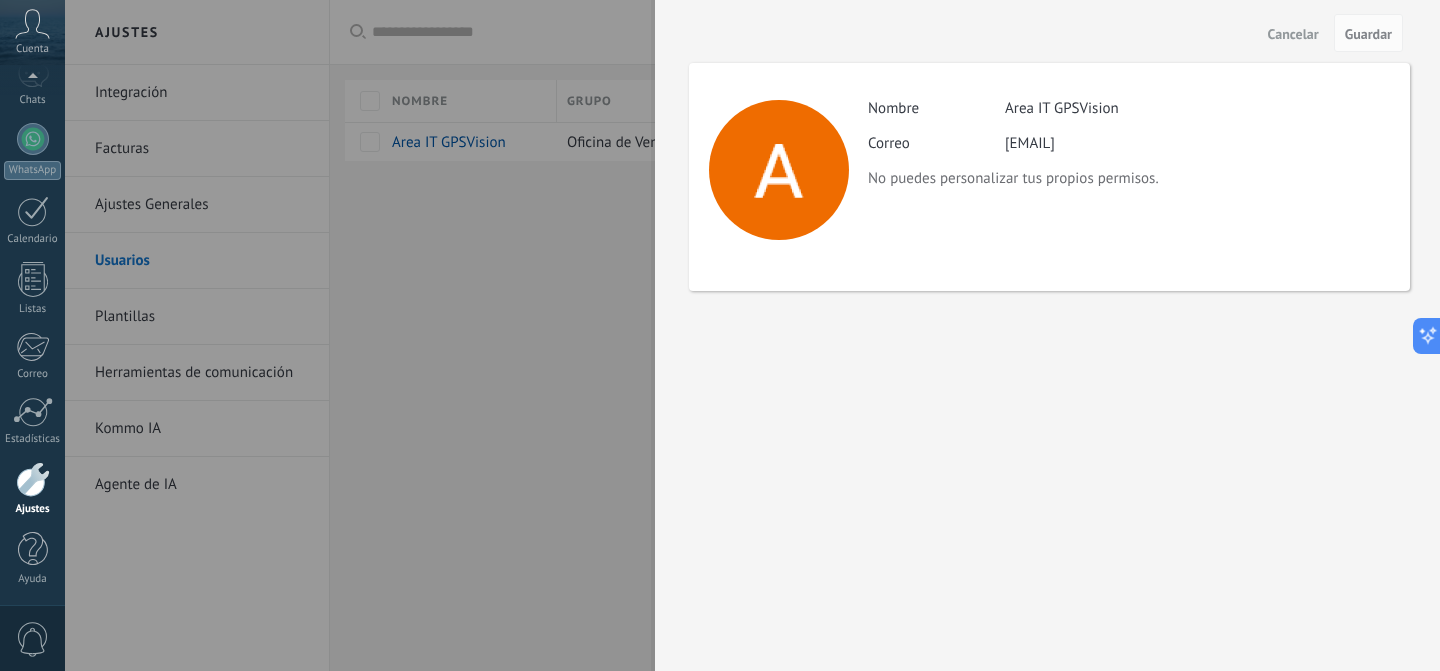 click on "Cancelar" at bounding box center [1293, 33] 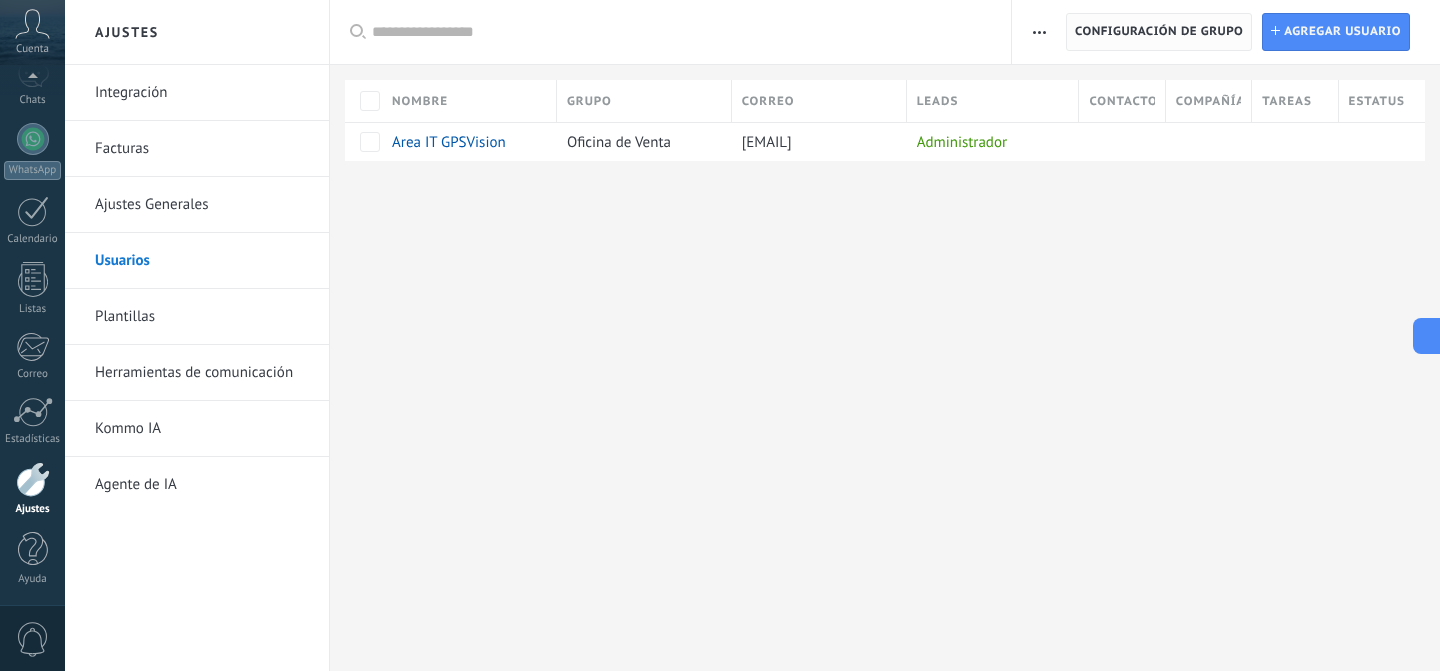 click on "Configuración de grupo" at bounding box center (1159, 32) 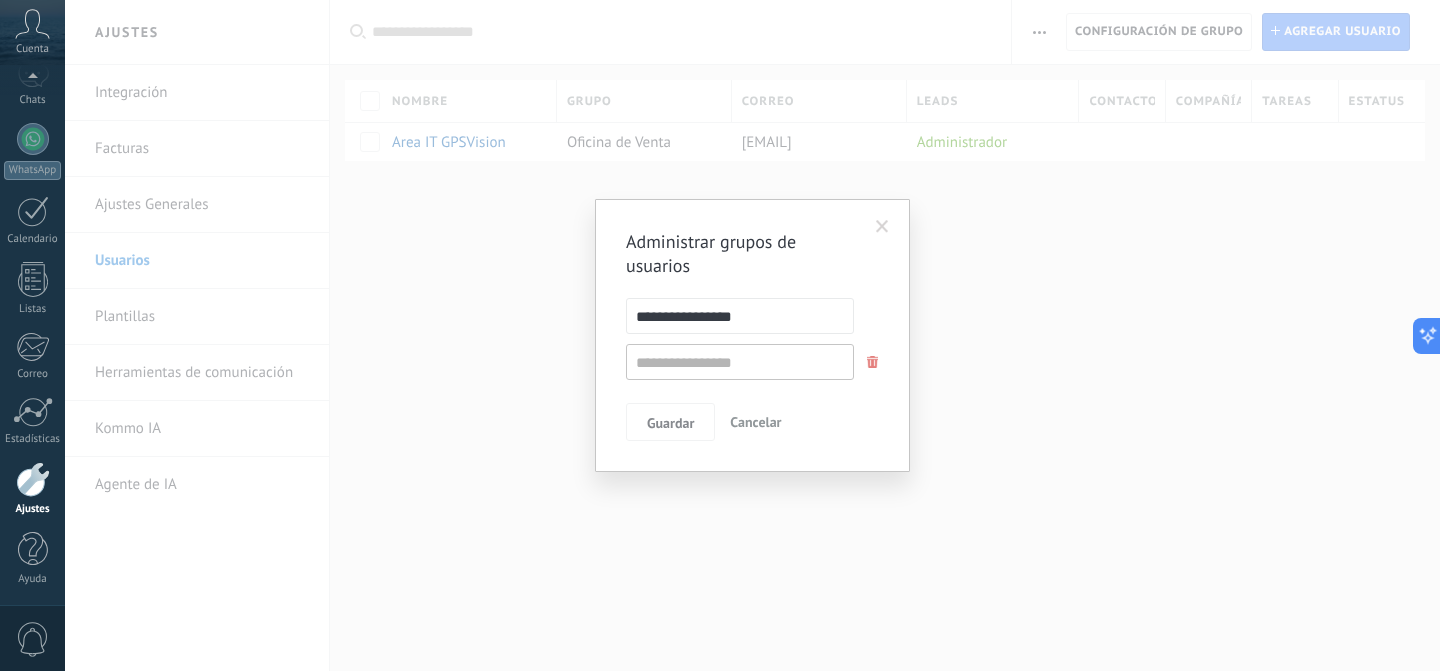 click on "**********" at bounding box center (752, 335) 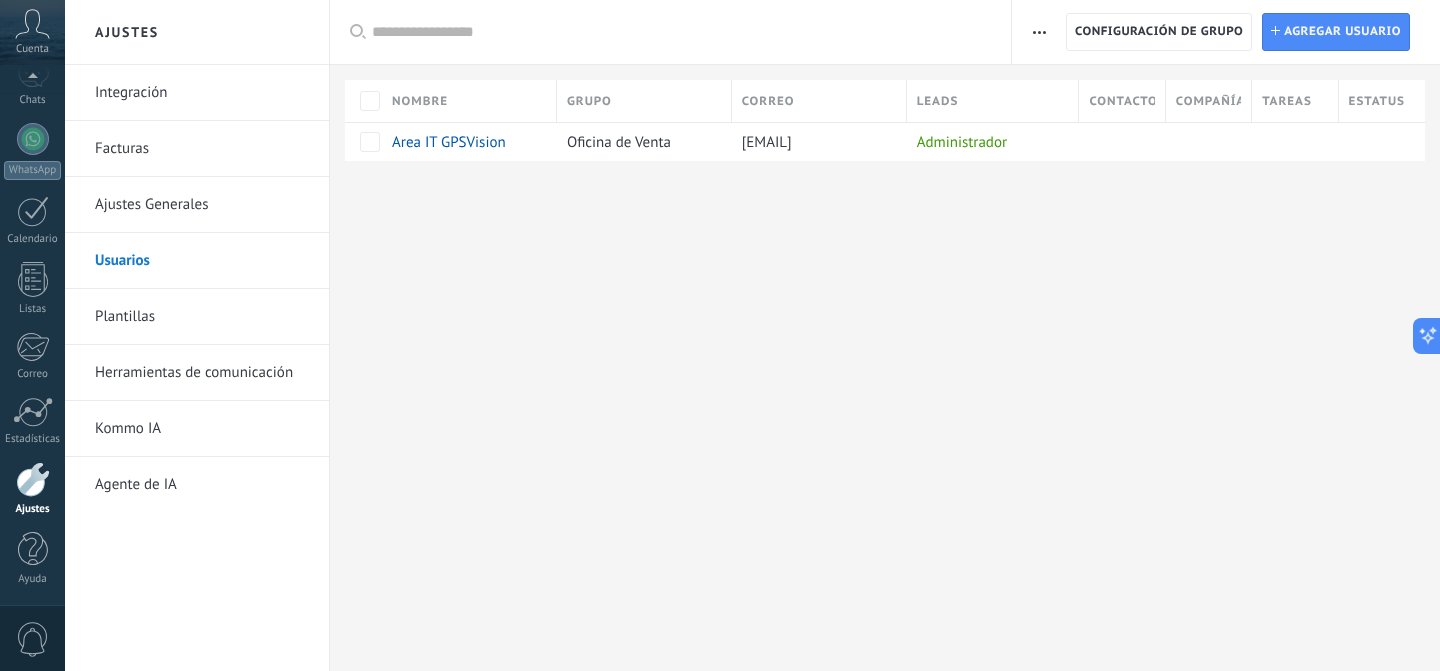 click on "Ajustes Generales" at bounding box center (202, 205) 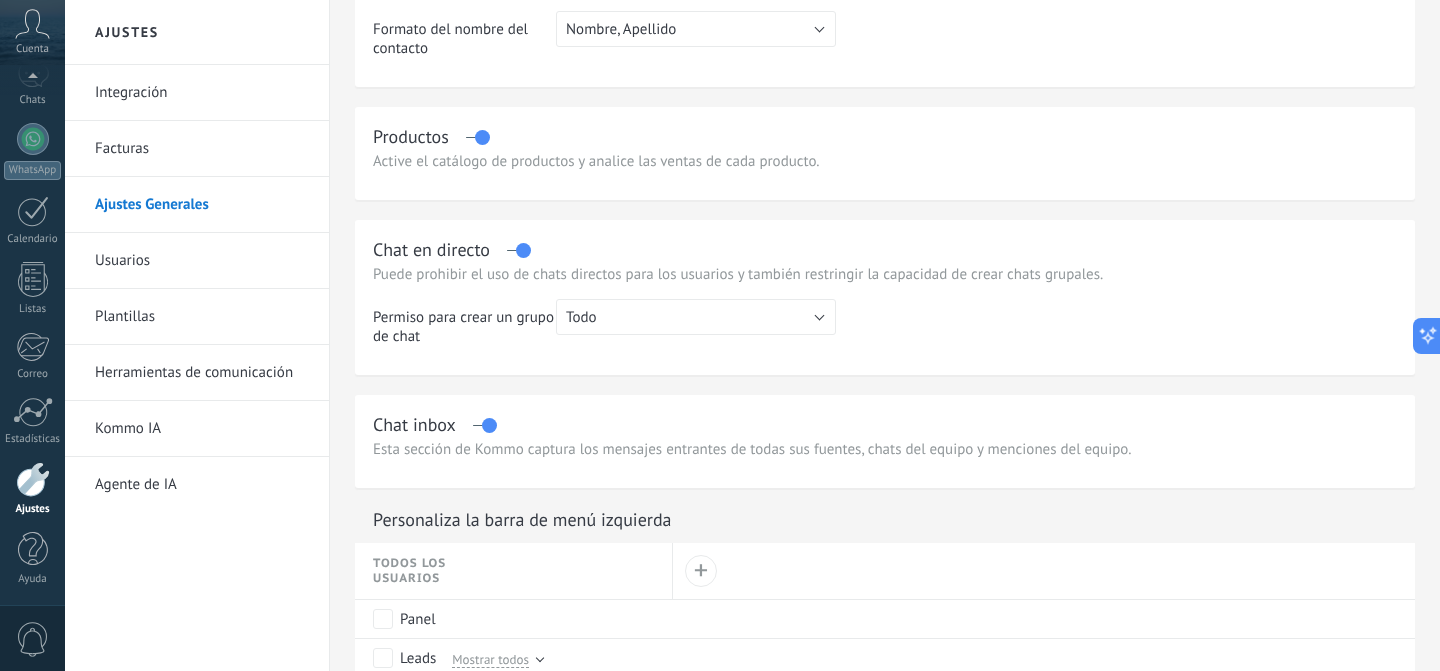scroll, scrollTop: 0, scrollLeft: 0, axis: both 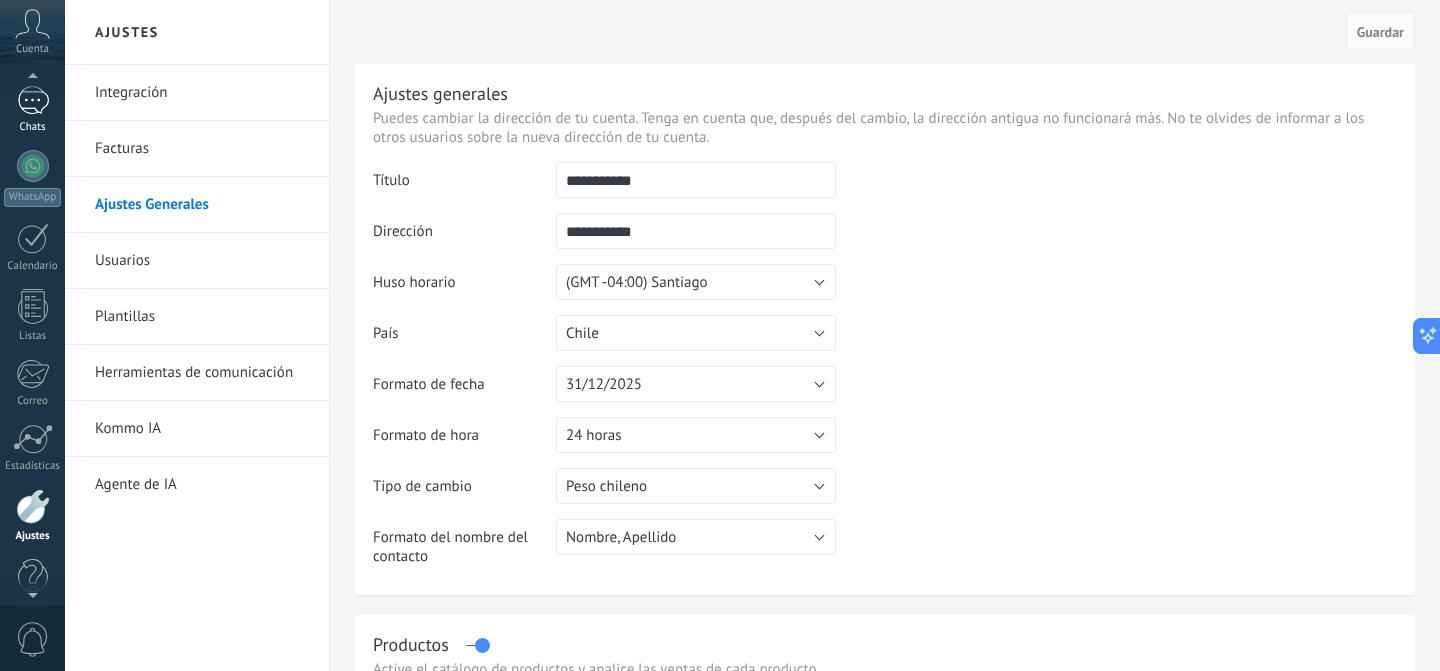 click at bounding box center [33, 100] 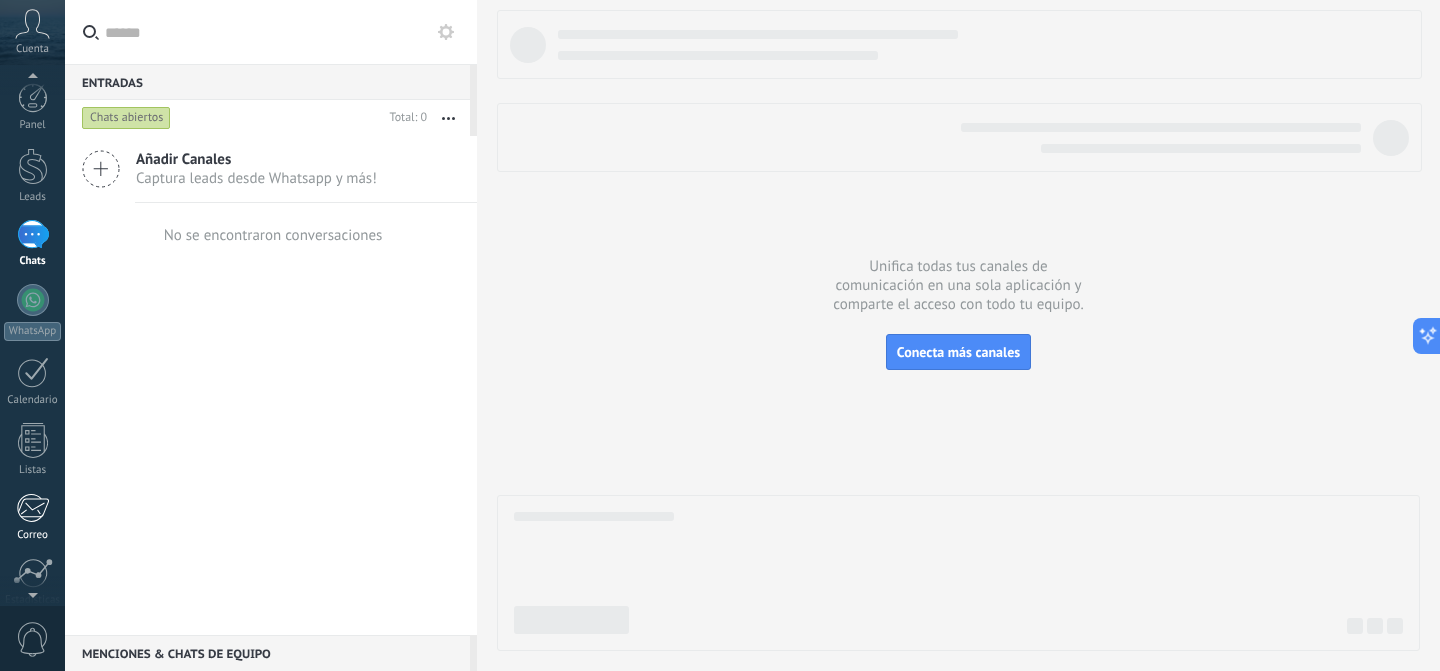 scroll, scrollTop: 161, scrollLeft: 0, axis: vertical 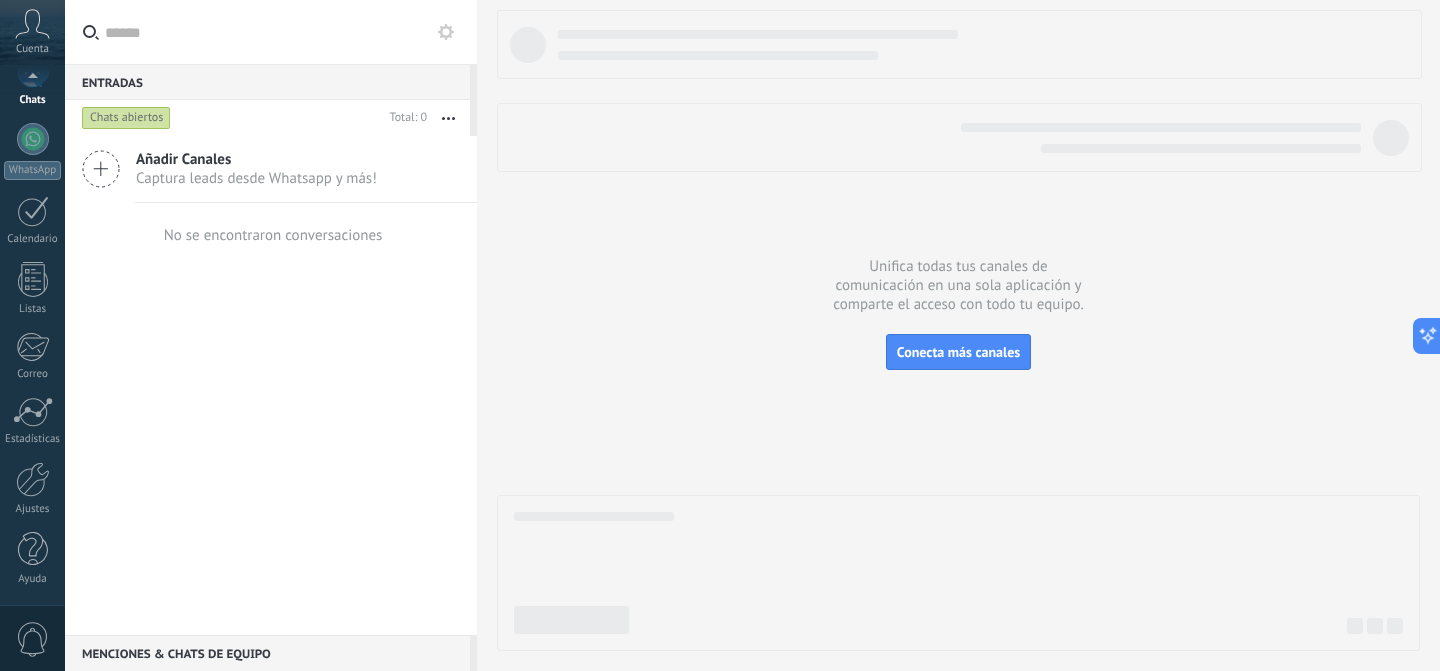 click on "0" at bounding box center (33, 639) 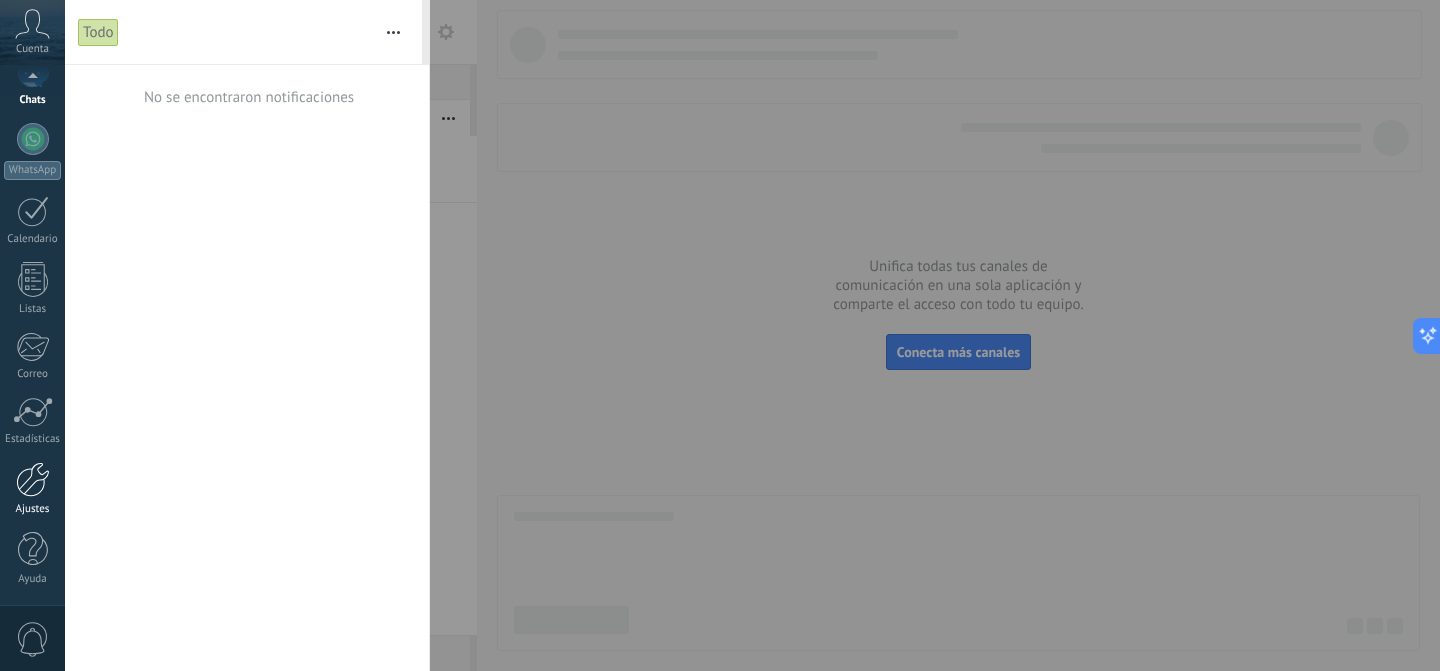 click at bounding box center (33, 479) 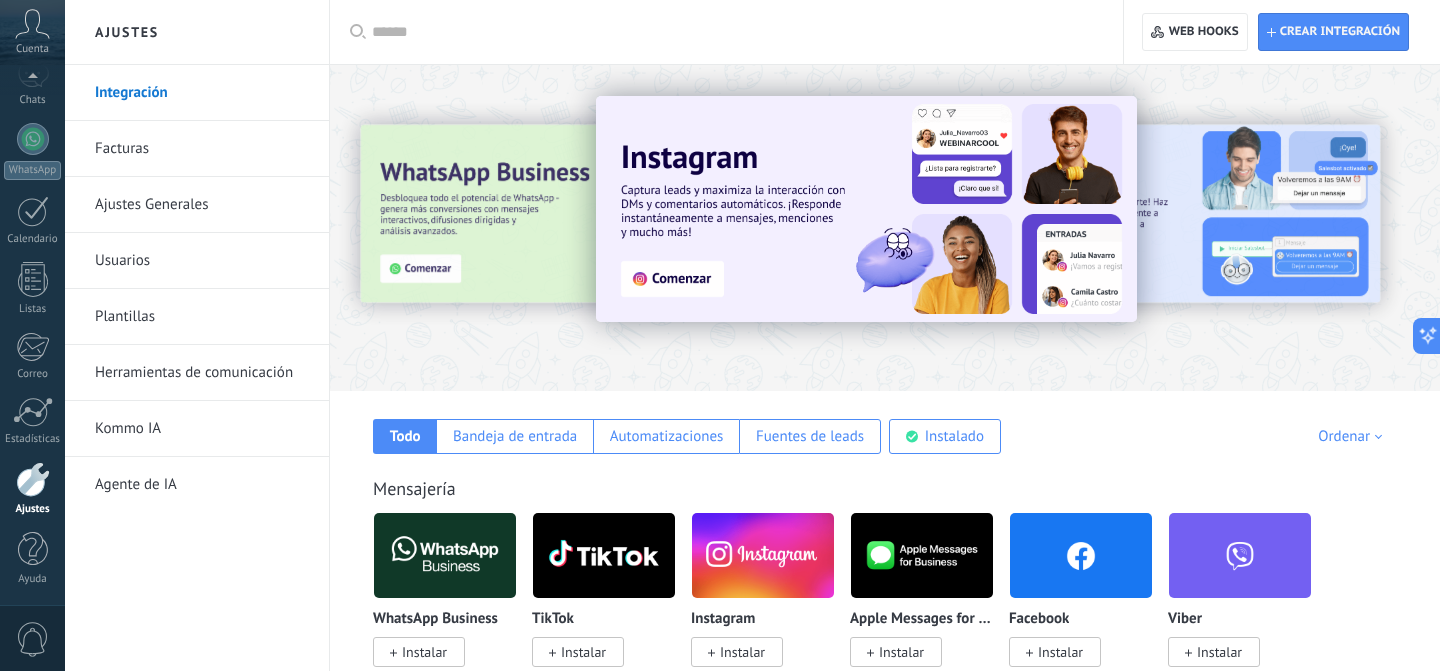 click on "Cuenta" at bounding box center (32, 32) 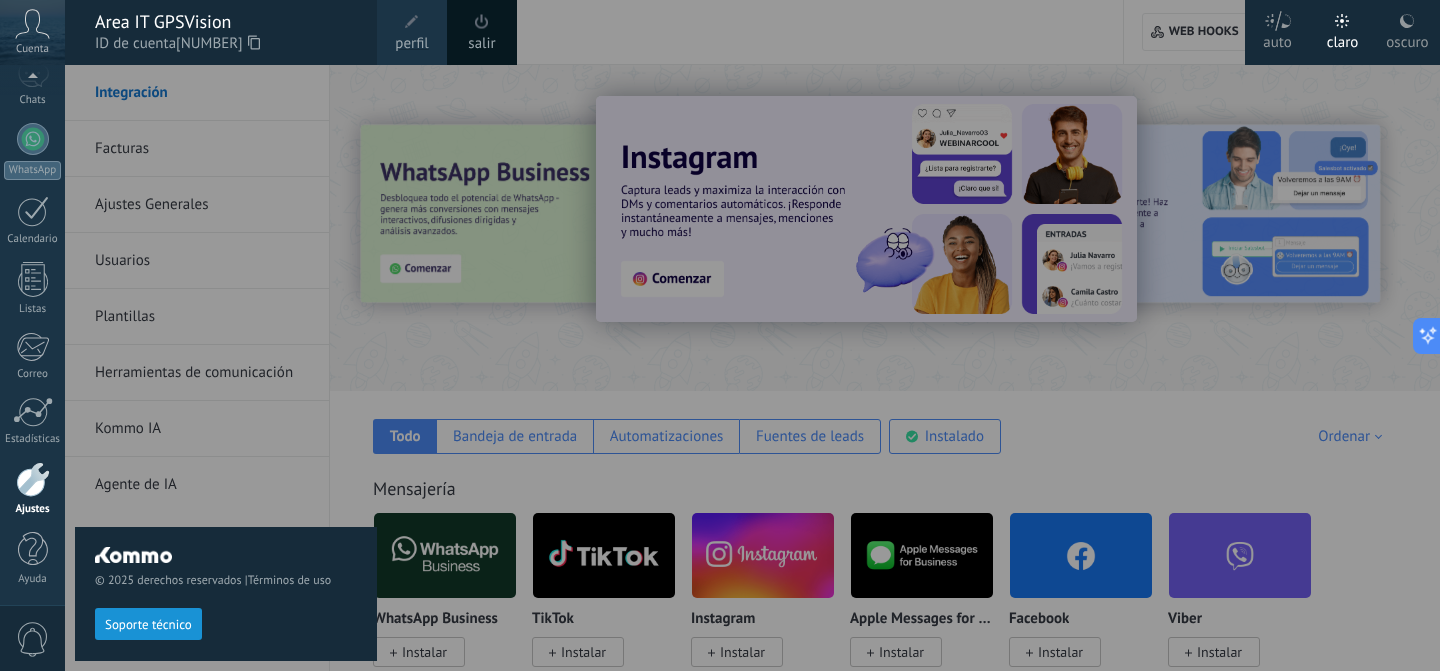 click on "perfil" at bounding box center [411, 44] 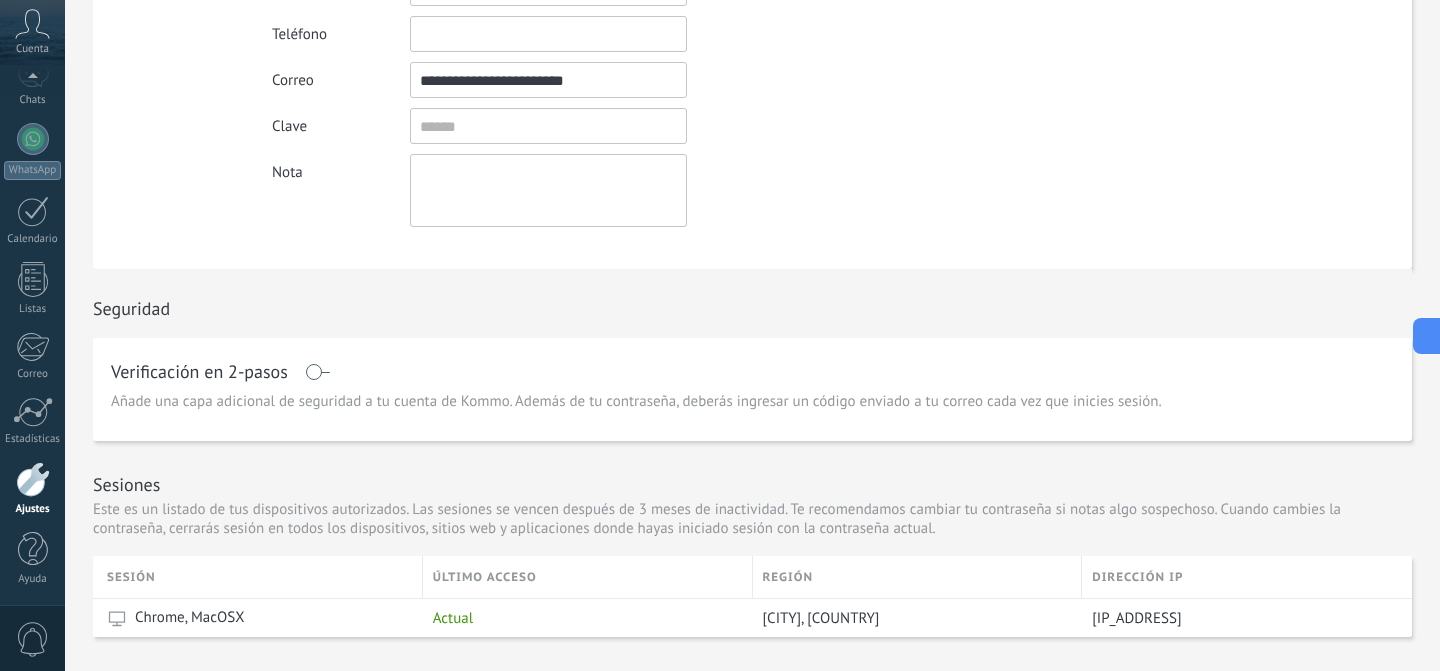 scroll, scrollTop: 0, scrollLeft: 0, axis: both 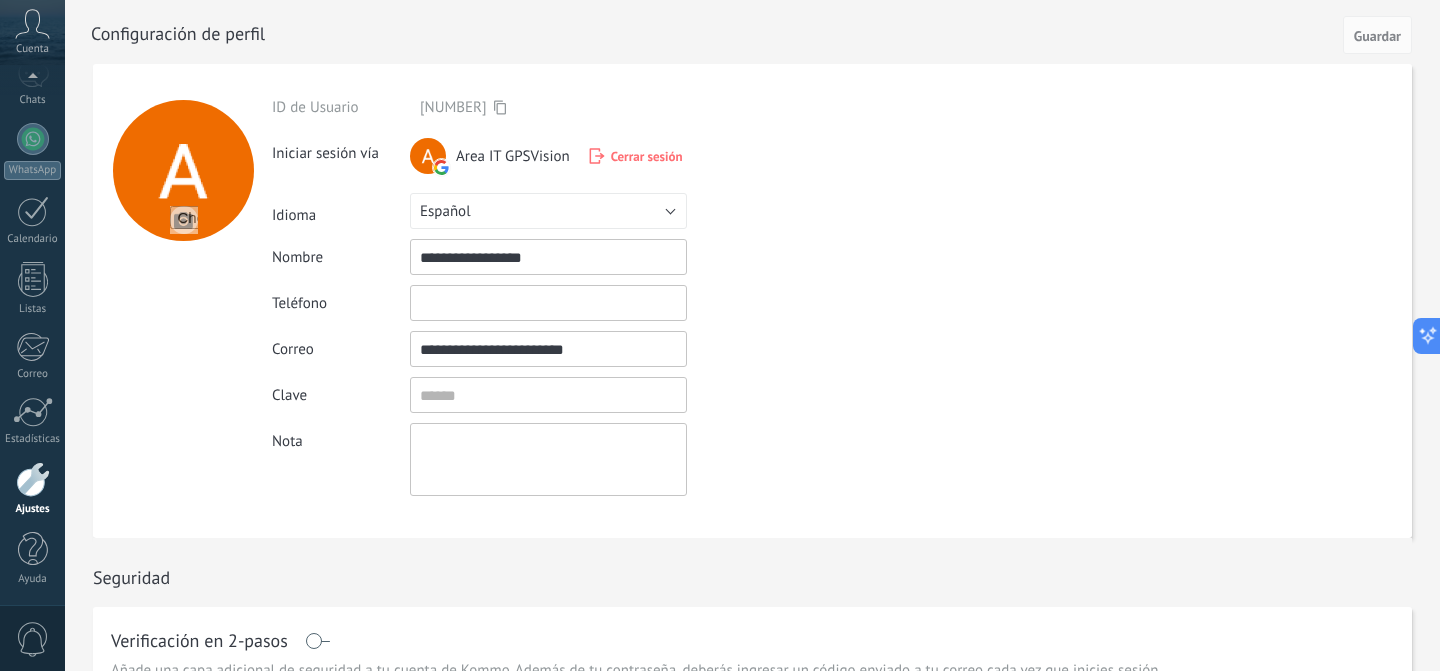 click on "Ajustes" at bounding box center [32, 489] 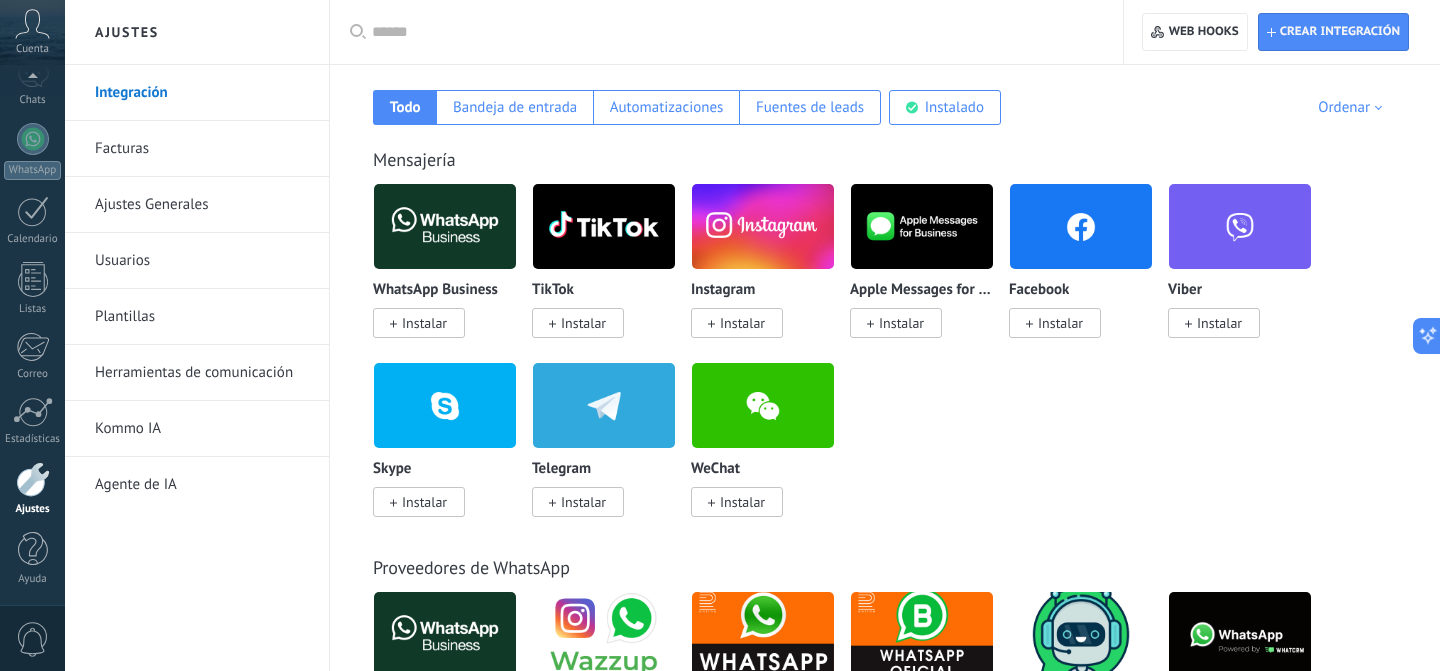 scroll, scrollTop: 348, scrollLeft: 0, axis: vertical 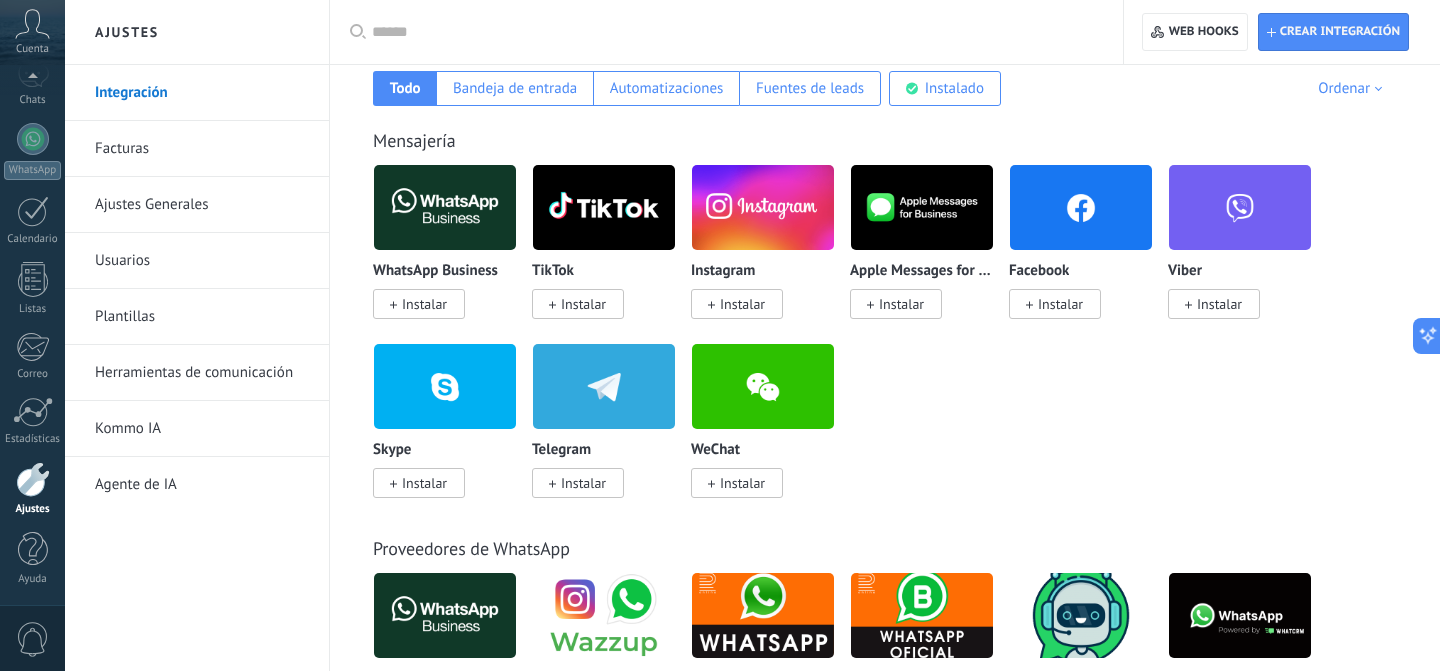click on "Facturas" at bounding box center (202, 149) 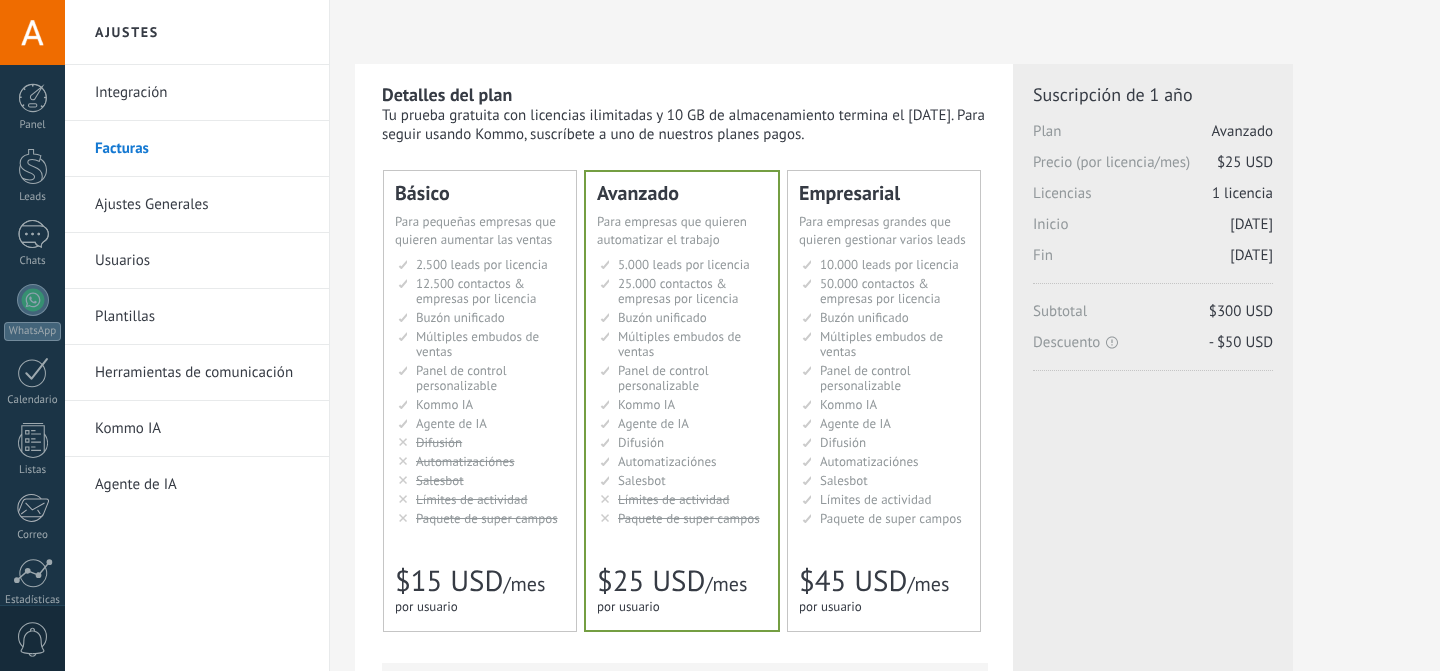 scroll, scrollTop: 0, scrollLeft: 0, axis: both 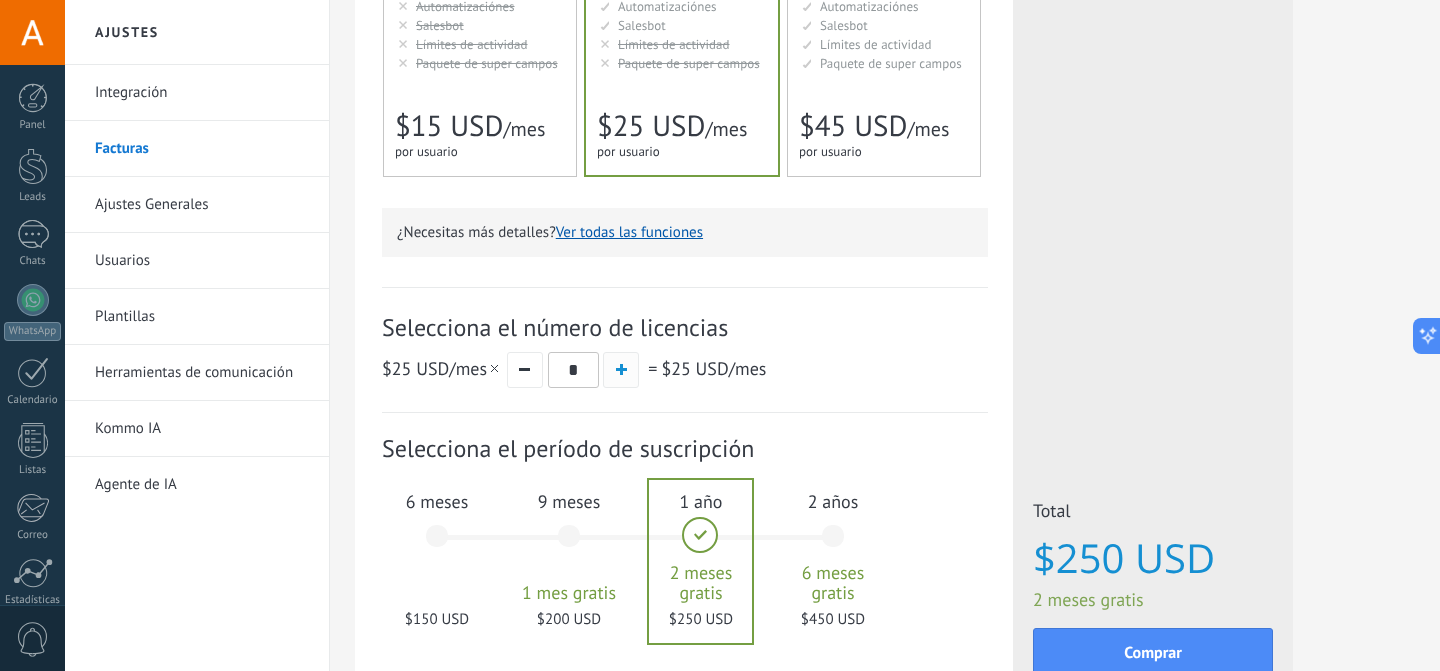 click at bounding box center (621, 369) 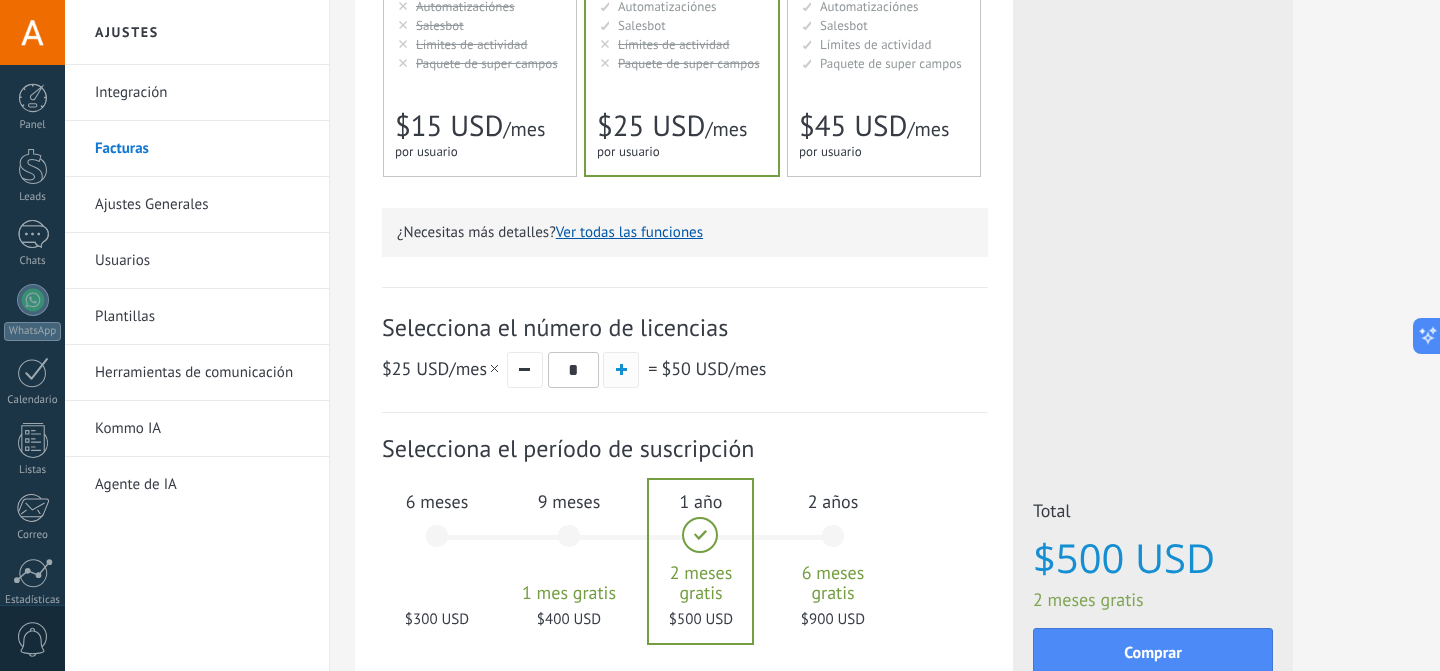 click at bounding box center (621, 369) 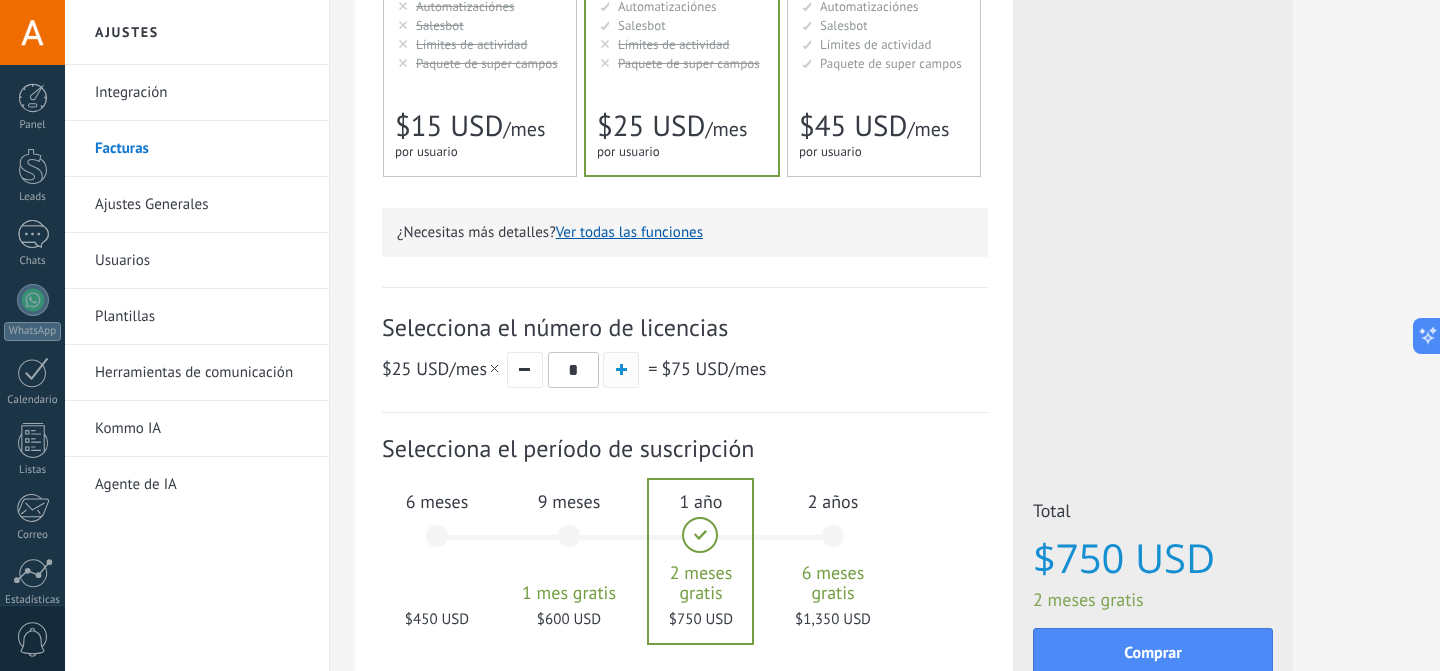 click at bounding box center (621, 369) 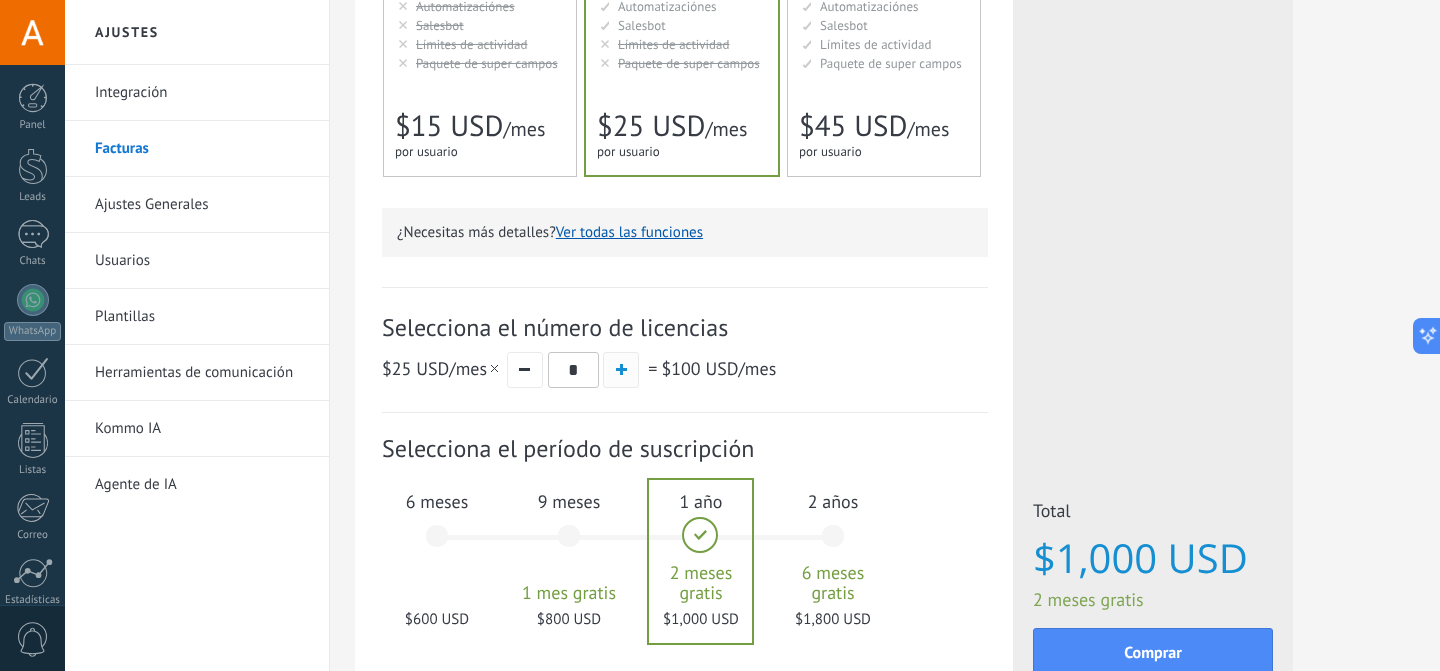 click at bounding box center [621, 369] 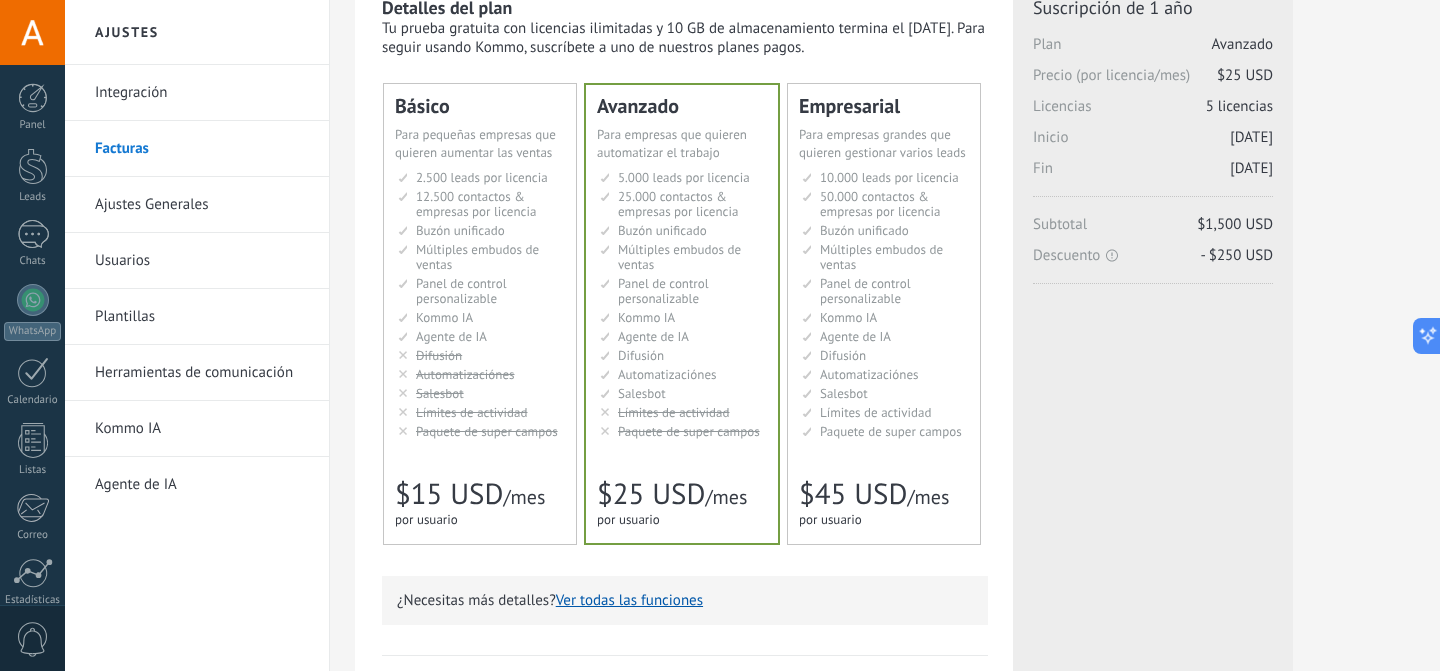 scroll, scrollTop: 77, scrollLeft: 0, axis: vertical 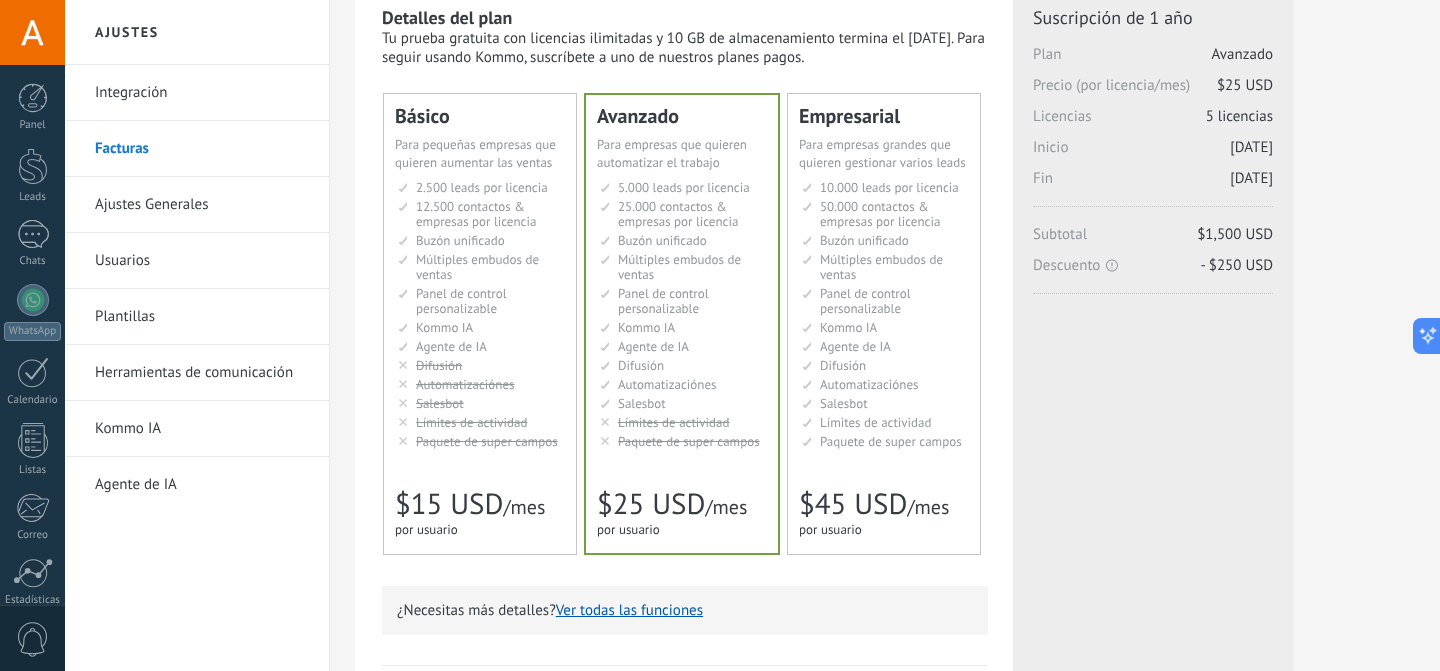 click on "12.500 contactos & empresas por licencia" at bounding box center (476, 214) 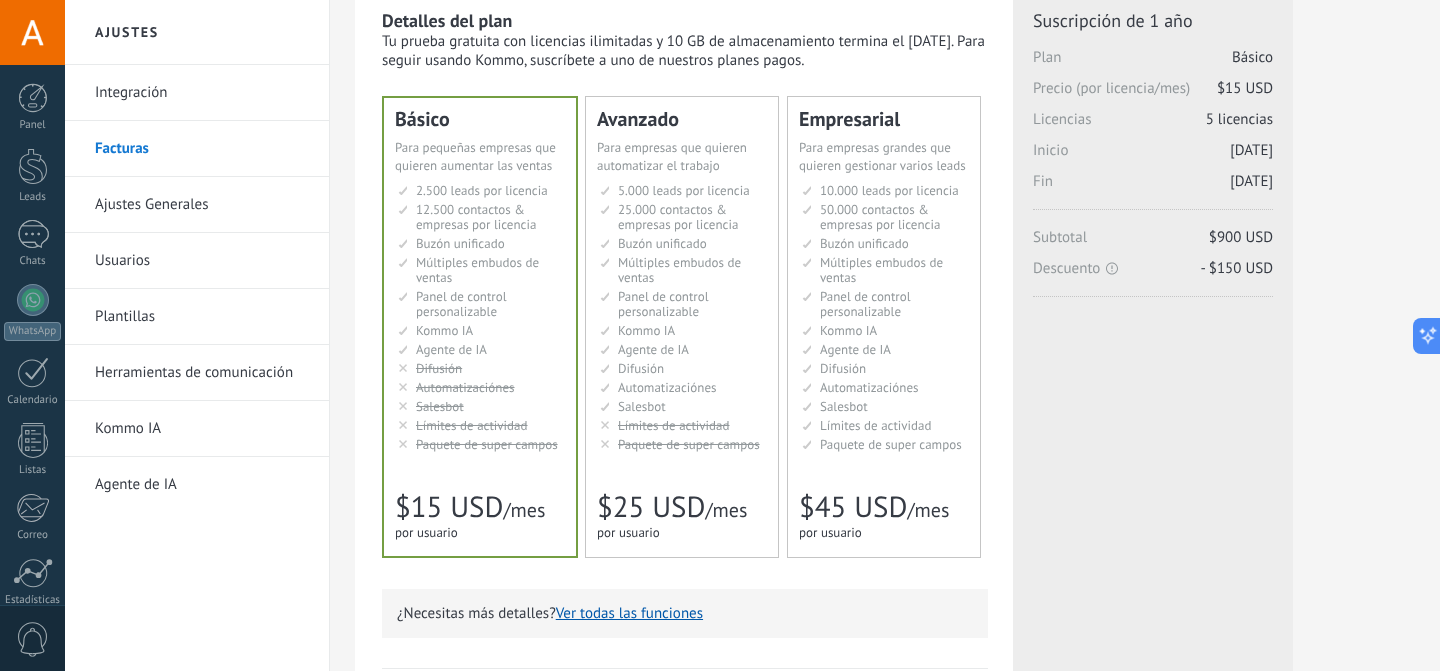 scroll, scrollTop: 0, scrollLeft: 0, axis: both 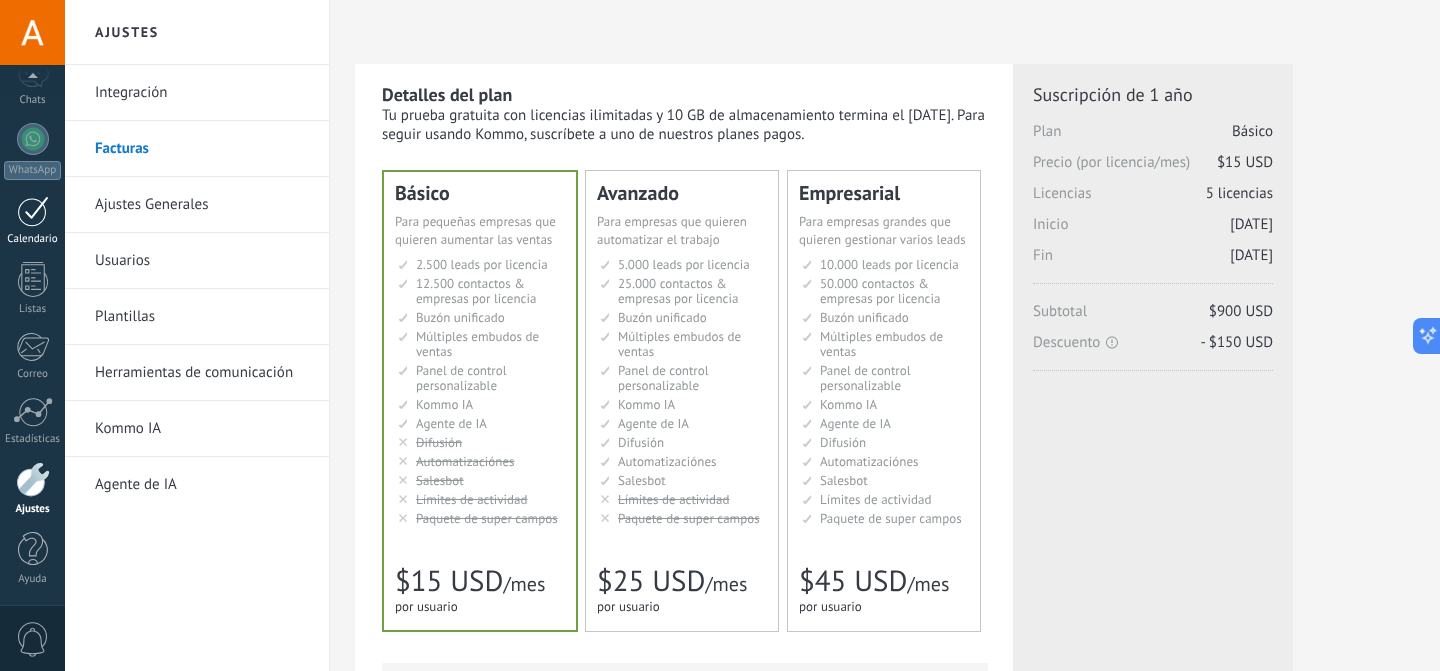 click on "Calendario" at bounding box center (33, 239) 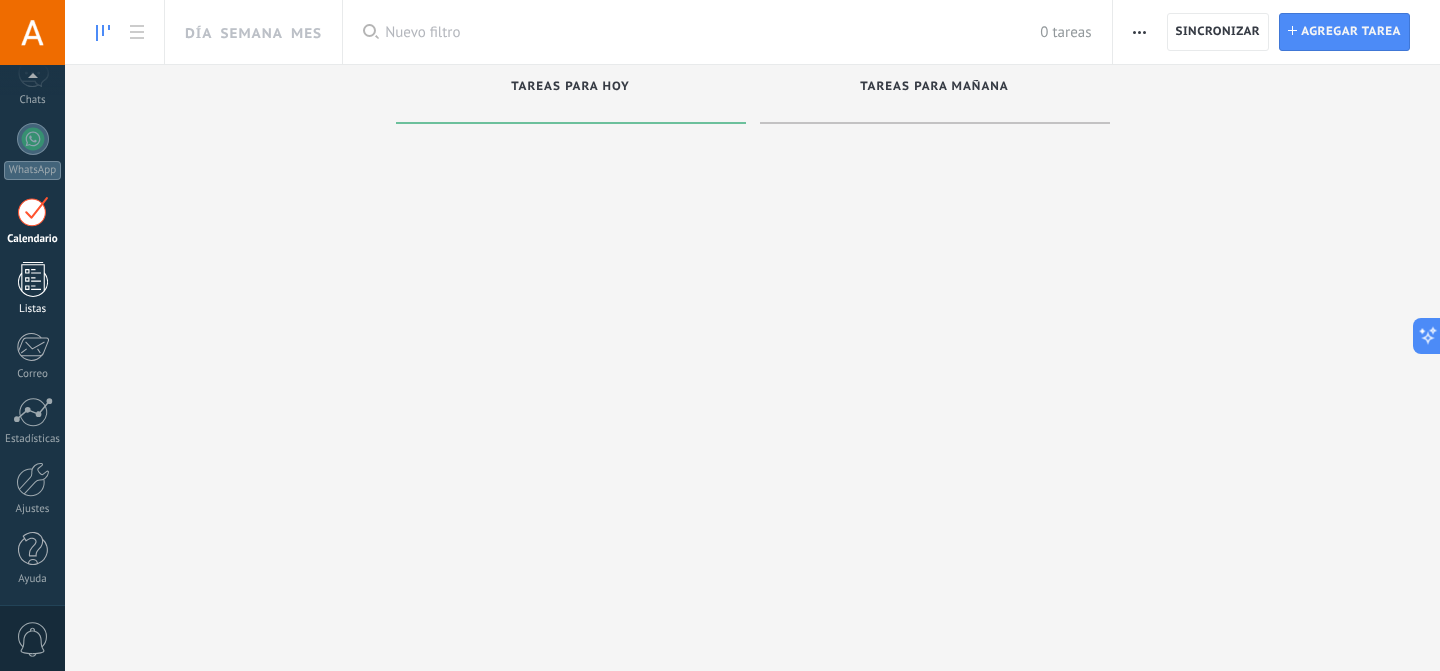 click at bounding box center (33, 279) 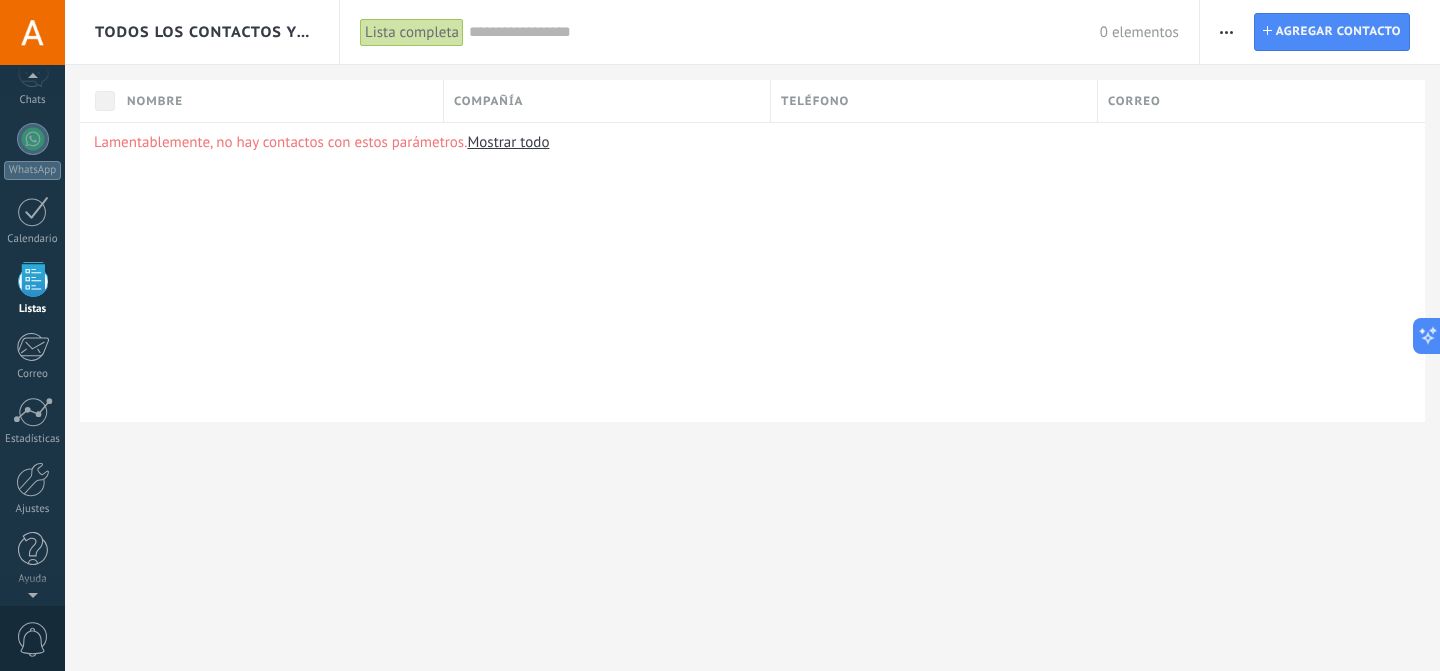 scroll, scrollTop: 124, scrollLeft: 0, axis: vertical 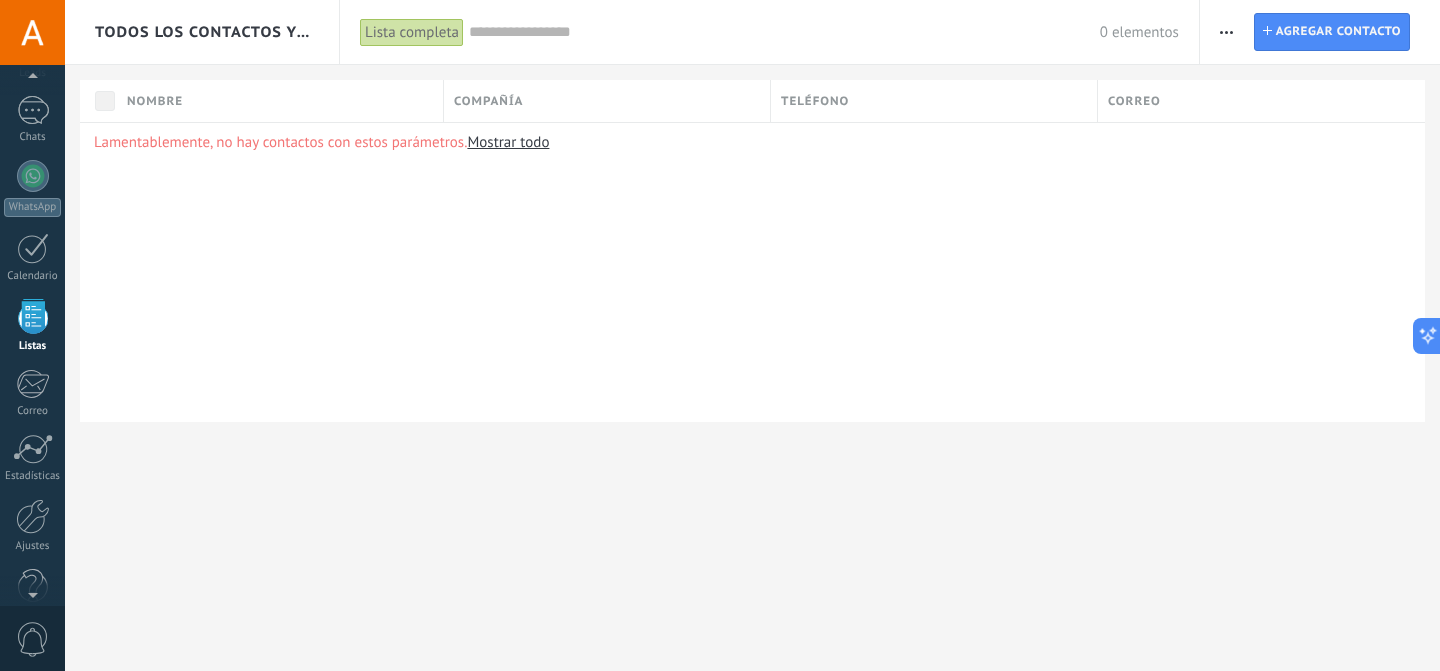 click on "Panel
Leads
Chats
WhatsApp
Clientes" at bounding box center (32, 301) 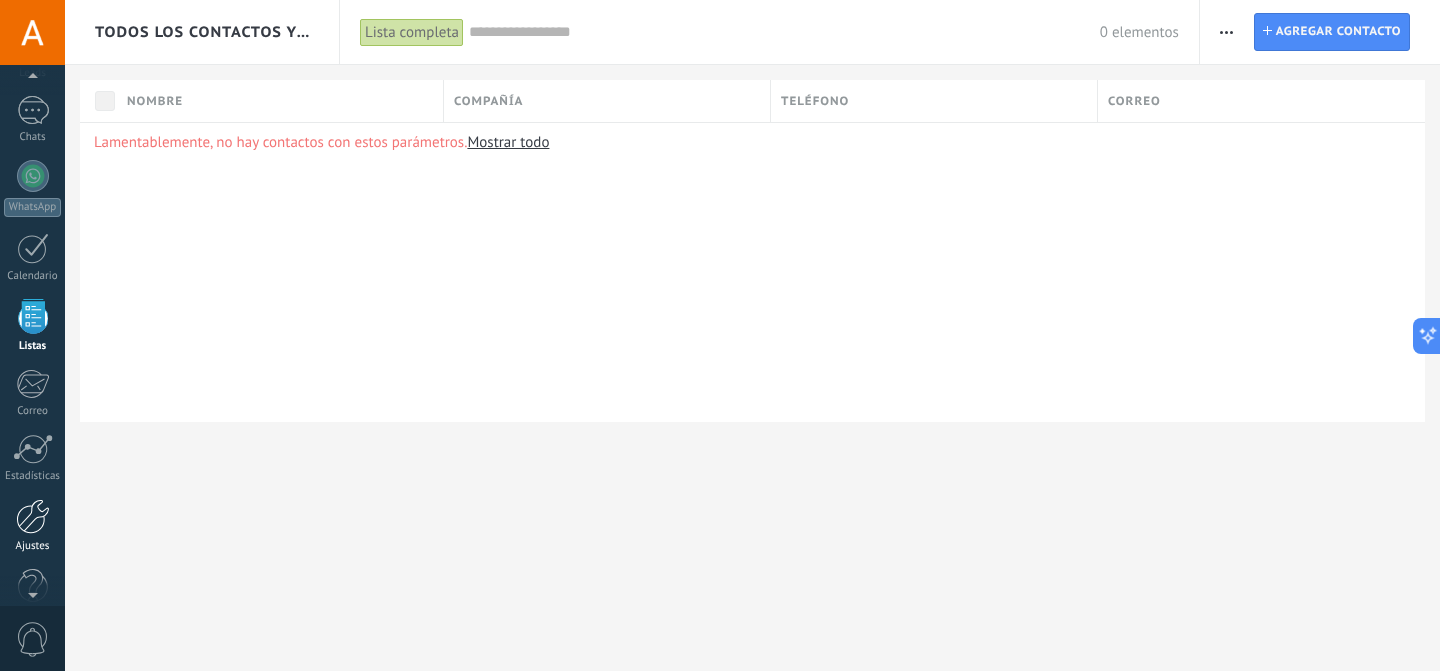 click at bounding box center (33, 516) 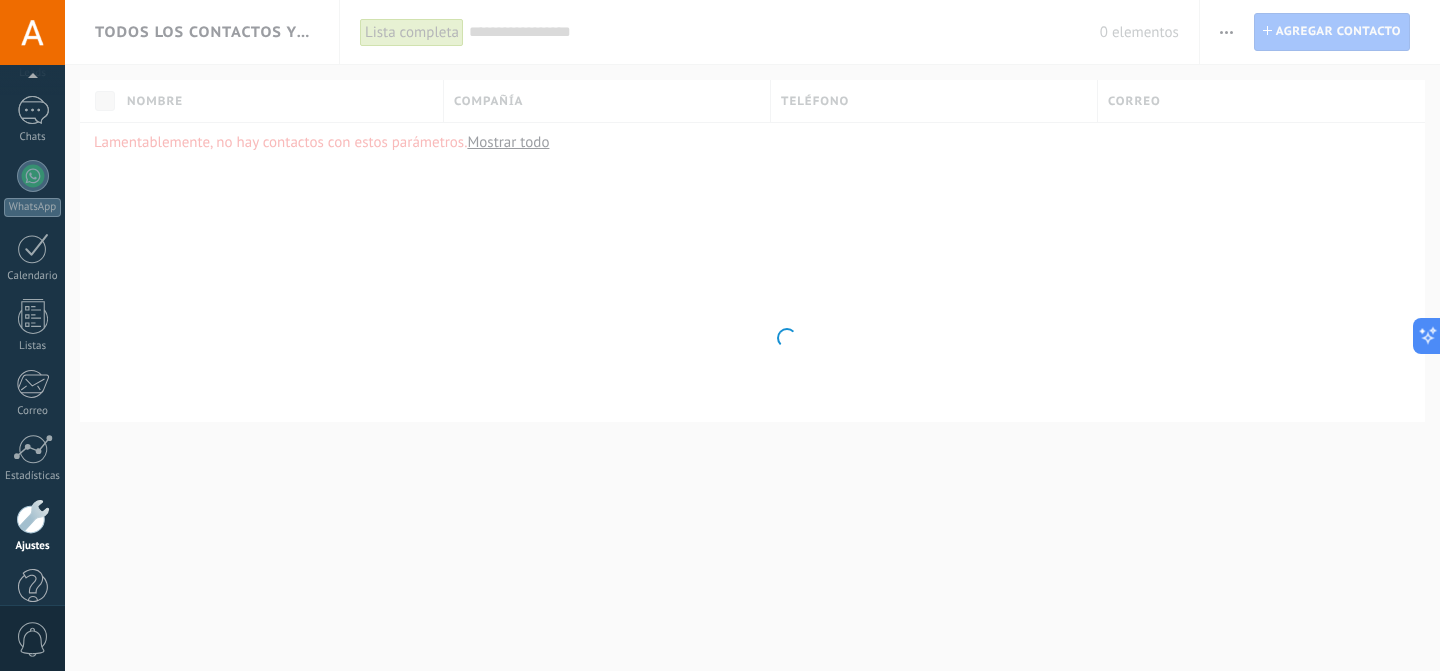 scroll, scrollTop: 161, scrollLeft: 0, axis: vertical 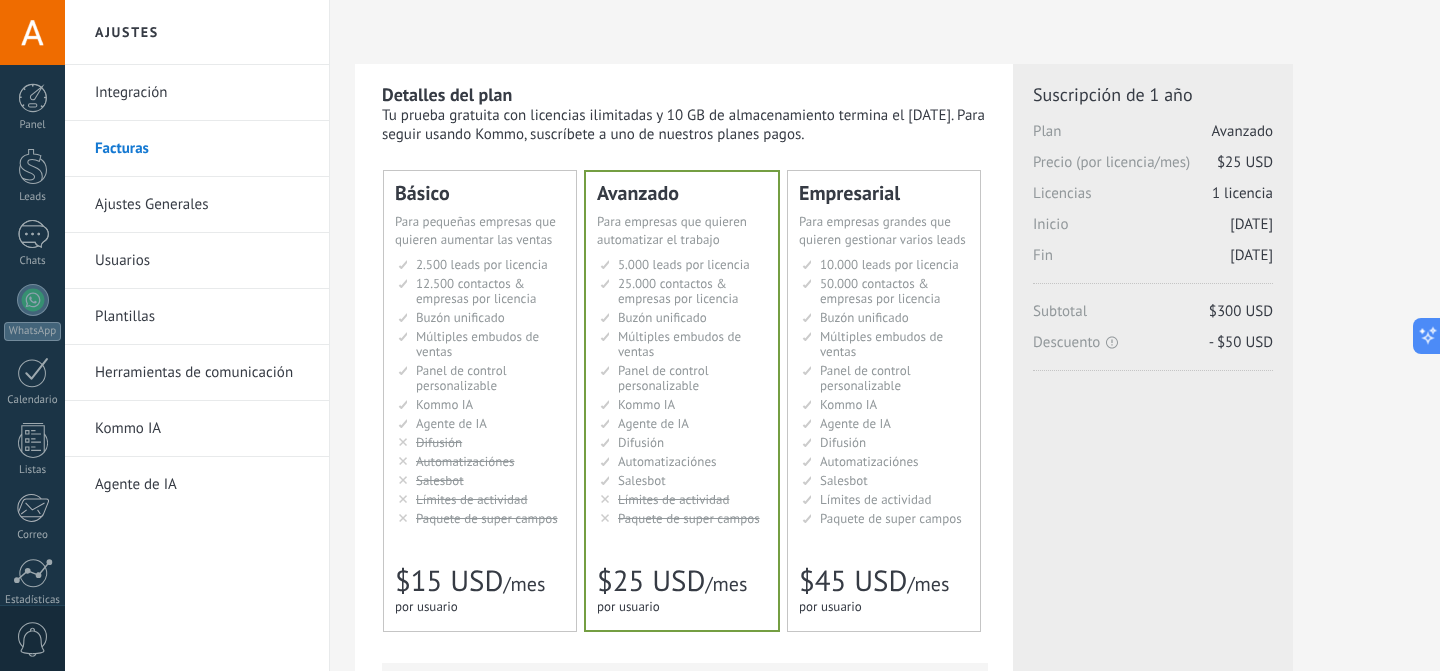 click on "Para pequeñas empresas que quieren aumentar las ventas" at bounding box center (475, 230) 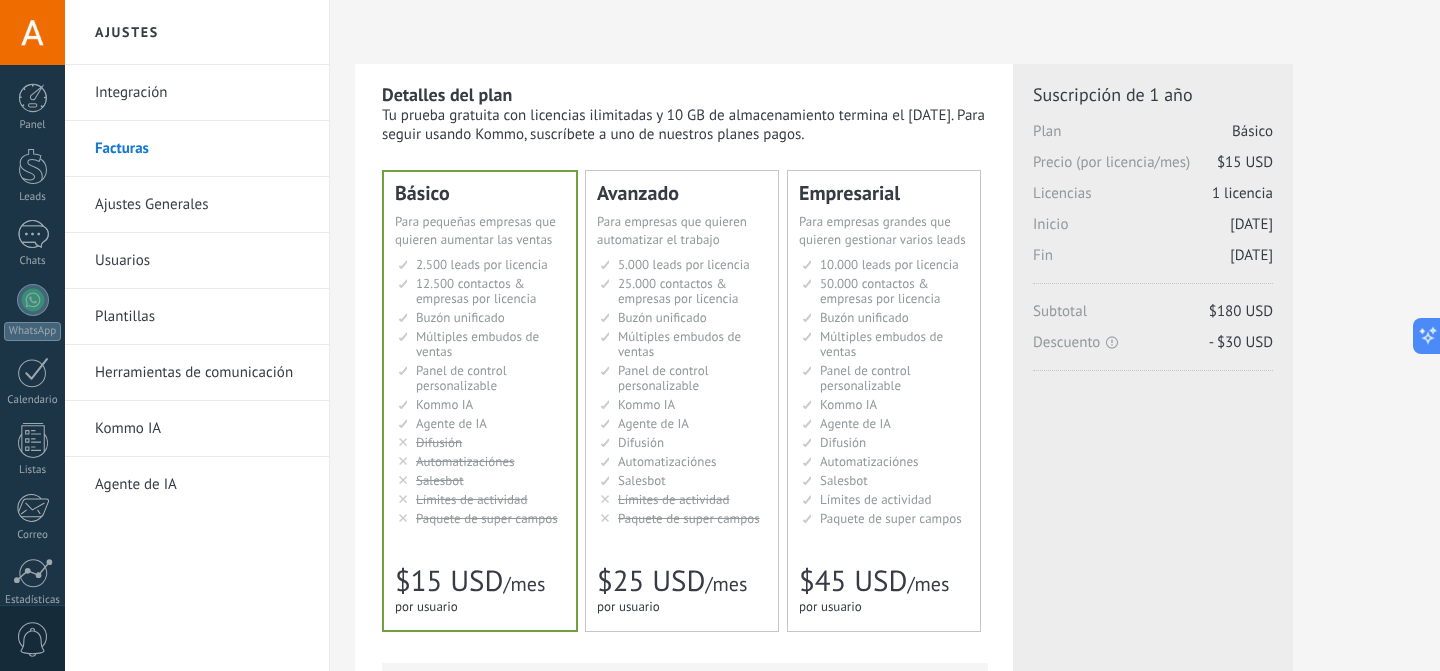 click on "Para pequeñas empresas que quieren aumentar las ventas" at bounding box center (475, 230) 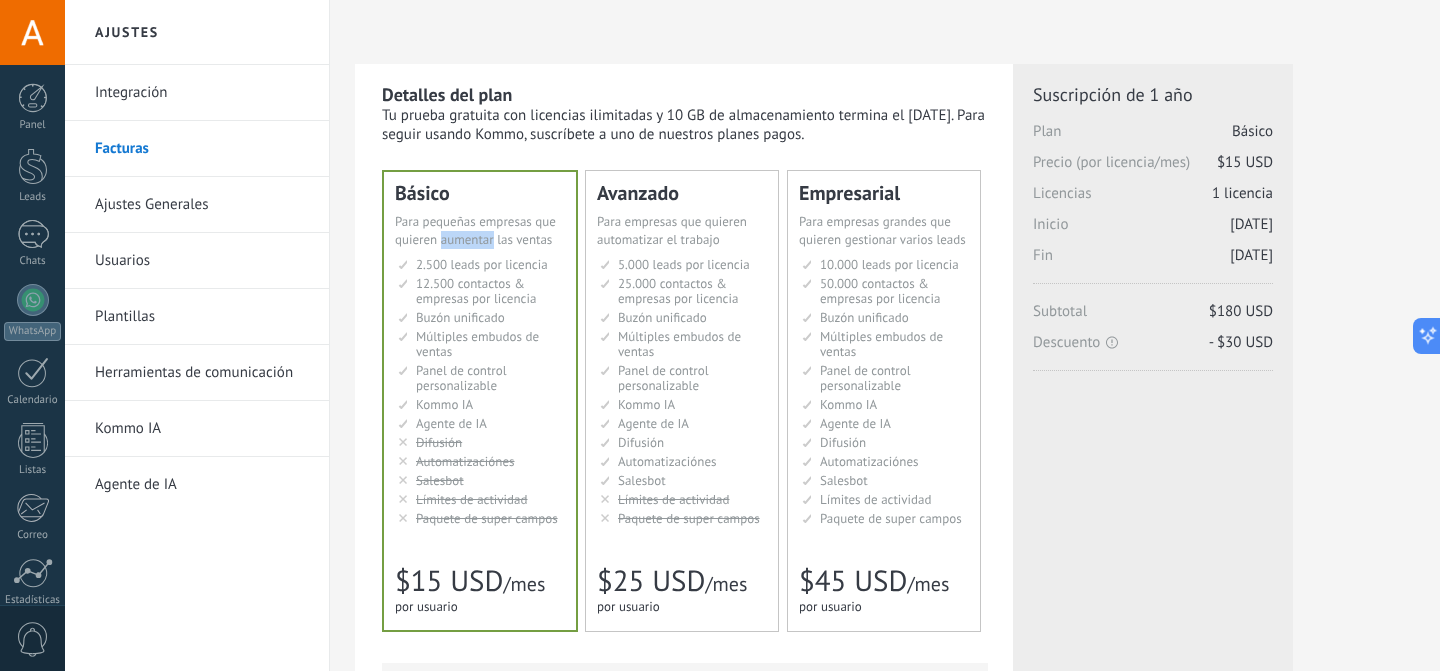 click on "Para pequeñas empresas que quieren aumentar las ventas" at bounding box center (475, 230) 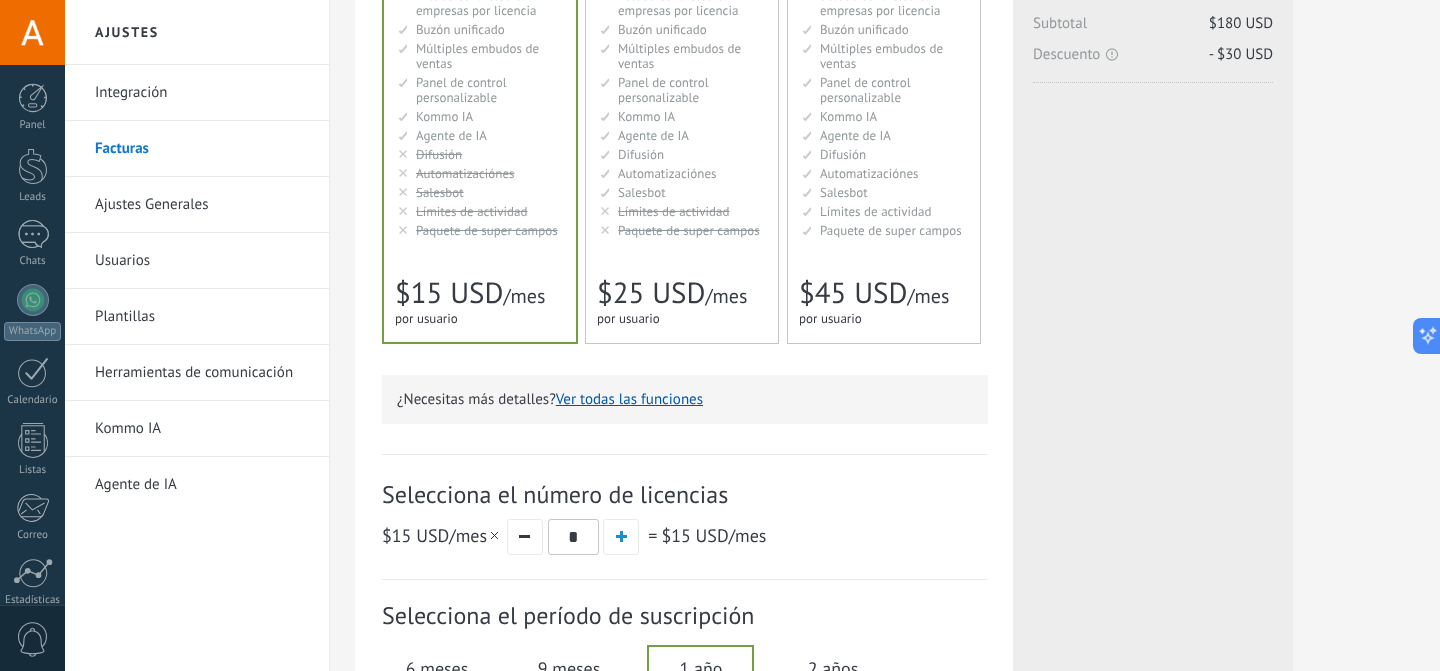 scroll, scrollTop: 319, scrollLeft: 0, axis: vertical 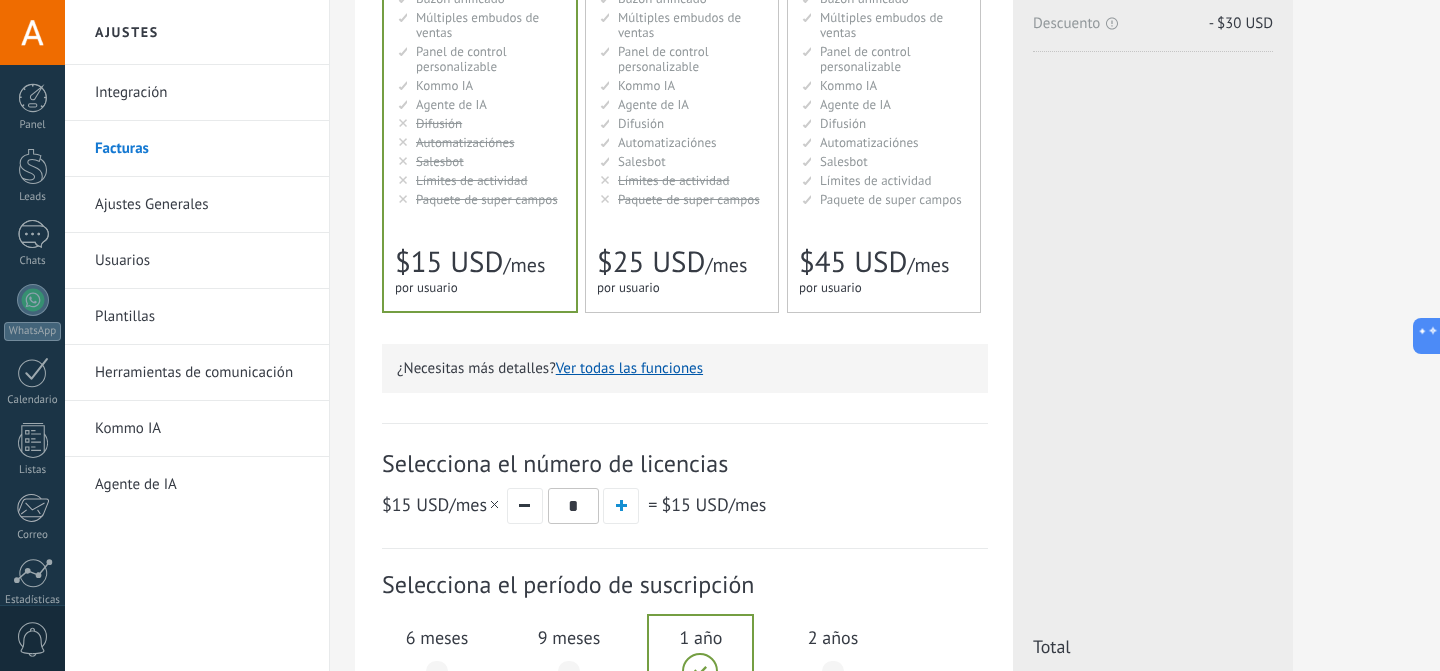 click on "Ajustes Generales" at bounding box center [202, 205] 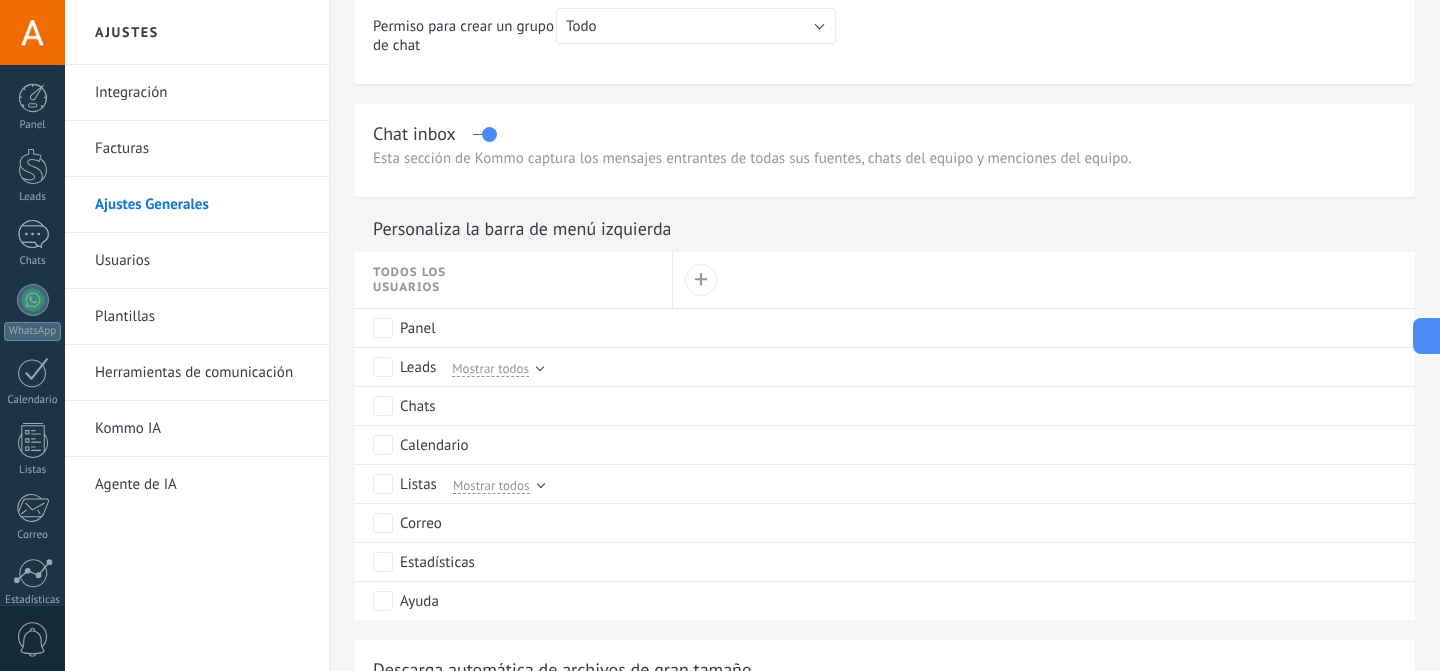 scroll, scrollTop: 418, scrollLeft: 0, axis: vertical 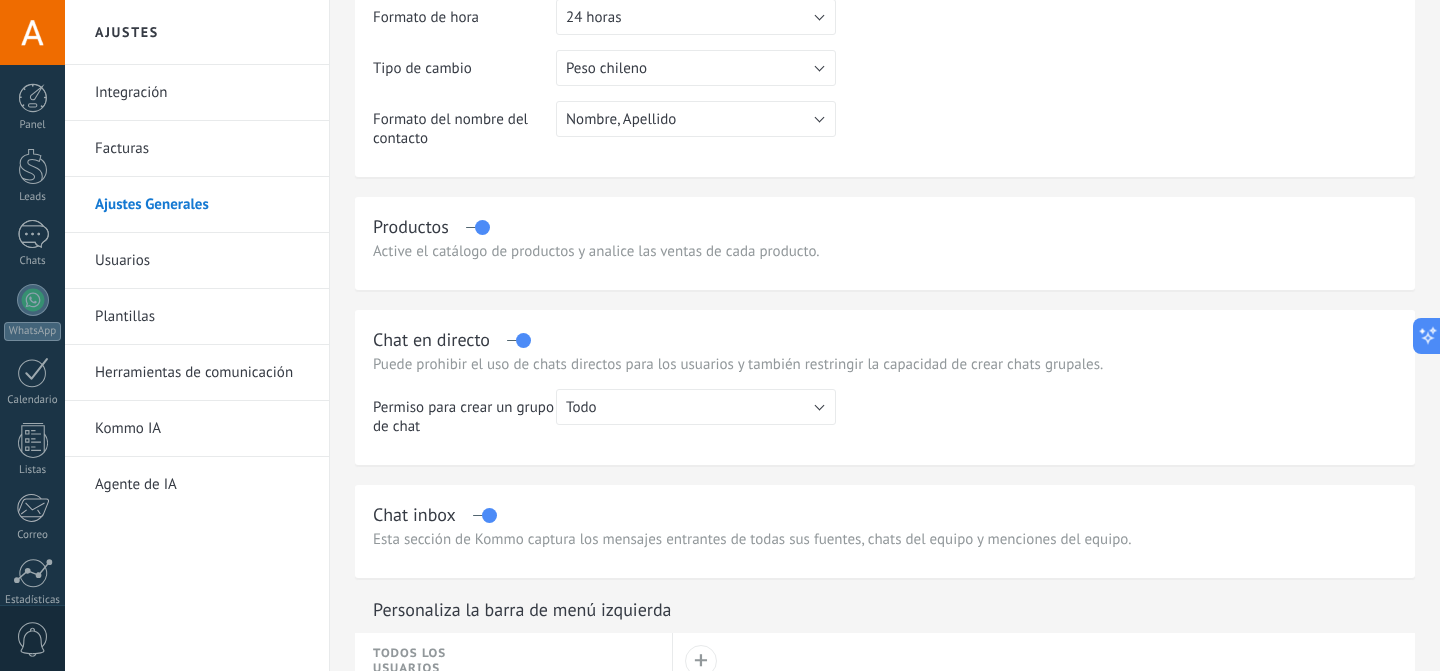 click on "Facturas" at bounding box center [202, 149] 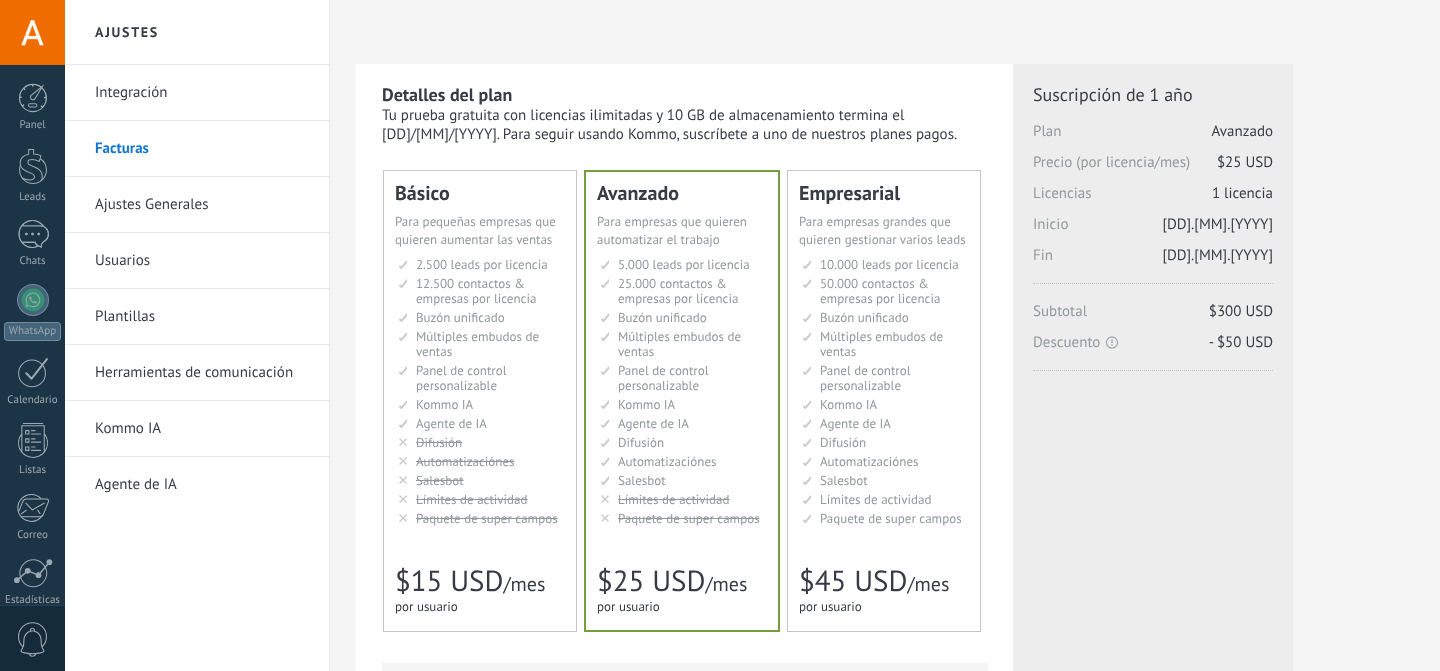 scroll, scrollTop: 0, scrollLeft: 0, axis: both 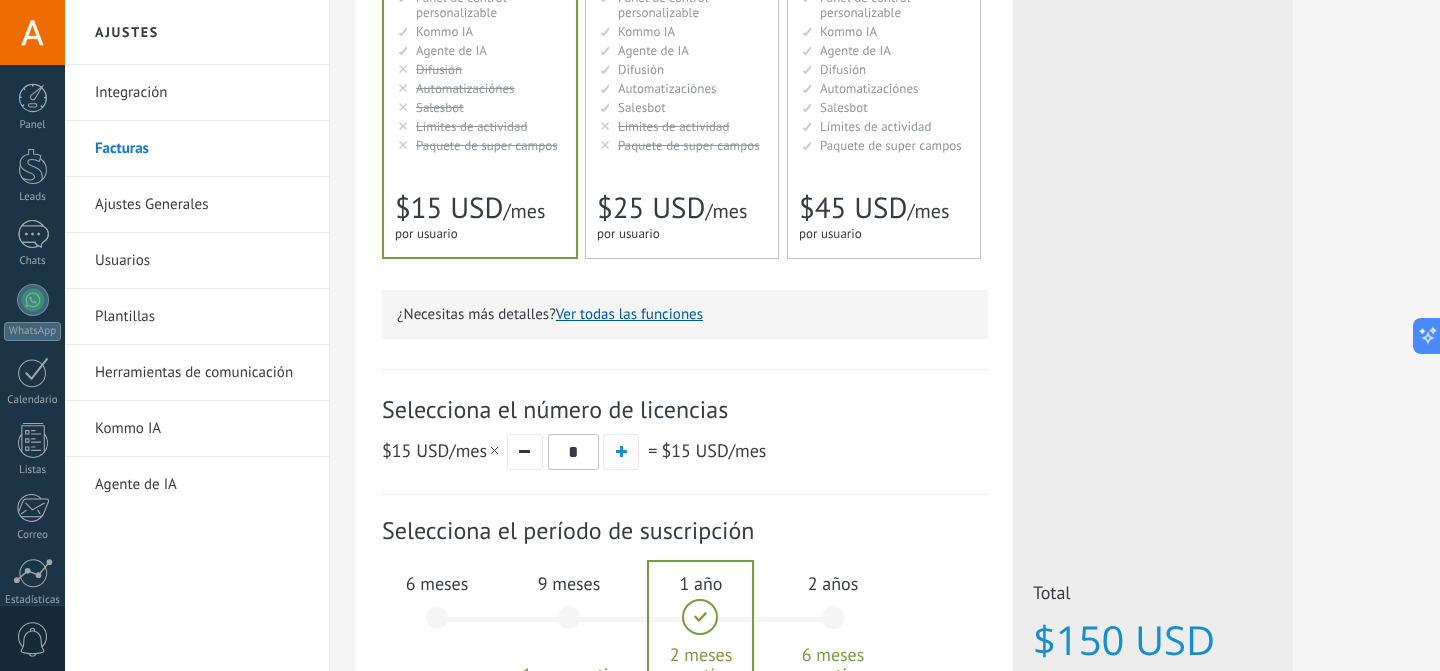 click at bounding box center (621, 452) 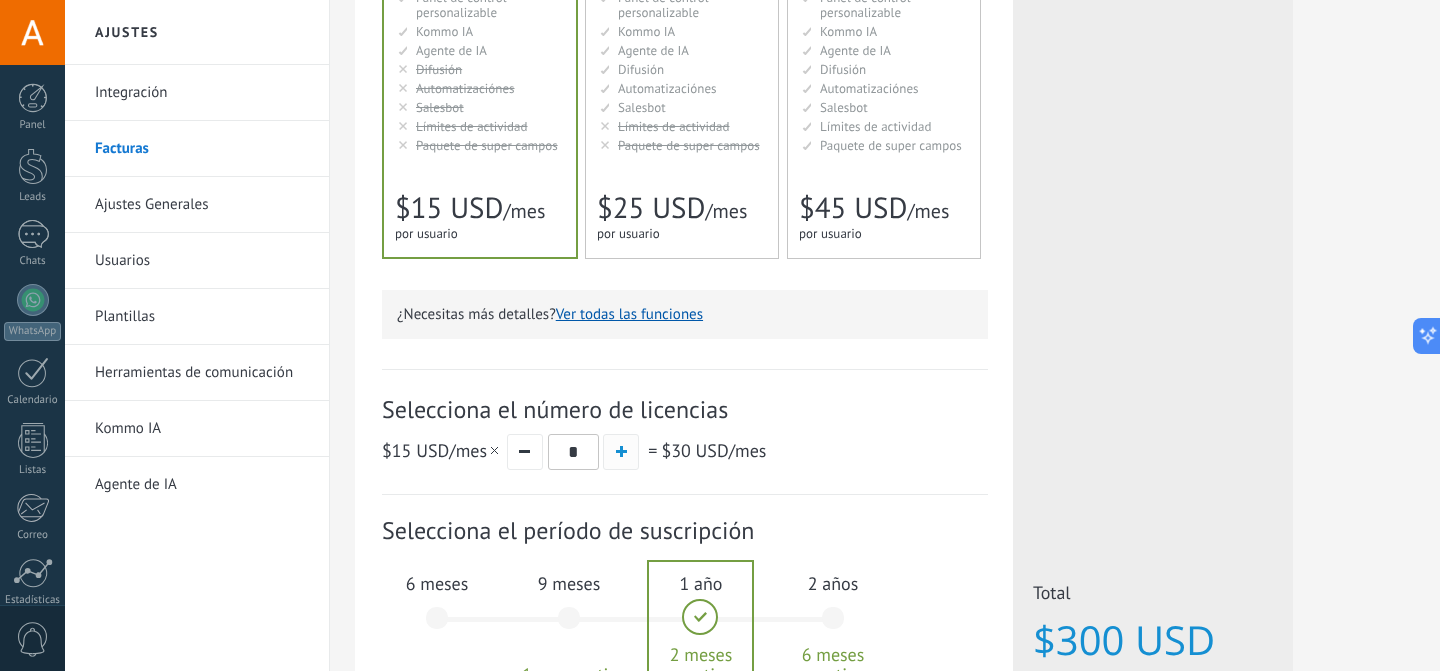 click at bounding box center [621, 452] 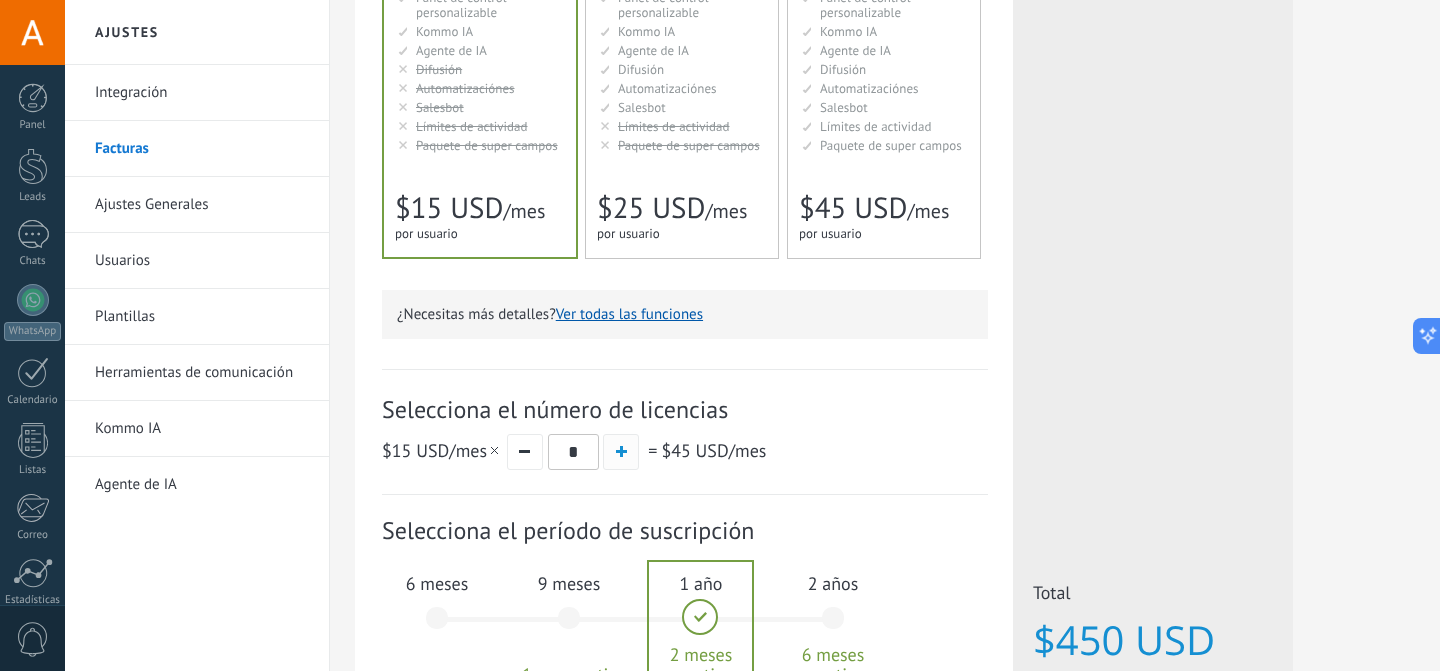 click at bounding box center [621, 452] 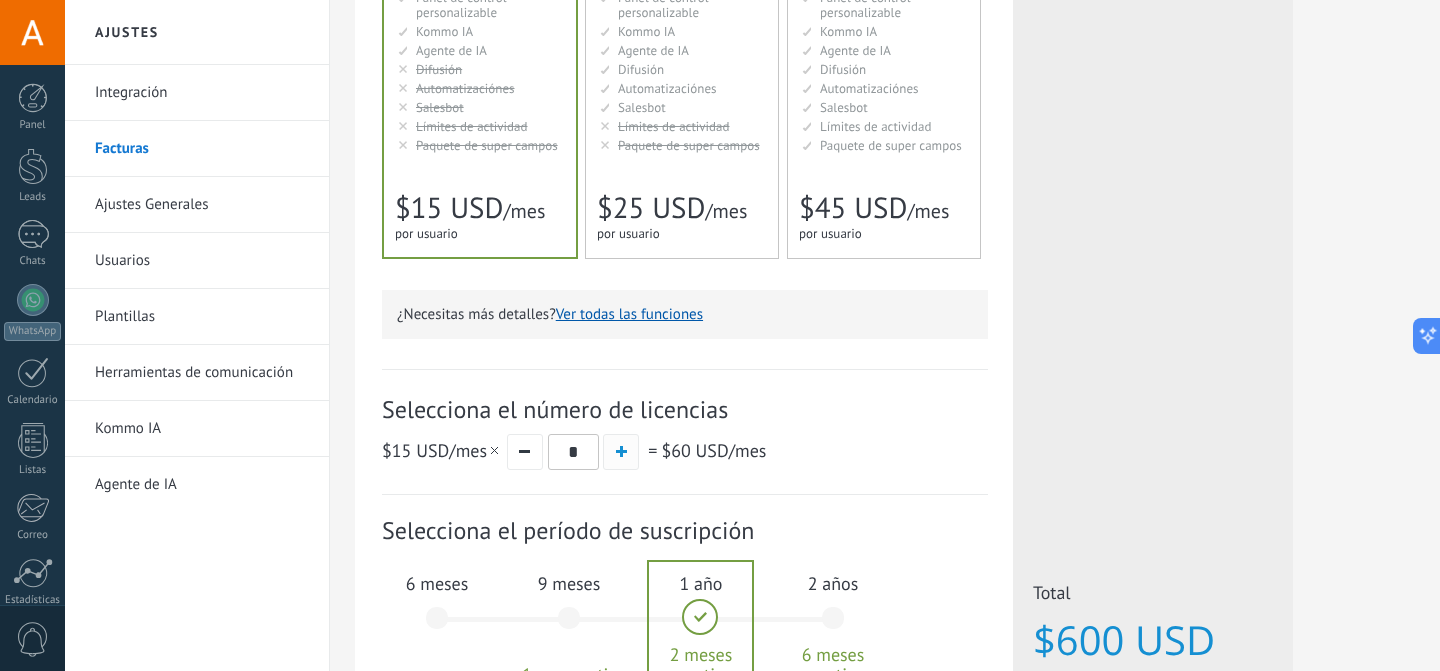 click at bounding box center (621, 452) 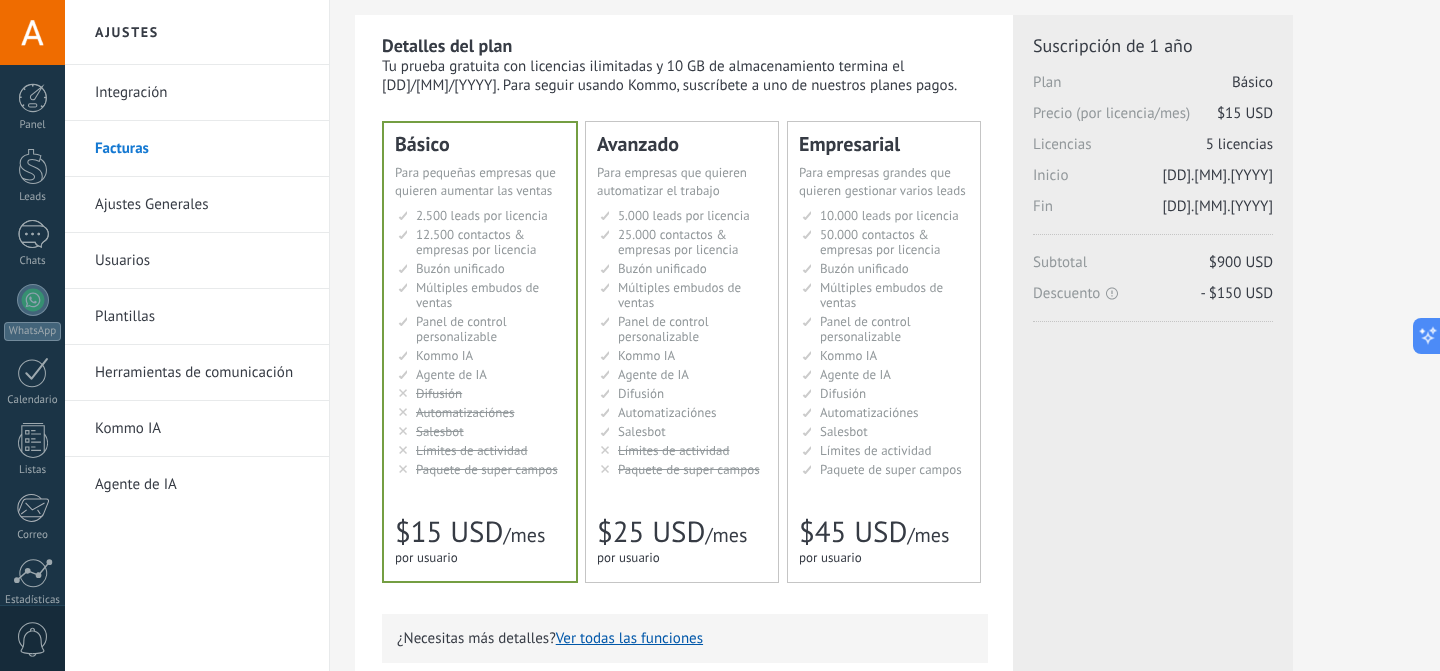 scroll, scrollTop: 0, scrollLeft: 0, axis: both 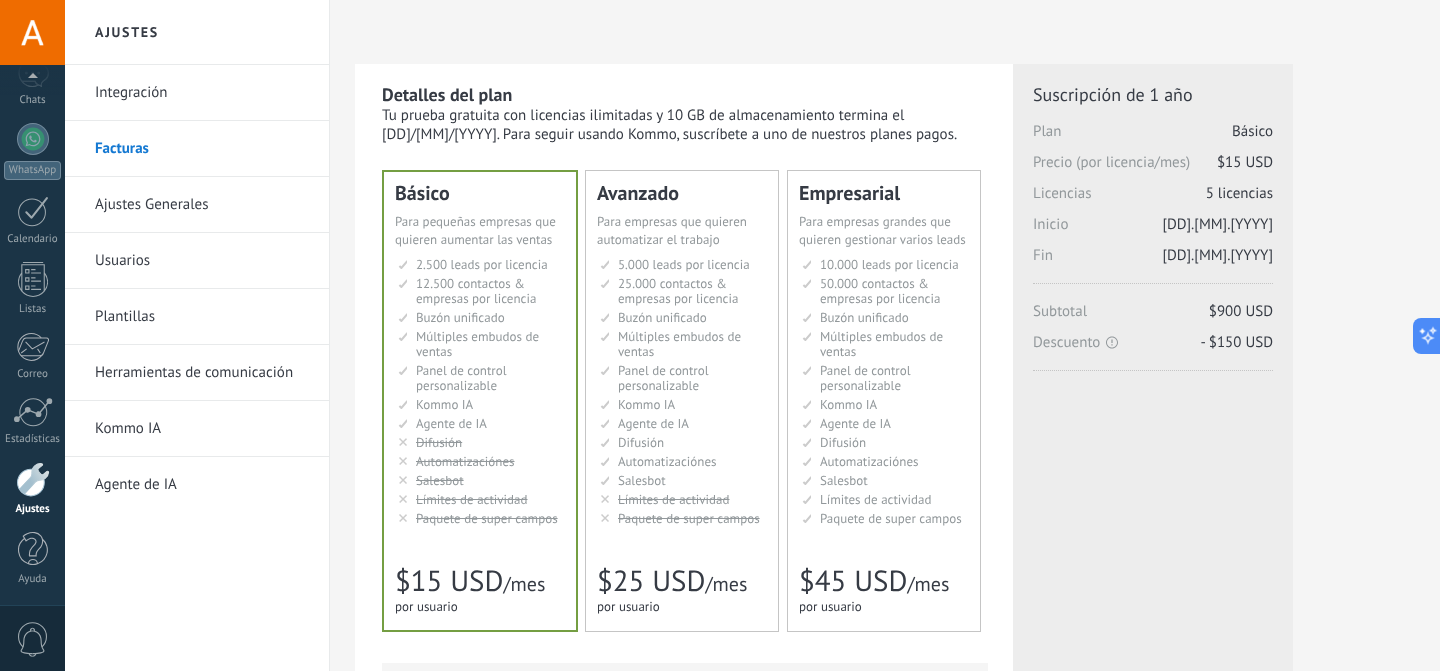 click on "Panel
Leads
Chats
WhatsApp
Clientes" at bounding box center [32, 264] 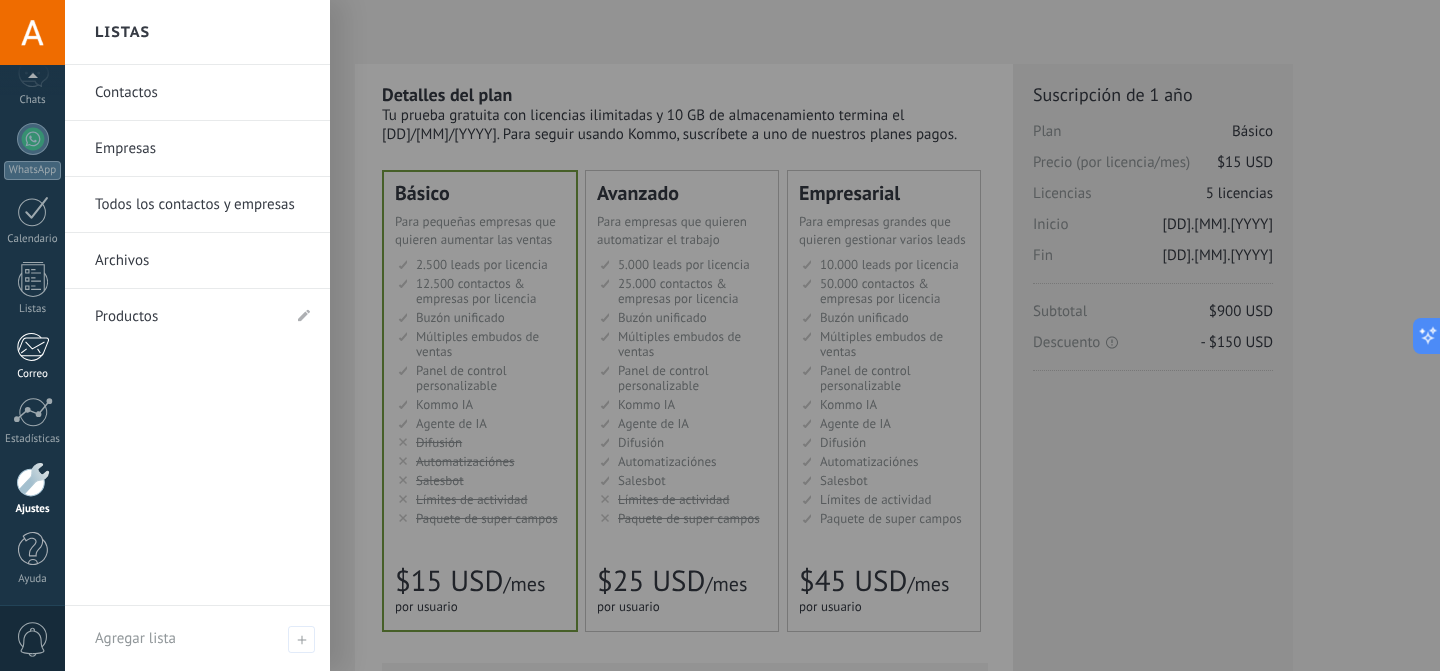 click on "Correo" at bounding box center [33, 374] 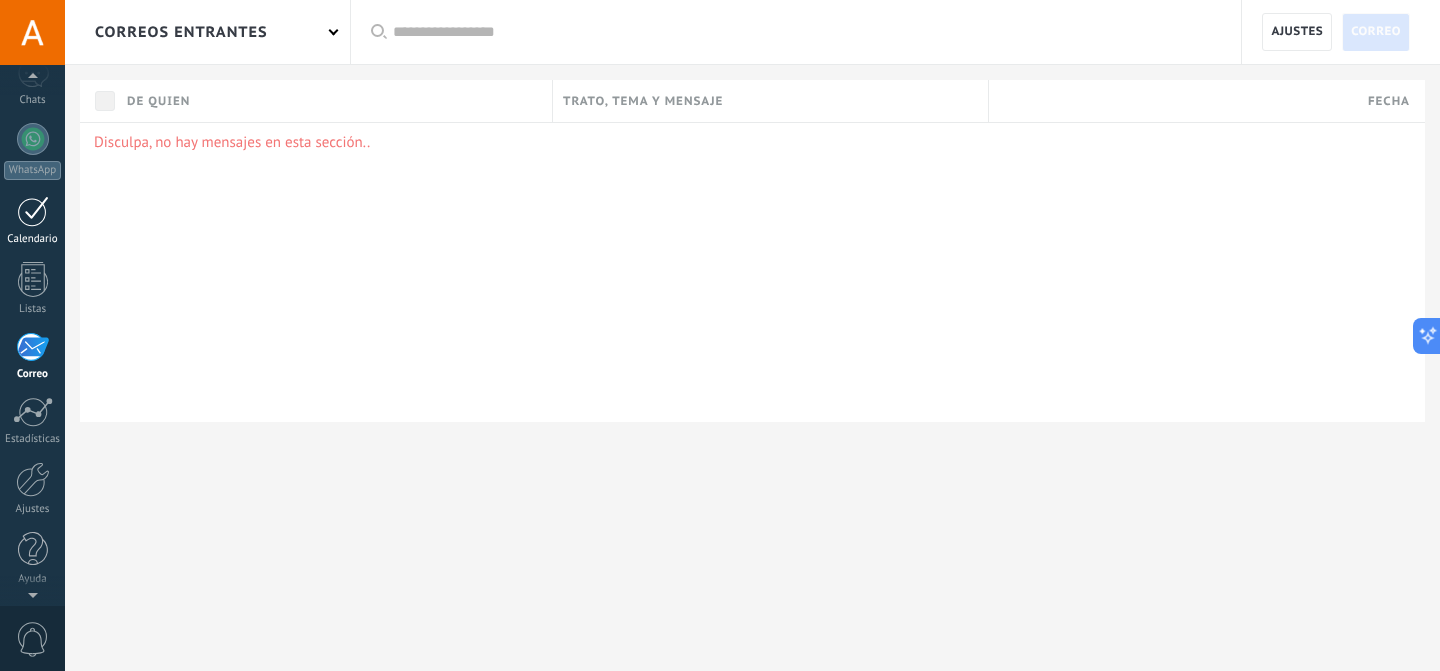 scroll, scrollTop: 0, scrollLeft: 0, axis: both 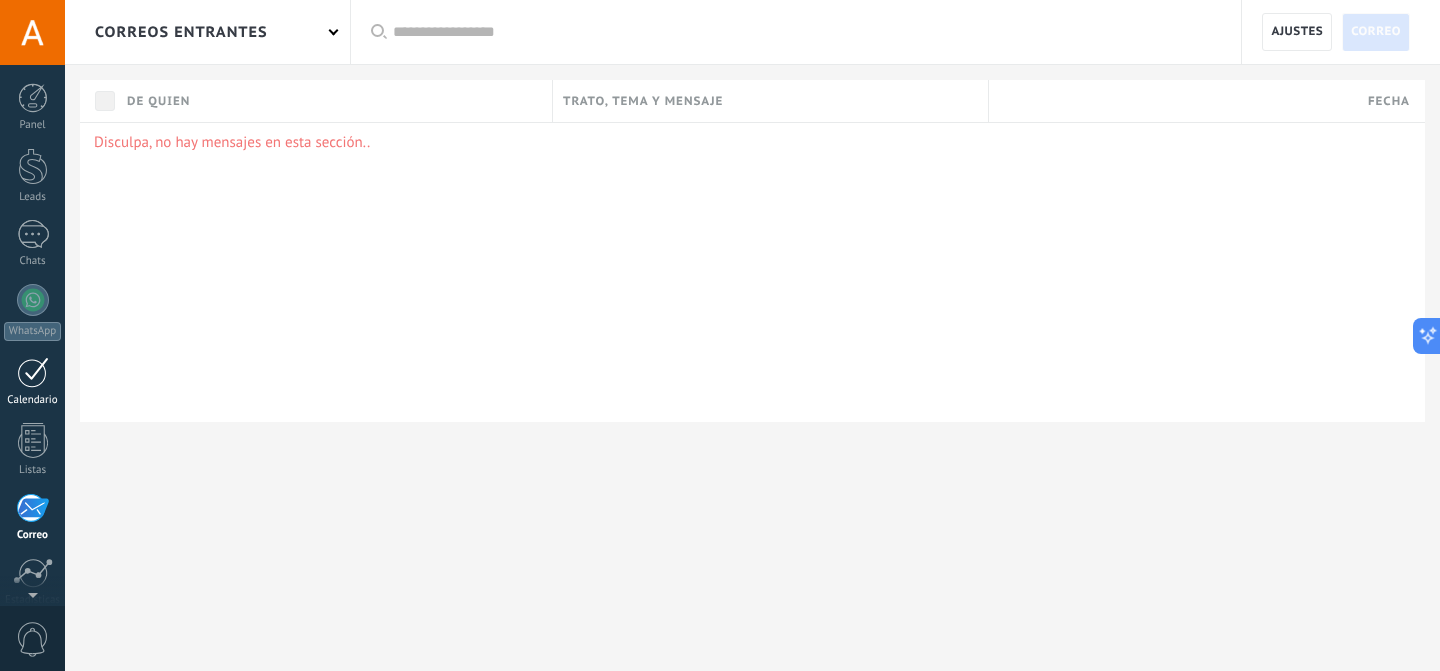 click at bounding box center [33, 234] 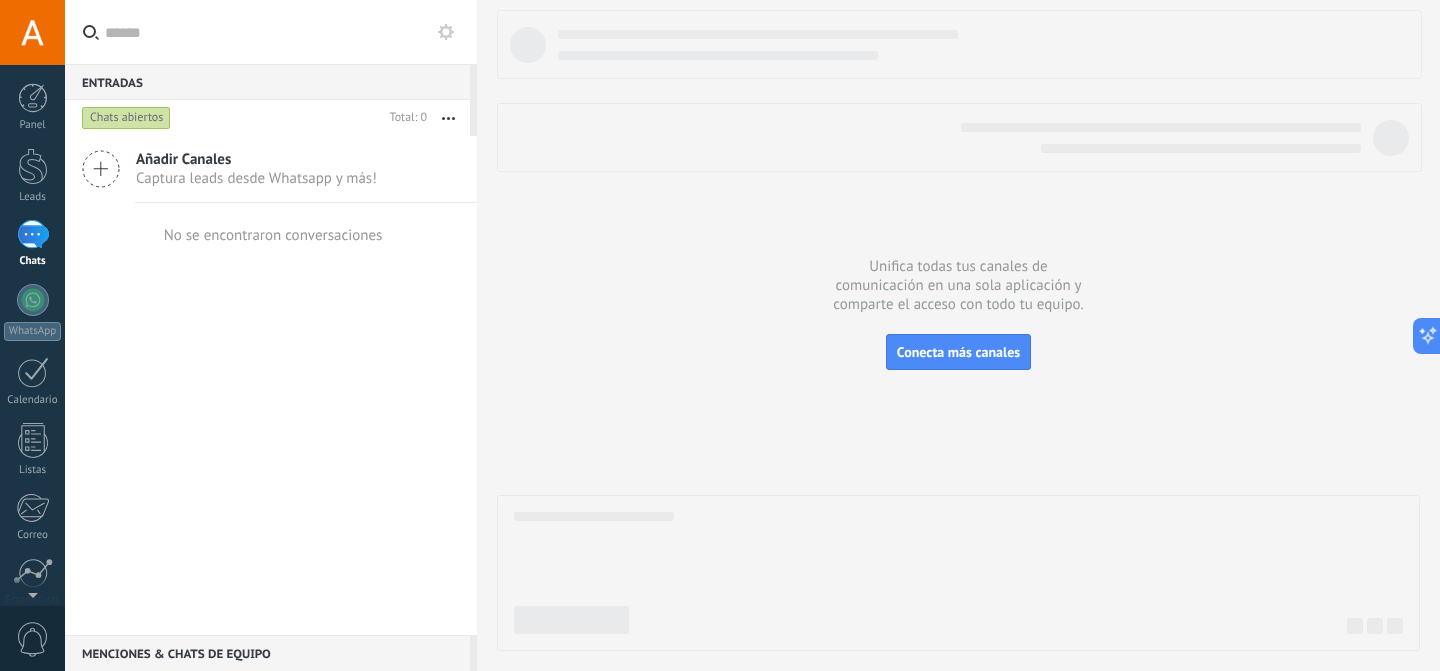 click on "Captura leads desde Whatsapp y más!" at bounding box center (256, 178) 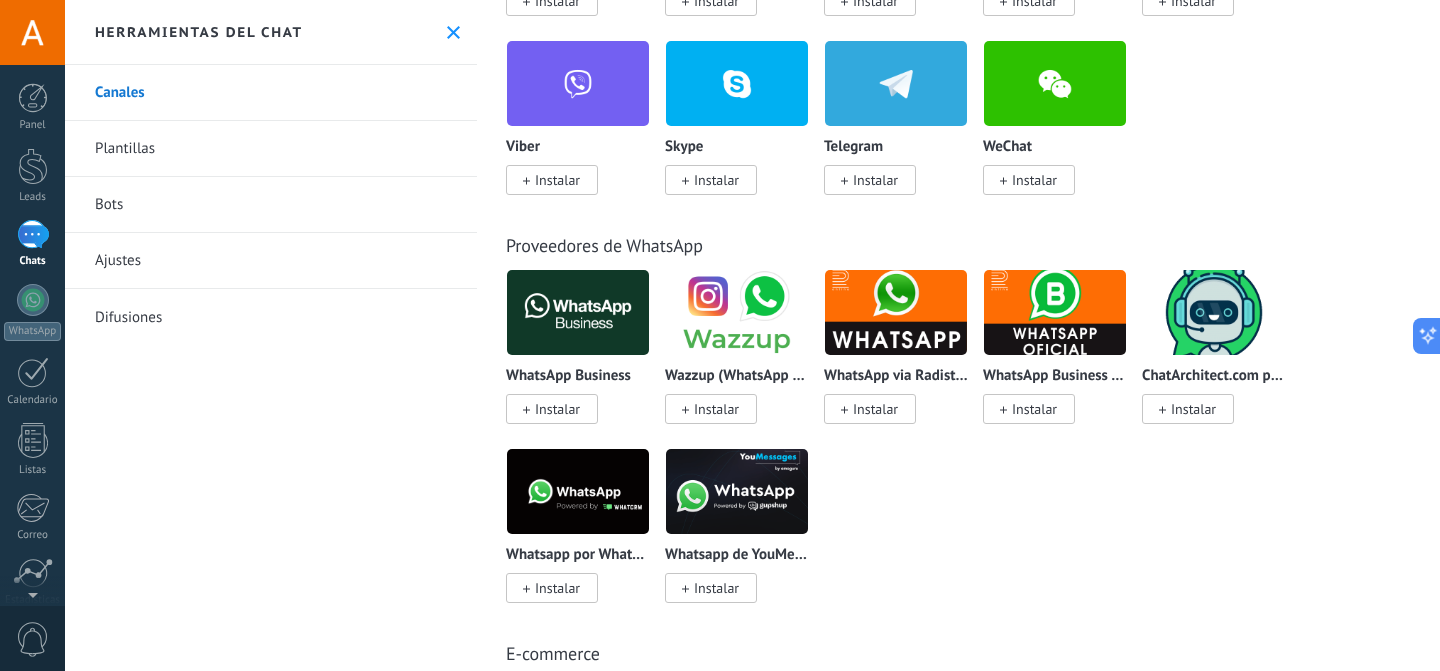 scroll, scrollTop: 509, scrollLeft: 0, axis: vertical 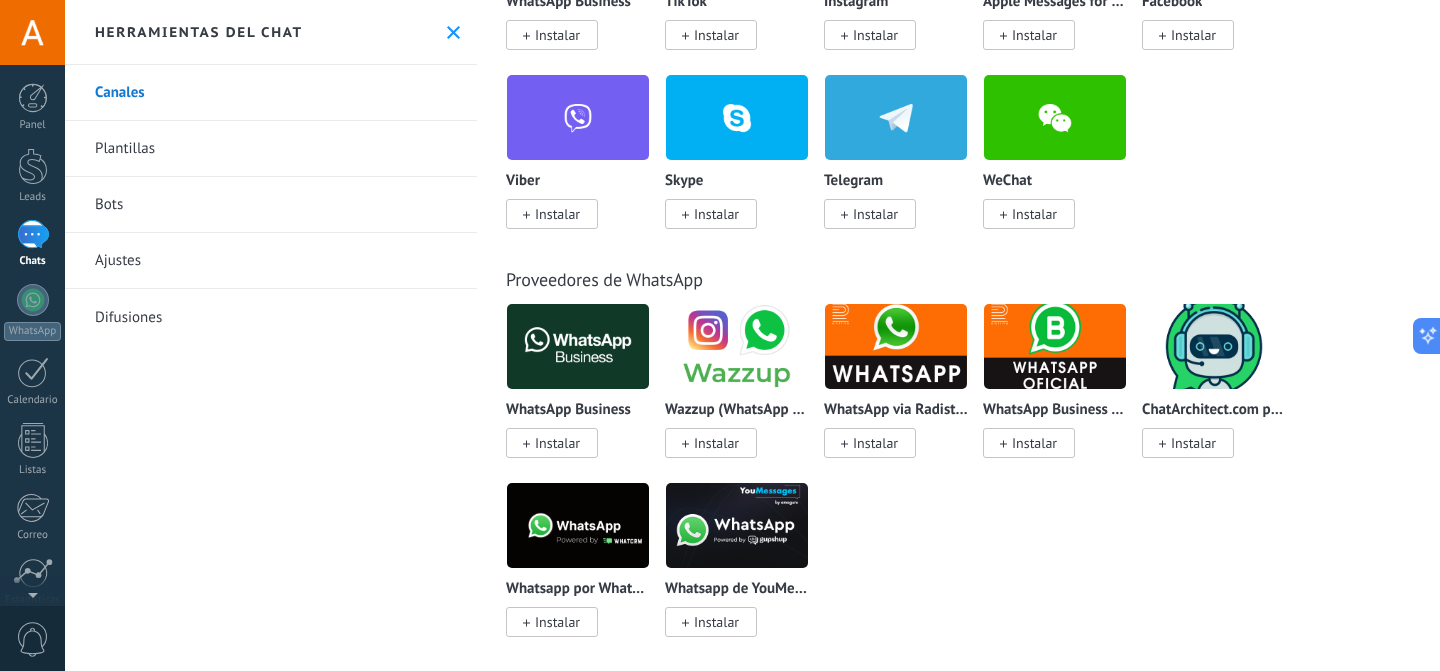 click at bounding box center [1055, 346] 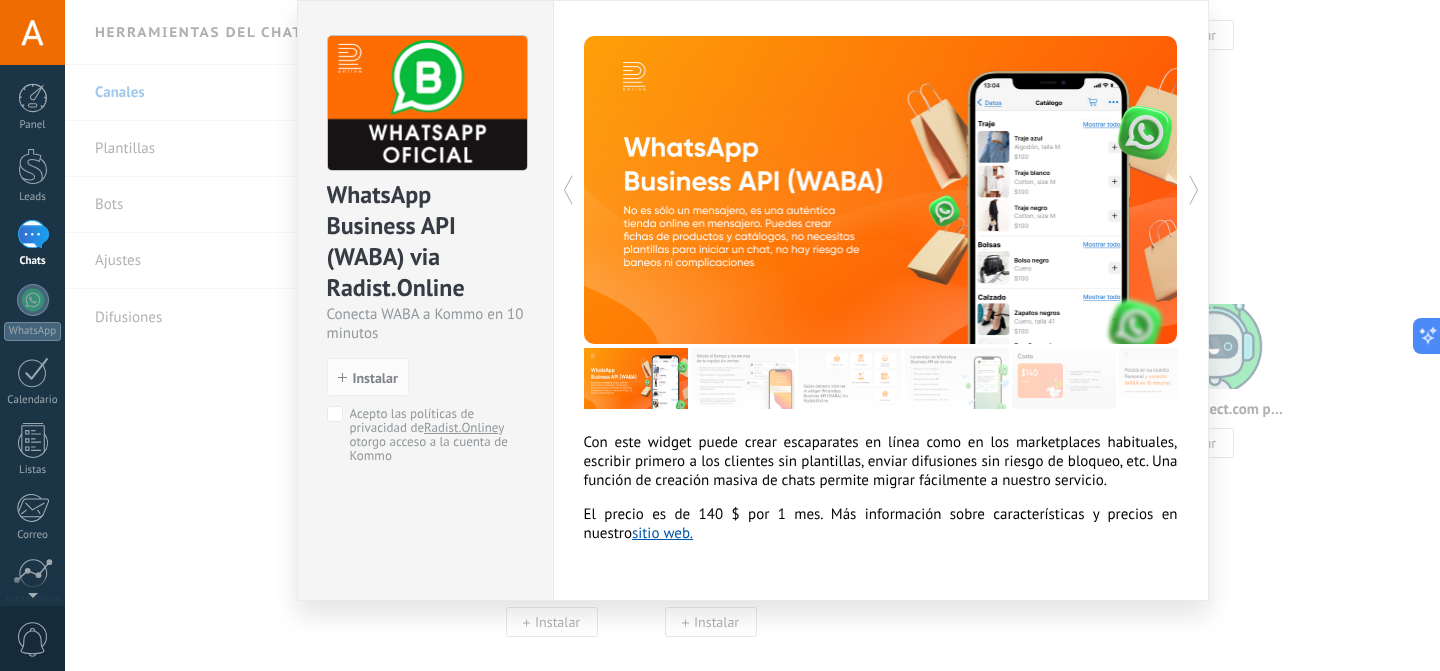 scroll, scrollTop: 72, scrollLeft: 0, axis: vertical 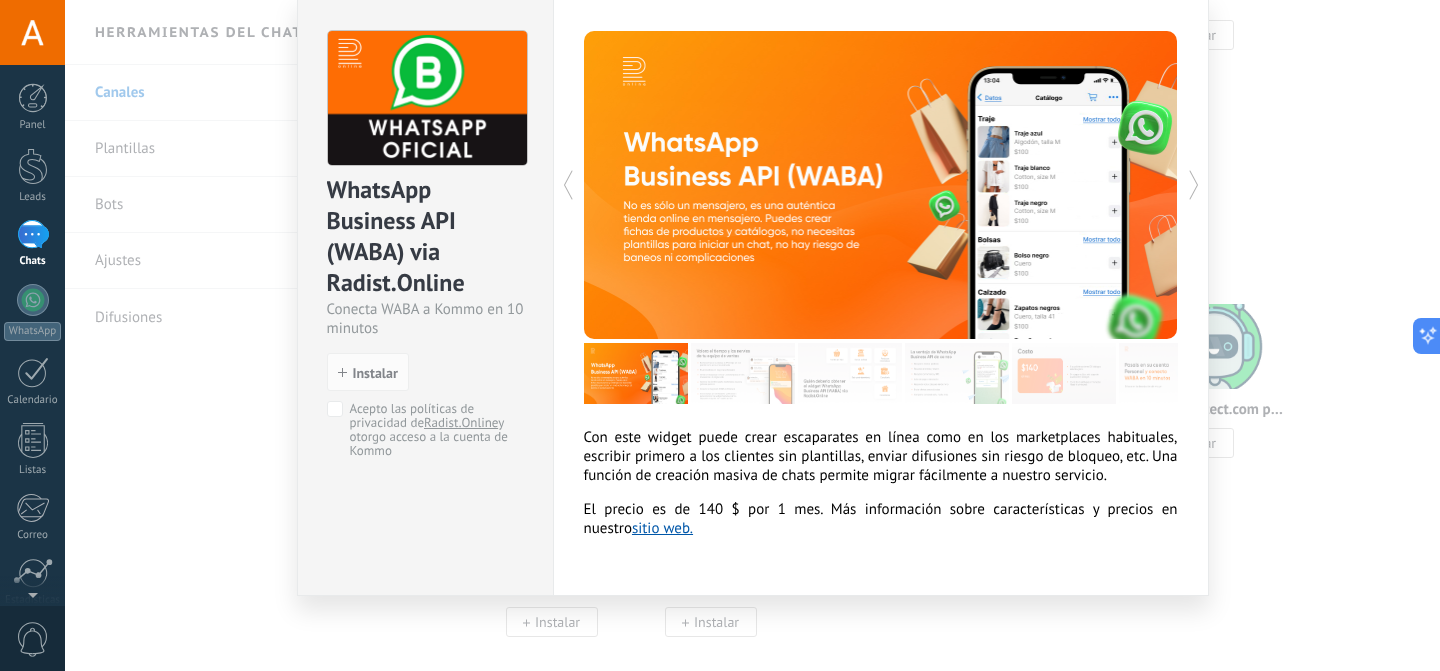 click on "WhatsApp Business API (WABA) via Radist.Online Conecta WABA a Kommo en 10 minutos install Instalar Acepto las políticas de privacidad de  Radist.Online  y otorgo acceso a la cuenta de Kommo
Con este widget puede crear escaparates en línea como en los marketplaces habituales, escribir primero a los clientes sin plantillas, enviar difusiones sin riesgo de bloqueo, etc. Una función de creación masiva de chats permite migrar fácilmente a nuestro servicio.
El precio es de 140 $ por 1 mes. Más información sobre características y precios en nuestro  sitio web.
más" at bounding box center [752, 335] 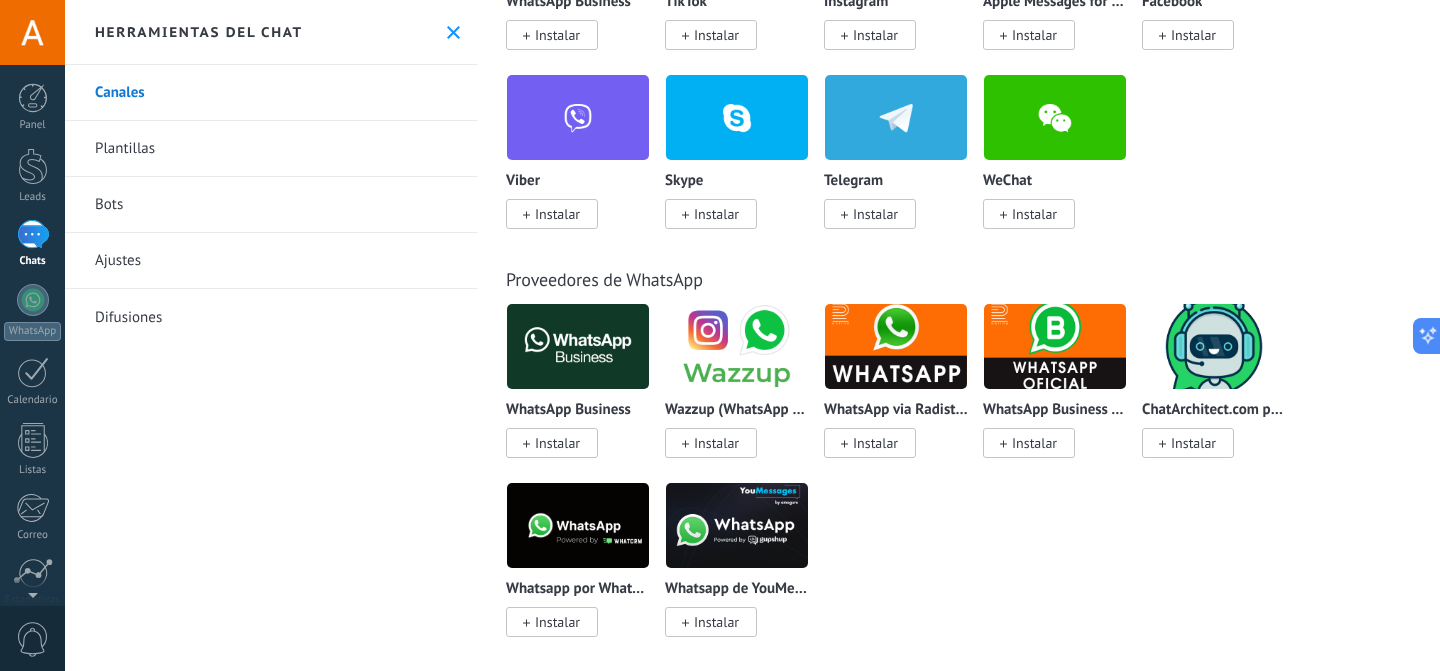 click on "WhatsApp Business Instalar" at bounding box center [578, 378] 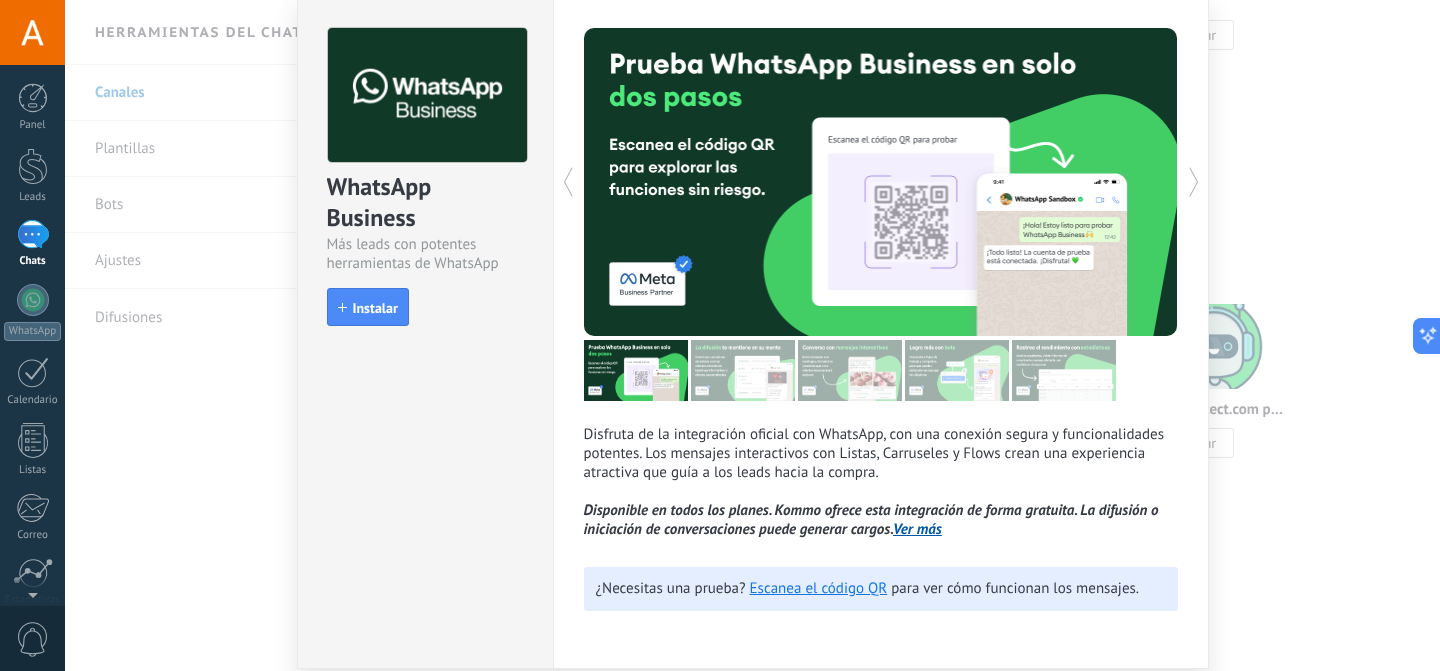 scroll, scrollTop: 151, scrollLeft: 0, axis: vertical 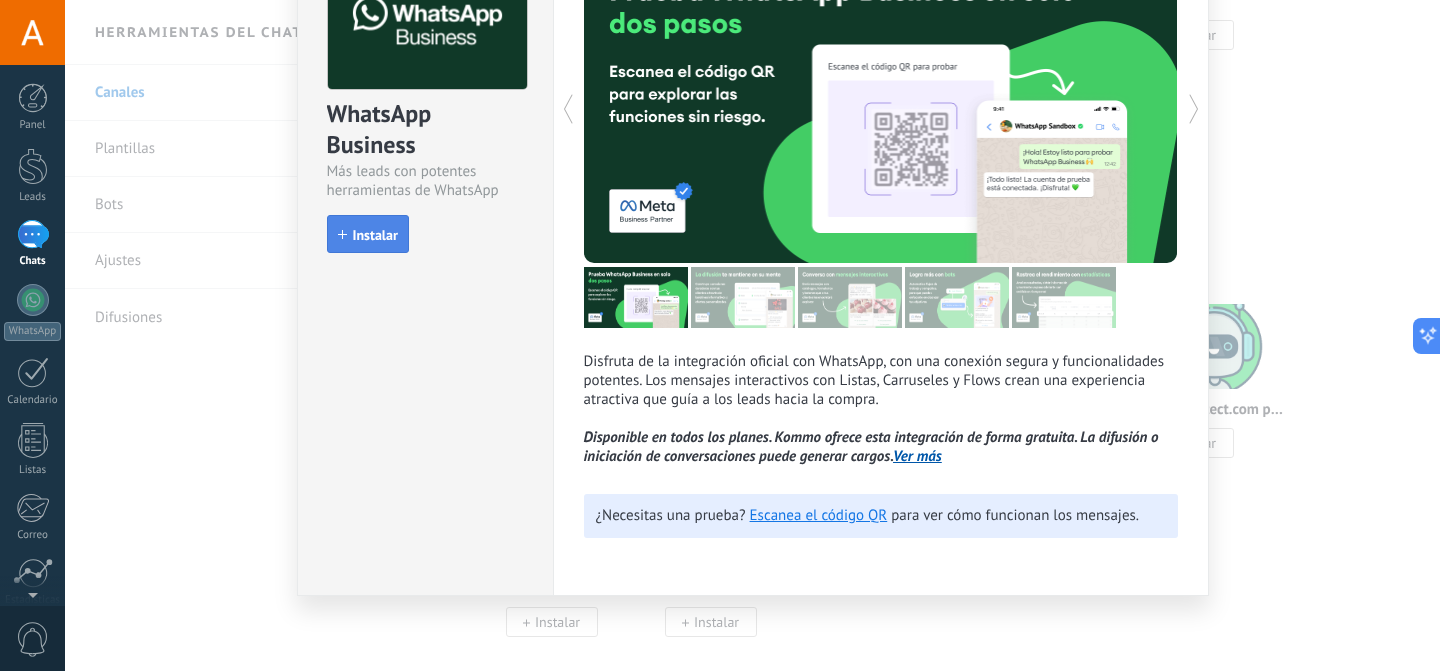 click on "Instalar" at bounding box center (375, 235) 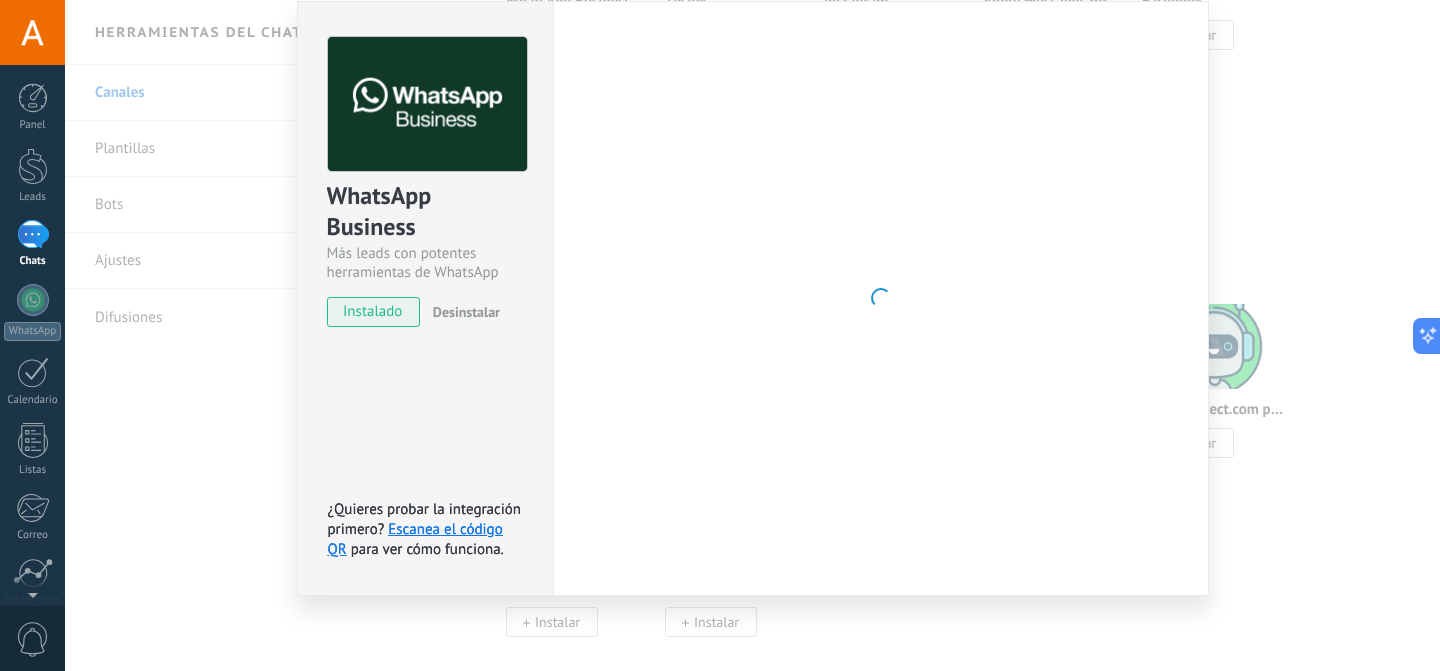 scroll, scrollTop: 151, scrollLeft: 0, axis: vertical 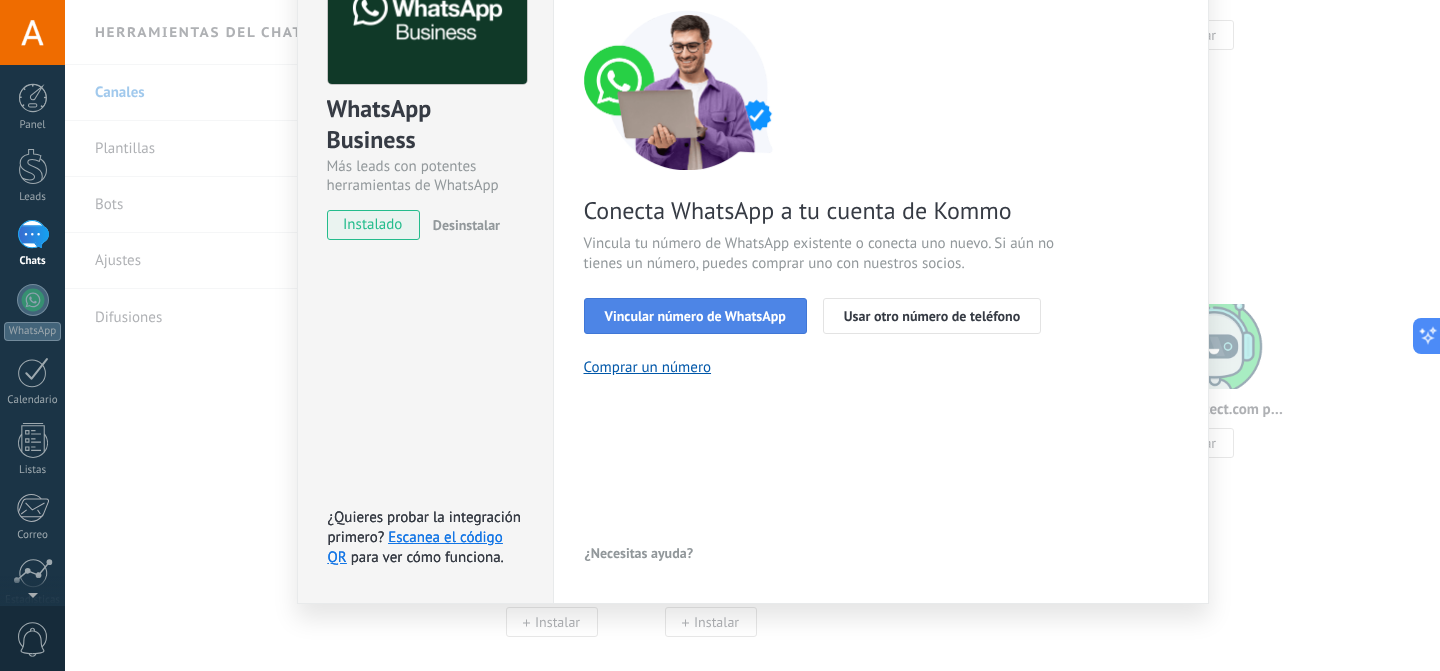 click on "Vincular número de WhatsApp" at bounding box center [695, 316] 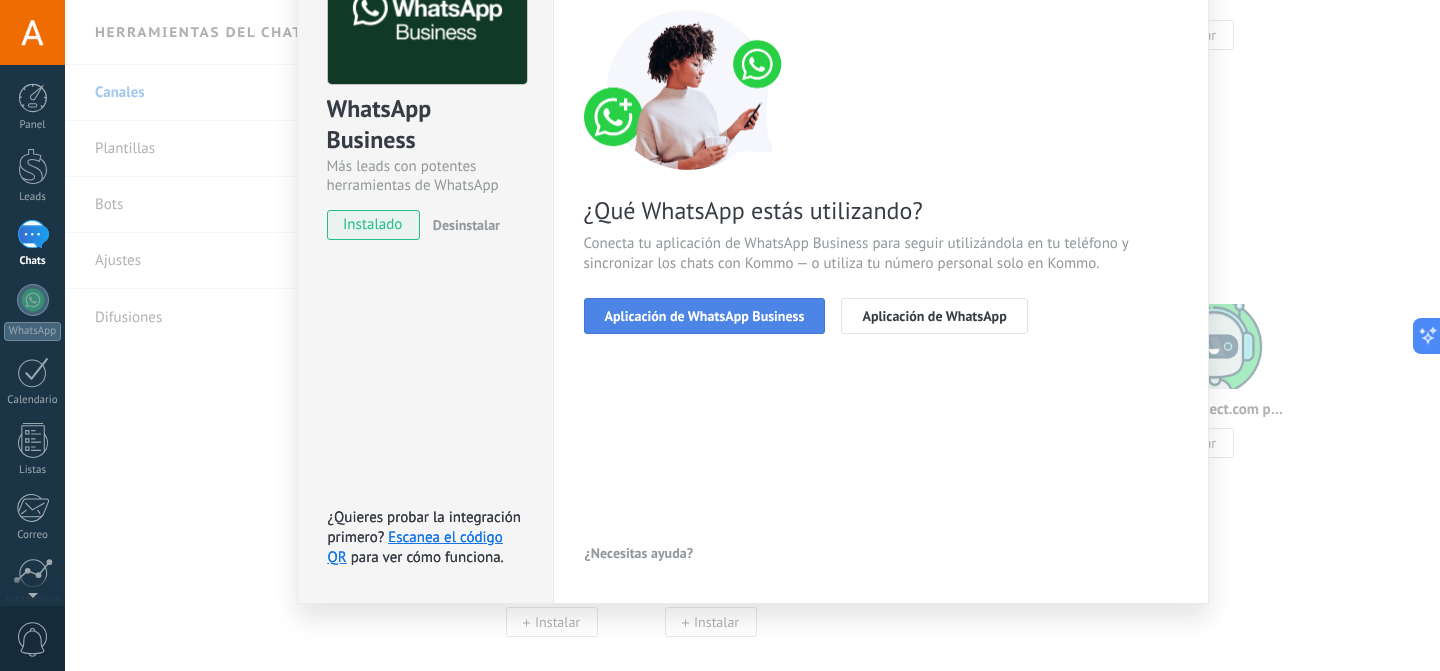 click on "Aplicación de WhatsApp Business" at bounding box center (705, 316) 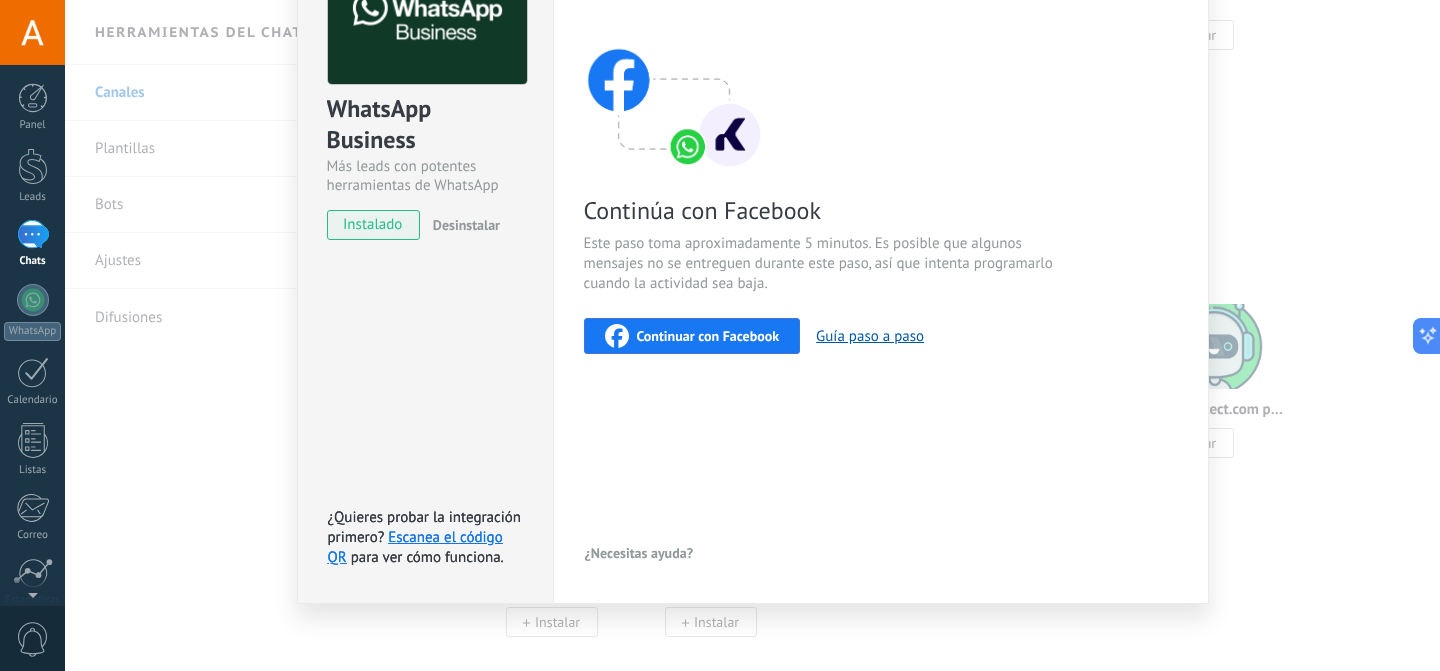 click on "Continuar con Facebook" at bounding box center (708, 336) 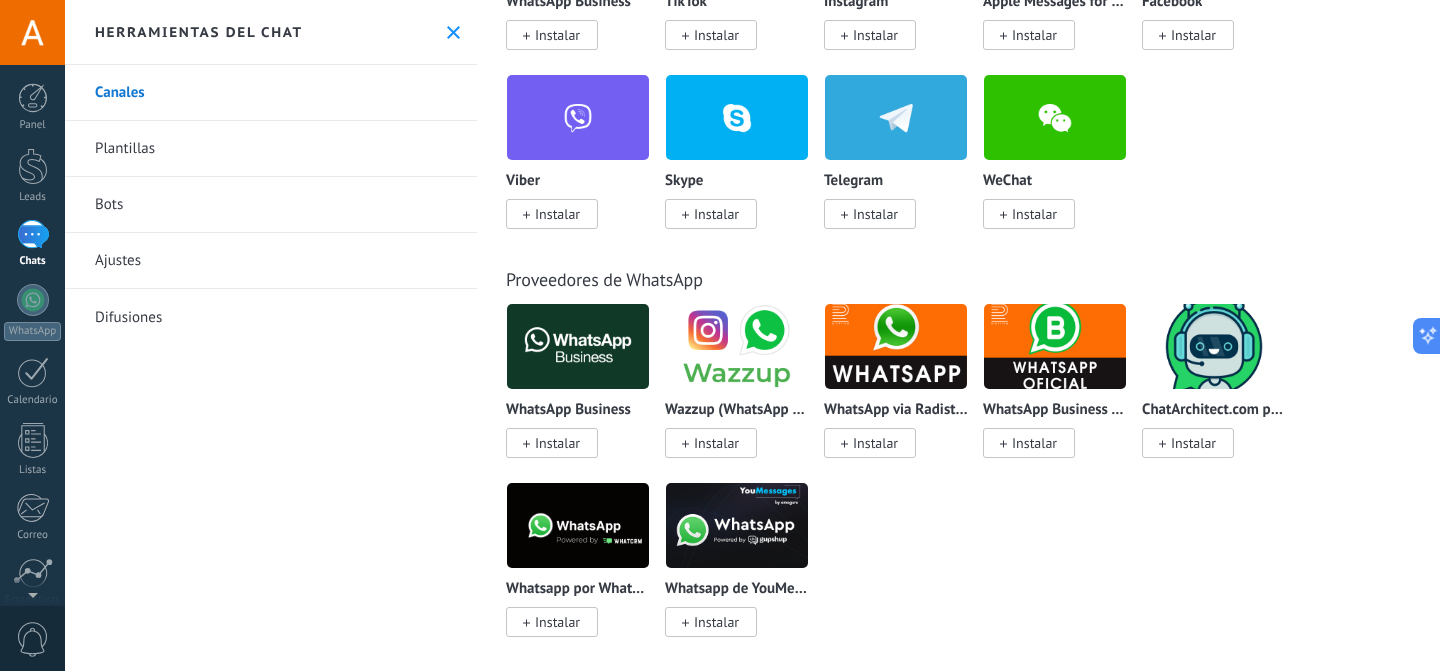 scroll, scrollTop: 0, scrollLeft: 0, axis: both 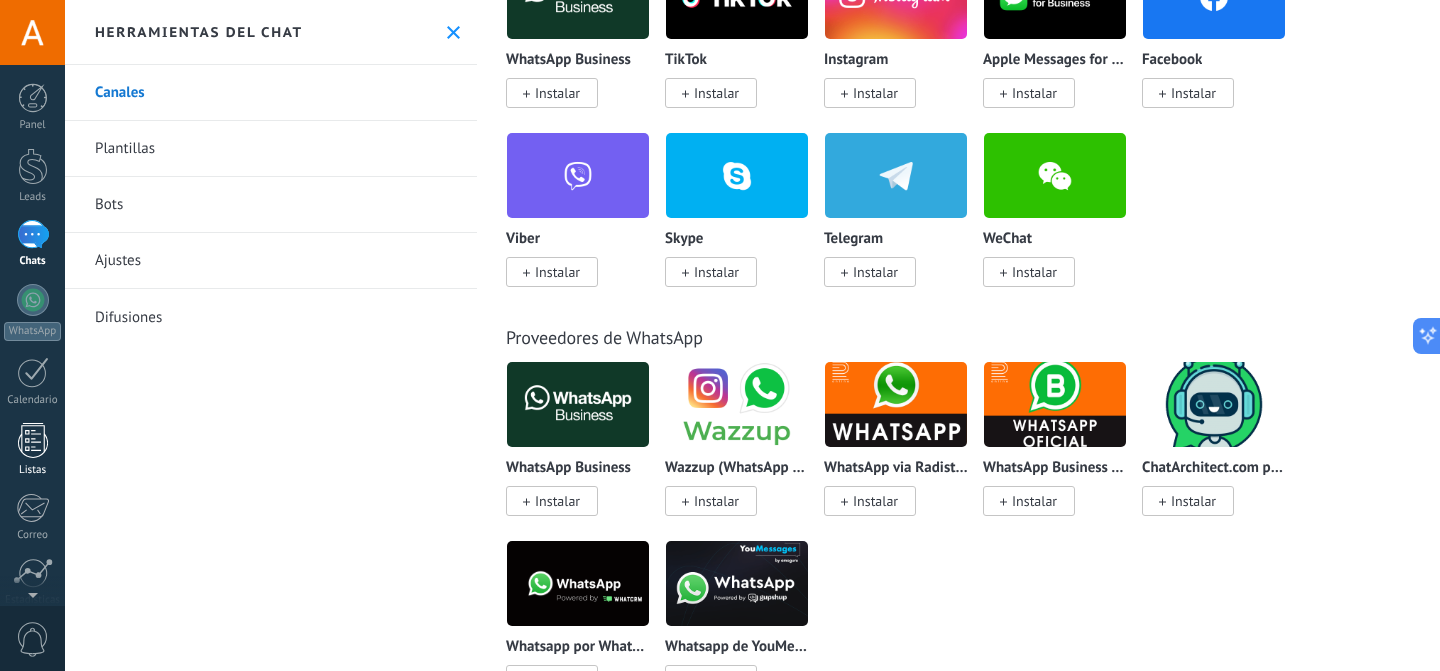 click at bounding box center [33, 440] 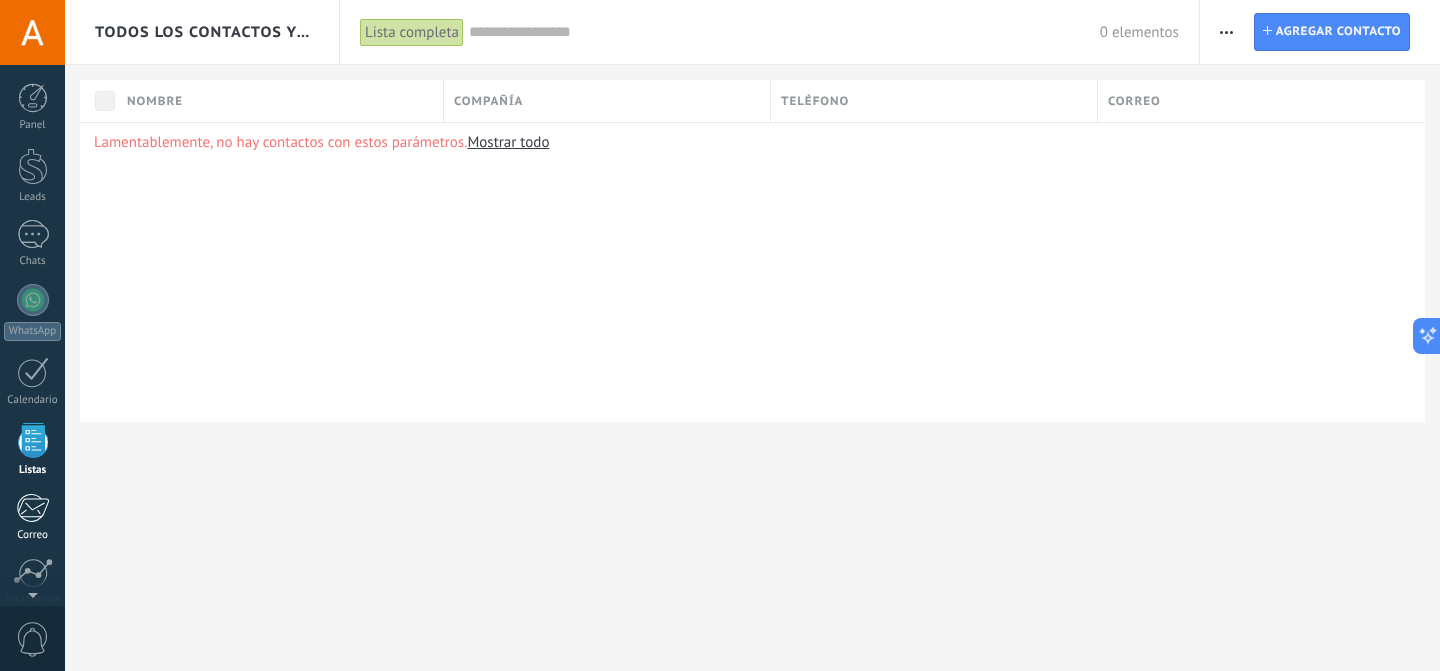 click at bounding box center (32, 508) 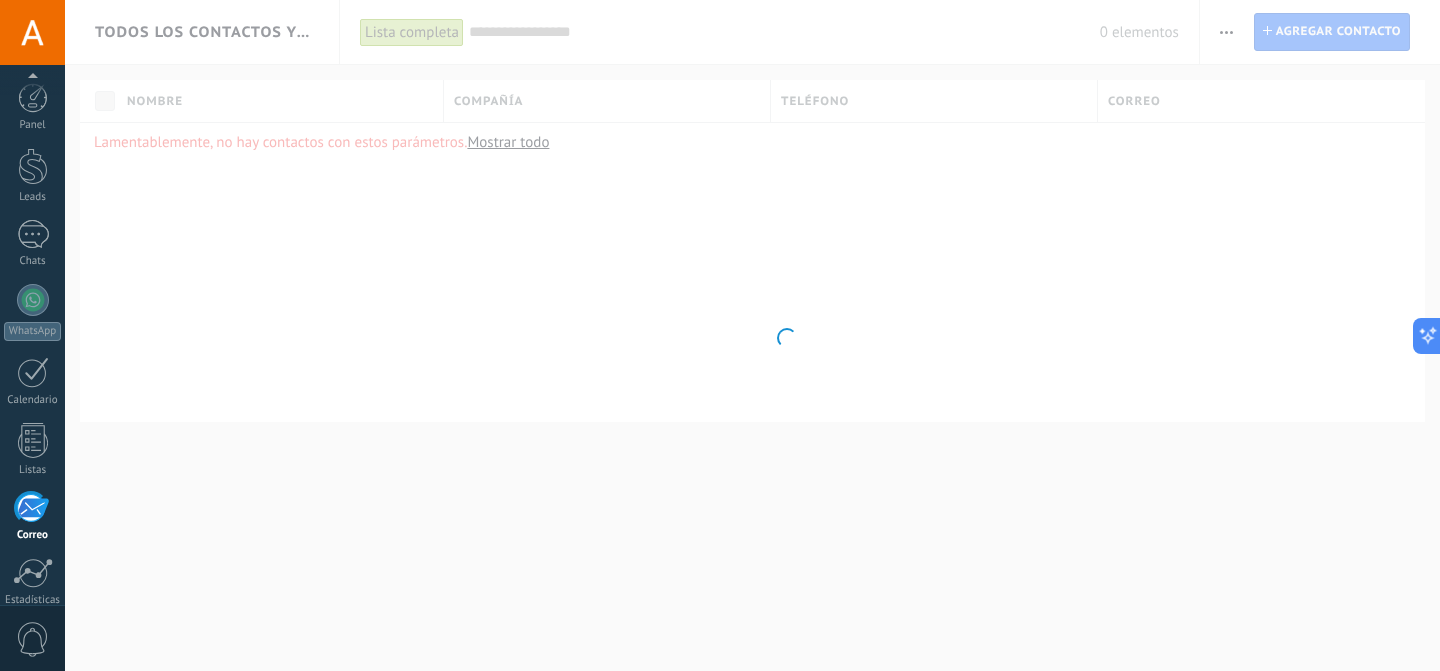 scroll, scrollTop: 161, scrollLeft: 0, axis: vertical 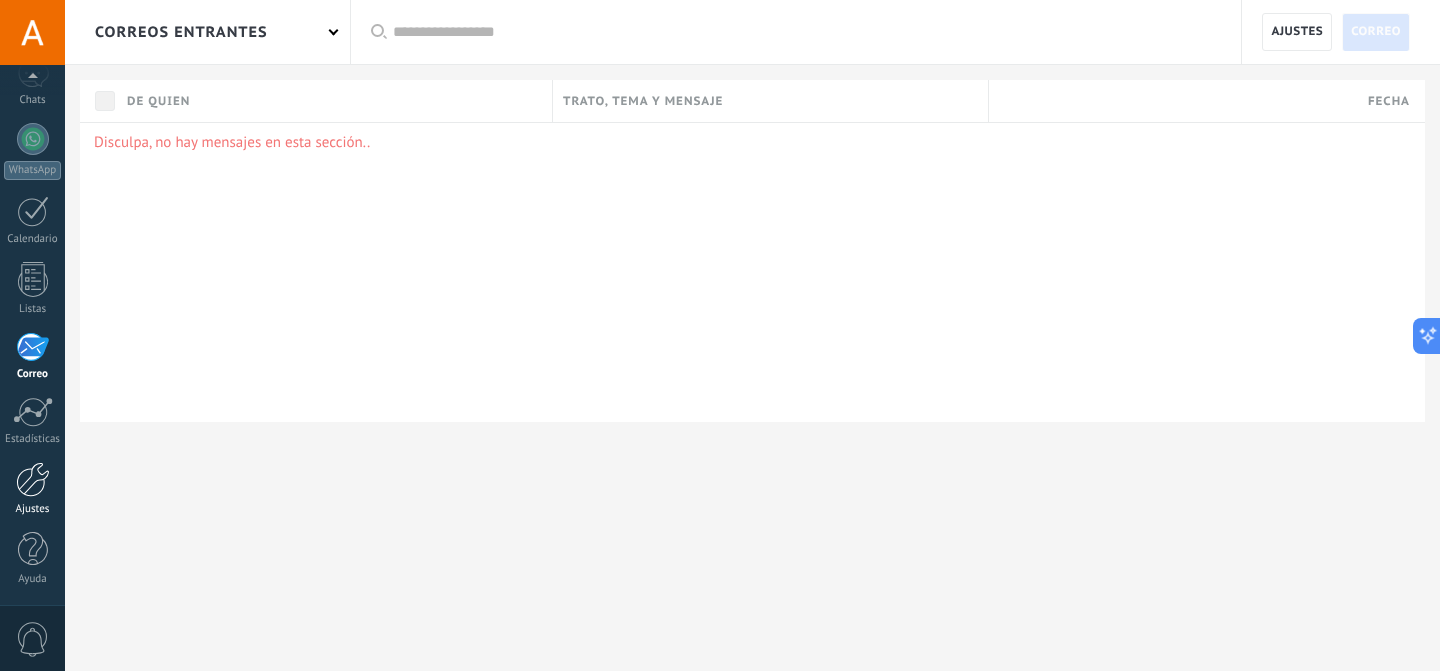 click at bounding box center [33, 479] 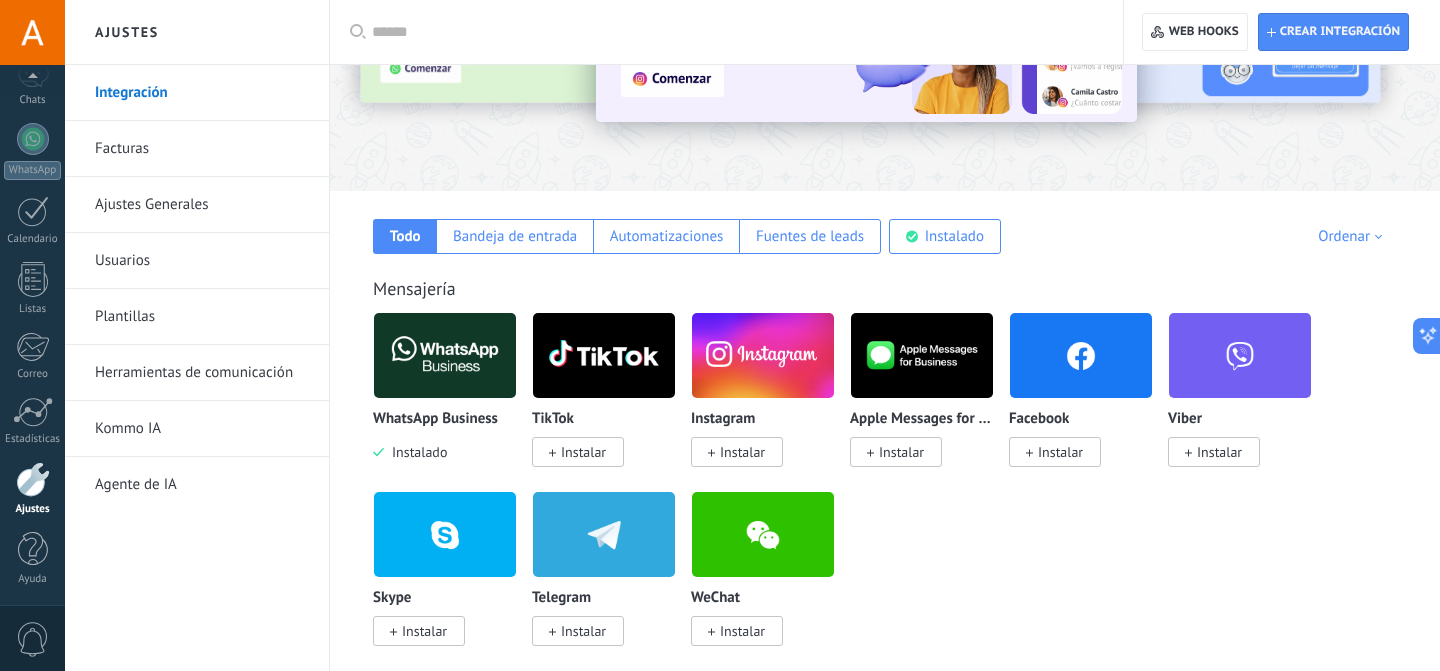 scroll, scrollTop: 202, scrollLeft: 0, axis: vertical 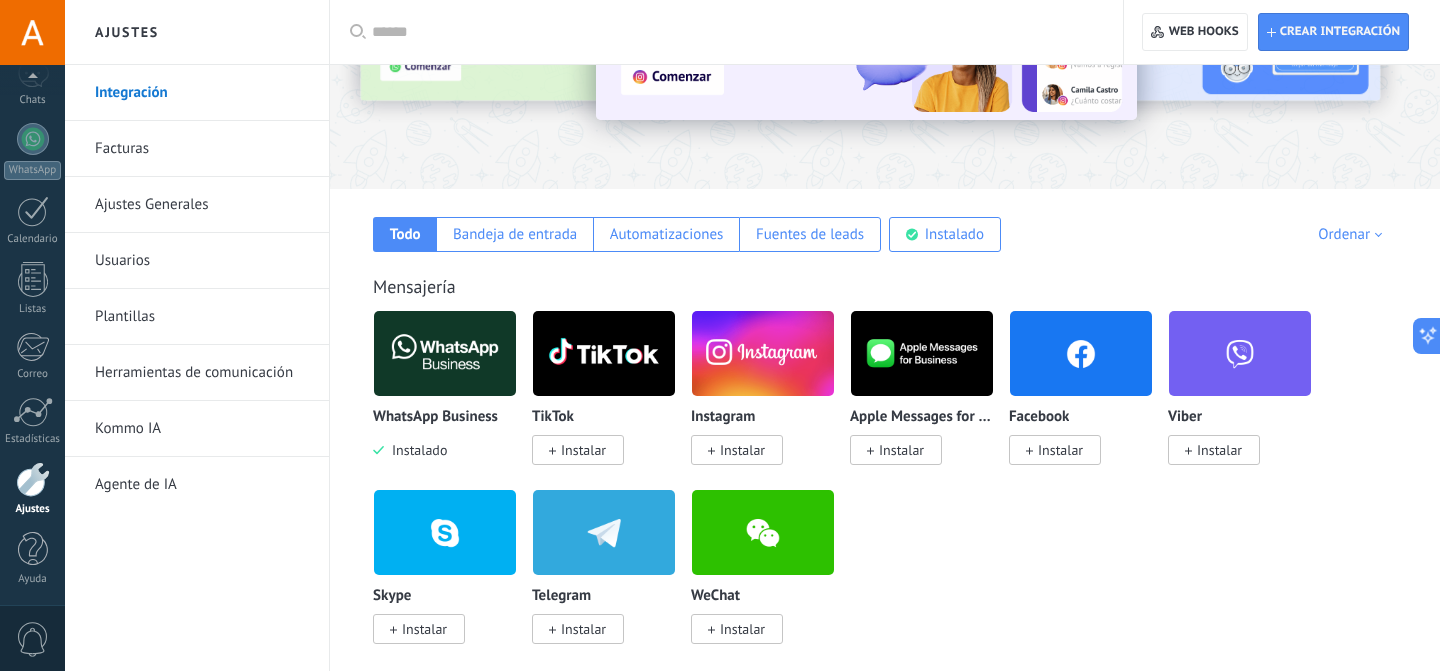 click on "WhatsApp Business" at bounding box center (435, 417) 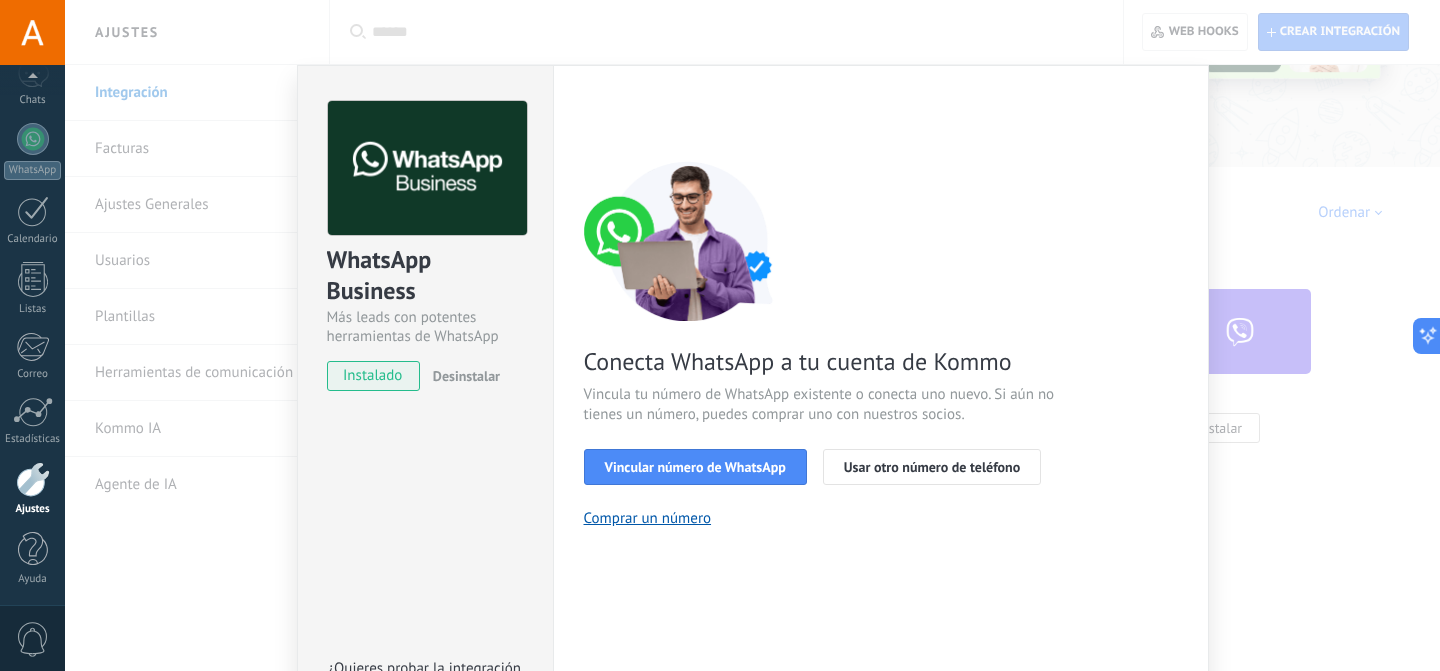 click on "WhatsApp Business Más leads con potentes herramientas de WhatsApp instalado Desinstalar ¿Quieres probar la integración primero?   Escanea el código QR   para ver cómo funciona. Configuraciones Autorizaciones Esta pestaña registra a los usuarios que han concedido acceso a las integración a esta cuenta. Si deseas remover la posibilidad que un usuario pueda enviar solicitudes a la cuenta en nombre de esta integración, puedes revocar el acceso. Si el acceso a todos los usuarios es revocado, la integración dejará de funcionar. Esta aplicacion está instalada, pero nadie le ha dado acceso aun. WhatsApp Cloud API más _:  Guardar < Volver 1 Seleccionar aplicación 2 Conectar Facebook  3 Finalizar configuración Conecta WhatsApp a tu cuenta de Kommo Vincula tu número de WhatsApp existente o conecta uno nuevo. Si aún no tienes un número, puedes comprar uno con nuestros socios. Vincular número de WhatsApp Usar otro número de teléfono Comprar un número ¿Necesitas ayuda?" at bounding box center (752, 335) 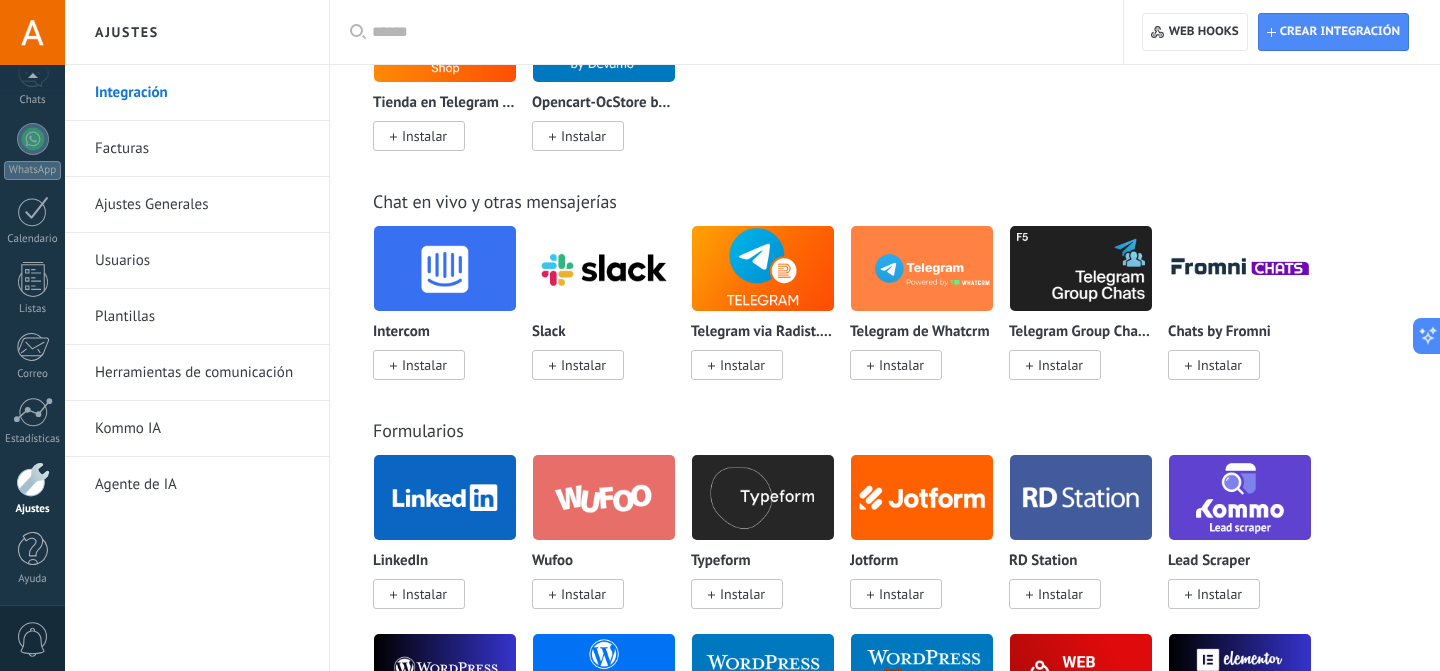 scroll, scrollTop: 1515, scrollLeft: 0, axis: vertical 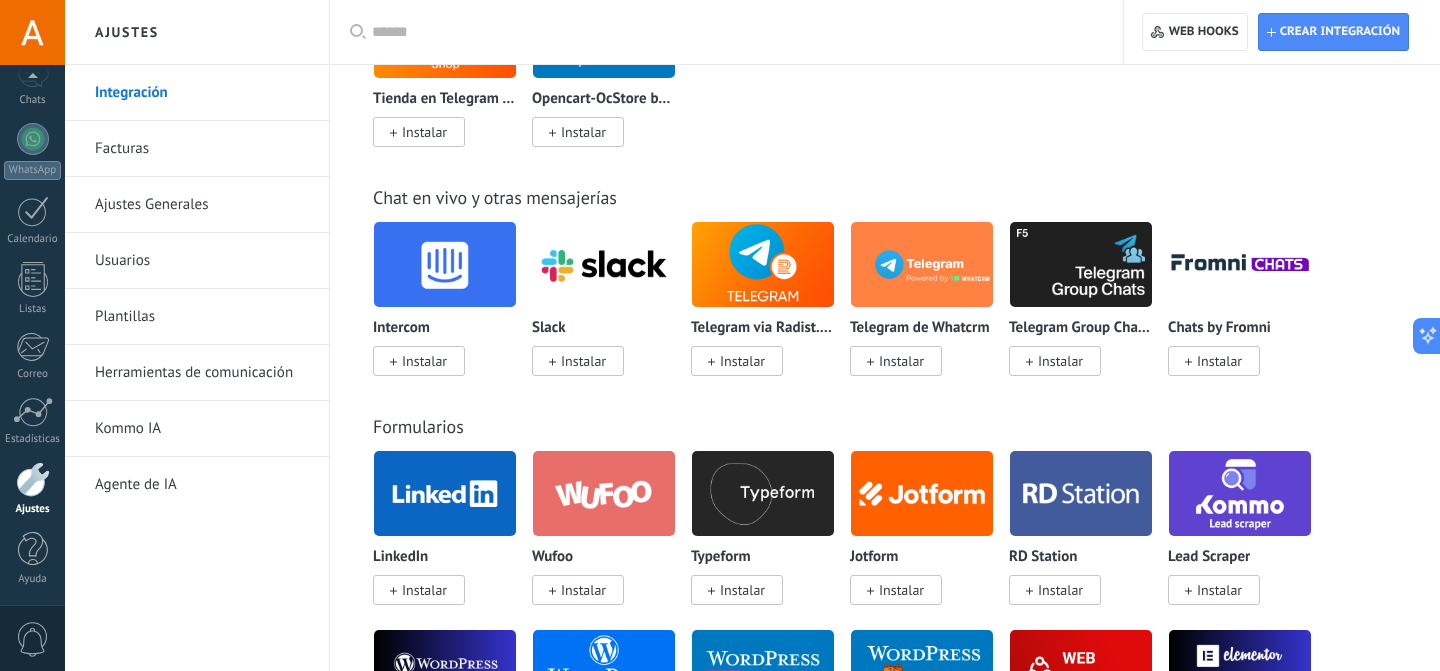 click at bounding box center [445, 264] 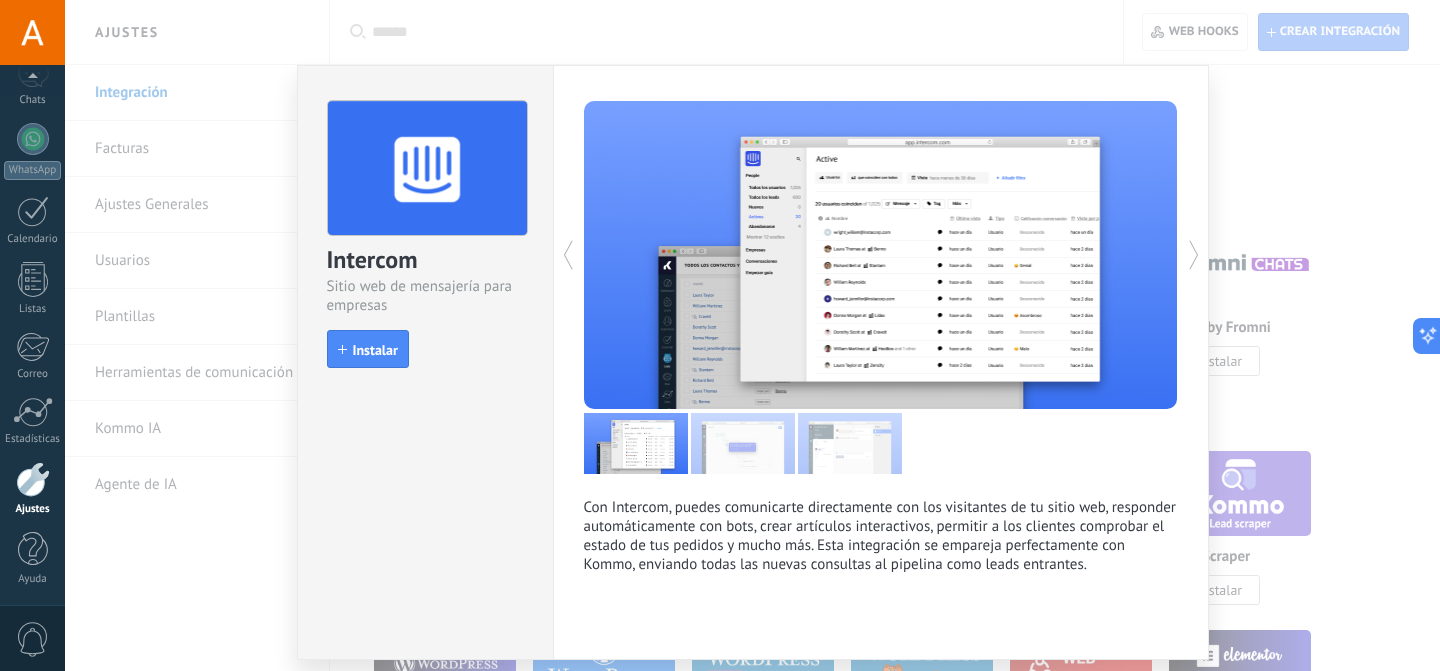 click on "Intercom Sitio web de mensajería para empresas install Instalar Con Intercom, puedes comunicarte directamente con los visitantes de tu sitio web, responder automáticamente con bots, crear artículos interactivos, permitir a los clientes comprobar el estado de tus pedidos y mucho más. Esta integración se empareja perfectamente con Kommo, enviando todas las nuevas consultas al pipelina como leads entrantes. más" at bounding box center (752, 335) 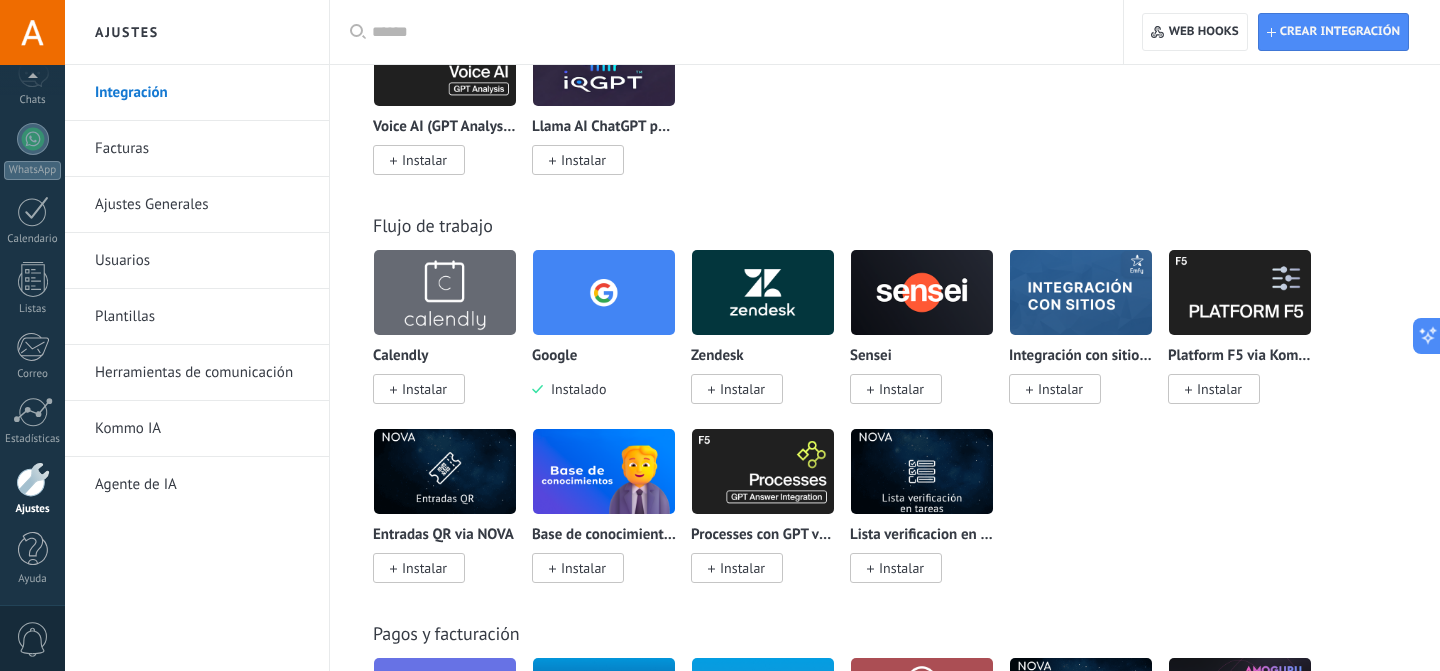 scroll, scrollTop: 2606, scrollLeft: 0, axis: vertical 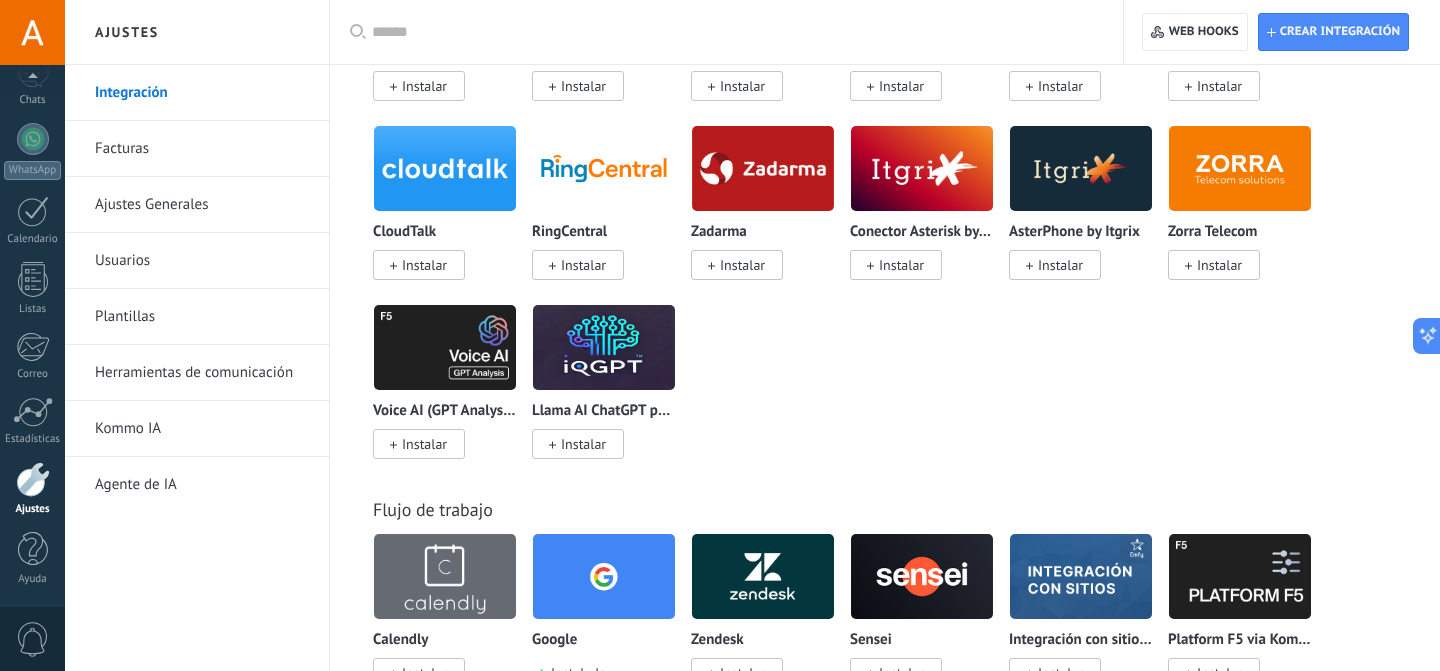 click at bounding box center (733, 32) 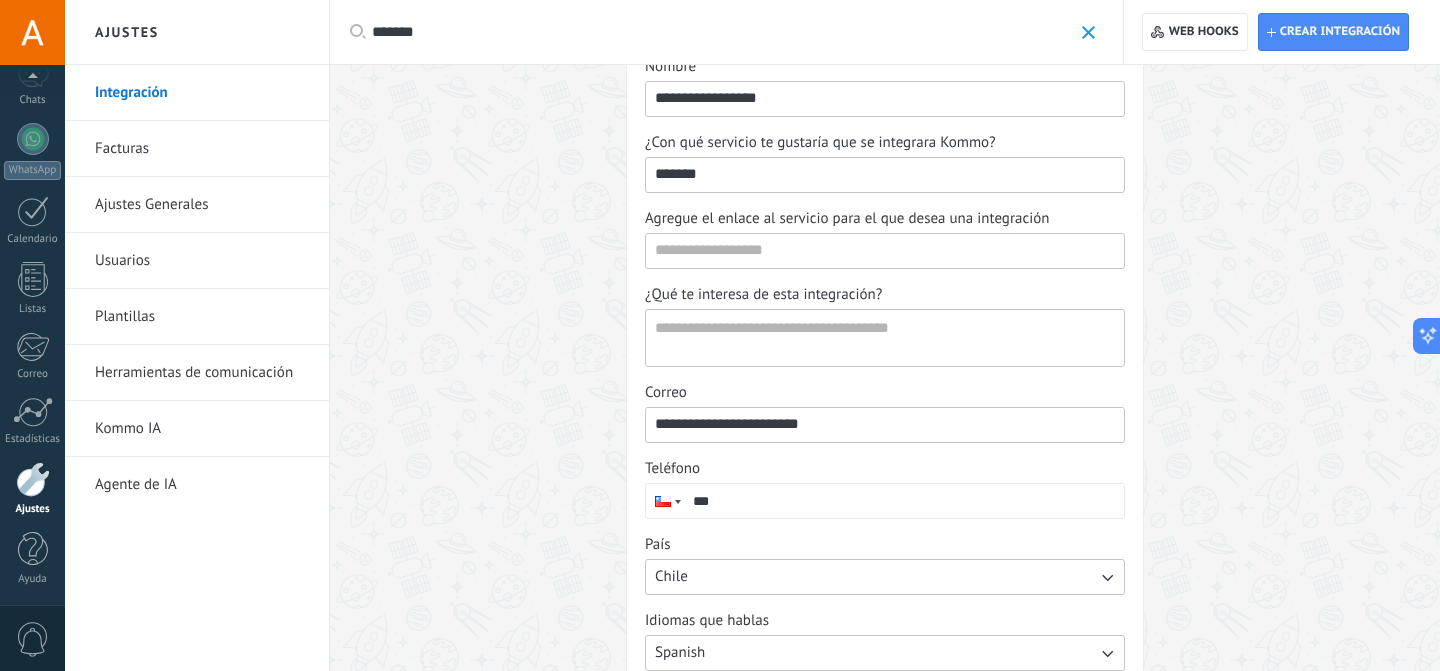 scroll, scrollTop: 0, scrollLeft: 0, axis: both 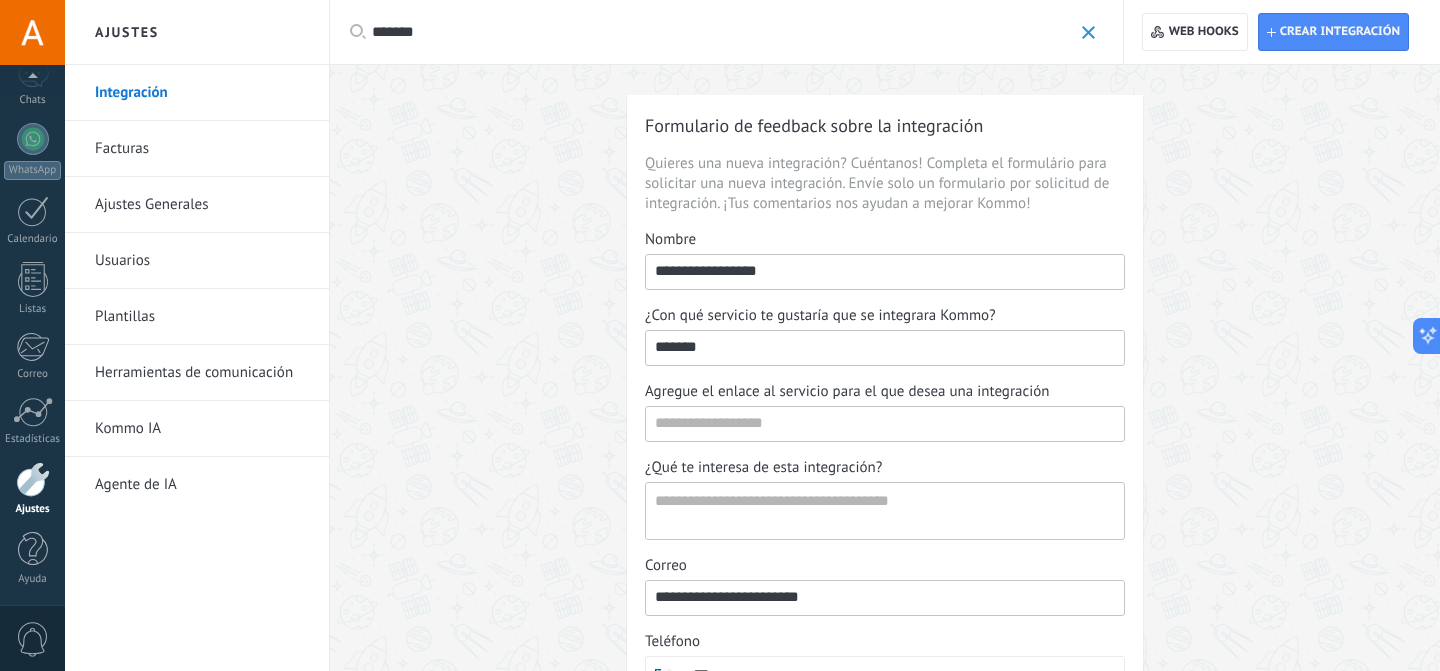 type on "*******" 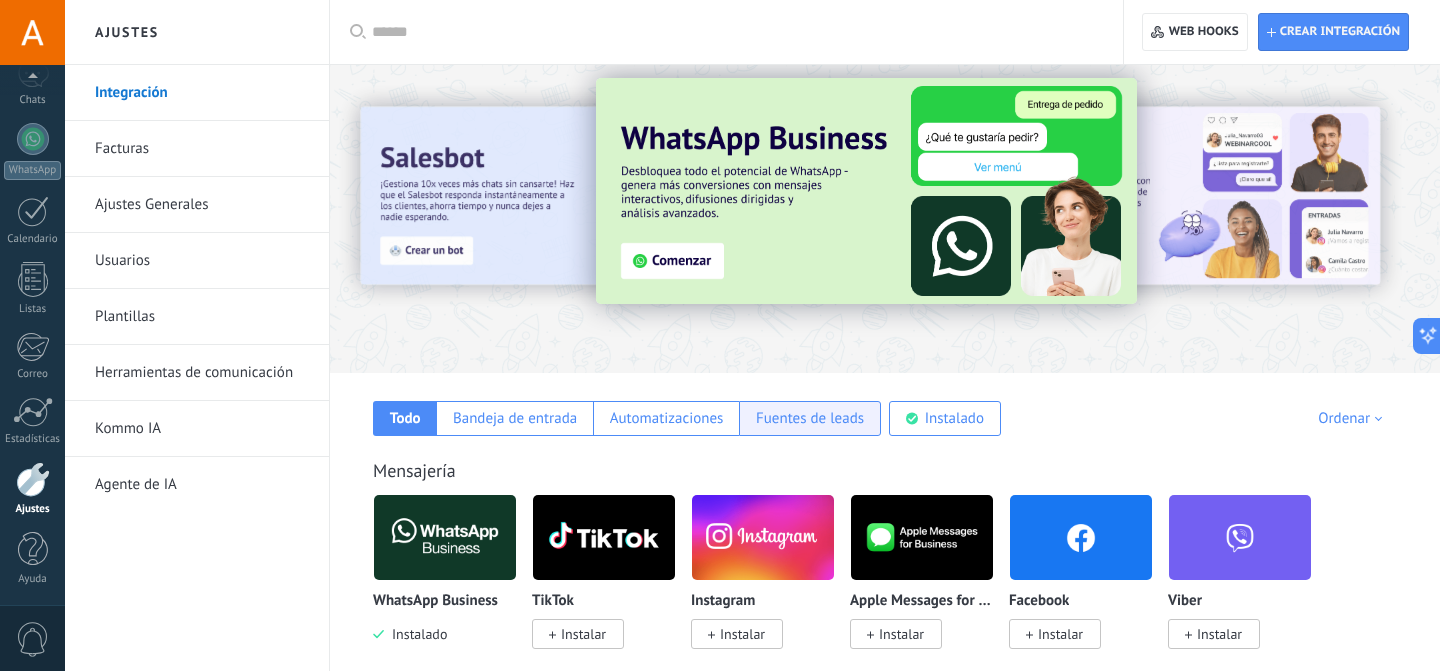 scroll, scrollTop: 25, scrollLeft: 0, axis: vertical 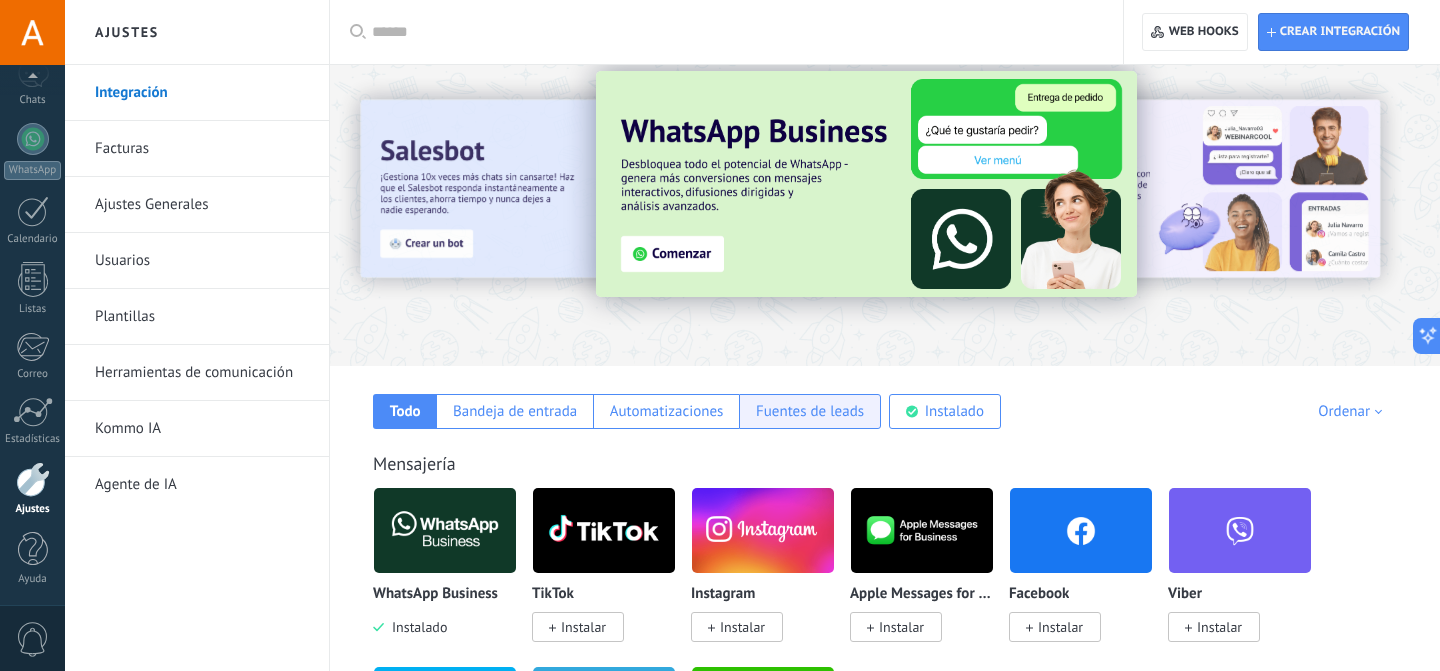 click on "Fuentes de leads" at bounding box center [810, 411] 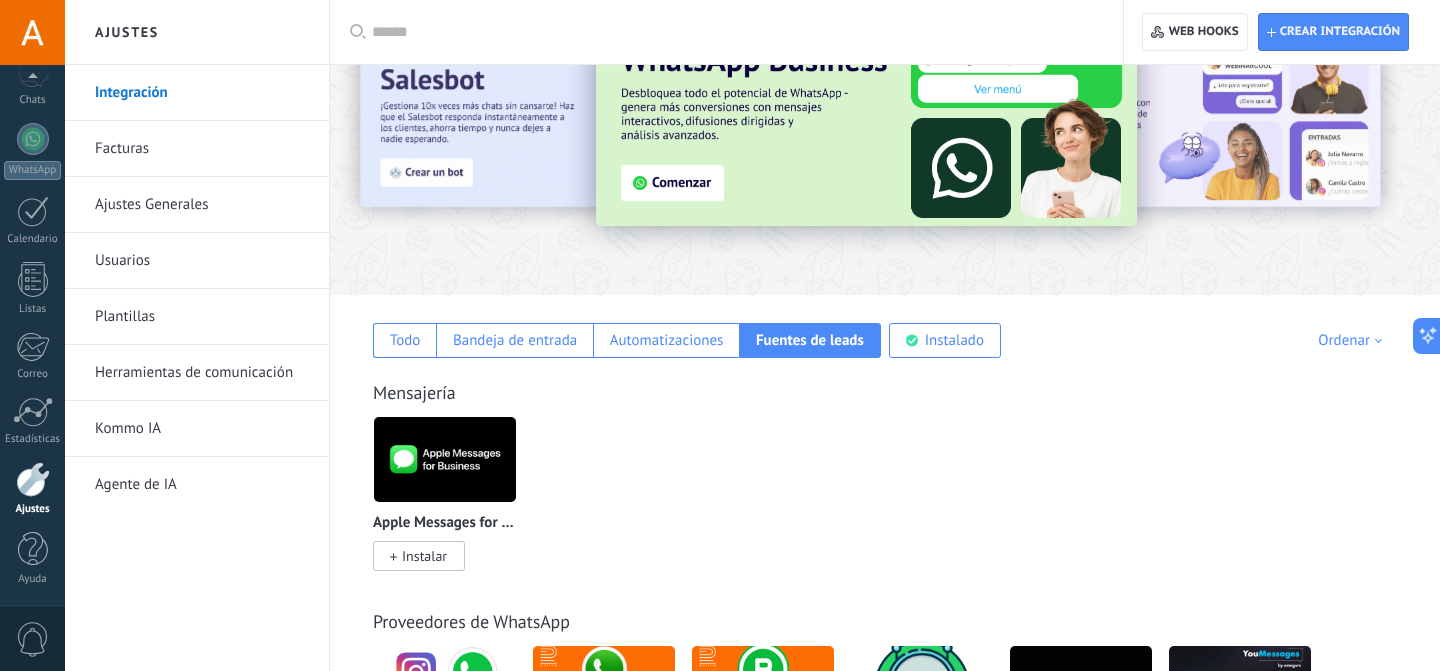 scroll, scrollTop: 0, scrollLeft: 0, axis: both 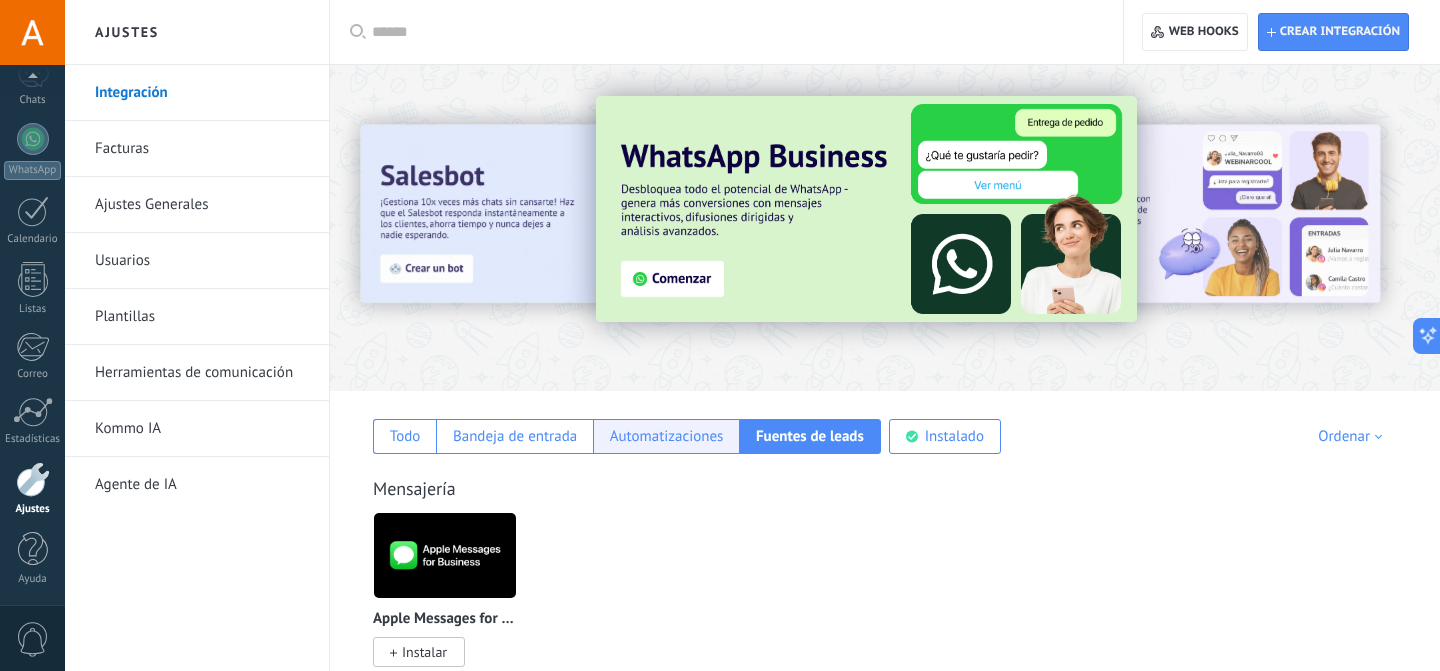click on "Automatizaciones" at bounding box center [667, 436] 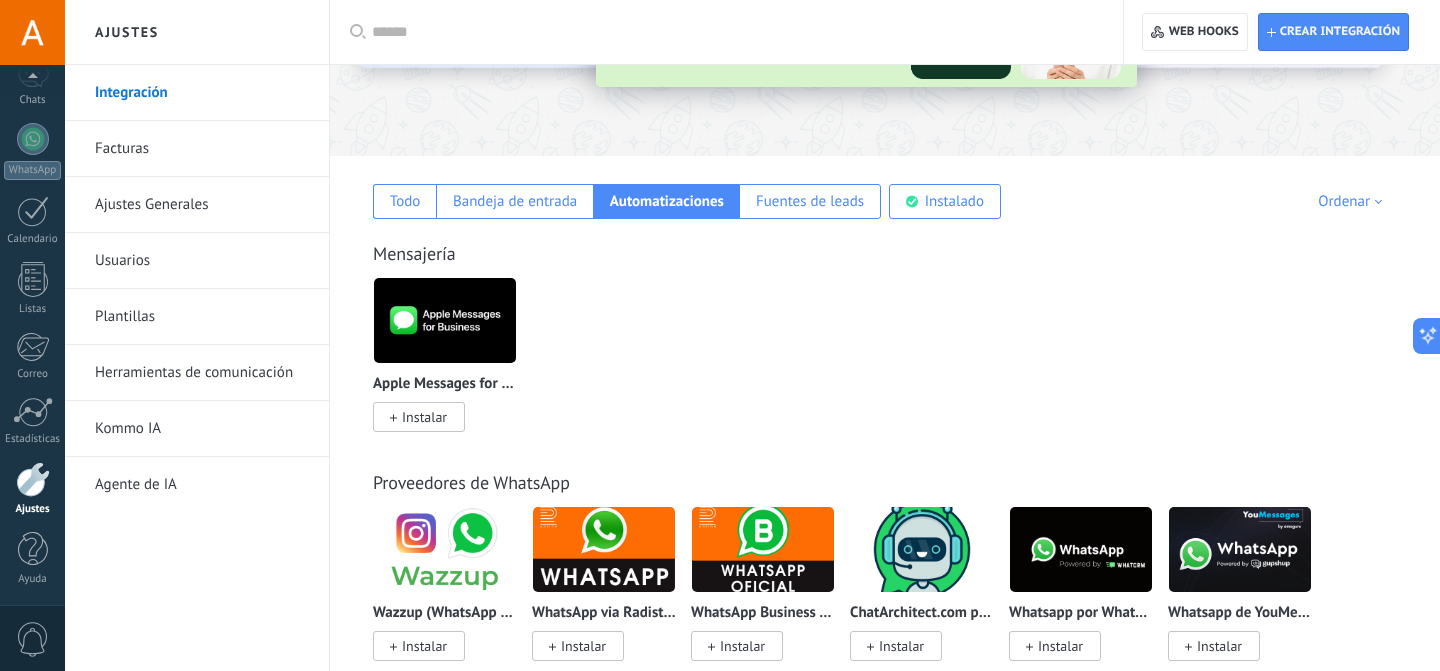 scroll, scrollTop: 0, scrollLeft: 0, axis: both 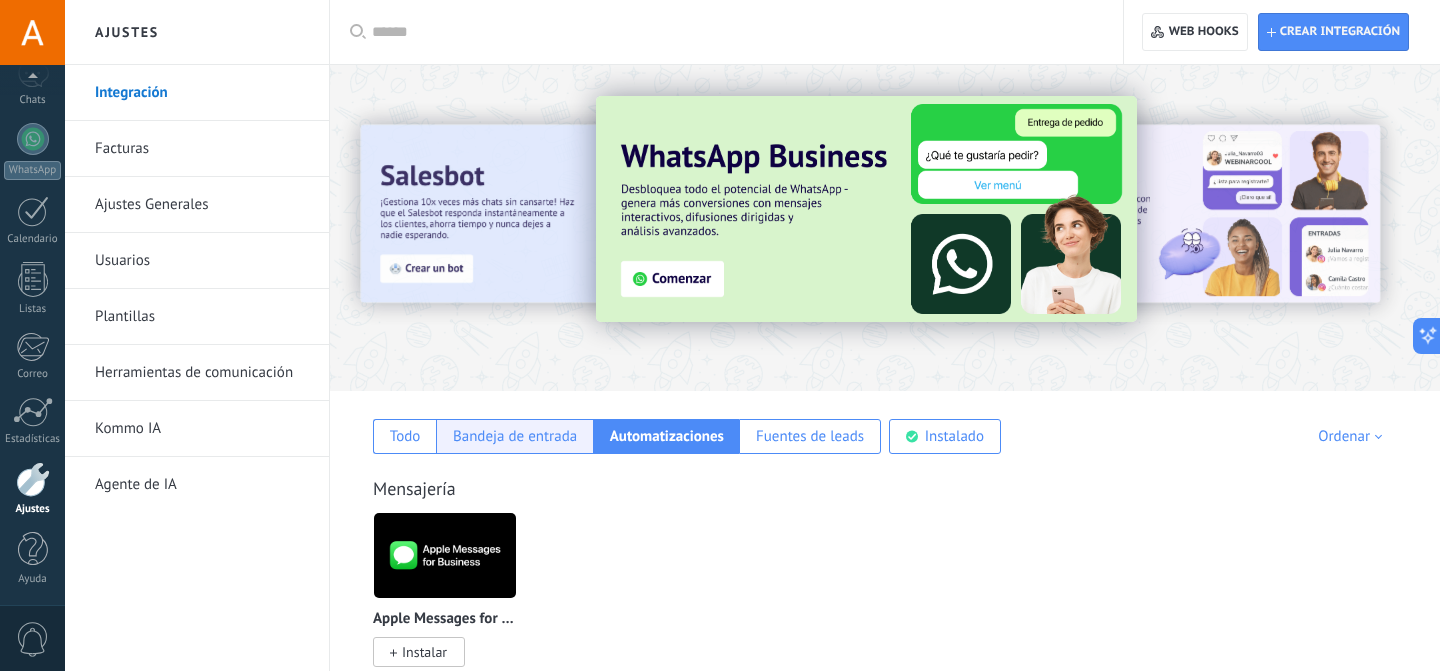 click on "Bandeja de entrada" at bounding box center (515, 436) 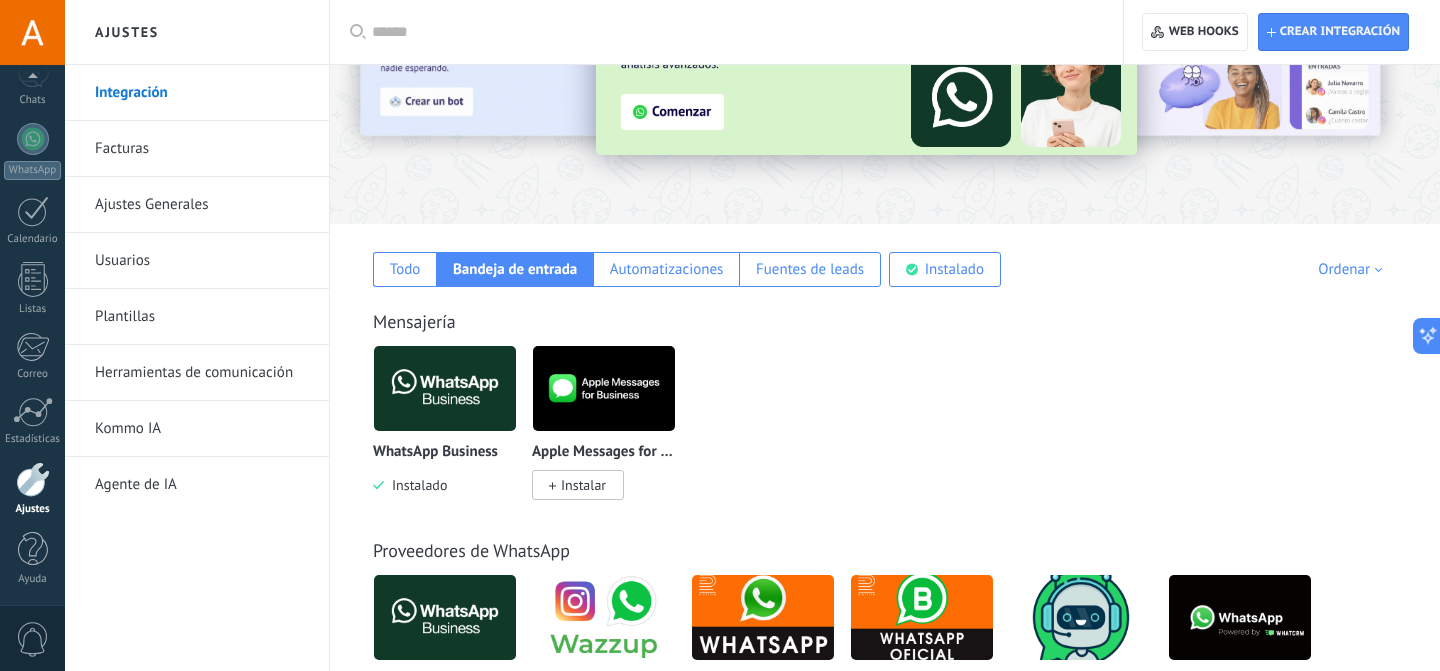 scroll, scrollTop: 0, scrollLeft: 0, axis: both 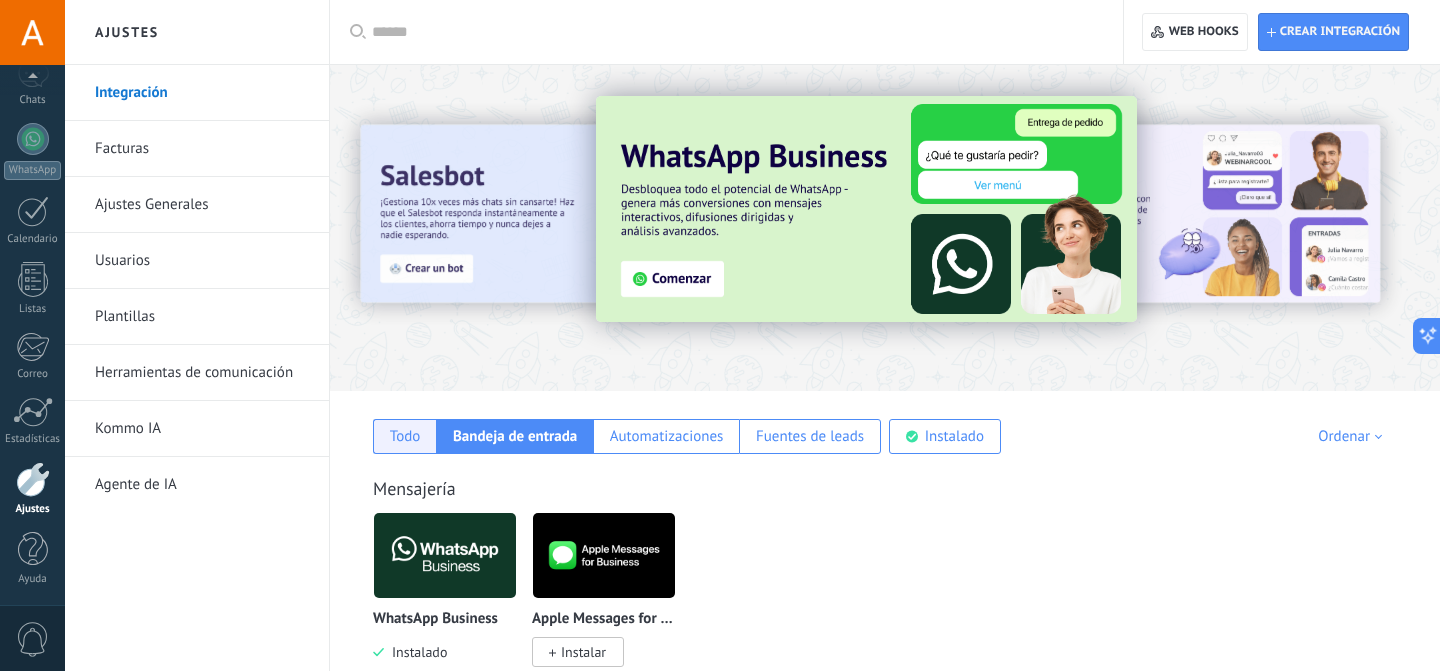 click on "Todo" at bounding box center [404, 436] 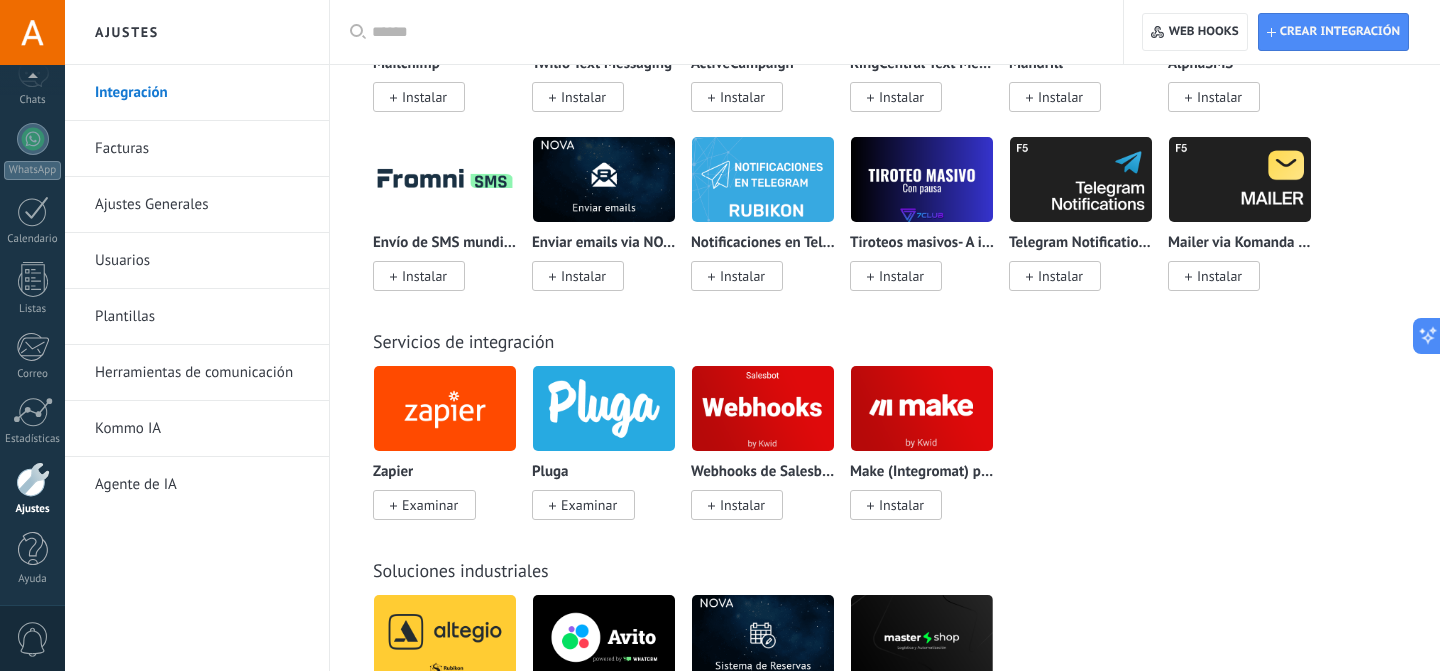 scroll, scrollTop: 4004, scrollLeft: 0, axis: vertical 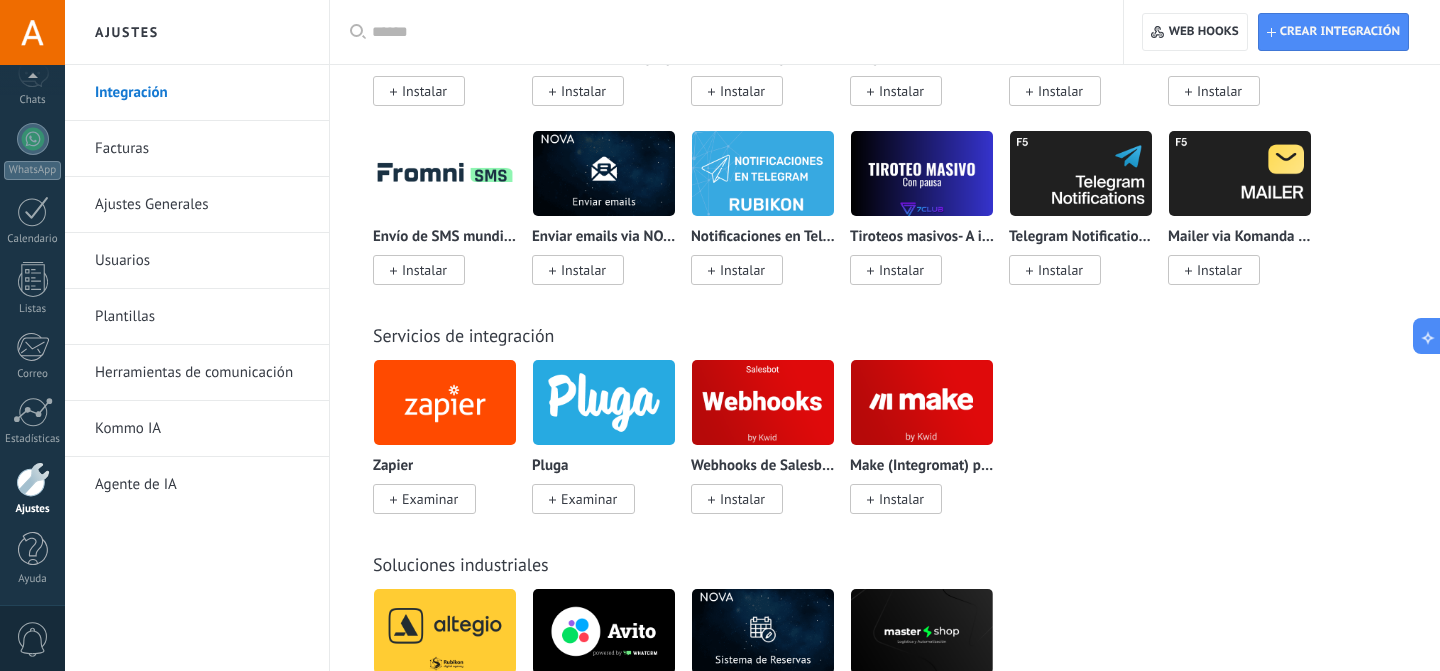 click at bounding box center [445, 402] 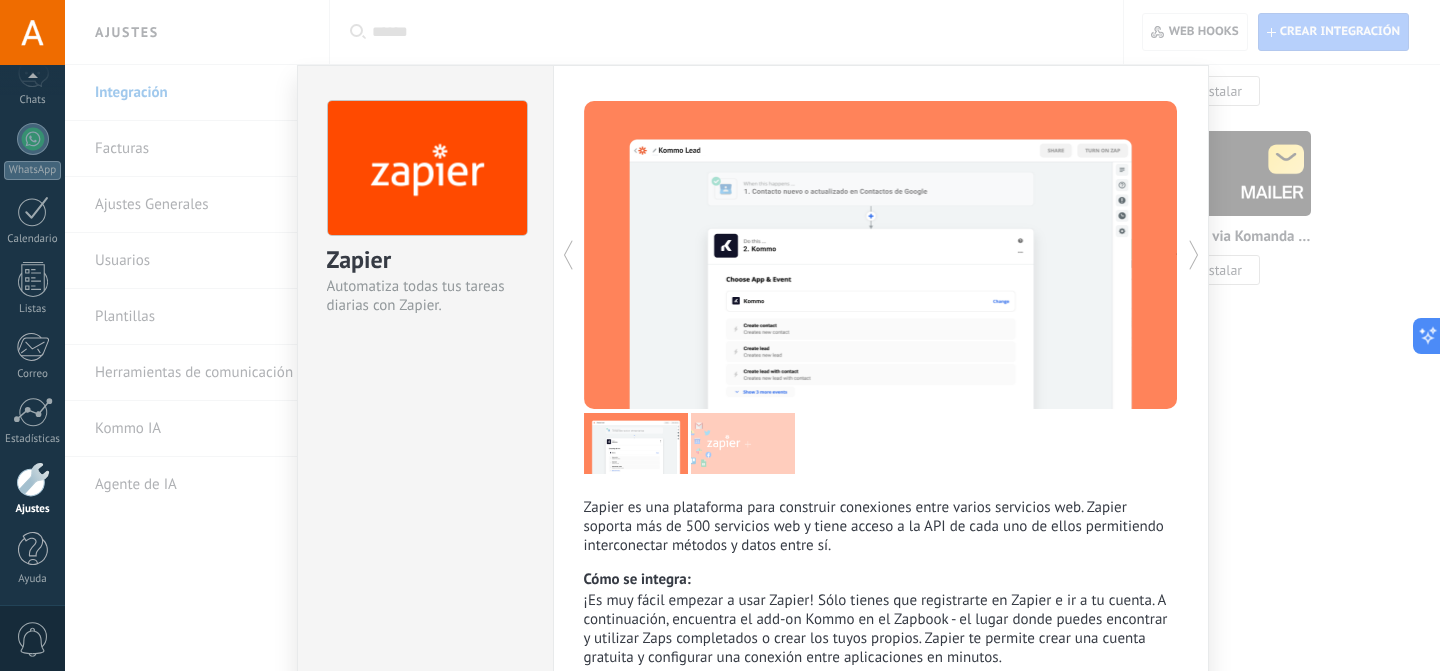 scroll, scrollTop: 133, scrollLeft: 0, axis: vertical 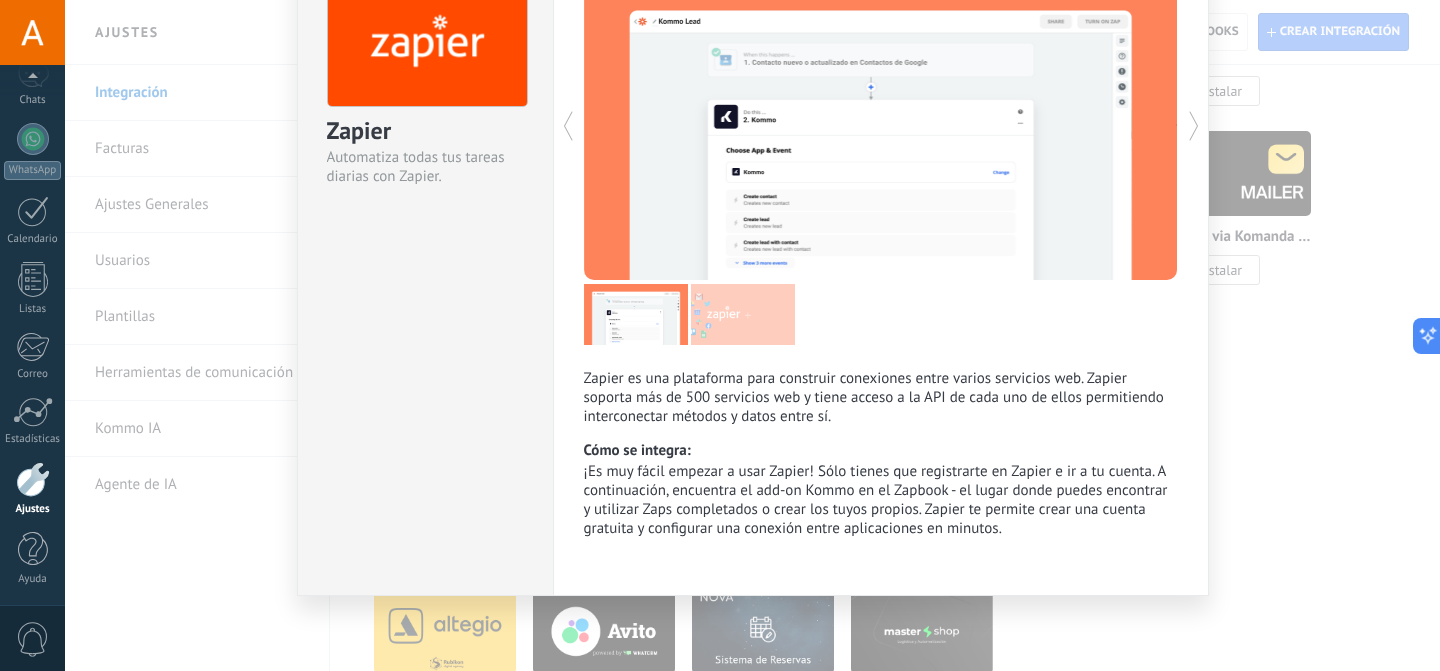 click on "Zapier Automatiza todas tus tareas diarias con Zapier. Zapier es una plataforma para construir conexiones entre varios servicios web. Zapier soporta más de 500 servicios web y tiene acceso a la API de cada uno de ellos permitiendo interconectar métodos y datos entre sí. Cómo se integra: ¡Es muy fácil empezar a usar Zapier! Sólo tienes que registrarte en Zapier e ir a tu cuenta. A continuación, encuentra el add-on Kommo en el Zapbook - el lugar donde puedes encontrar y utilizar Zaps completados o crear los tuyos propios. Zapier te permite crear una cuenta gratuita y configurar una conexión entre aplicaciones en minutos. más" at bounding box center (752, 335) 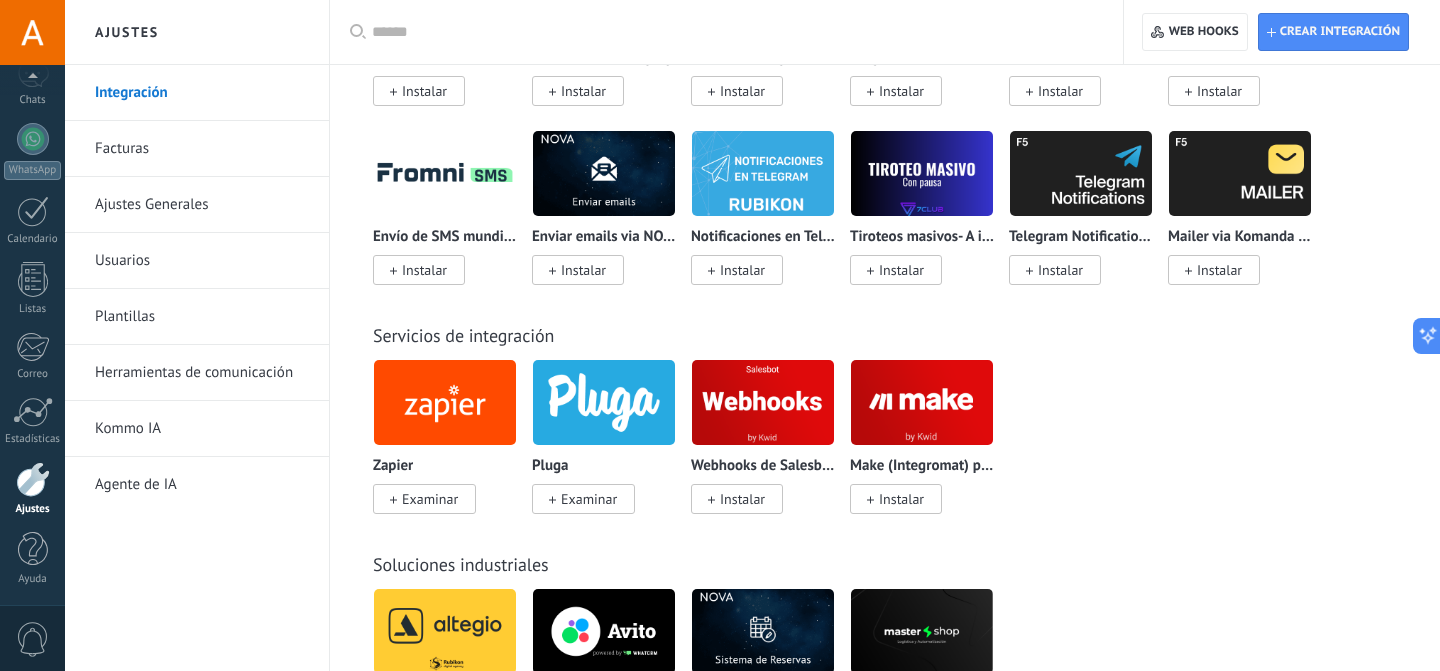 scroll, scrollTop: 0, scrollLeft: 0, axis: both 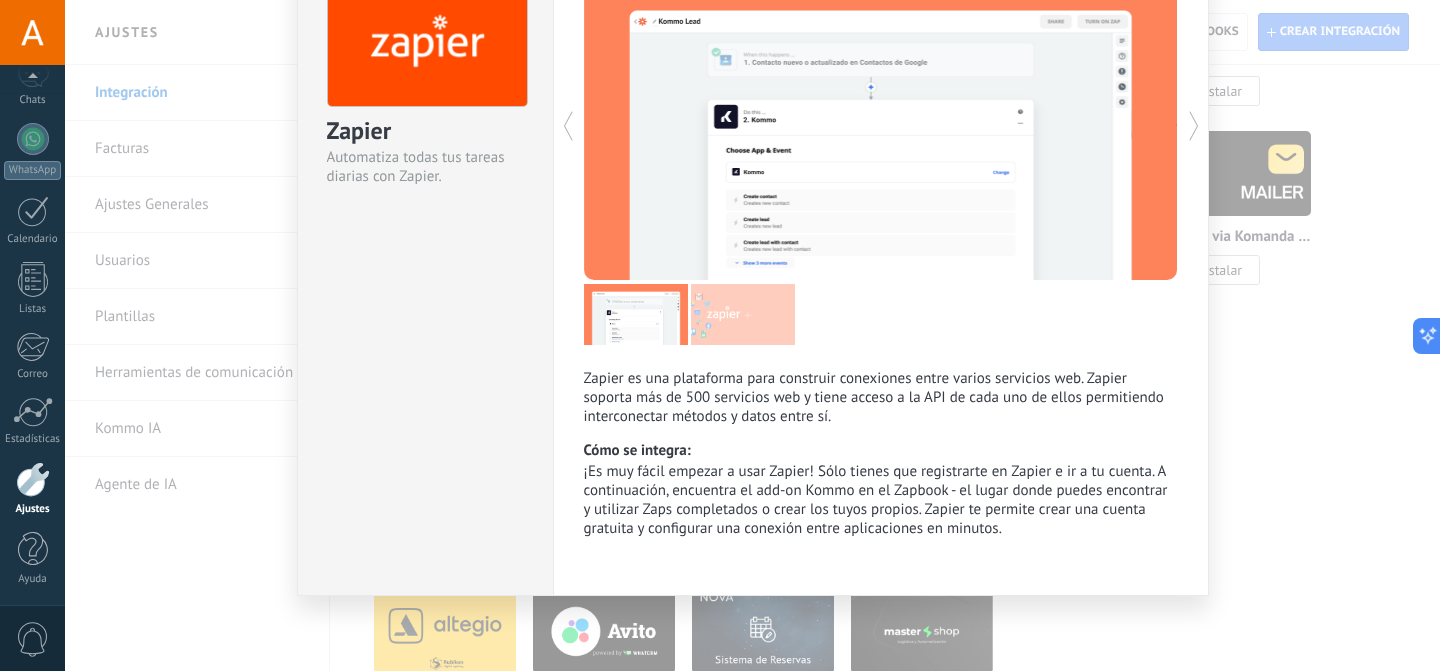 click on "Zapier Automatiza todas tus tareas diarias con Zapier. Zapier es una plataforma para construir conexiones entre varios servicios web. Zapier soporta más de 500 servicios web y tiene acceso a la API de cada uno de ellos permitiendo interconectar métodos y datos entre sí. Cómo se integra: ¡Es muy fácil empezar a usar Zapier! Sólo tienes que registrarte en Zapier e ir a tu cuenta. A continuación, encuentra el add-on Kommo en el Zapbook - el lugar donde puedes encontrar y utilizar Zaps completados o crear los tuyos propios. Zapier te permite crear una cuenta gratuita y configurar una conexión entre aplicaciones en minutos. más" at bounding box center [752, 335] 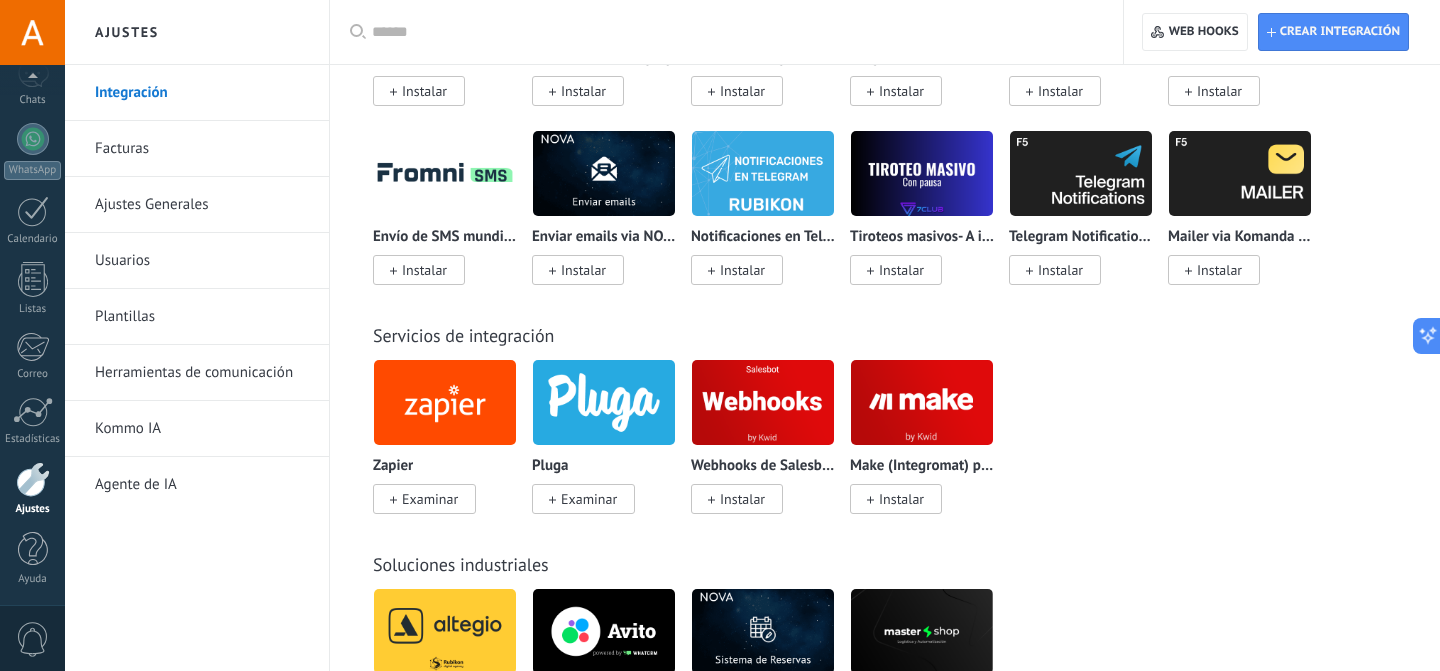 scroll, scrollTop: 0, scrollLeft: 0, axis: both 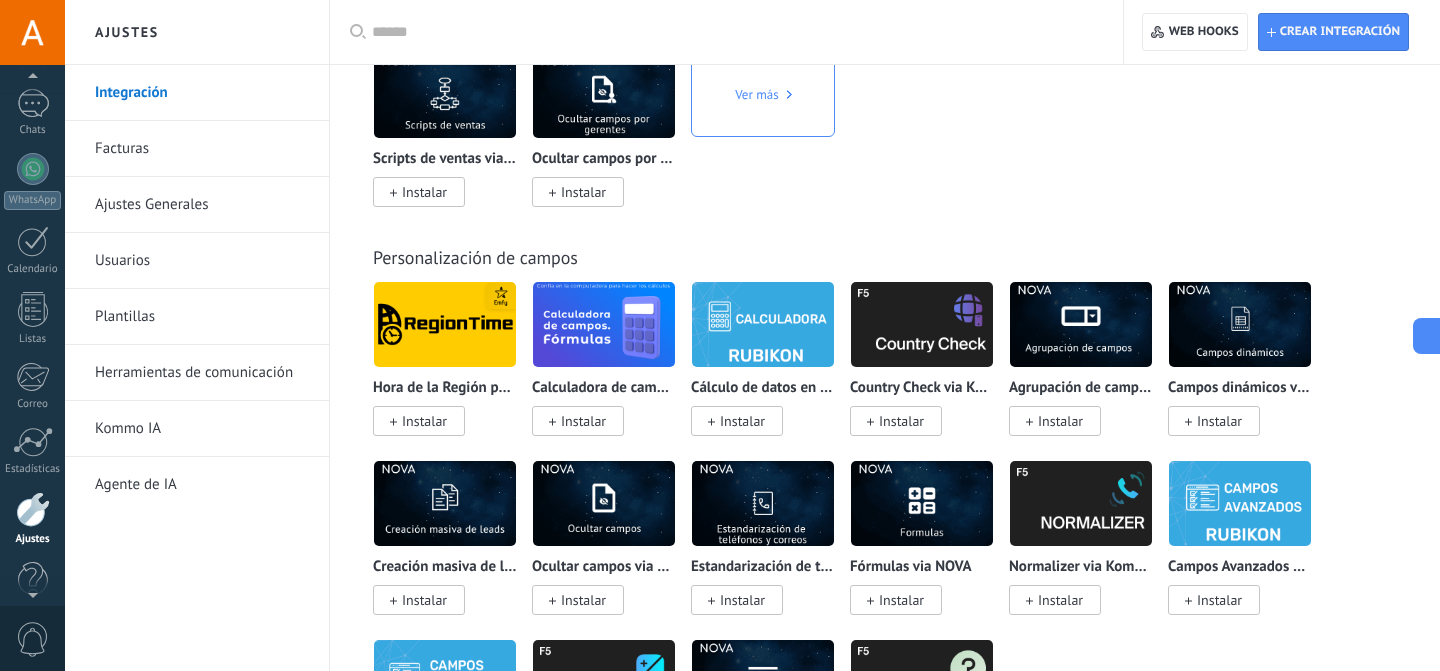 click at bounding box center (32, 80) 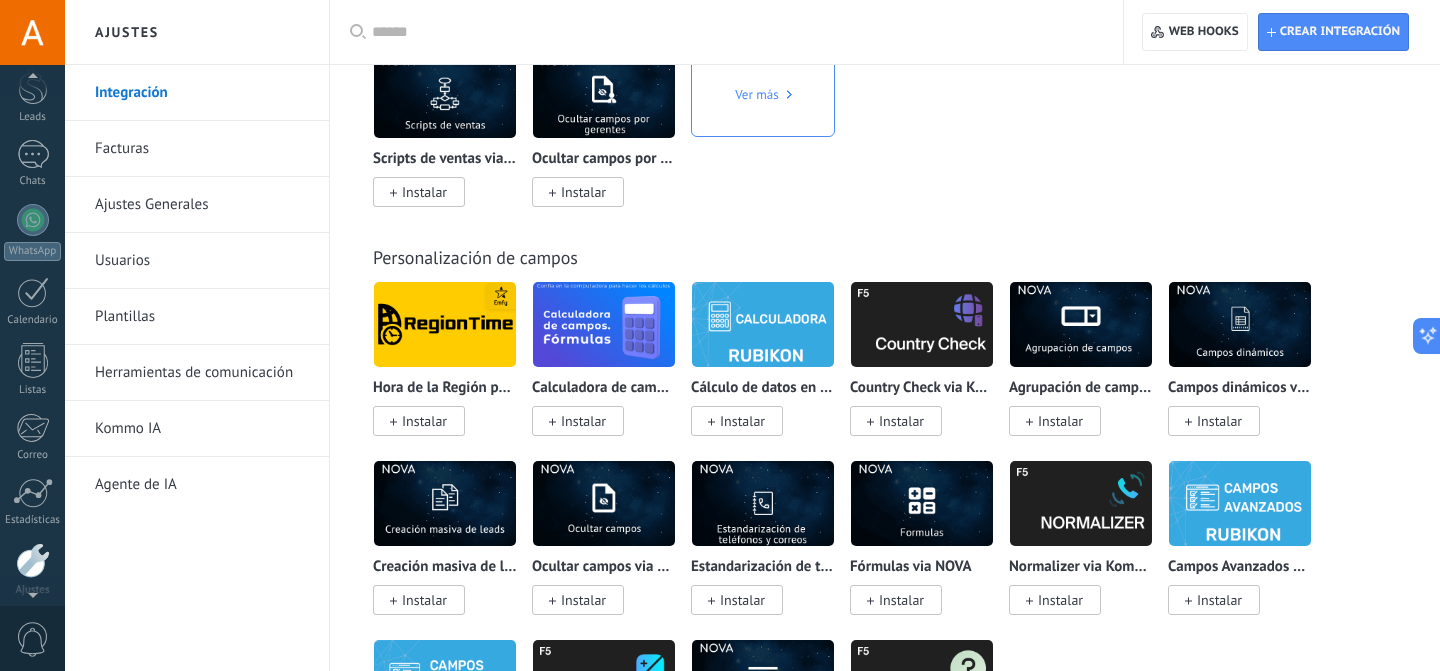 scroll, scrollTop: 56, scrollLeft: 0, axis: vertical 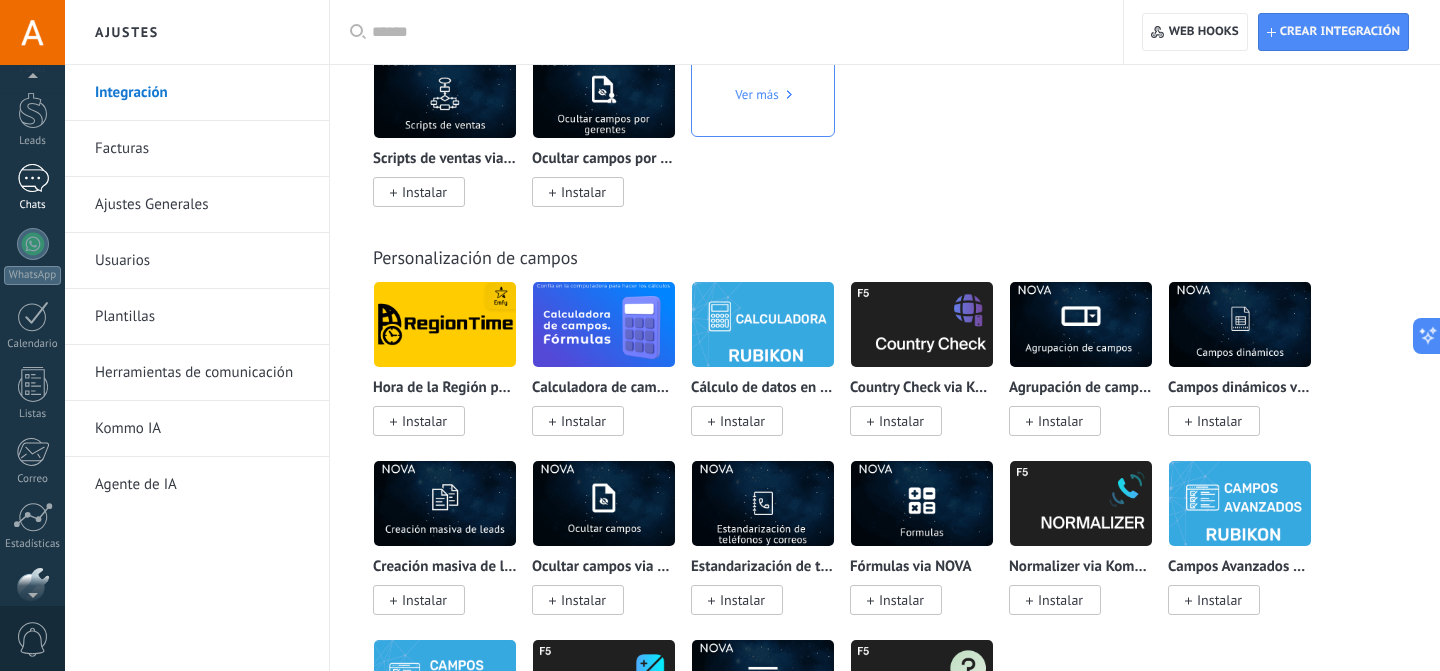 click at bounding box center [33, 178] 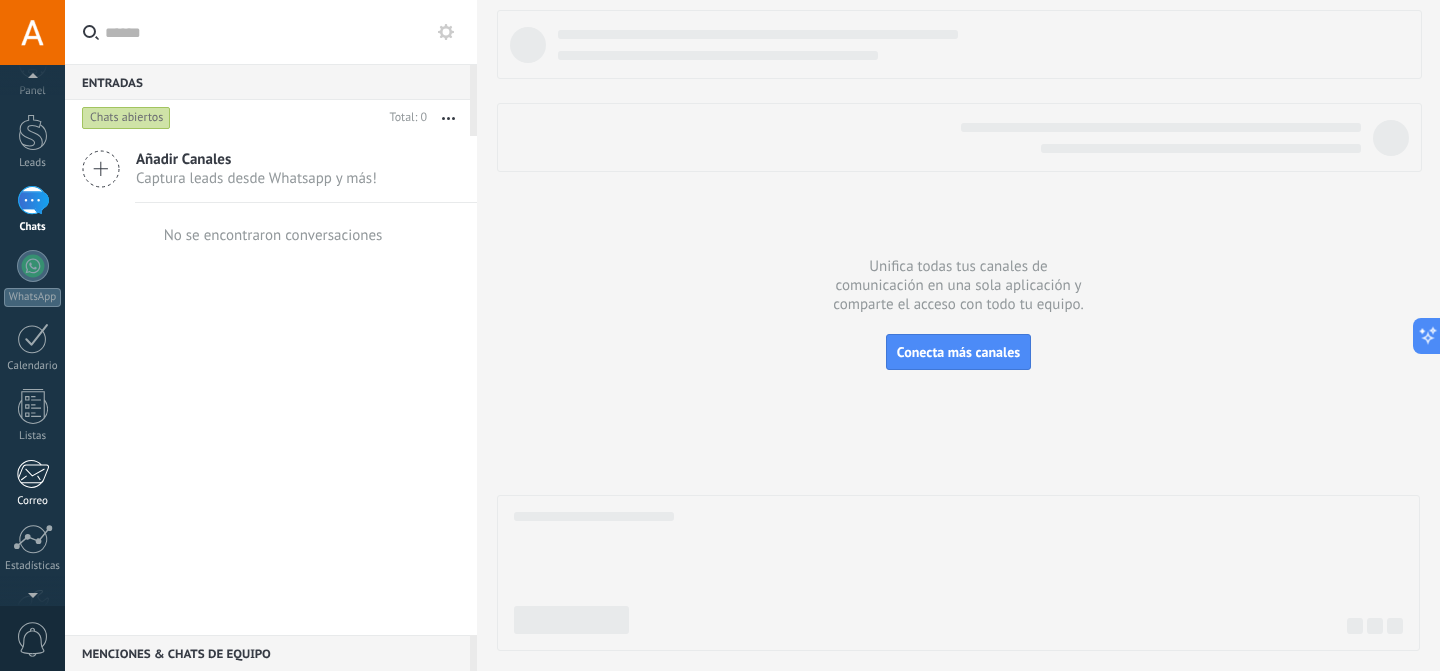 scroll, scrollTop: 0, scrollLeft: 0, axis: both 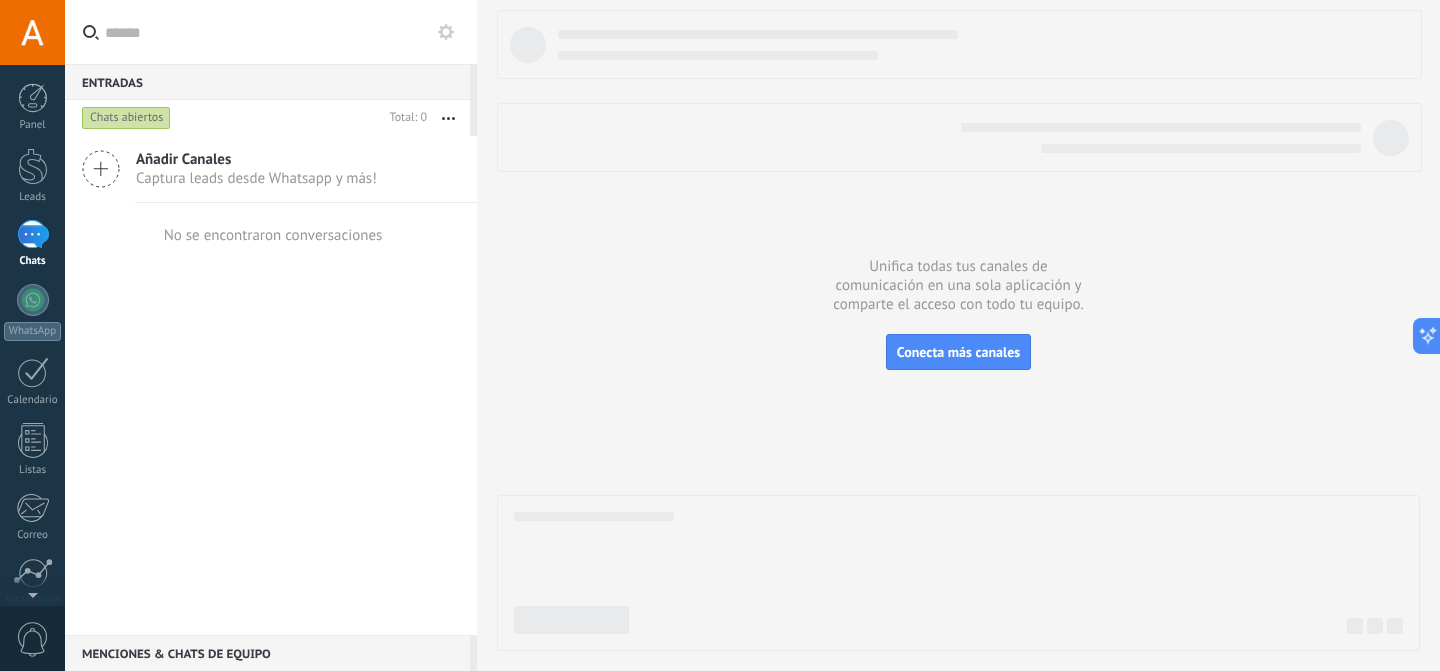 click on "Captura leads desde Whatsapp y más!" at bounding box center [256, 178] 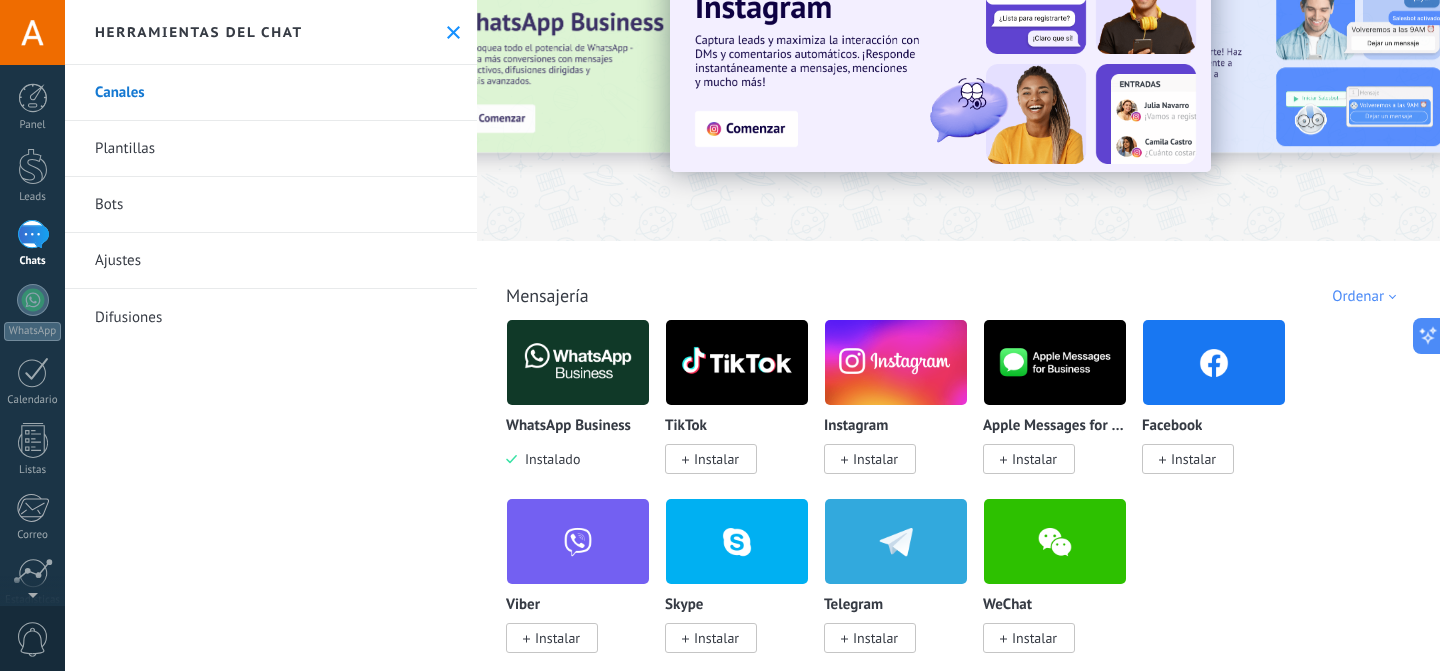 scroll, scrollTop: 87, scrollLeft: 0, axis: vertical 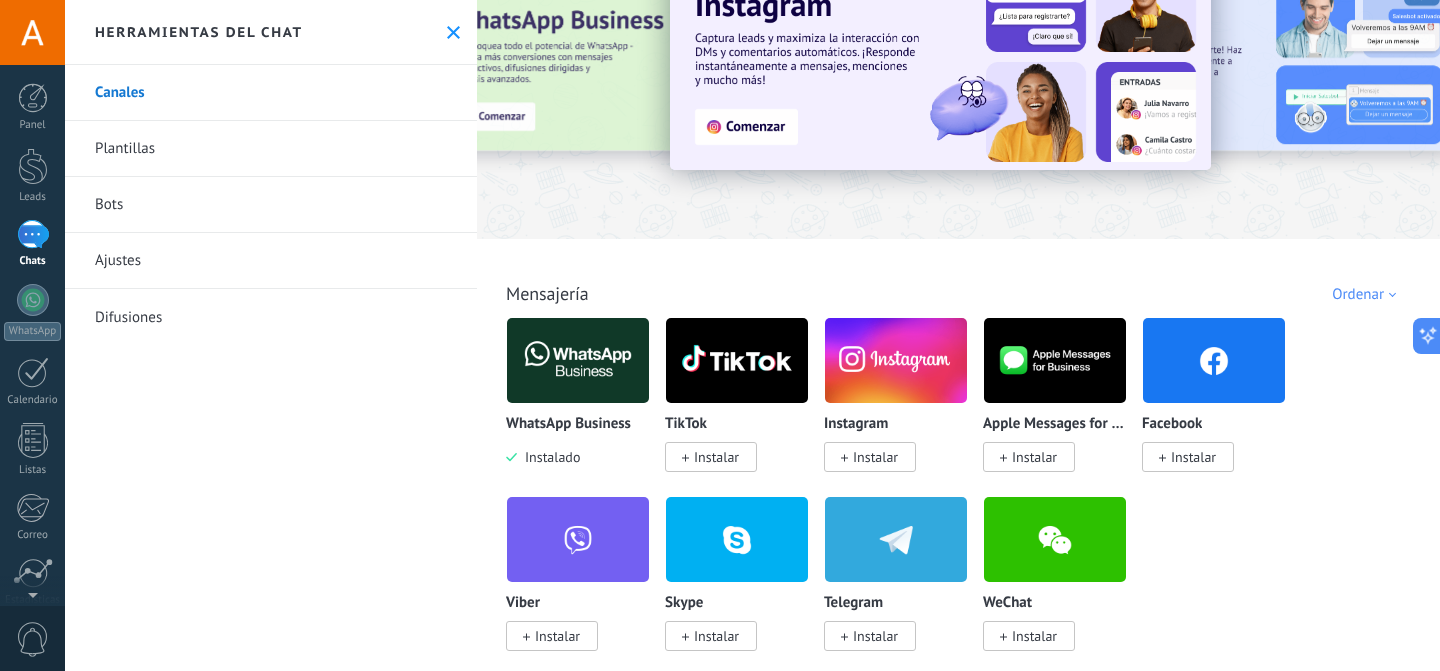 click at bounding box center (578, 360) 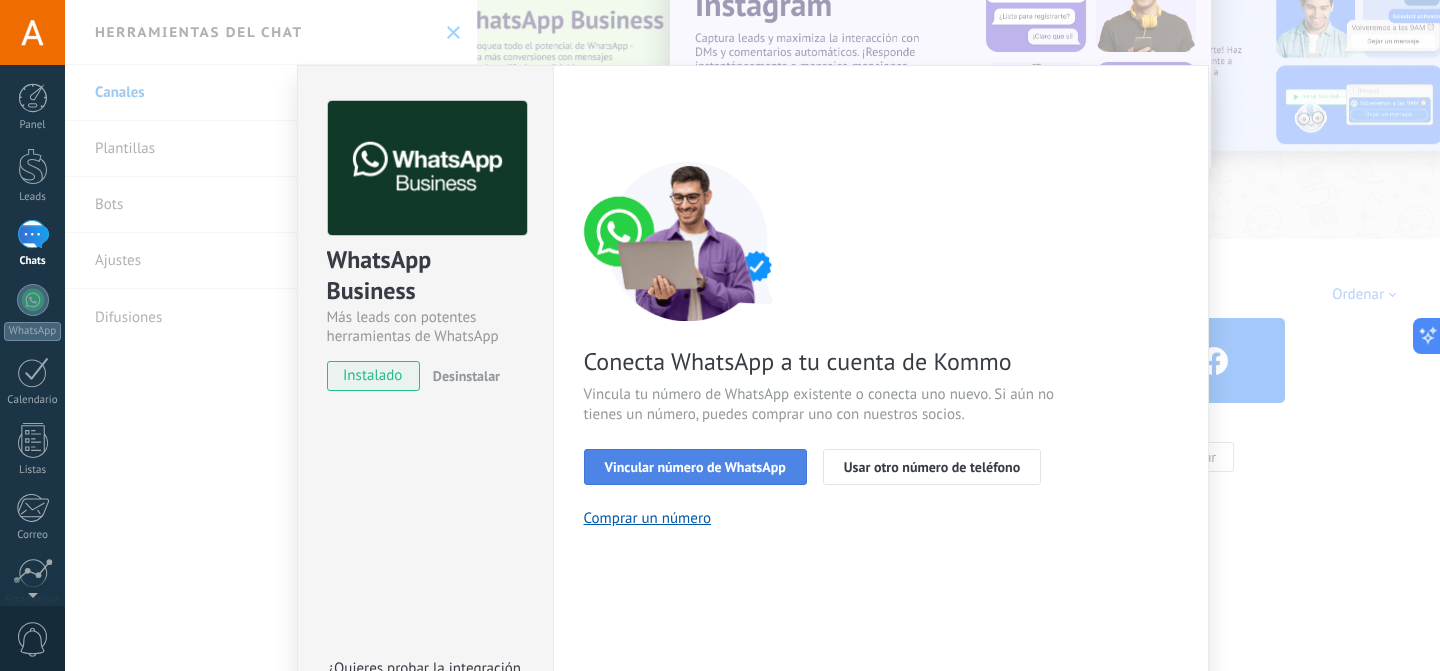 click on "Vincular número de WhatsApp" at bounding box center [695, 467] 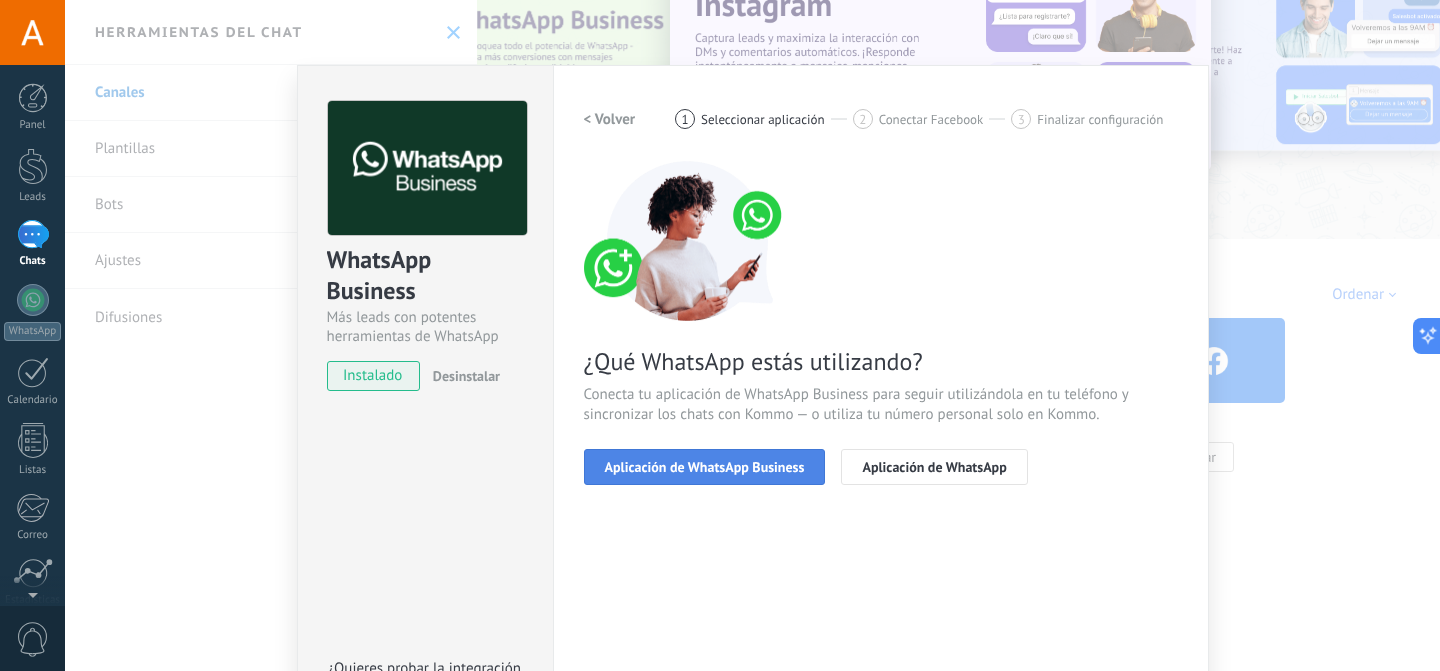 click on "Aplicación de WhatsApp Business" at bounding box center [705, 467] 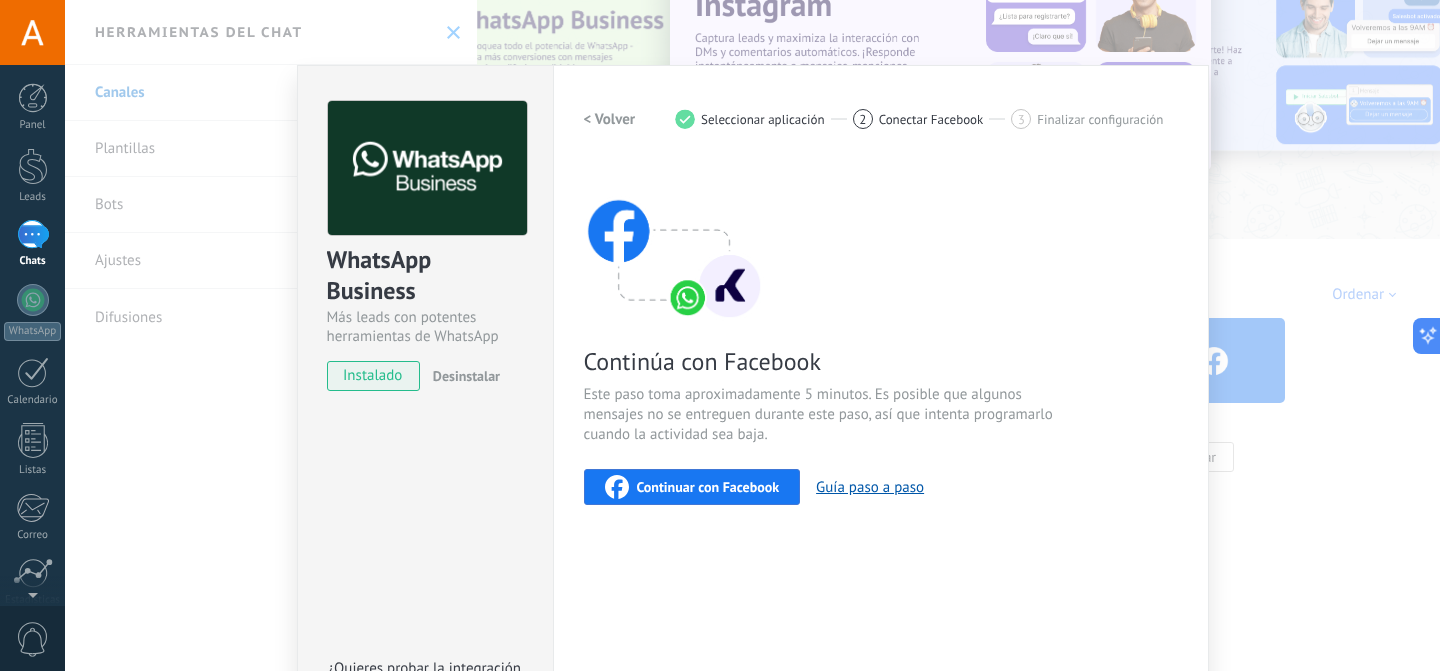 click on "Continuar con Facebook" at bounding box center [708, 487] 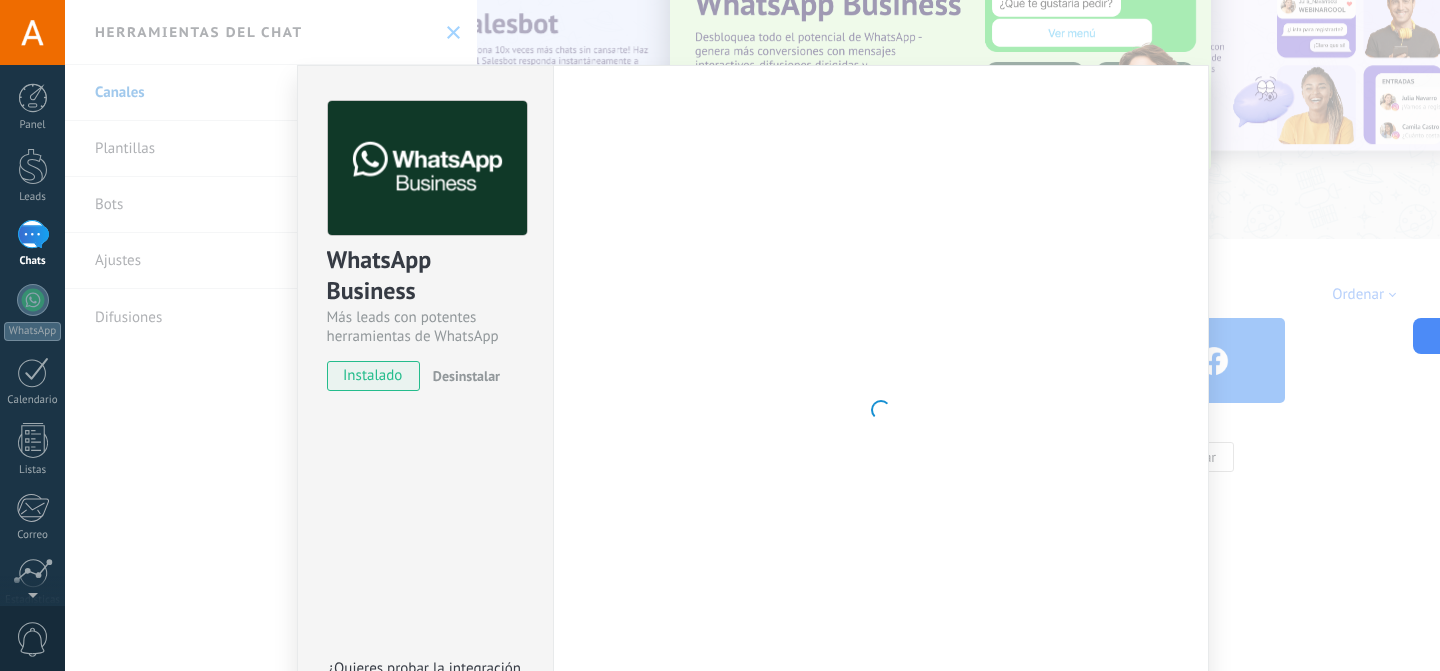 click at bounding box center (881, 410) 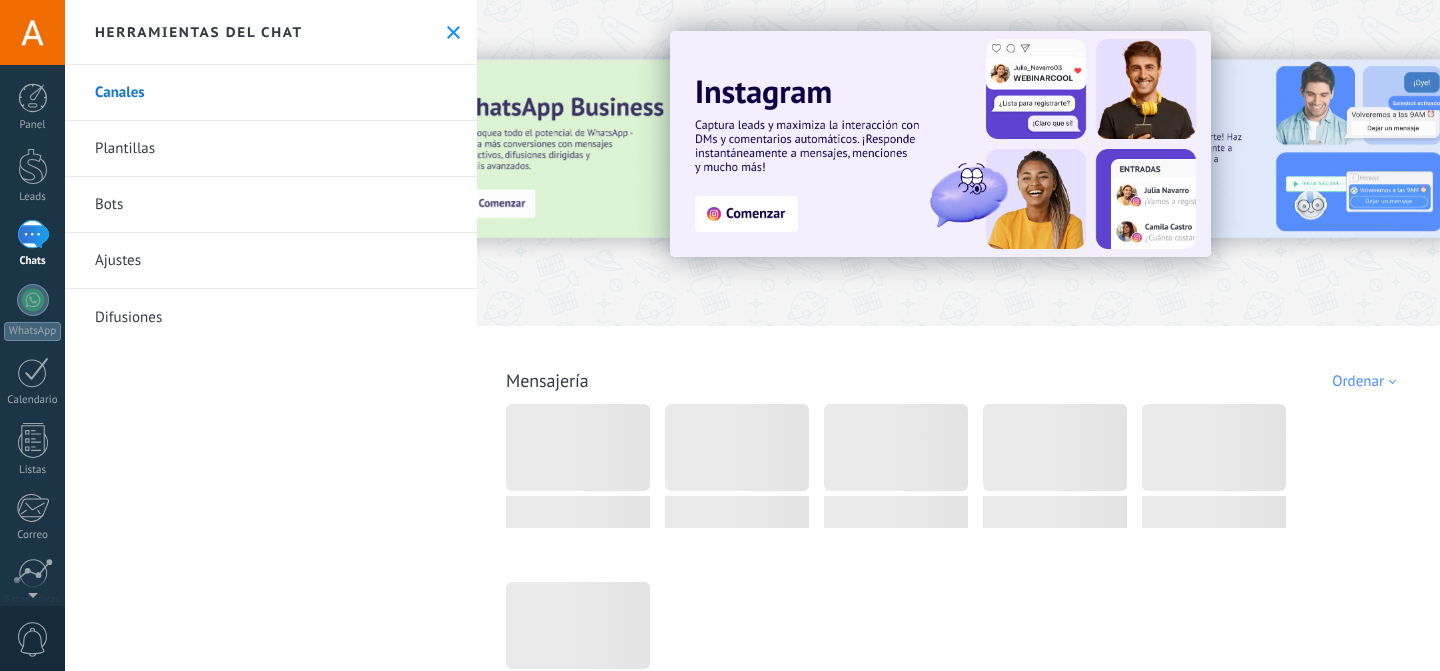 scroll, scrollTop: 0, scrollLeft: 0, axis: both 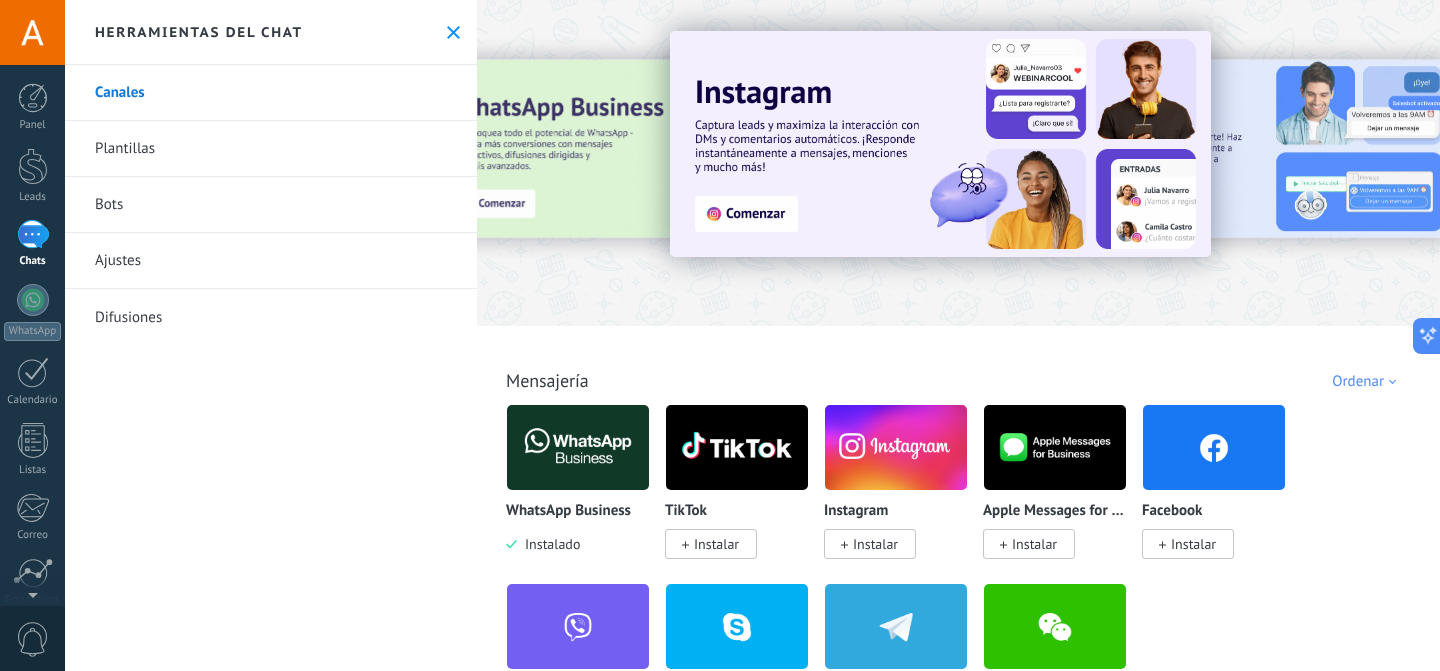 click at bounding box center [578, 447] 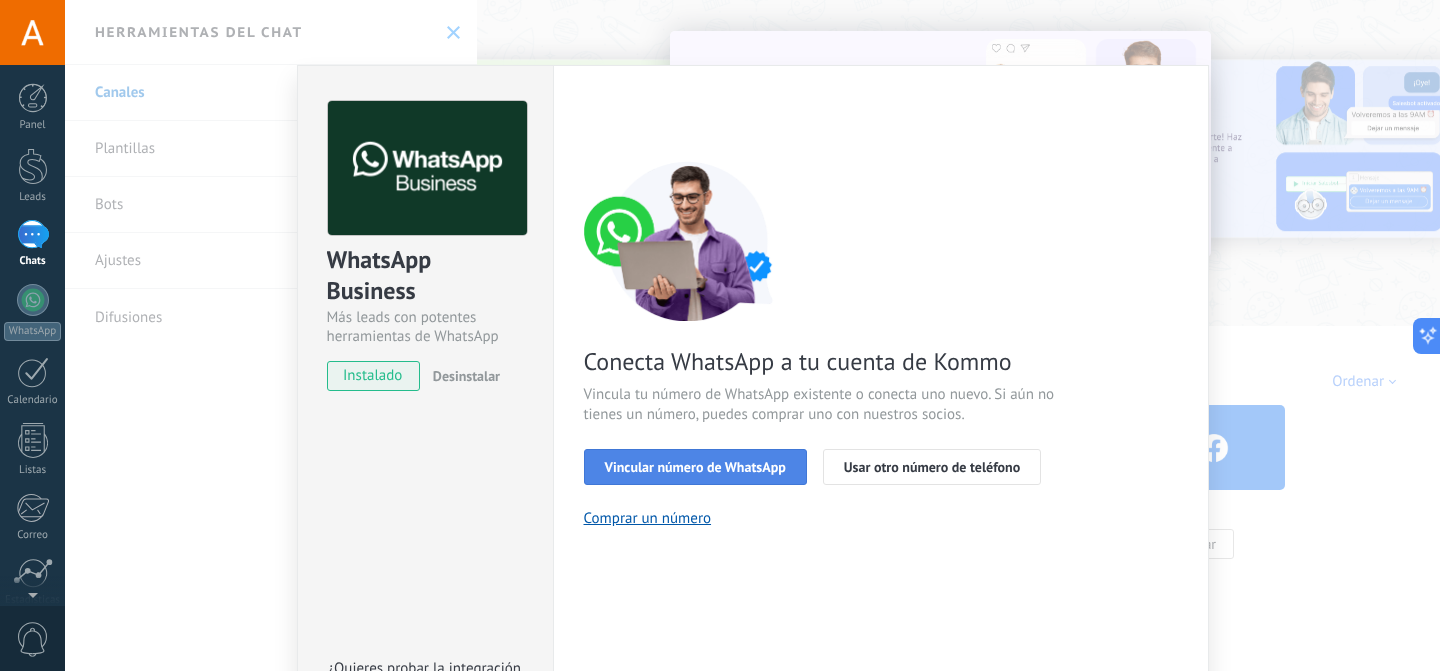 click on "Vincular número de WhatsApp" at bounding box center [695, 467] 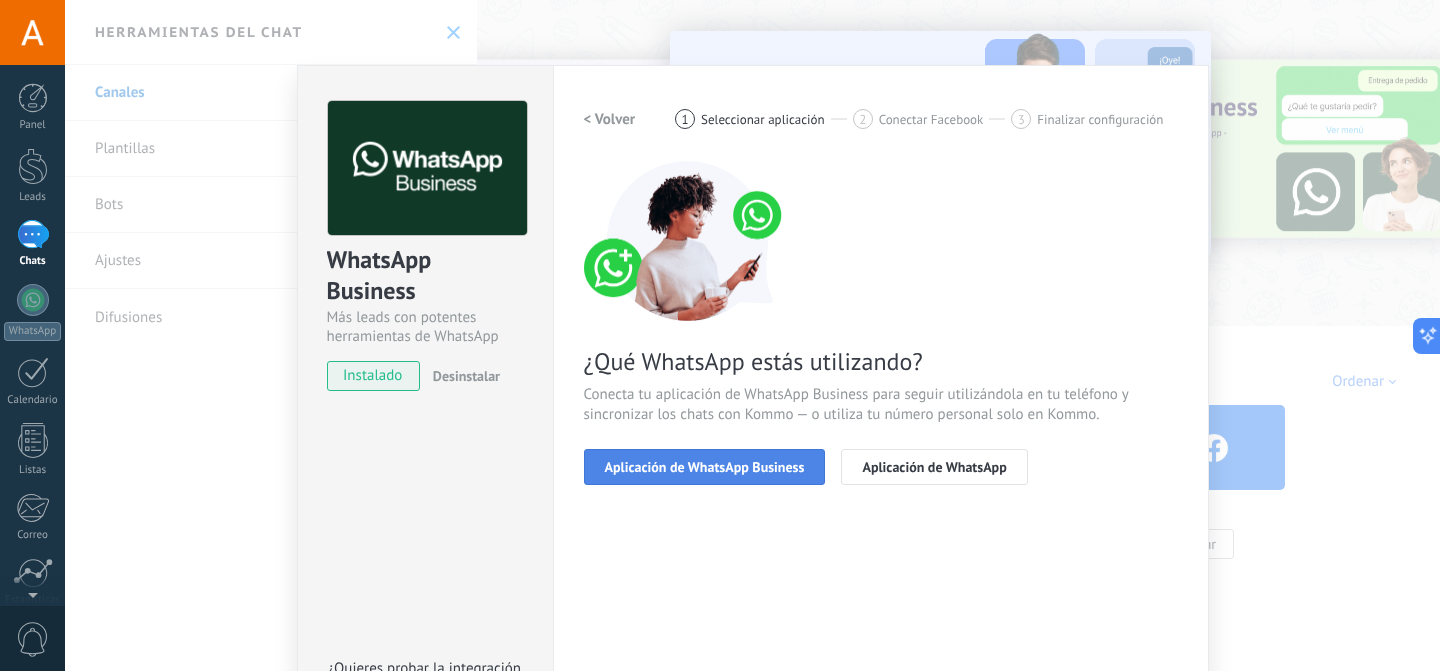 click on "Aplicación de WhatsApp Business" at bounding box center (705, 467) 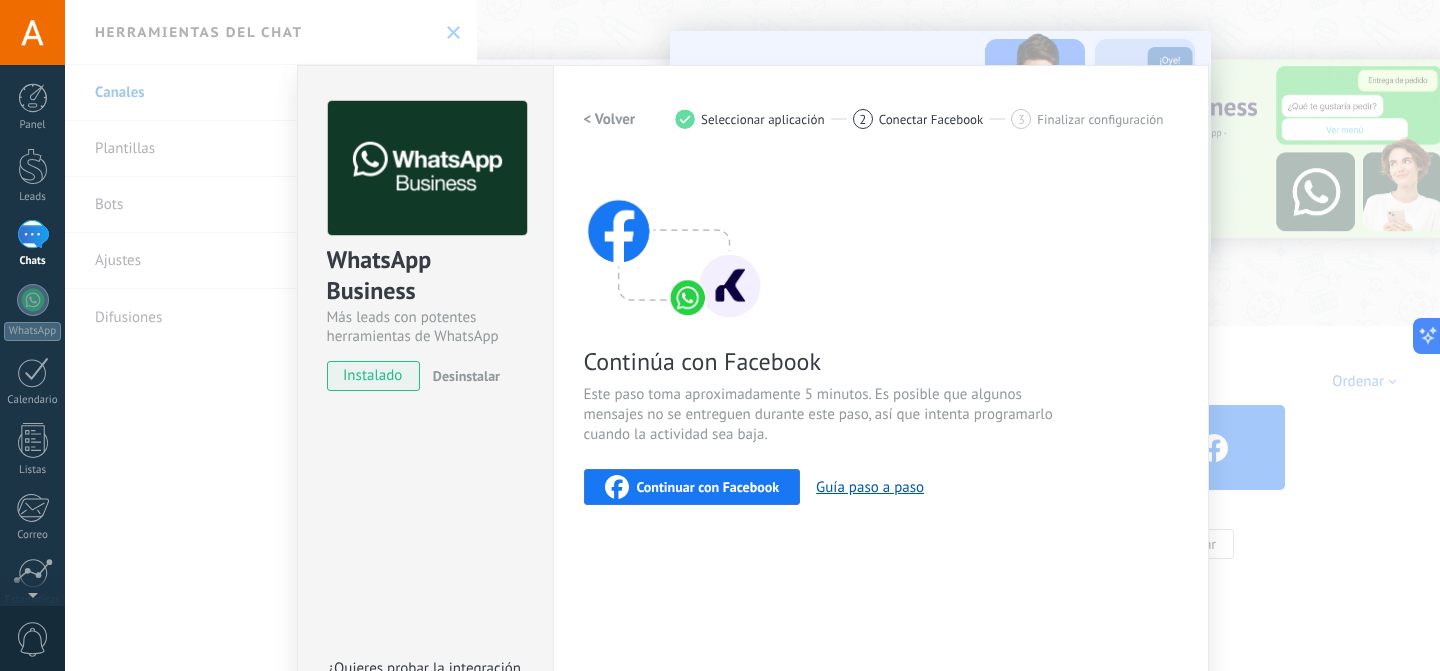 click on "Continuar con Facebook" at bounding box center [708, 487] 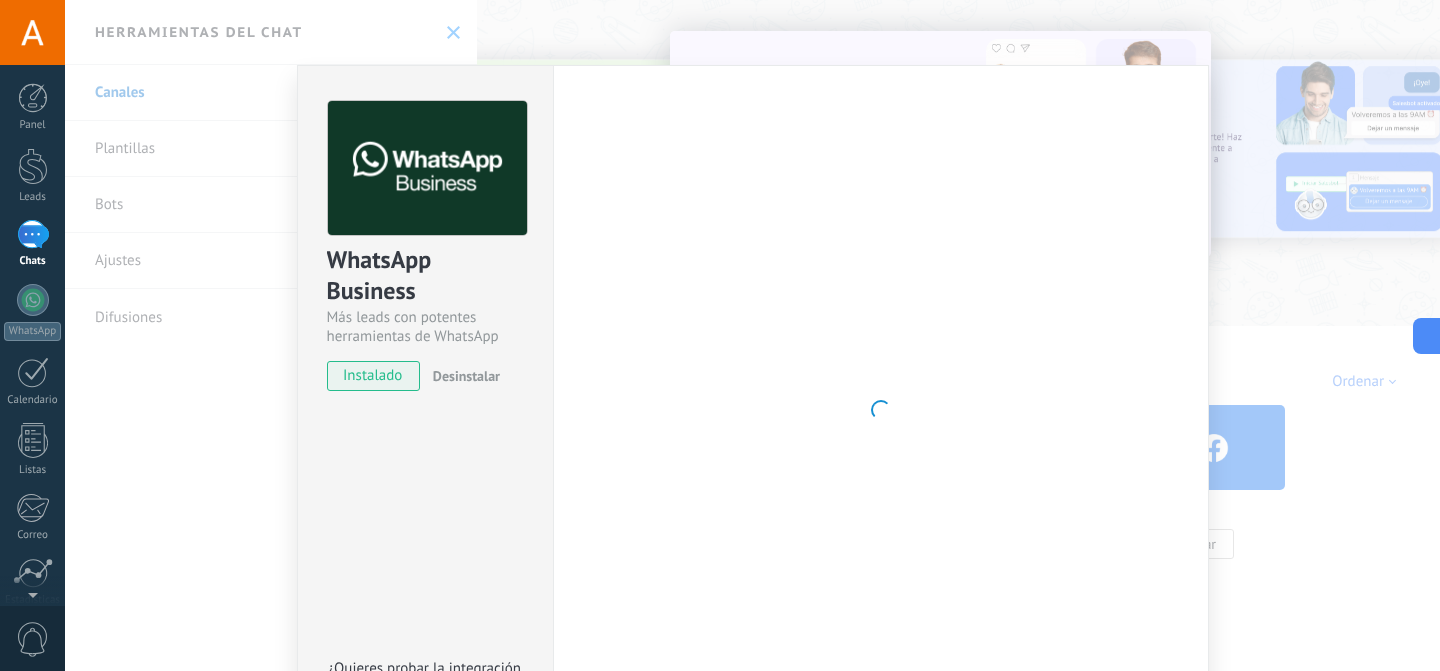click at bounding box center (881, 410) 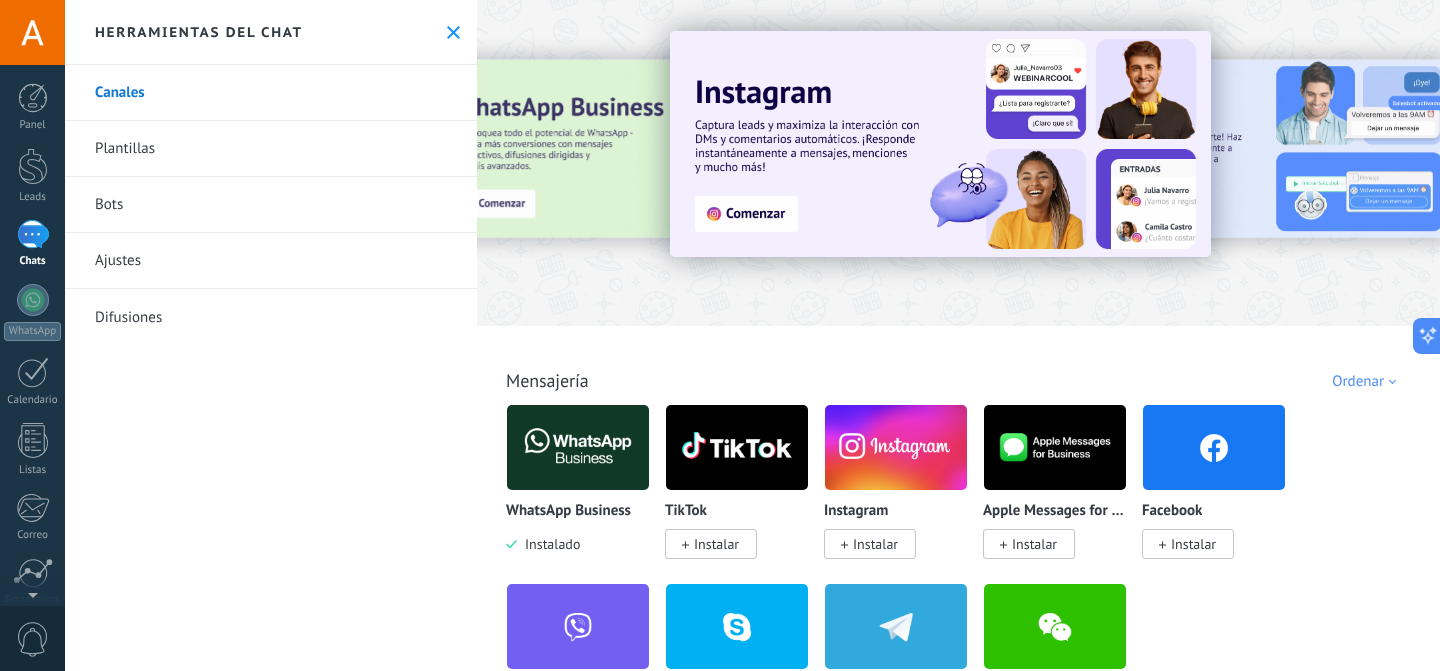 click at bounding box center [578, 447] 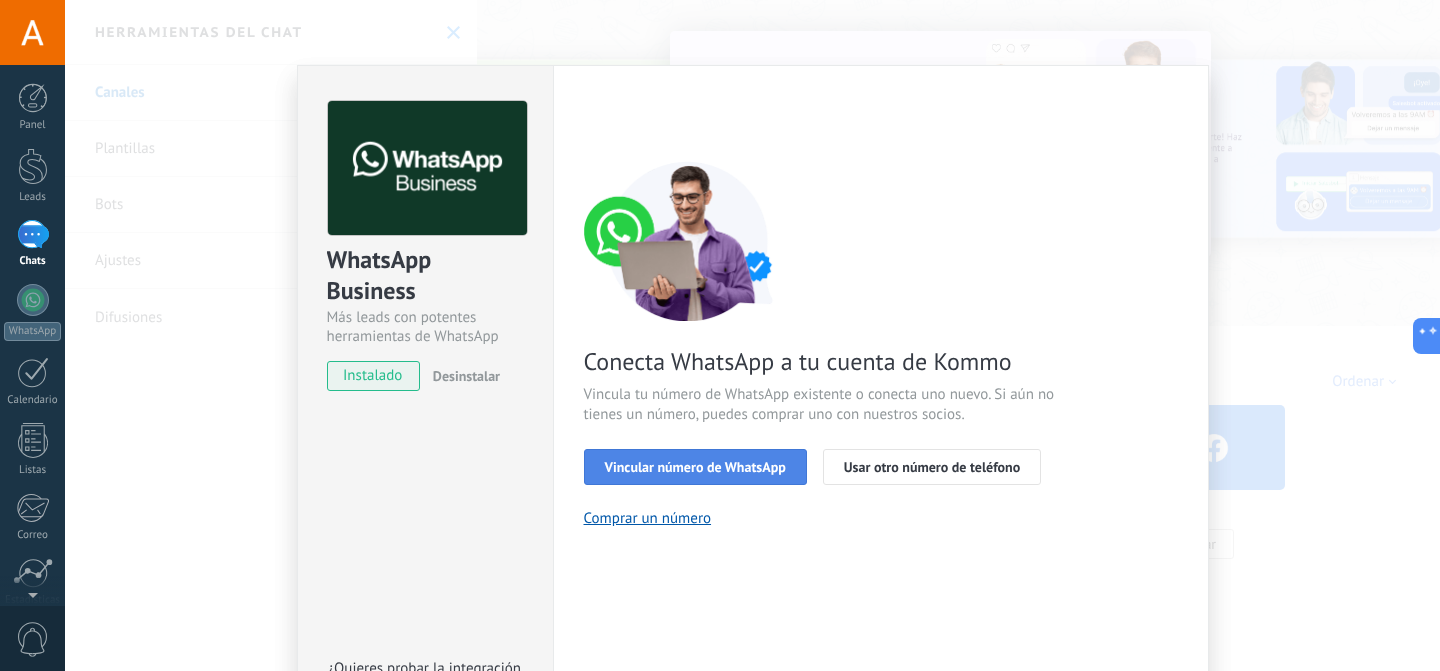 click on "Vincular número de WhatsApp" at bounding box center (695, 467) 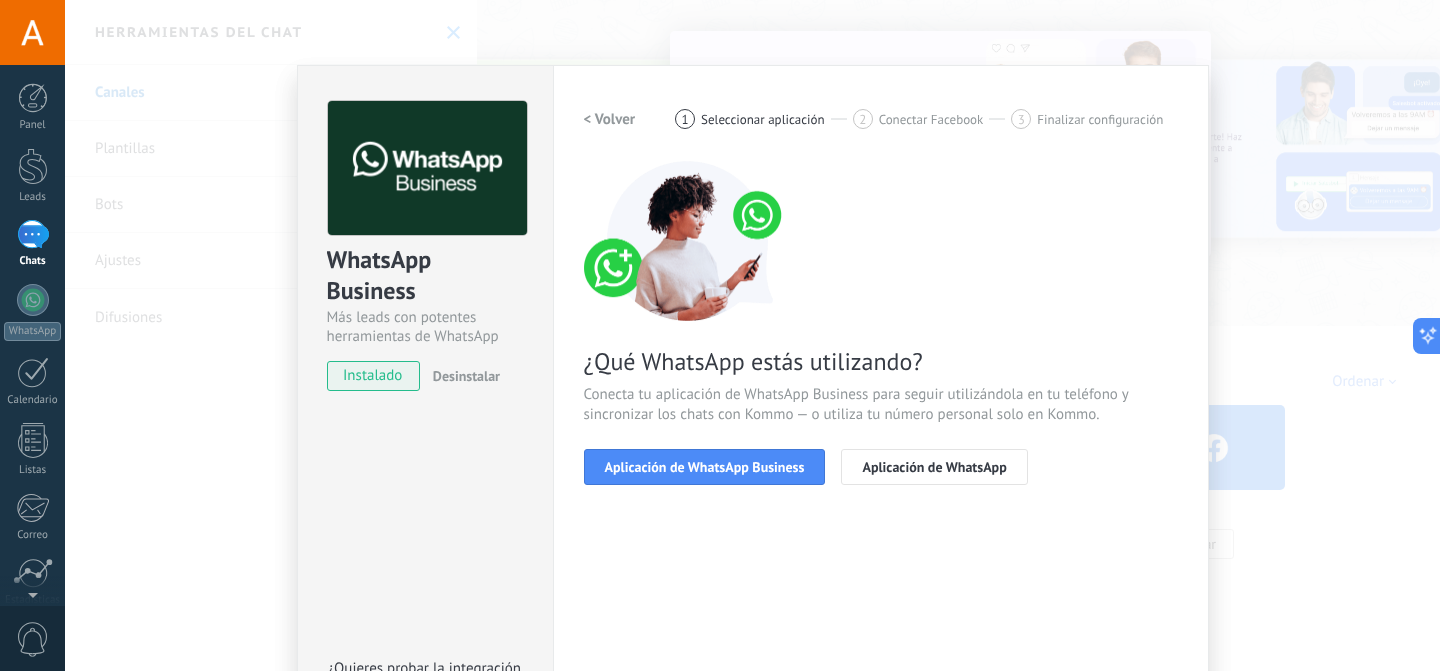 click on "Aplicación de WhatsApp Business" at bounding box center (705, 467) 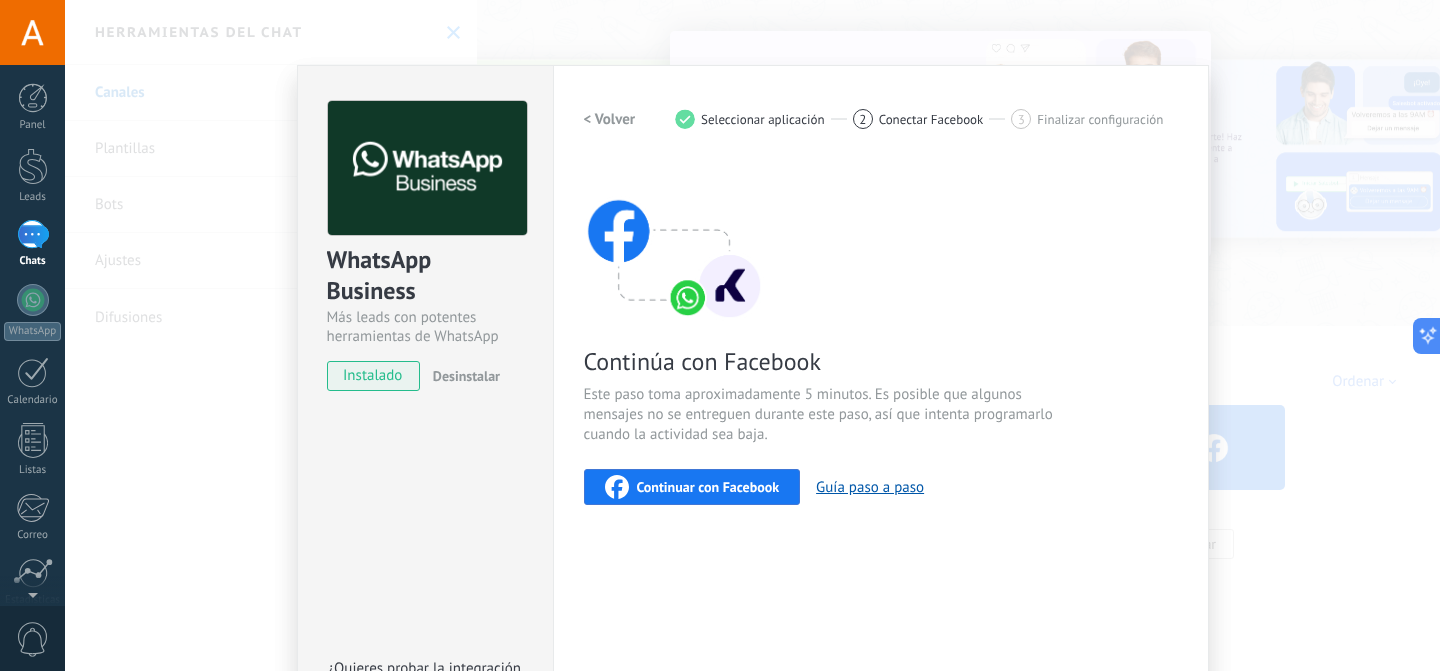 click on "Continuar con Facebook" at bounding box center [708, 487] 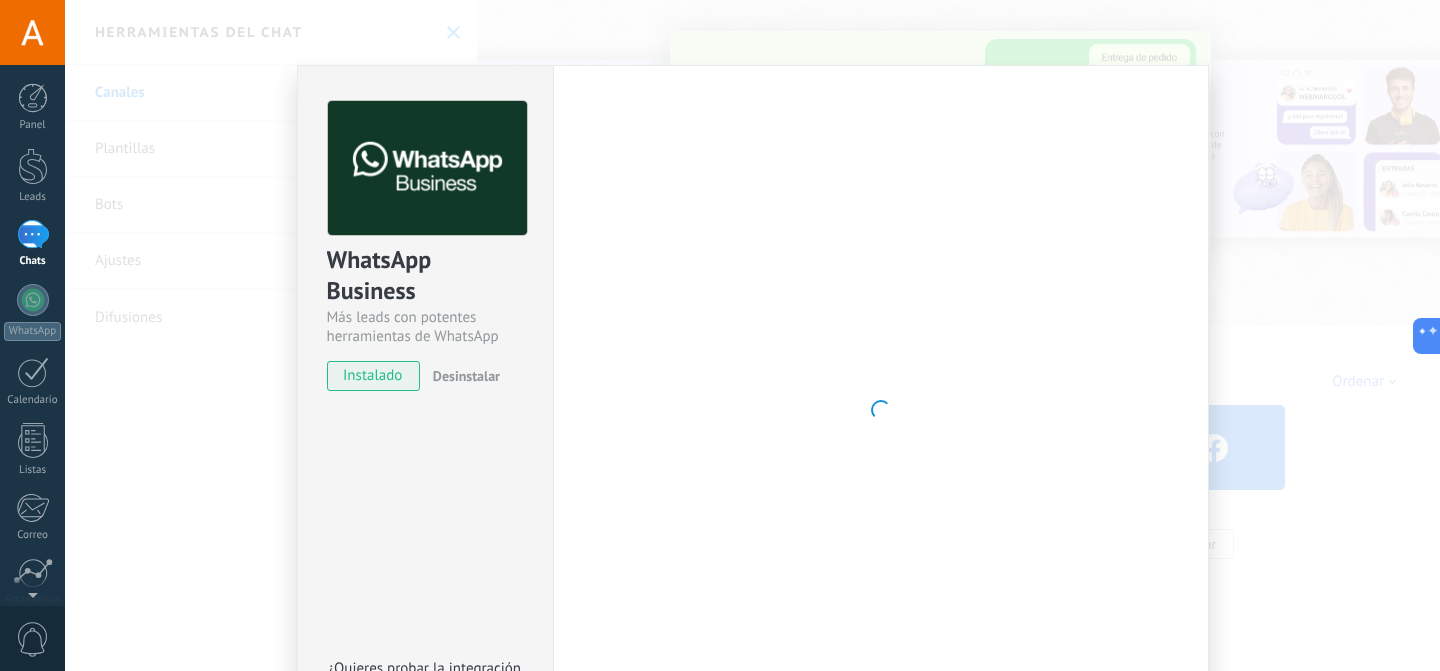 click on "WhatsApp Business Más leads con potentes herramientas de WhatsApp instalado Desinstalar ¿Quieres probar la integración primero?   Escanea el código QR   para ver cómo funciona. Configuraciones Autorizaciones Esta pestaña registra a los usuarios que han concedido acceso a las integración a esta cuenta. Si deseas remover la posibilidad que un usuario pueda enviar solicitudes a la cuenta en nombre de esta integración, puedes revocar el acceso. Si el acceso a todos los usuarios es revocado, la integración dejará de funcionar. Esta aplicacion está instalada, pero nadie le ha dado acceso aun. WhatsApp Cloud API más _:  Guardar < Volver 1 Seleccionar aplicación 2 Conectar Facebook  3 Finalizar configuración Continúa con Facebook Este paso toma aproximadamente 5 minutos. Es posible que algunos mensajes no se entreguen durante este paso, así que intenta programarlo cuando la actividad sea baja. Continuar con Facebook Guía paso a paso ¿Necesitas ayuda?" at bounding box center (752, 335) 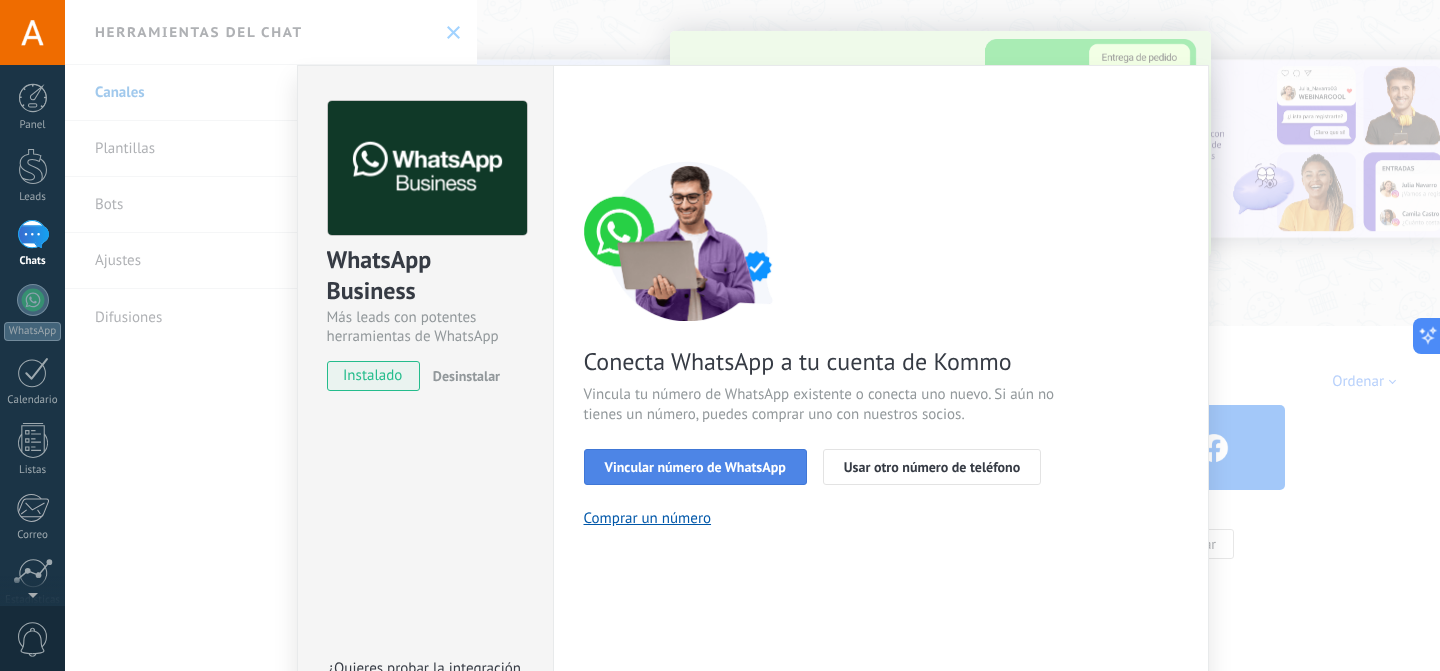 click on "Vincular número de WhatsApp" at bounding box center (695, 467) 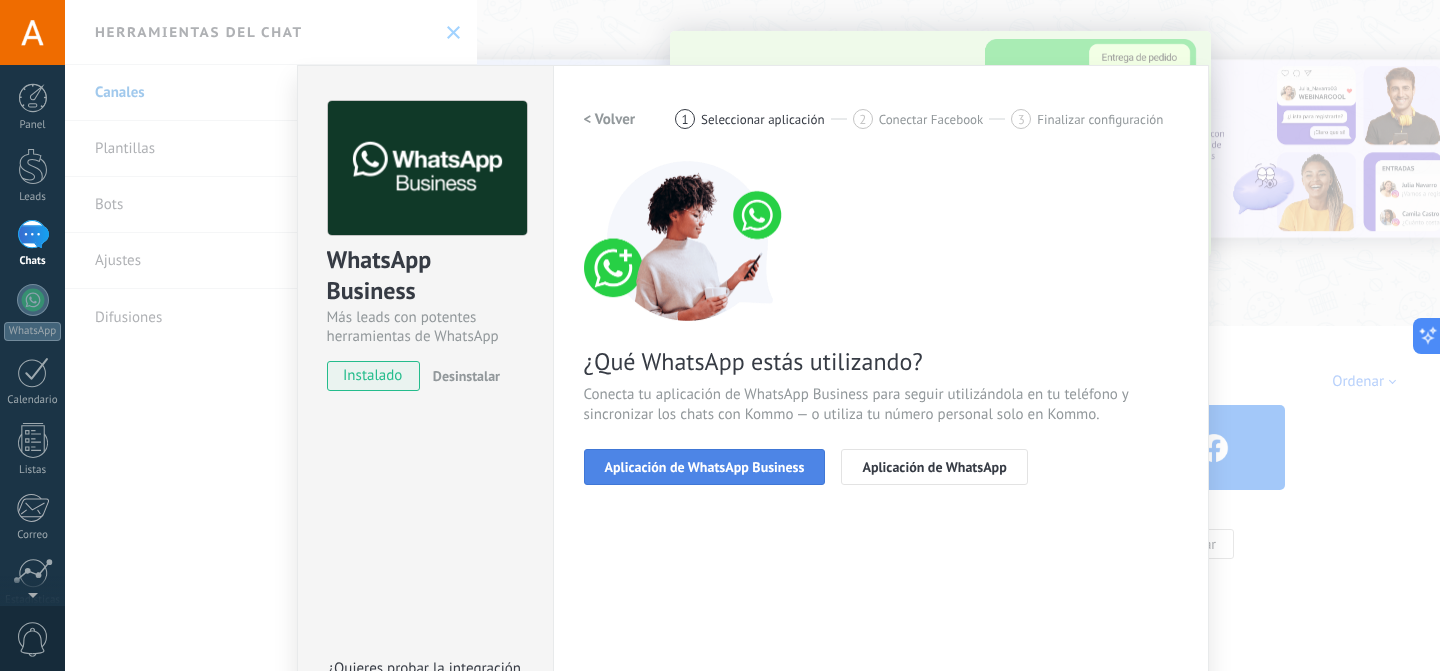 click on "Aplicación de WhatsApp Business" at bounding box center [705, 467] 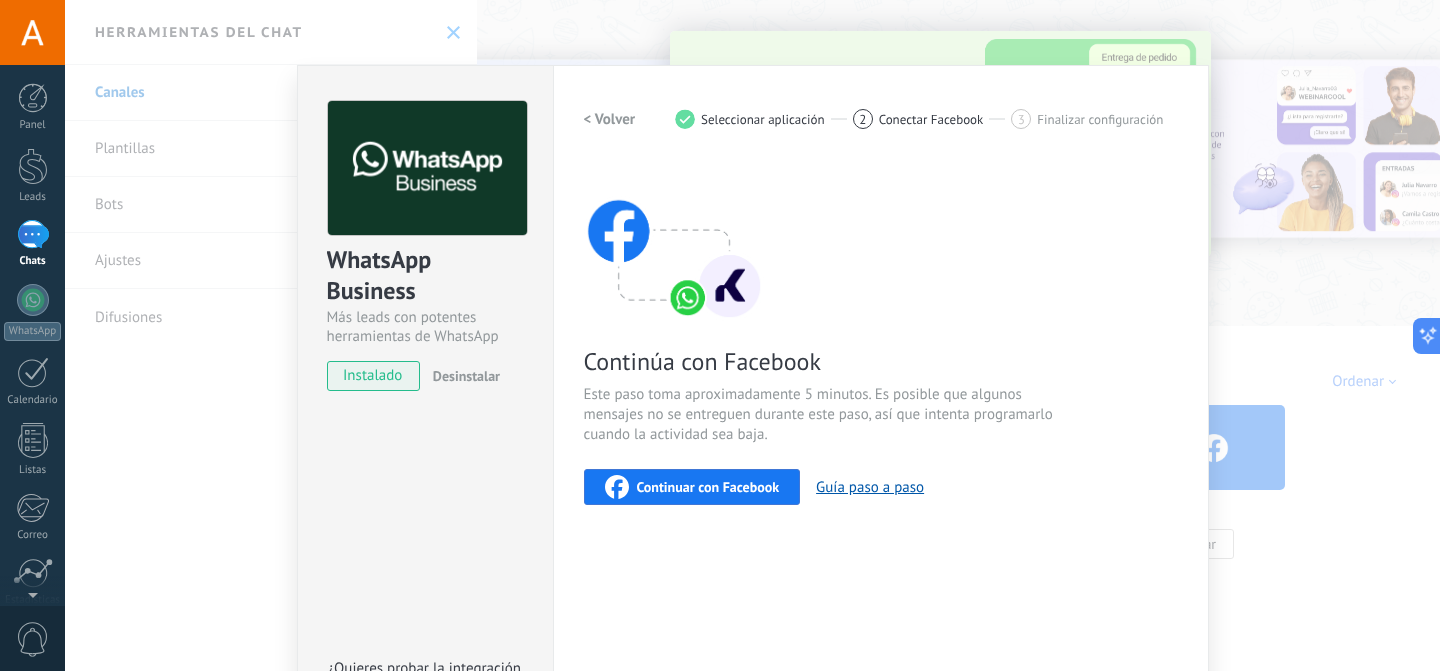 click on "Continuar con Facebook" at bounding box center (708, 487) 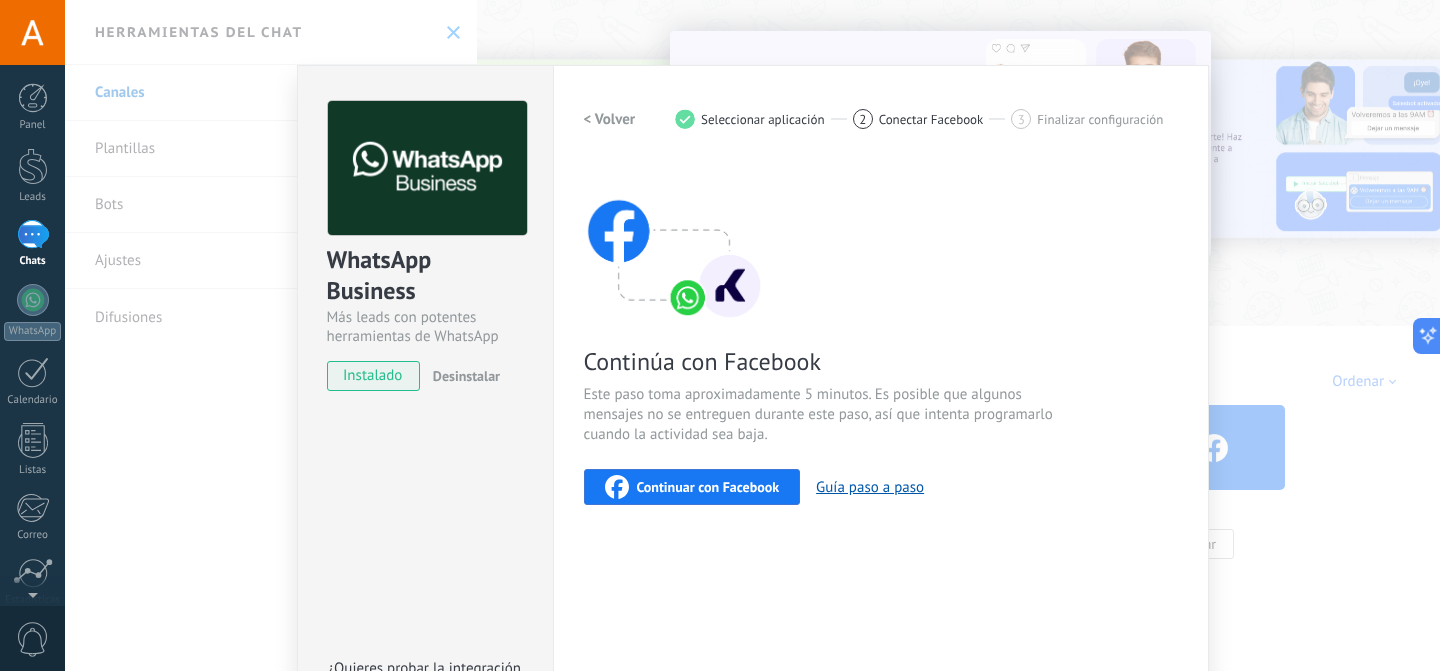 click on "Este paso toma aproximadamente 5 minutos. Es posible que algunos mensajes no se entreguen durante este paso, así que intenta programarlo cuando la actividad sea baja." at bounding box center (822, 415) 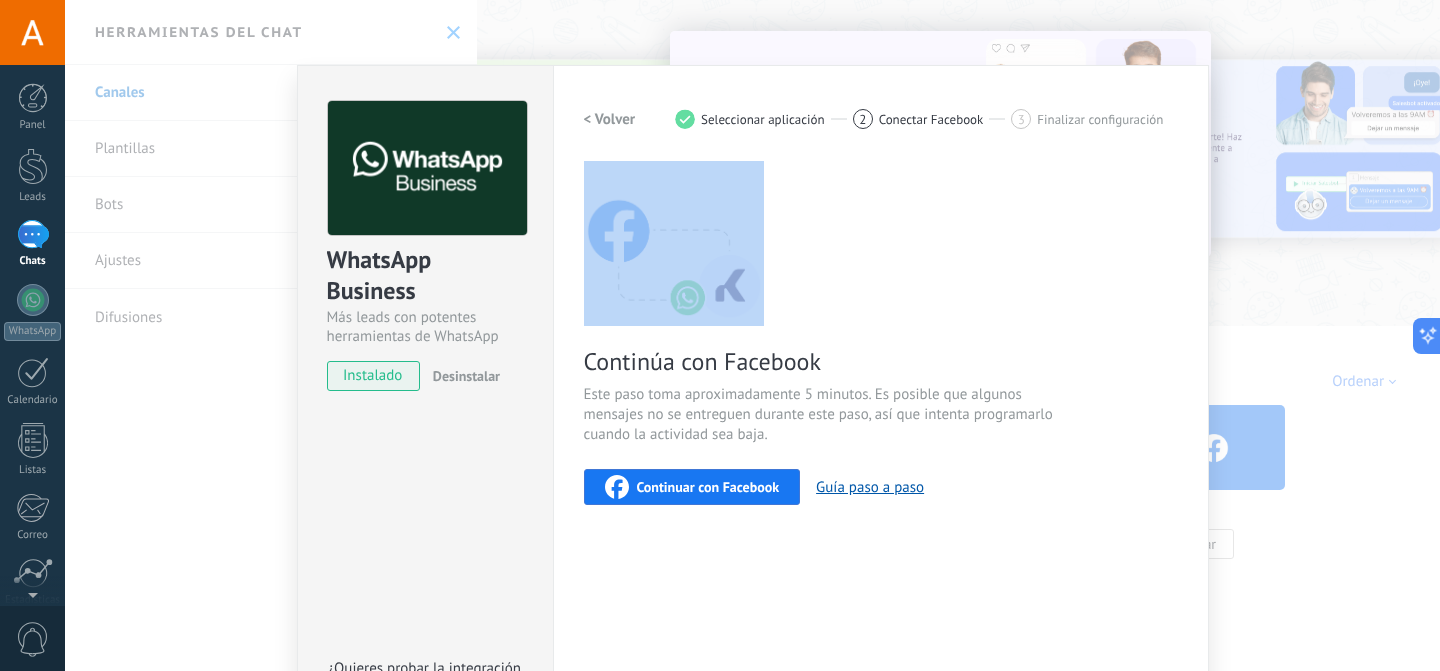 drag, startPoint x: 966, startPoint y: 301, endPoint x: 871, endPoint y: 210, distance: 131.55228 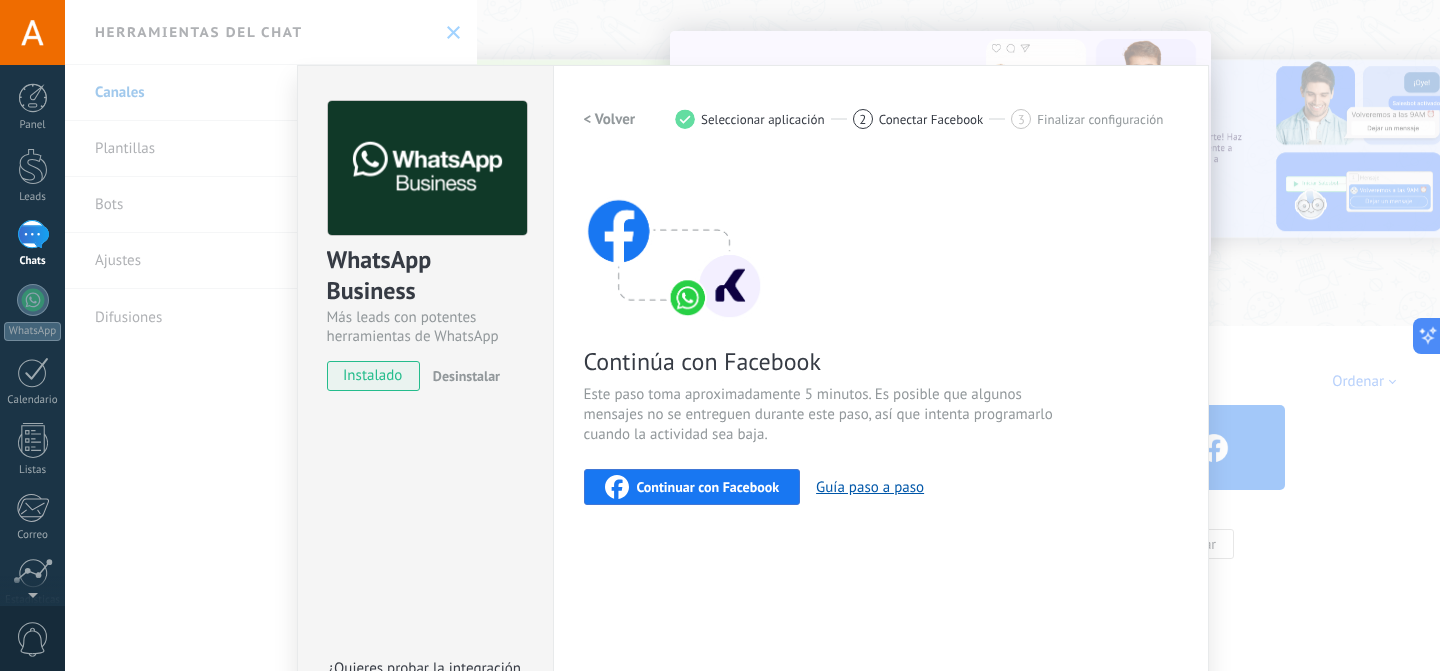 click on "Seleccionar aplicación" at bounding box center (763, 119) 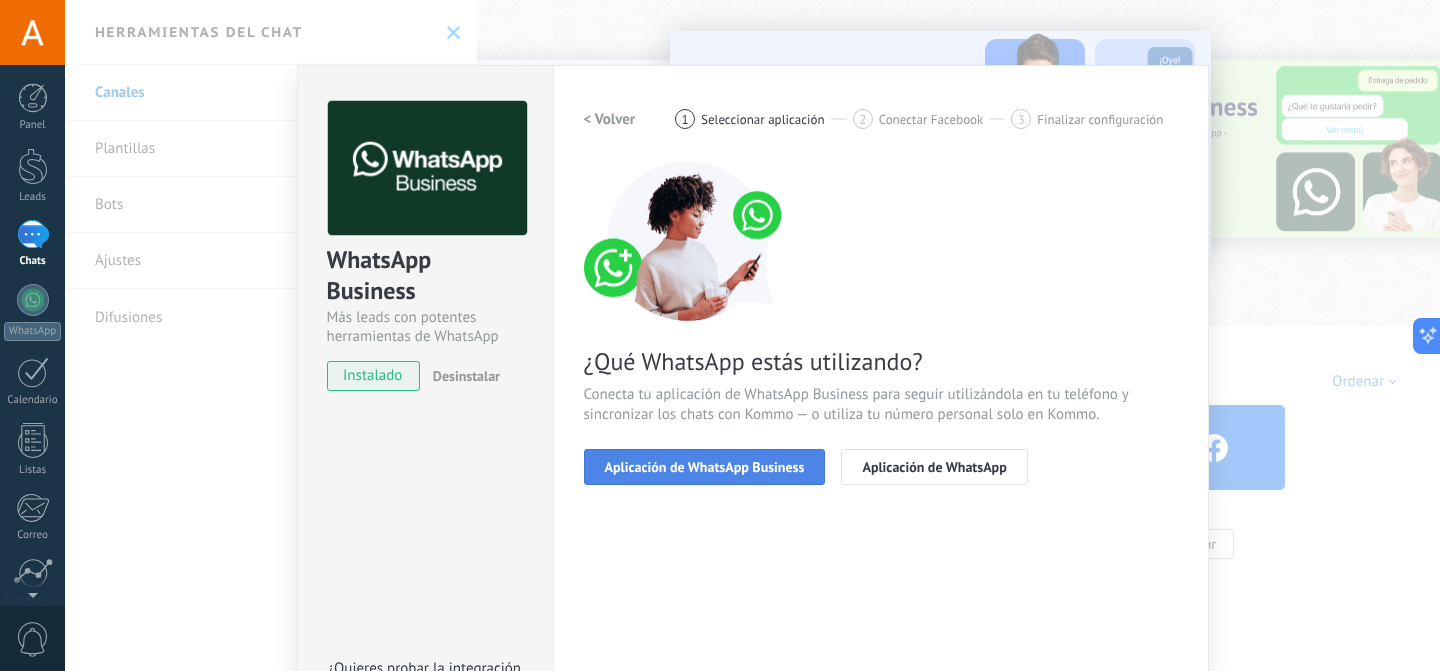 click on "Aplicación de WhatsApp Business" at bounding box center (705, 467) 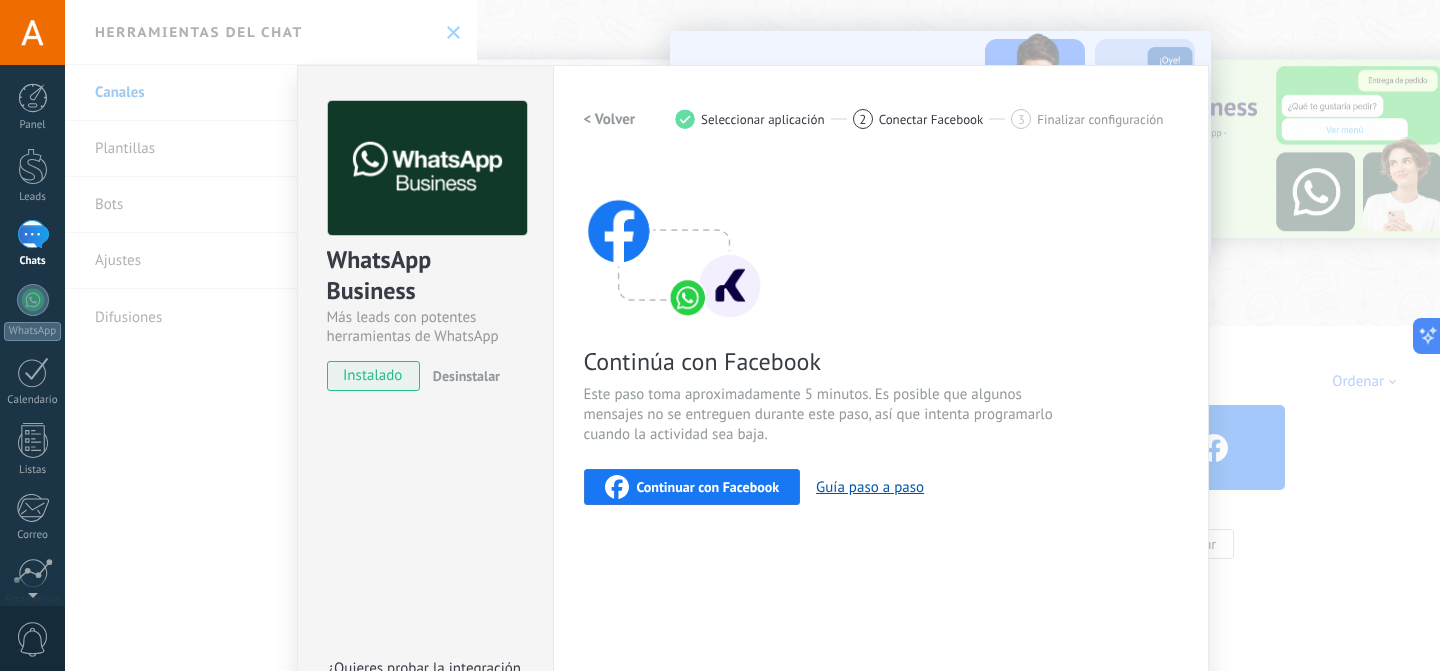 click on "Continuar con Facebook" at bounding box center (708, 487) 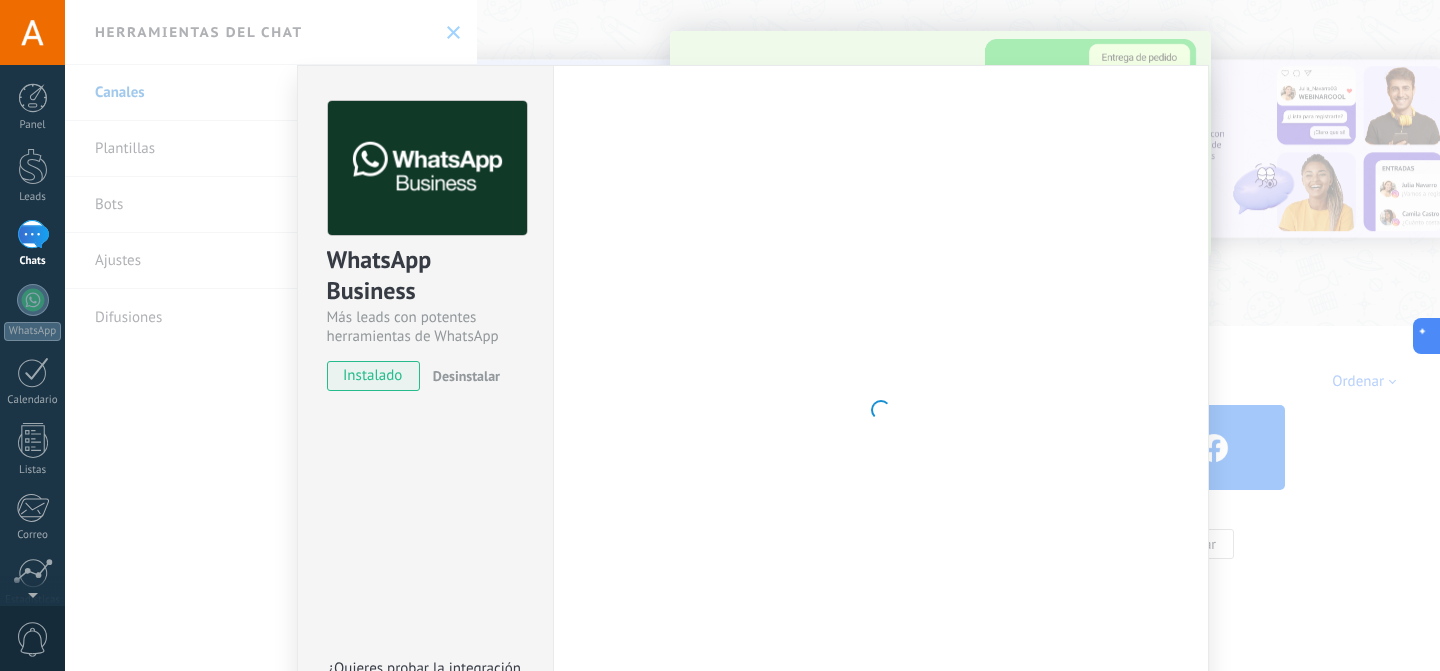 click at bounding box center (881, 410) 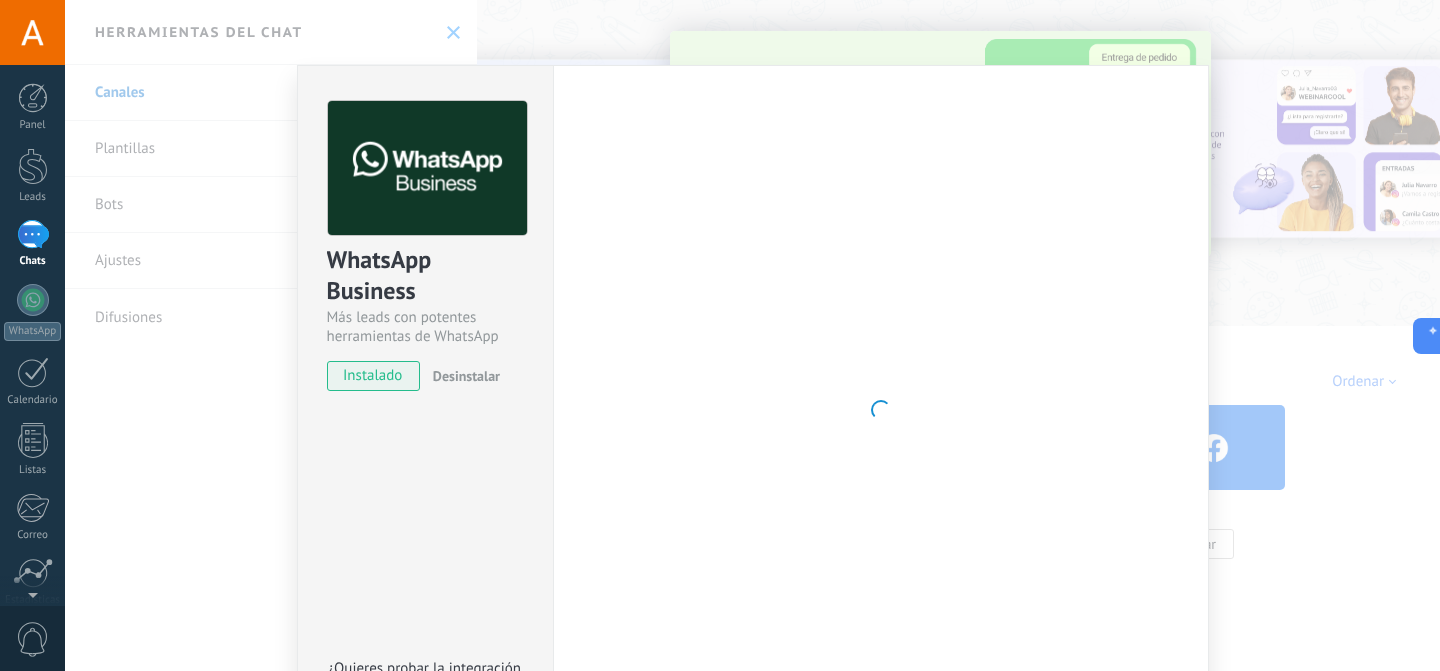 click on "WhatsApp Business Más leads con potentes herramientas de WhatsApp instalado Desinstalar ¿Quieres probar la integración primero?   Escanea el código QR   para ver cómo funciona. Configuraciones Autorizaciones Esta pestaña registra a los usuarios que han concedido acceso a las integración a esta cuenta. Si deseas remover la posibilidad que un usuario pueda enviar solicitudes a la cuenta en nombre de esta integración, puedes revocar el acceso. Si el acceso a todos los usuarios es revocado, la integración dejará de funcionar. Esta aplicacion está instalada, pero nadie le ha dado acceso aun. WhatsApp Cloud API más _:  Guardar < Volver 1 Seleccionar aplicación 2 Conectar Facebook  3 Finalizar configuración Continúa con Facebook Este paso toma aproximadamente 5 minutos. Es posible que algunos mensajes no se entreguen durante este paso, así que intenta programarlo cuando la actividad sea baja. Continuar con Facebook Guía paso a paso ¿Necesitas ayuda?" at bounding box center (752, 335) 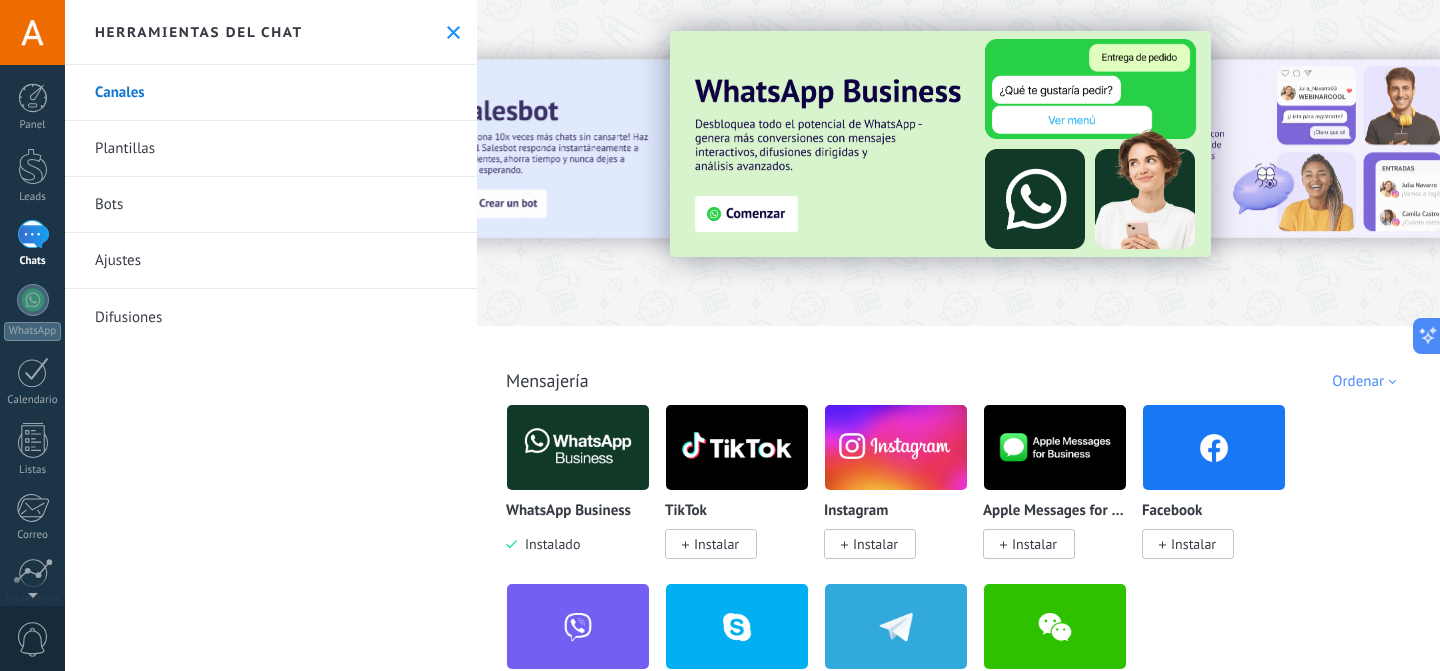 click on "Panel
Leads
Chats
WhatsApp
Clientes" at bounding box center (32, 425) 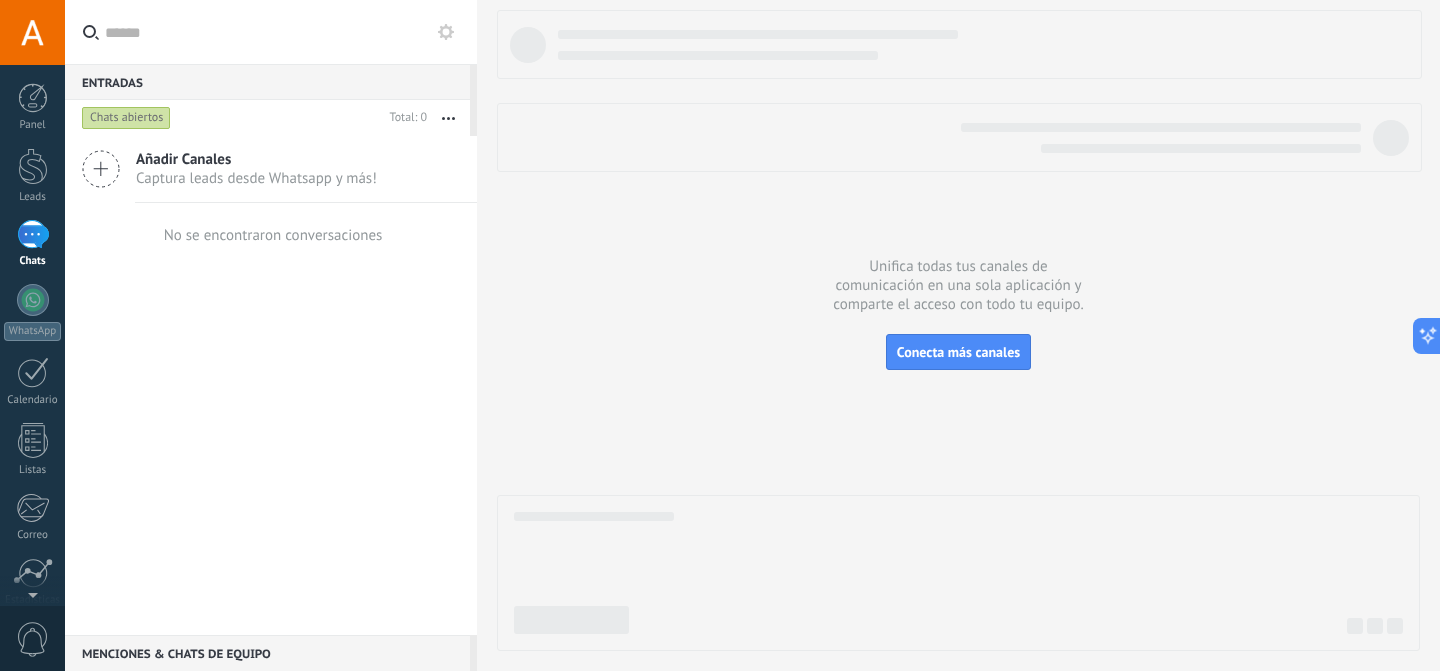 click on "Captura leads desde Whatsapp y más!" at bounding box center (256, 178) 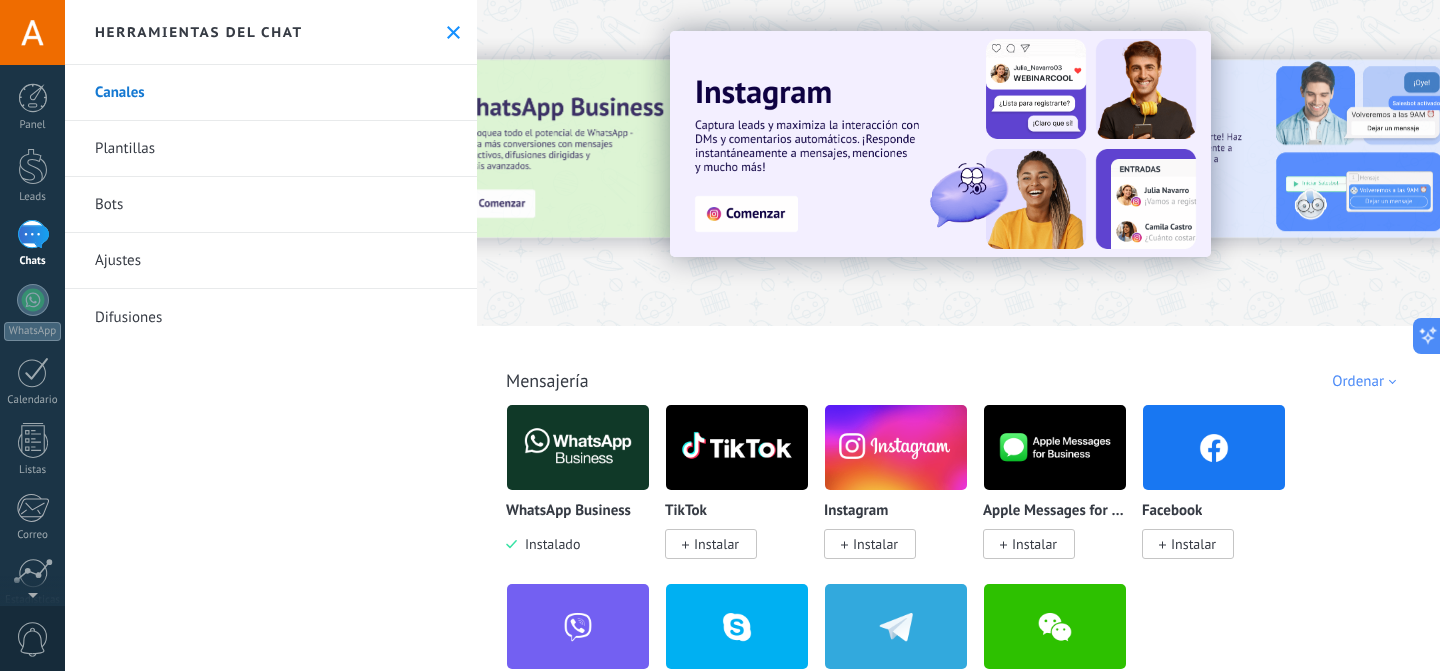 click at bounding box center (578, 447) 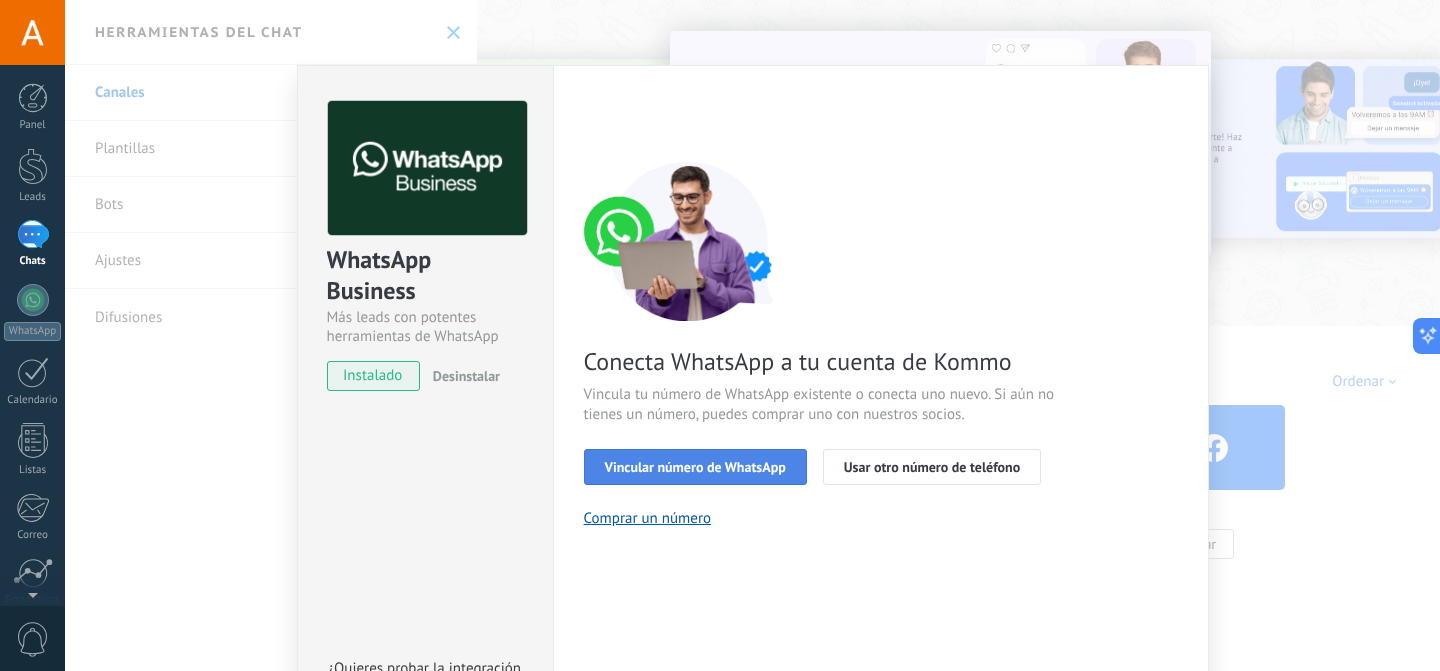 click on "Vincular número de WhatsApp" at bounding box center (695, 467) 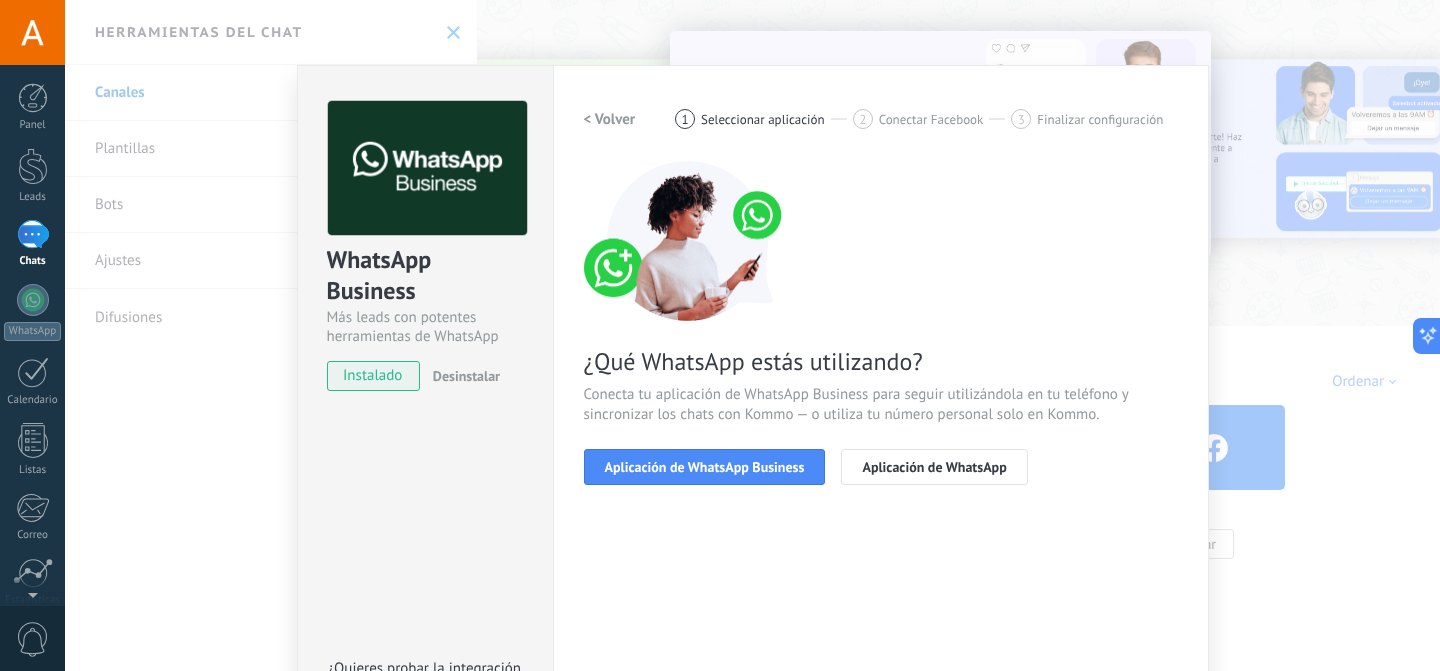 click on "Aplicación de WhatsApp Business" at bounding box center [705, 467] 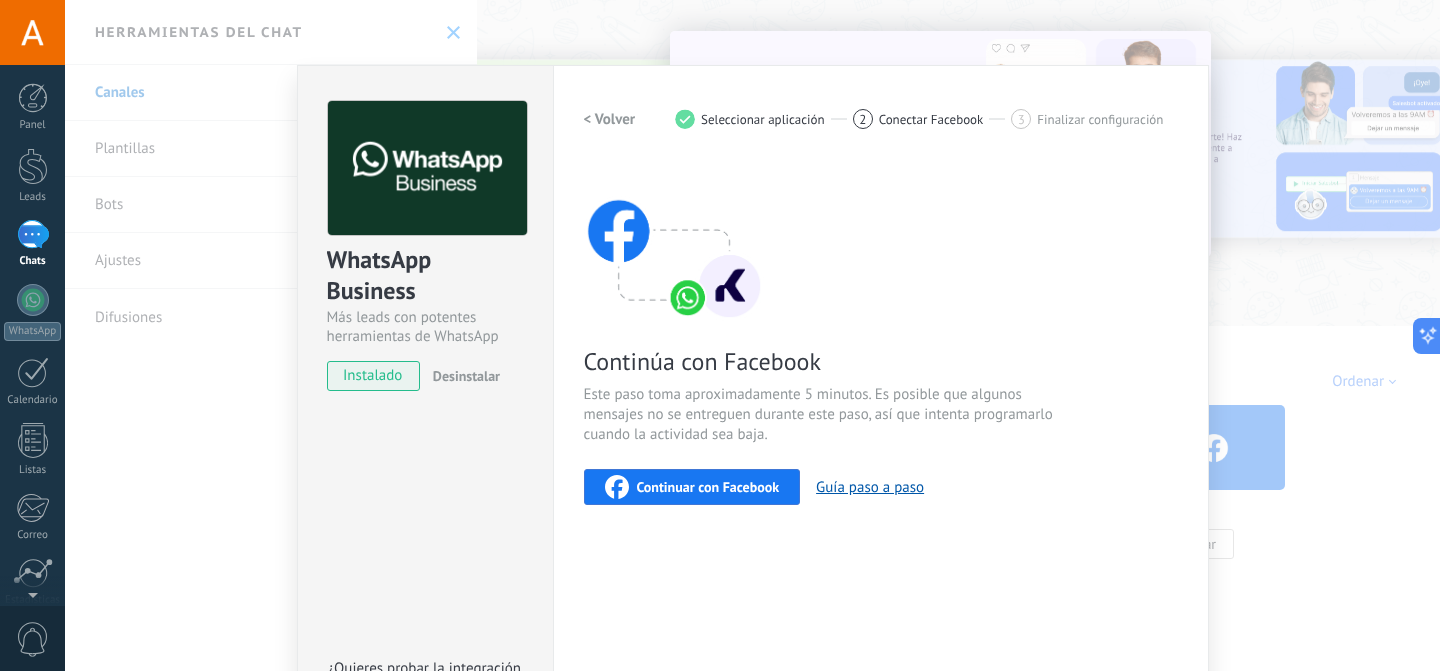click on "Continuar con Facebook" at bounding box center (692, 487) 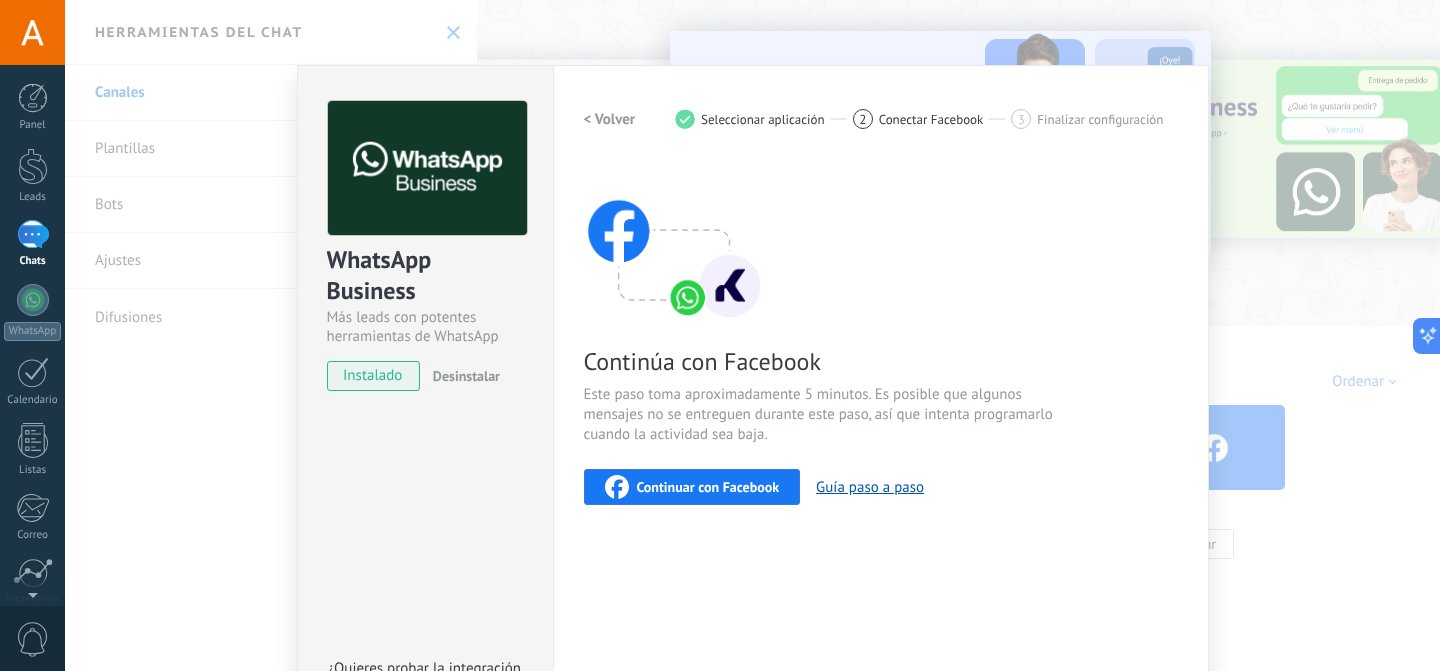 click on "WhatsApp Business Más leads con potentes herramientas de WhatsApp instalado Desinstalar ¿Quieres probar la integración primero?   Escanea el código QR   para ver cómo funciona. Configuraciones Autorizaciones Esta pestaña registra a los usuarios que han concedido acceso a las integración a esta cuenta. Si deseas remover la posibilidad que un usuario pueda enviar solicitudes a la cuenta en nombre de esta integración, puedes revocar el acceso. Si el acceso a todos los usuarios es revocado, la integración dejará de funcionar. Esta aplicacion está instalada, pero nadie le ha dado acceso aun. WhatsApp Cloud API más _:  Guardar < Volver 1 Seleccionar aplicación 2 Conectar Facebook  3 Finalizar configuración Continúa con Facebook Este paso toma aproximadamente 5 minutos. Es posible que algunos mensajes no se entreguen durante este paso, así que intenta programarlo cuando la actividad sea baja. Continuar con Facebook Guía paso a paso ¿Necesitas ayuda?" at bounding box center [752, 335] 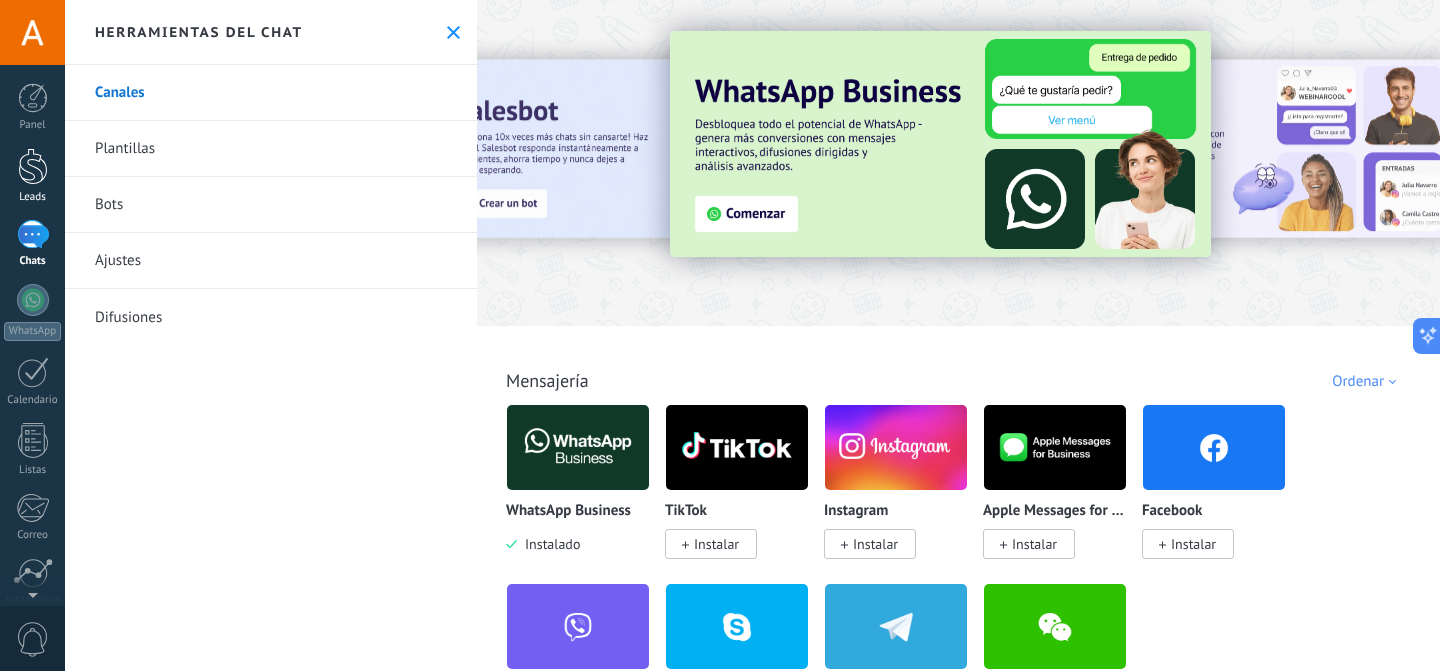 click on "Leads" at bounding box center (33, 197) 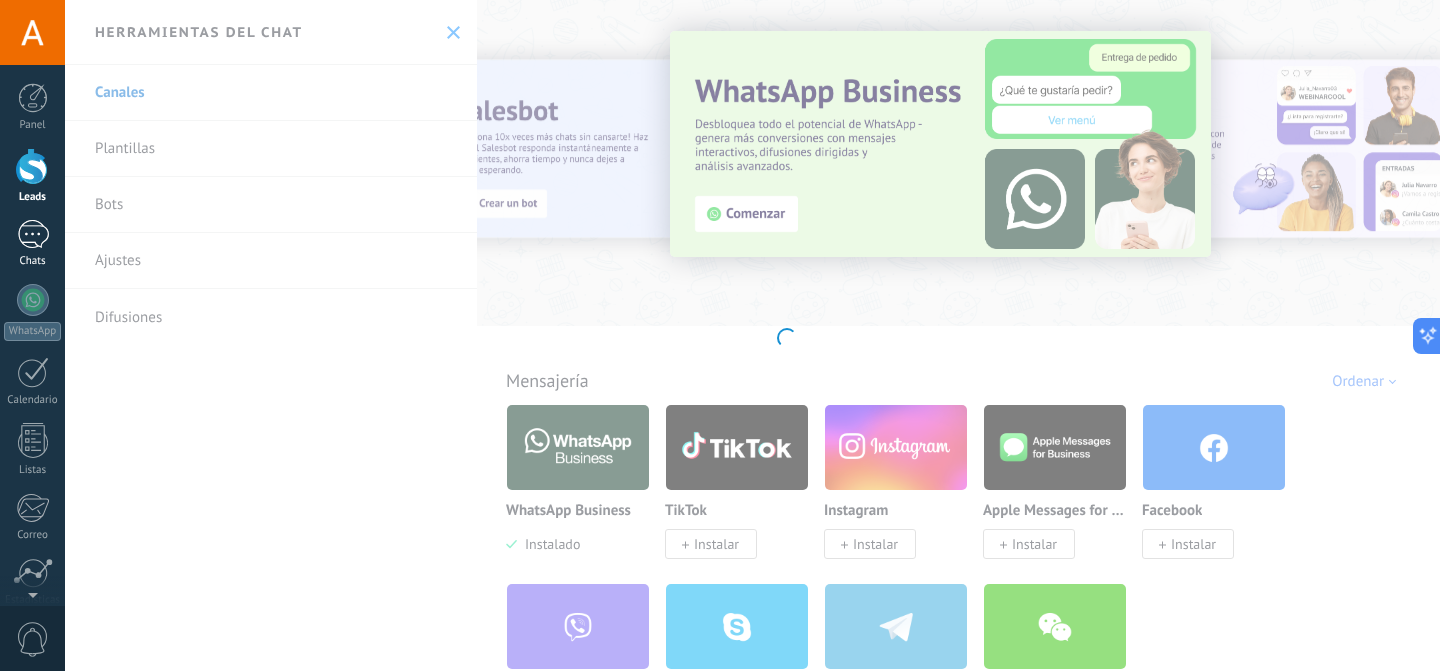 click on "Chats" at bounding box center [32, 244] 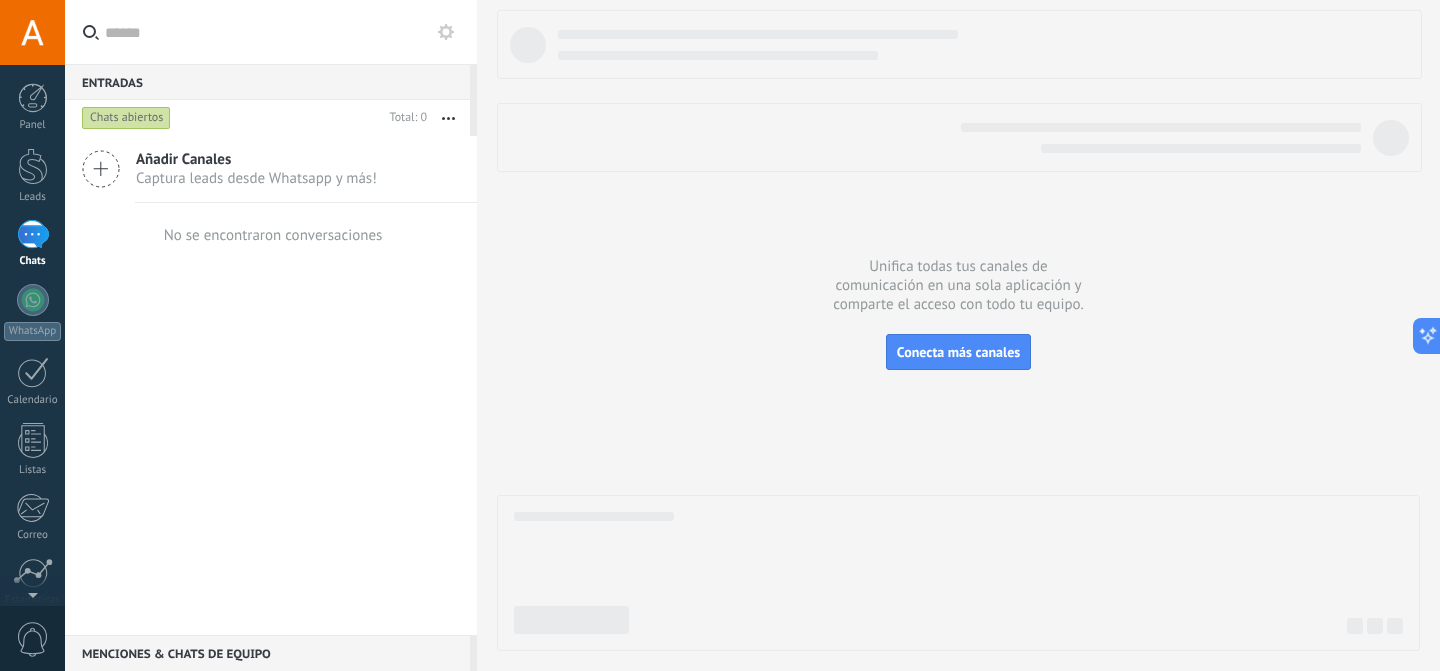 click on "Añadir Canales
Captura leads desde Whatsapp y más!
No se encontraron conversaciones" at bounding box center [271, 385] 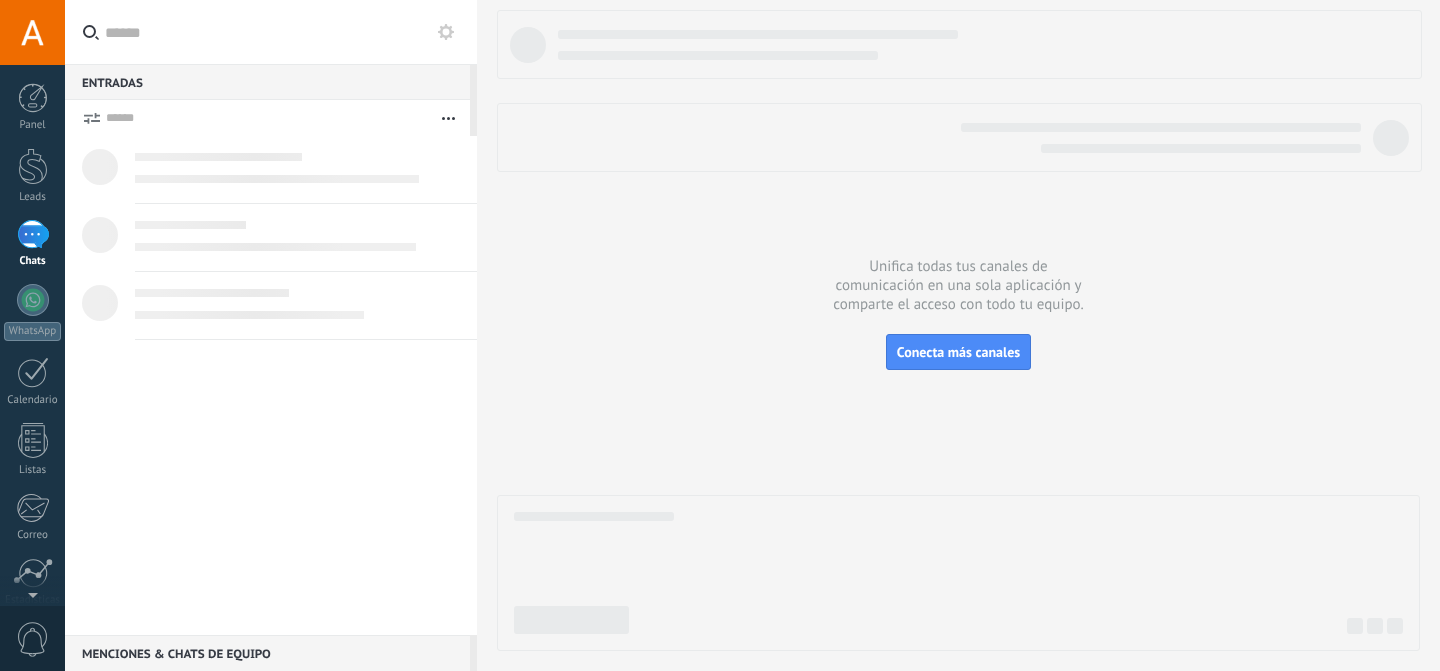 scroll, scrollTop: 0, scrollLeft: 0, axis: both 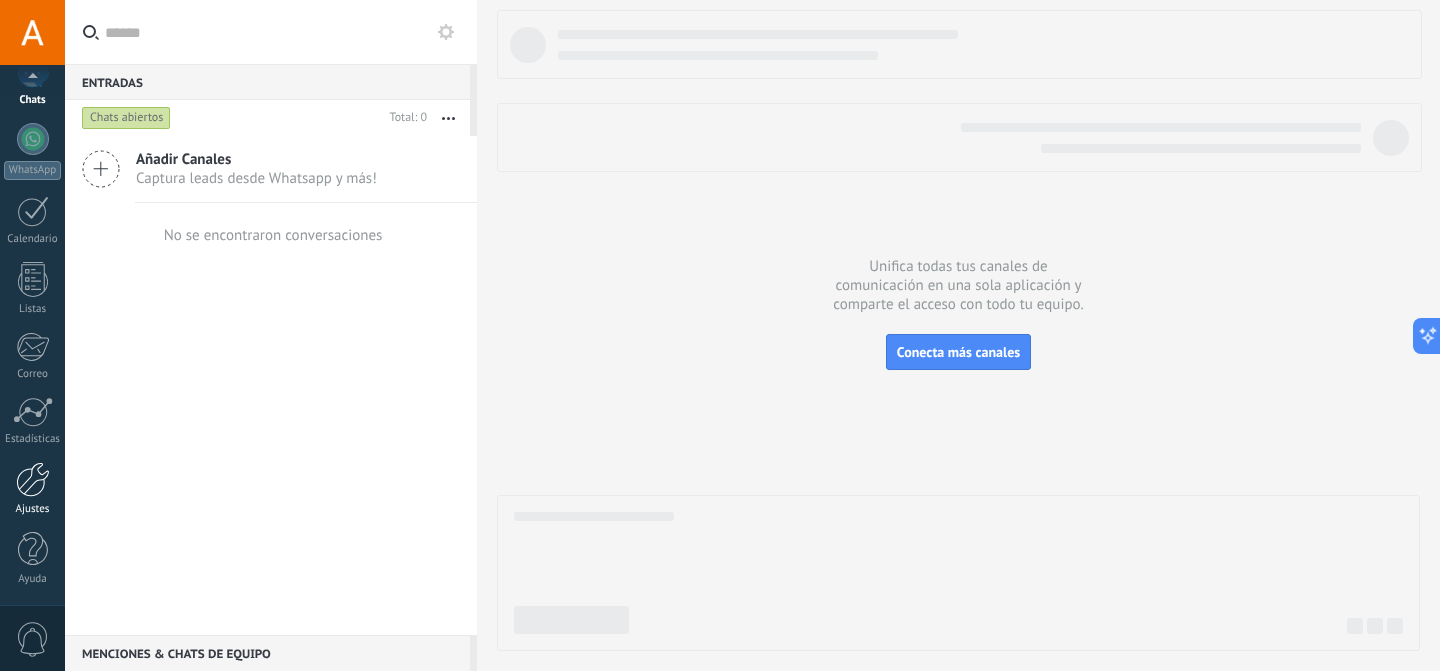 click at bounding box center (33, 479) 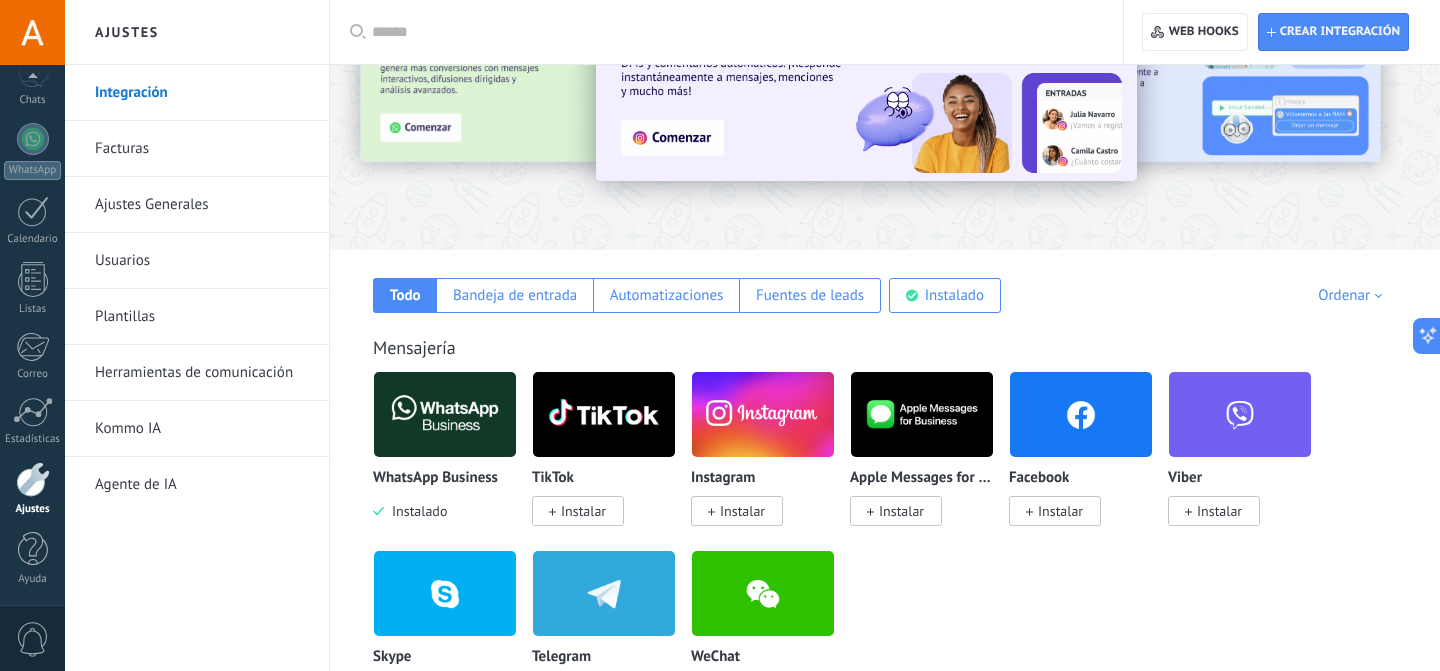scroll, scrollTop: 166, scrollLeft: 0, axis: vertical 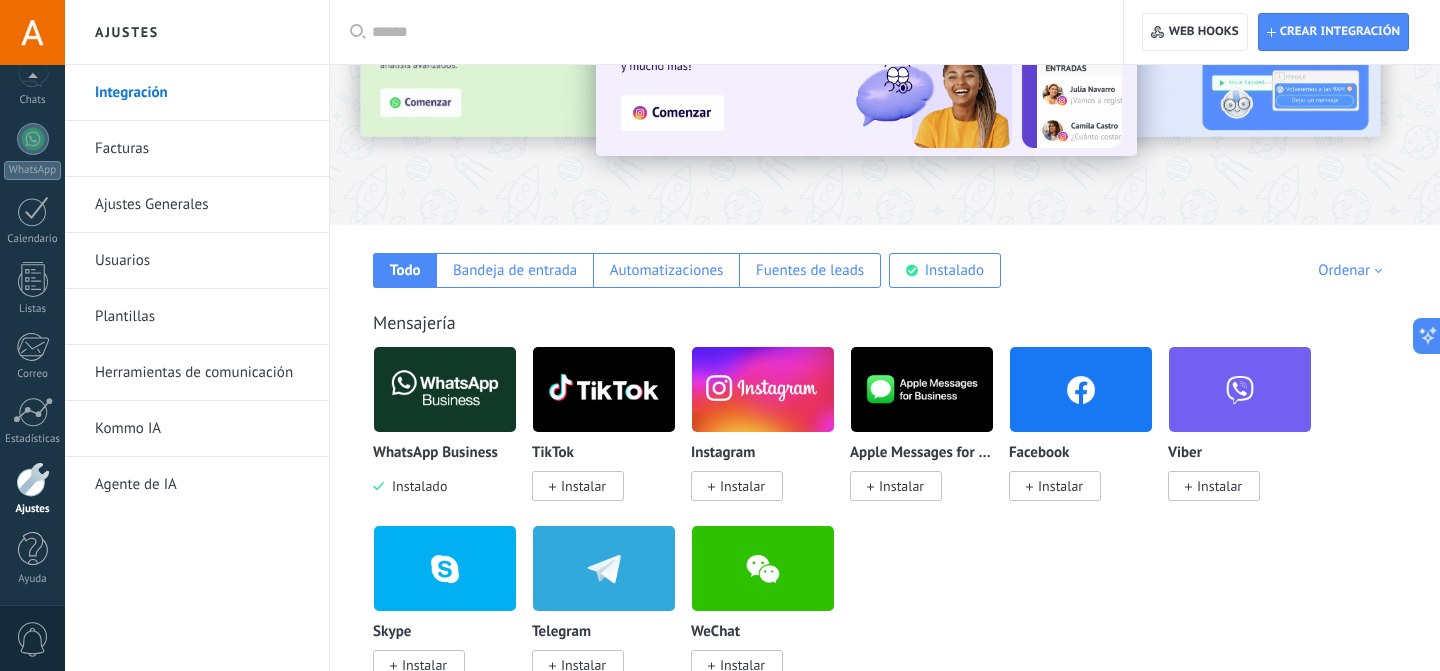 click at bounding box center [445, 389] 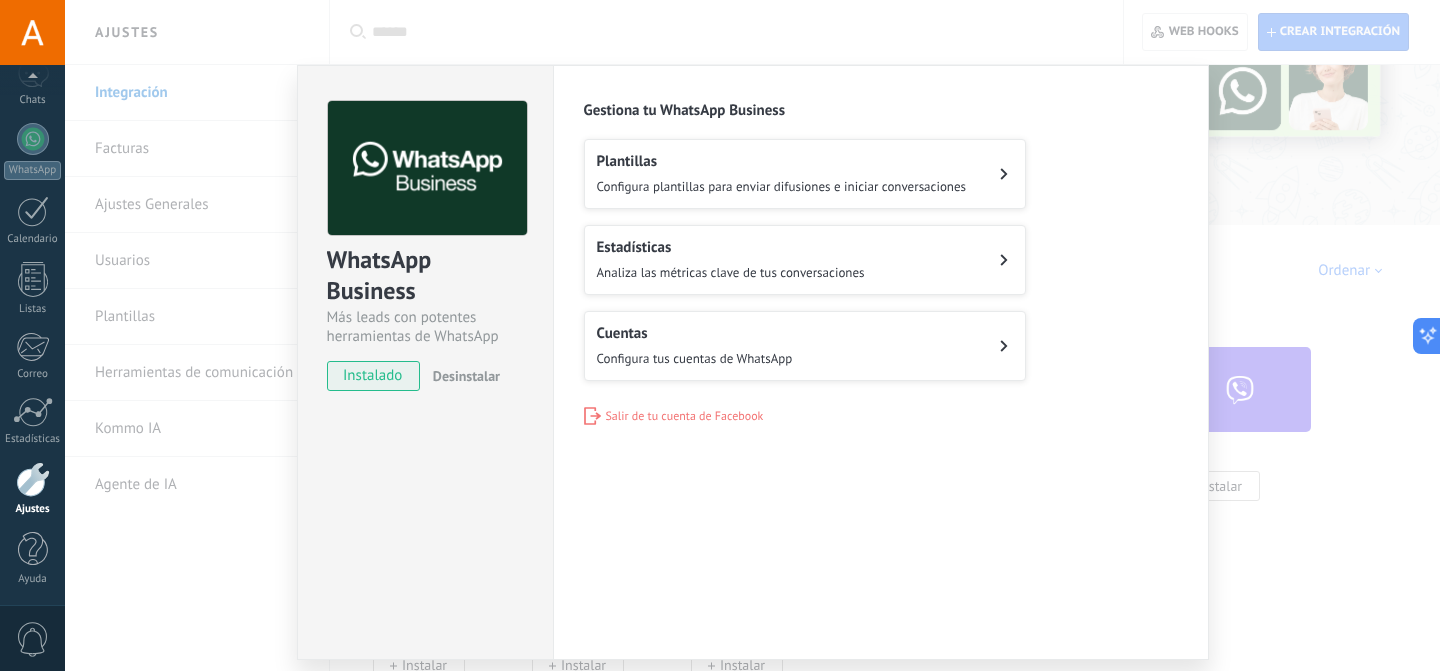 click on "Cuentas Configura tus cuentas de WhatsApp" at bounding box center (805, 346) 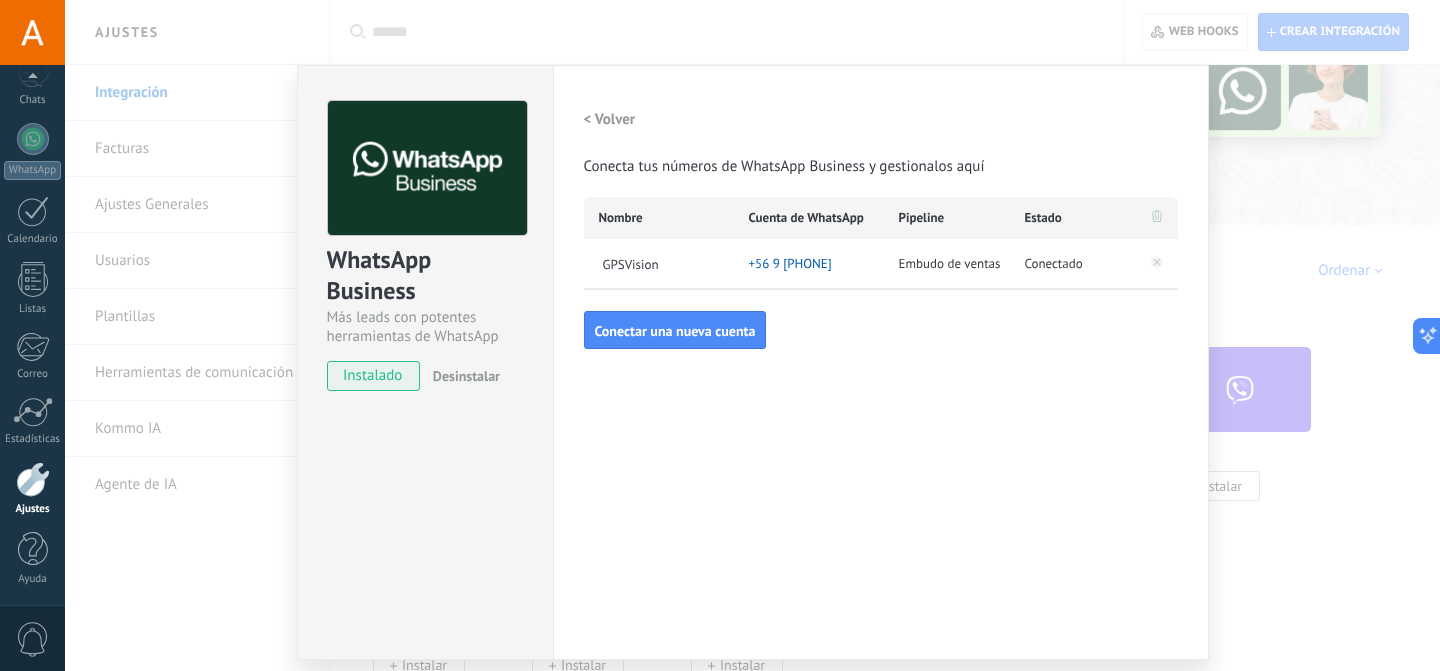 click on "Embudo de ventas" at bounding box center (950, 264) 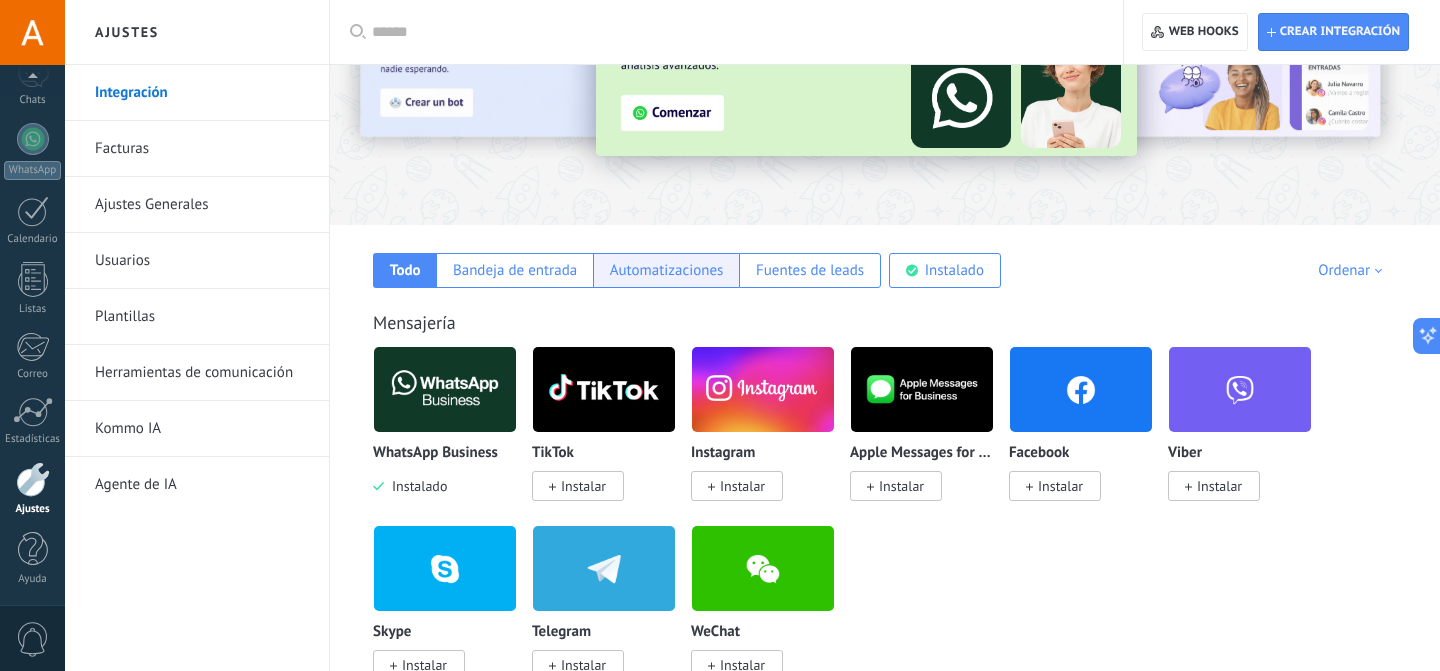 scroll, scrollTop: 0, scrollLeft: 0, axis: both 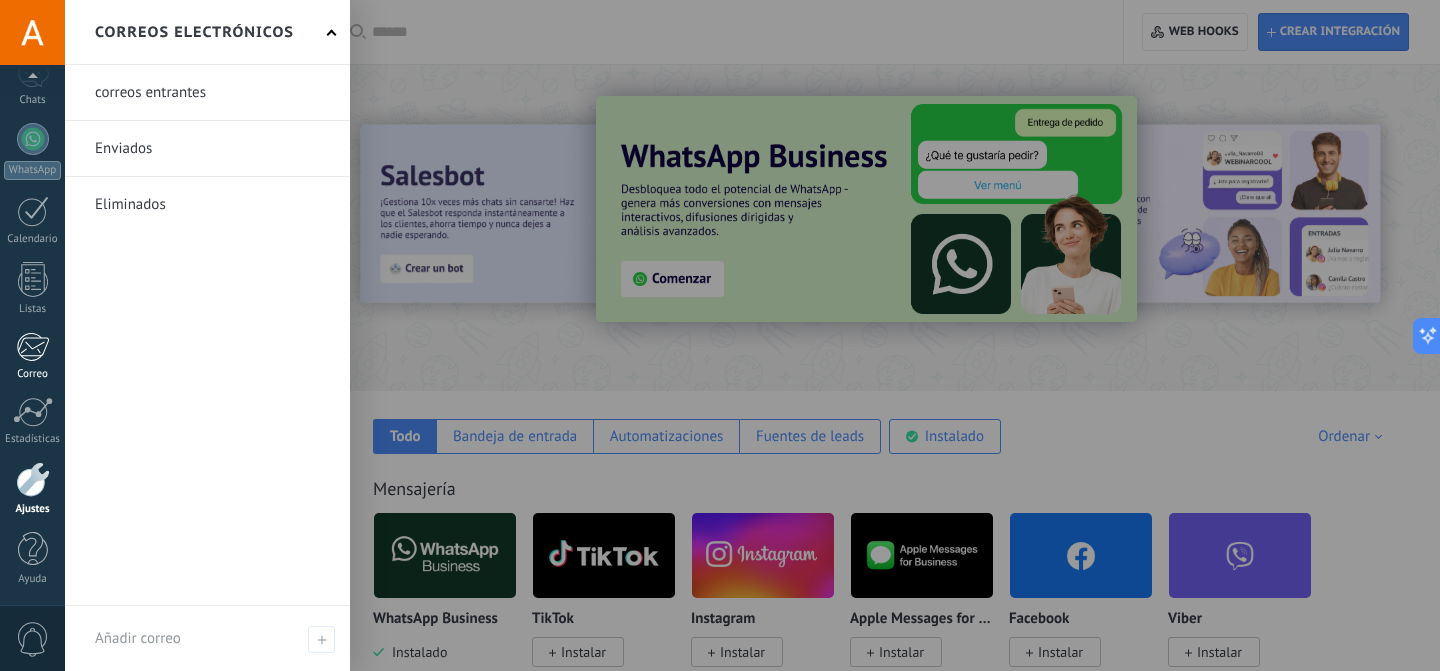 click at bounding box center [32, 347] 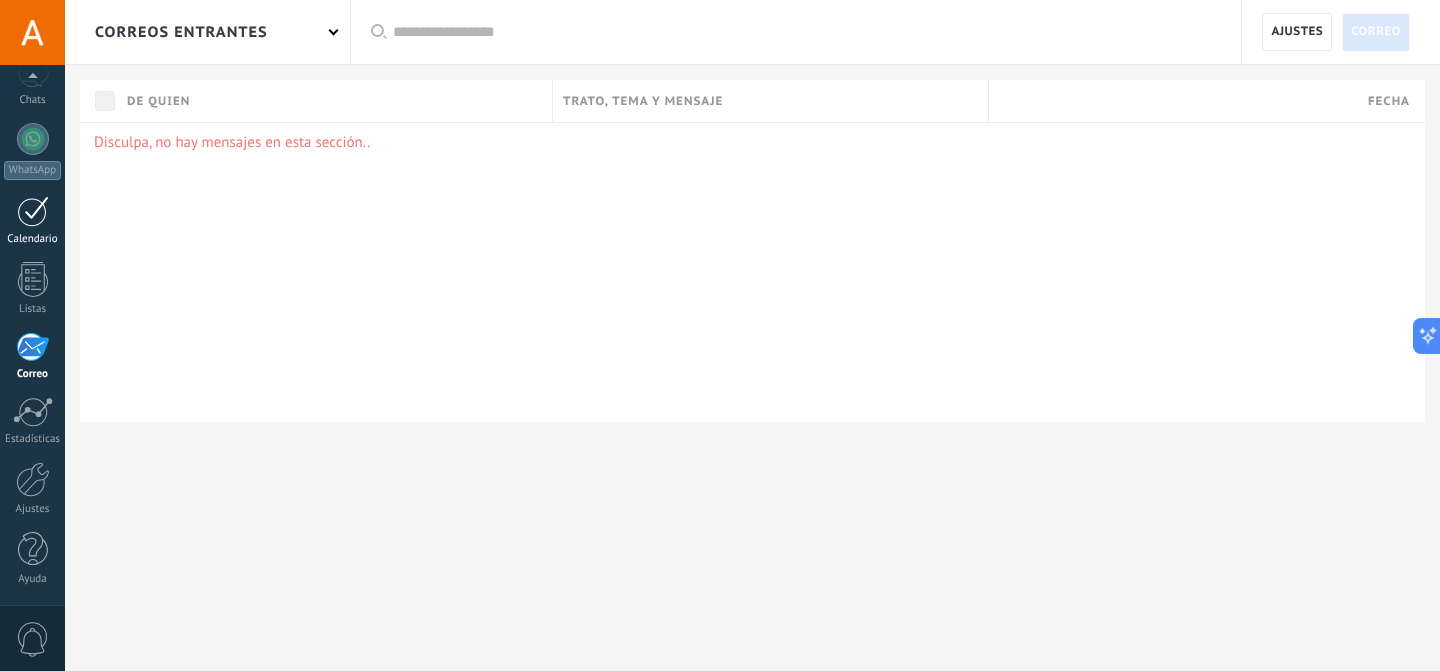 click at bounding box center [33, 211] 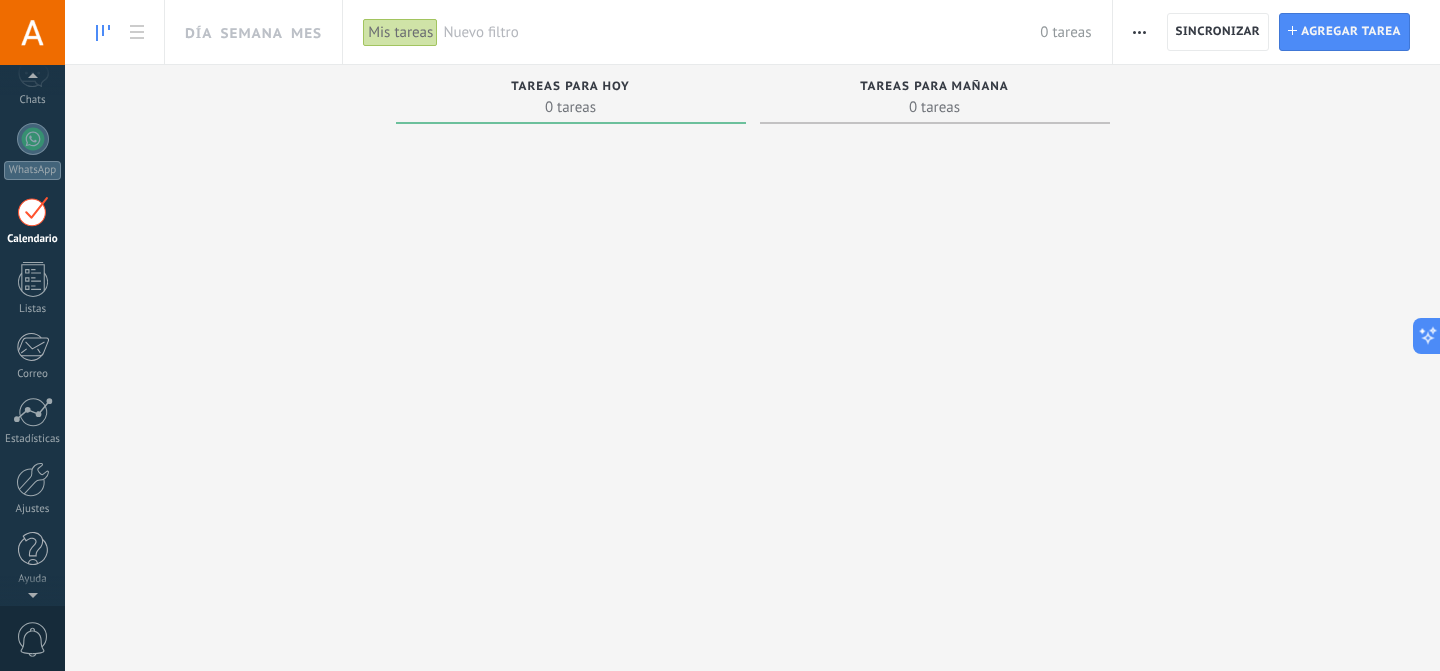 scroll, scrollTop: 58, scrollLeft: 0, axis: vertical 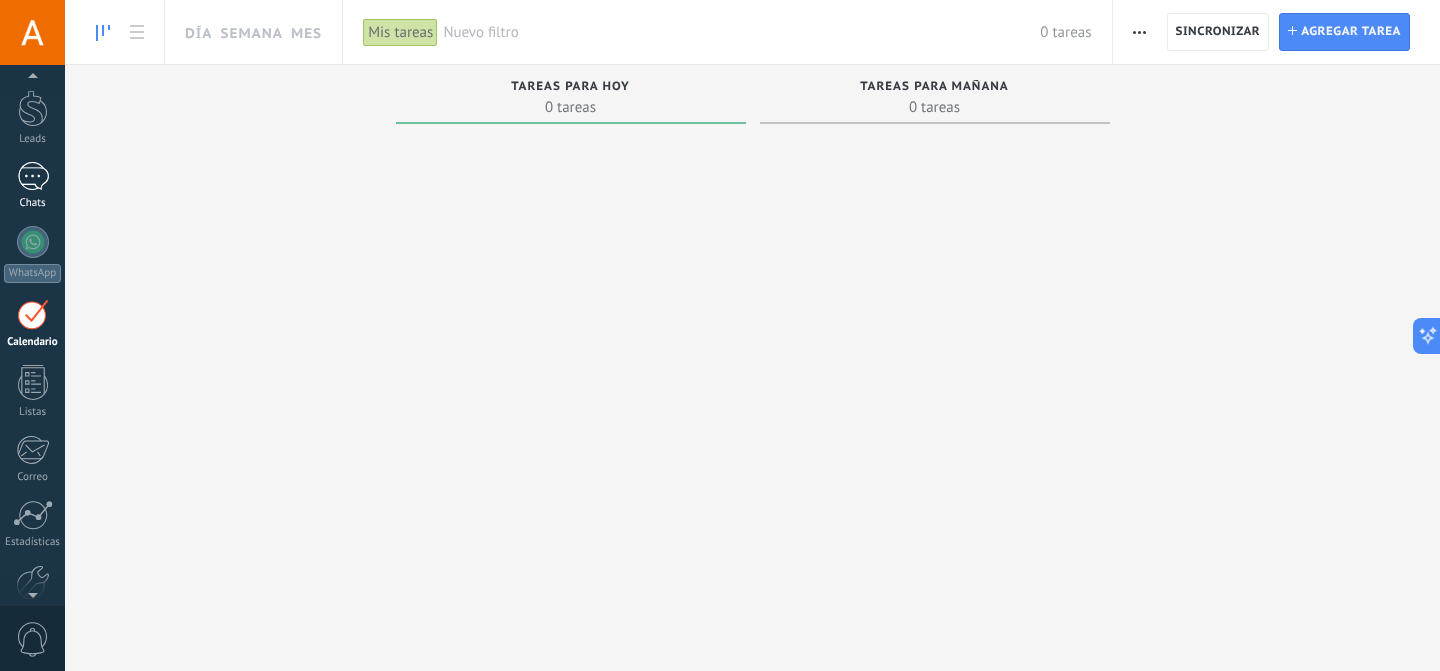 click at bounding box center (33, 176) 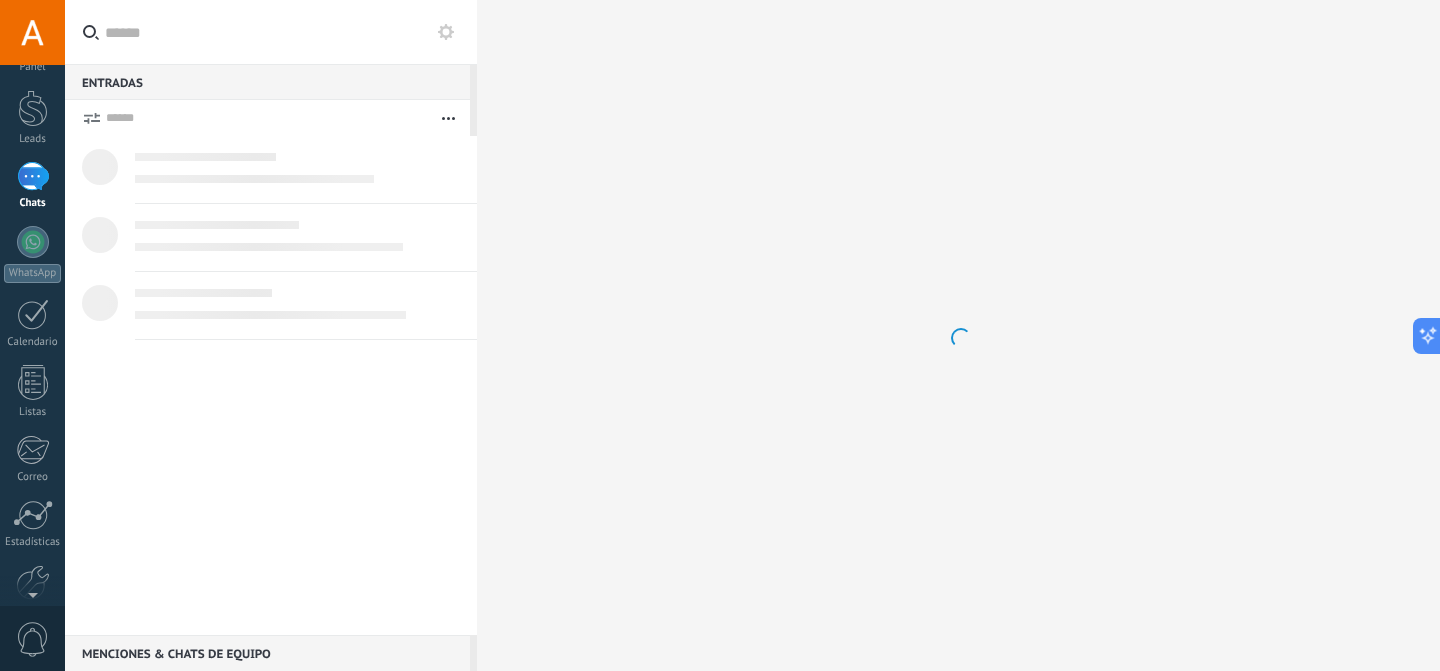 scroll, scrollTop: 0, scrollLeft: 0, axis: both 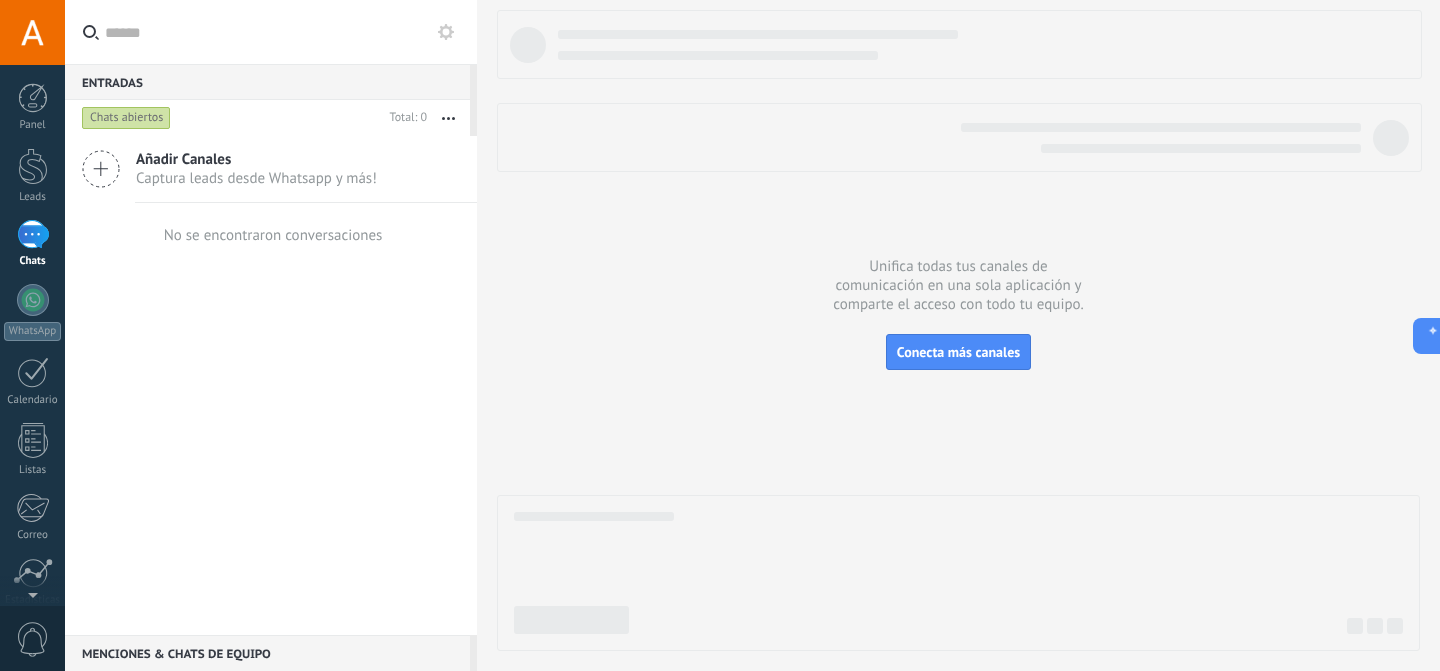 click on "Añadir Canales
Captura leads desde Whatsapp y más!" at bounding box center (271, 169) 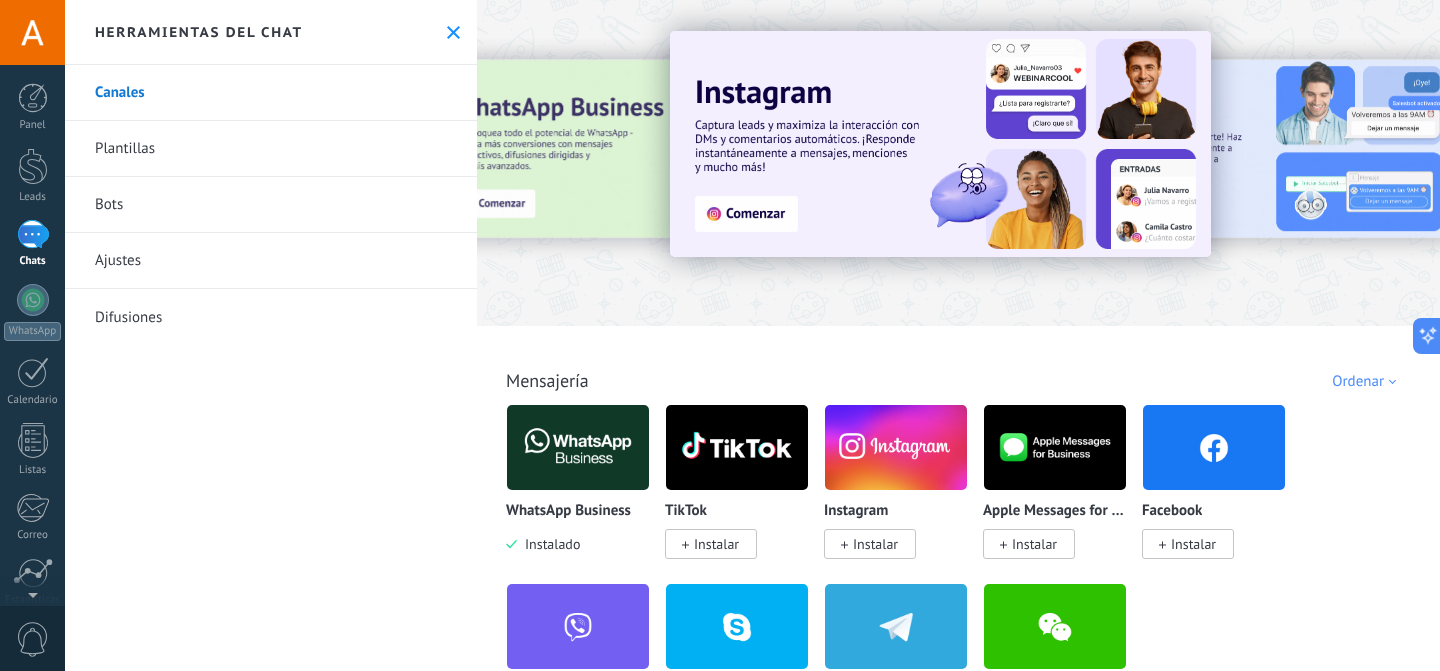 click 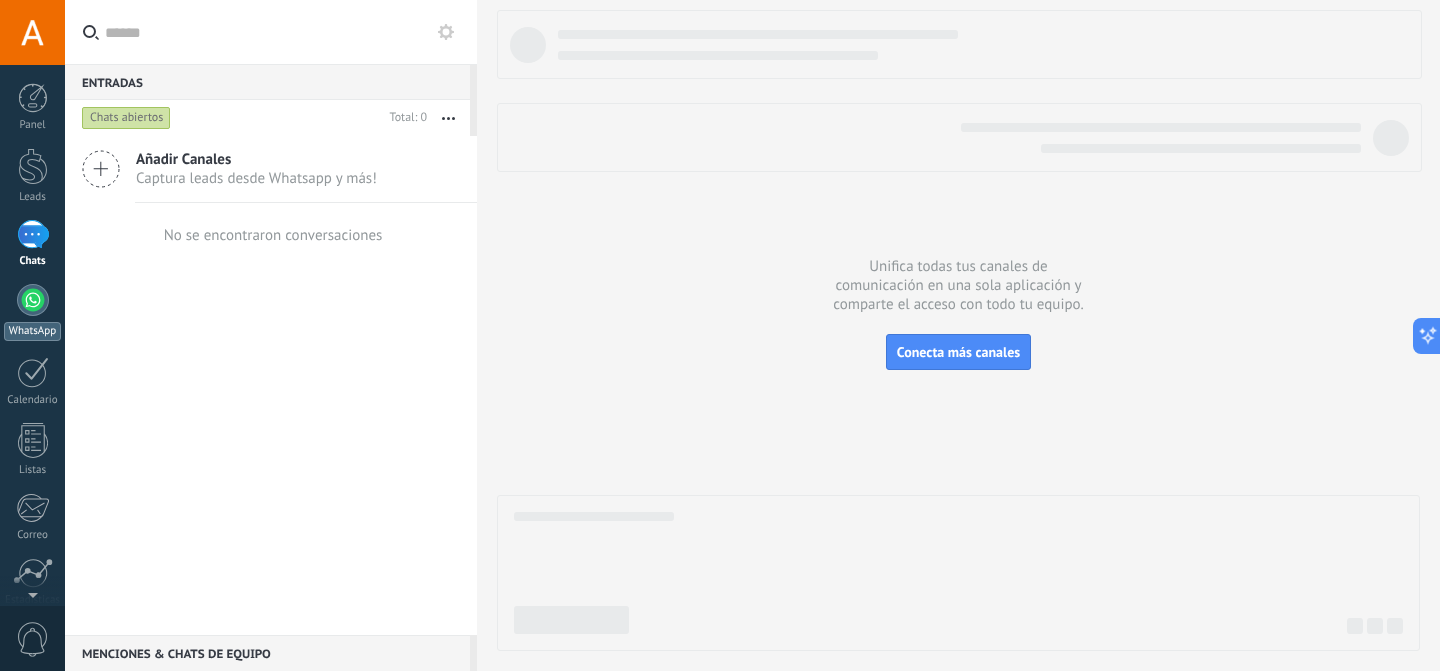 click on "WhatsApp" at bounding box center (32, 312) 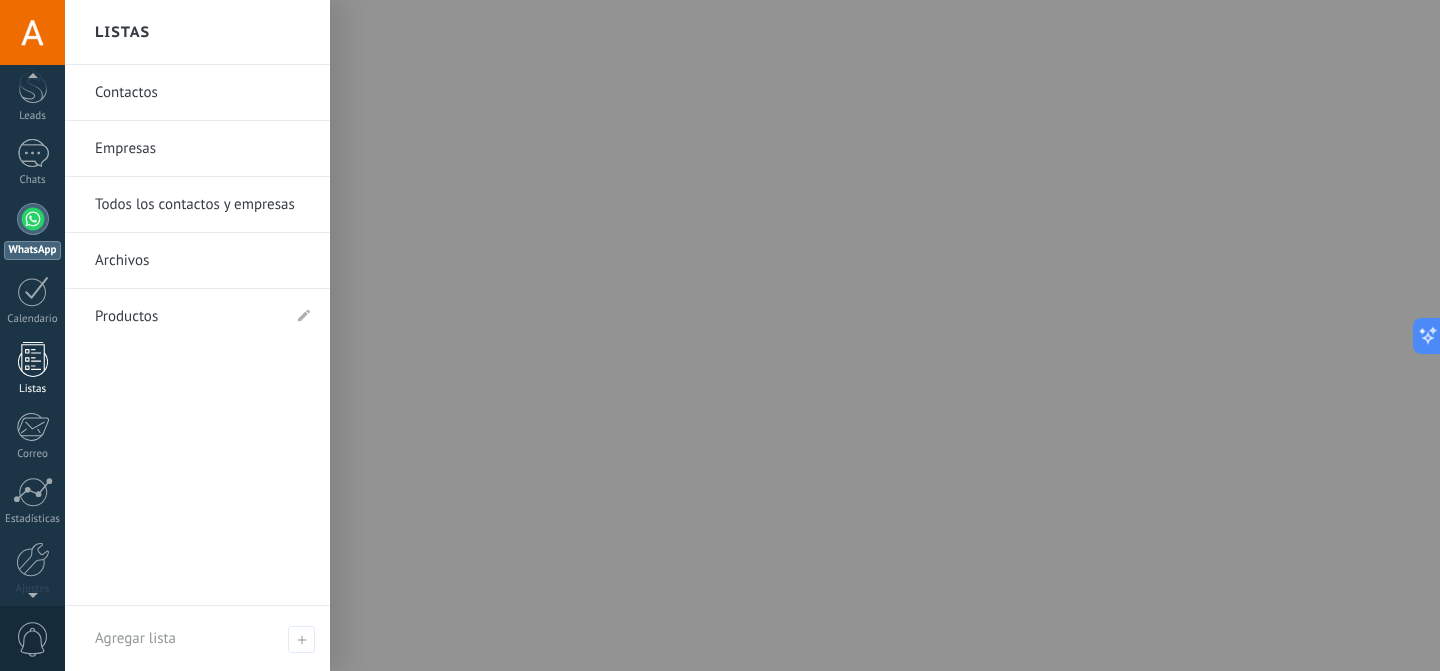 scroll, scrollTop: 161, scrollLeft: 0, axis: vertical 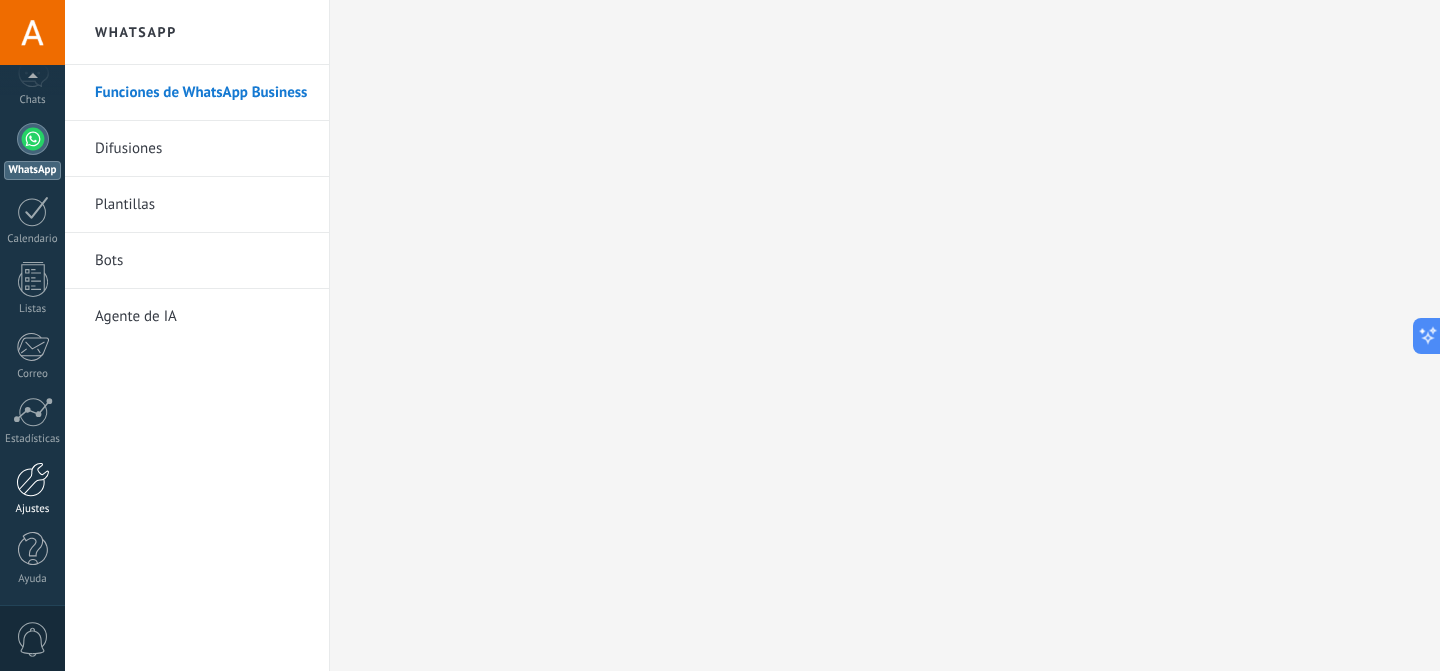 click at bounding box center (33, 479) 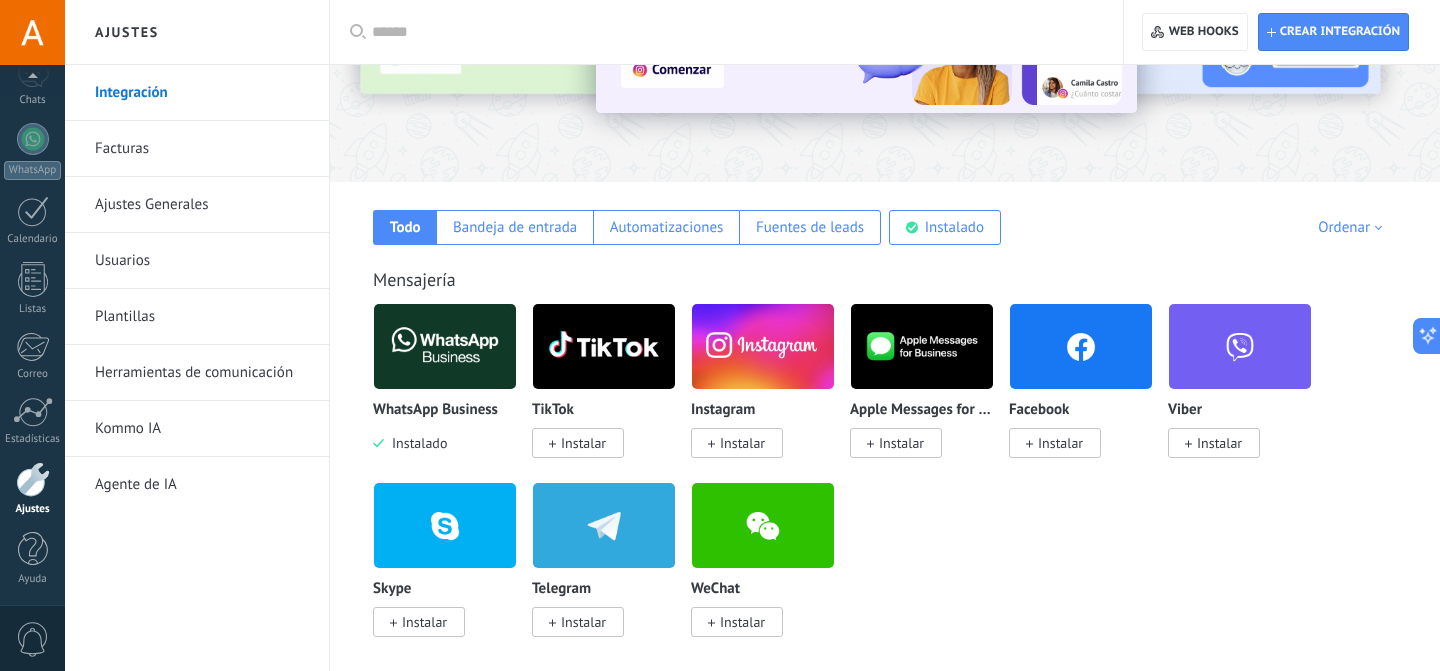 scroll, scrollTop: 12, scrollLeft: 0, axis: vertical 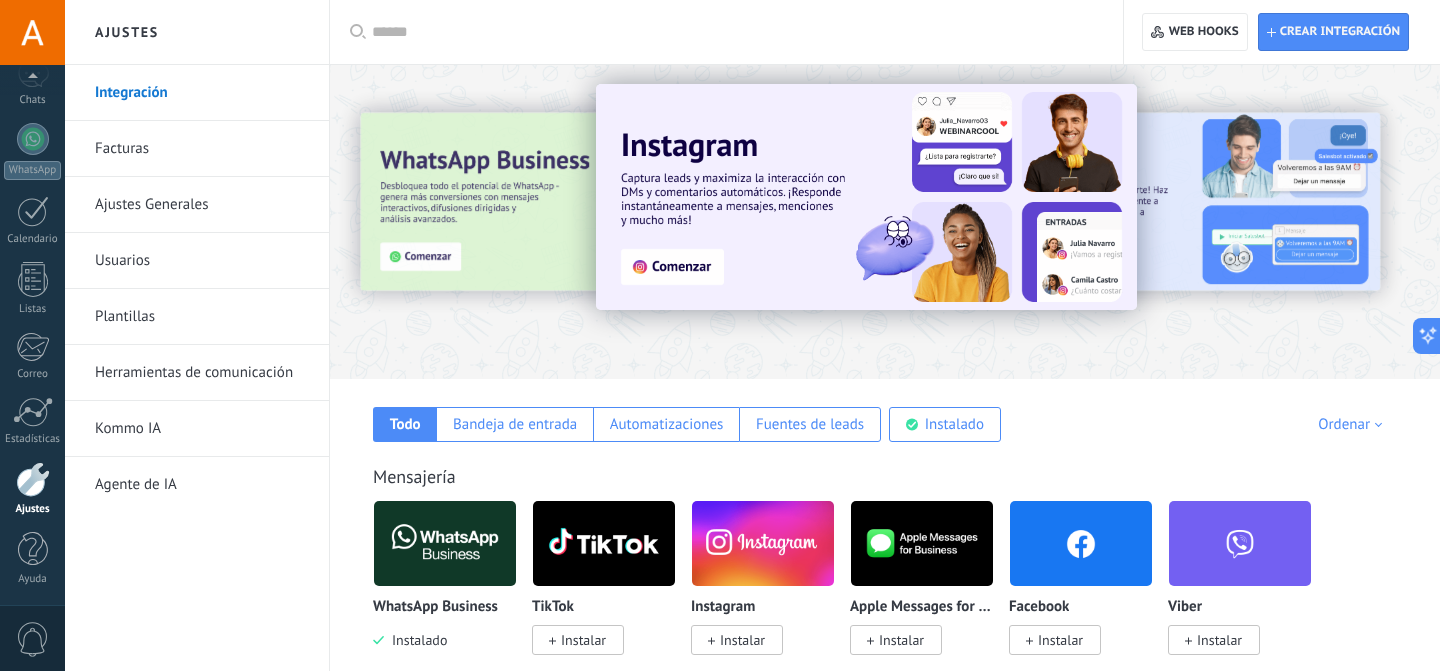 click on "Usuarios" at bounding box center (202, 261) 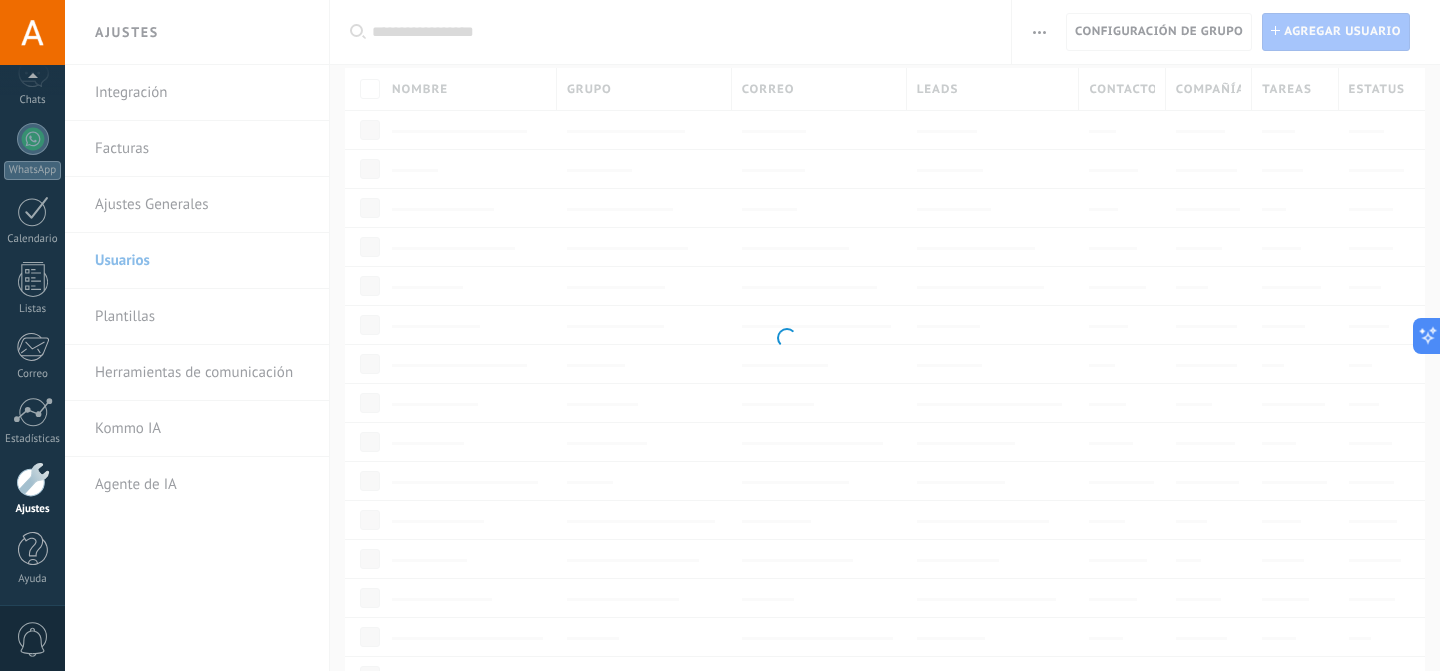 scroll, scrollTop: 0, scrollLeft: 0, axis: both 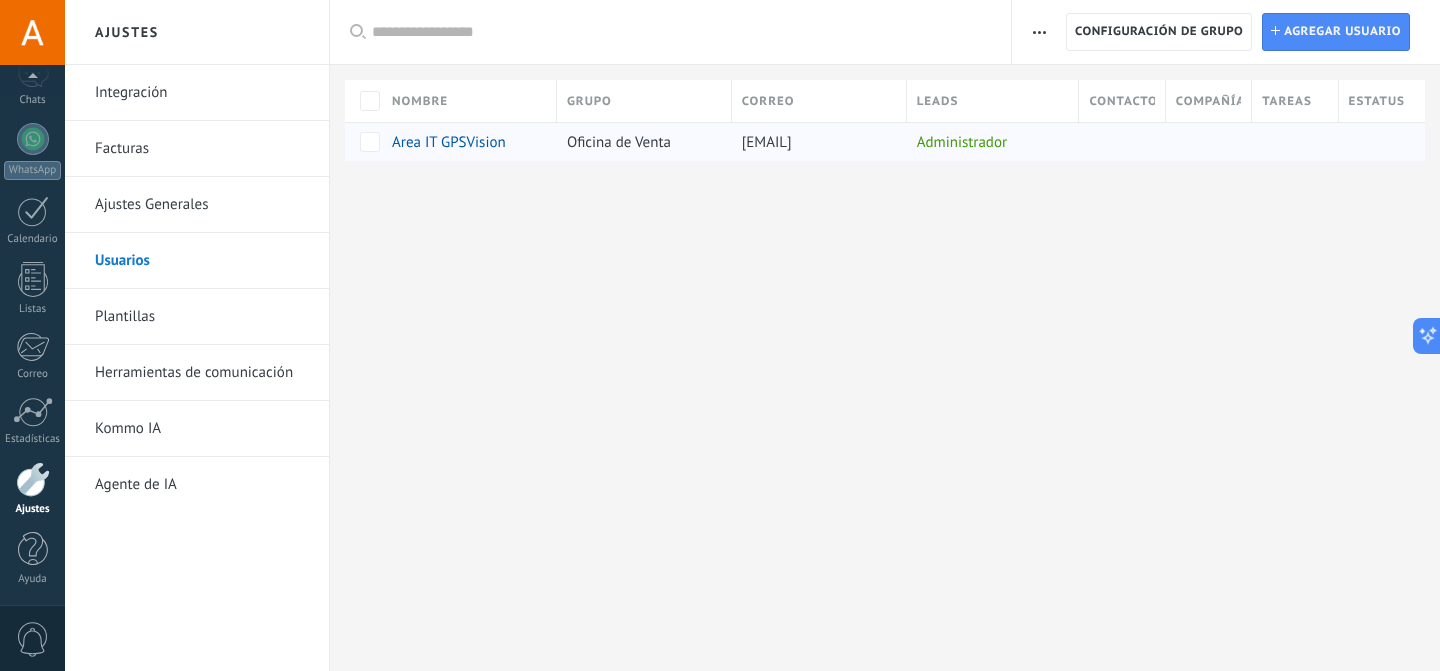 click at bounding box center [1209, 141] 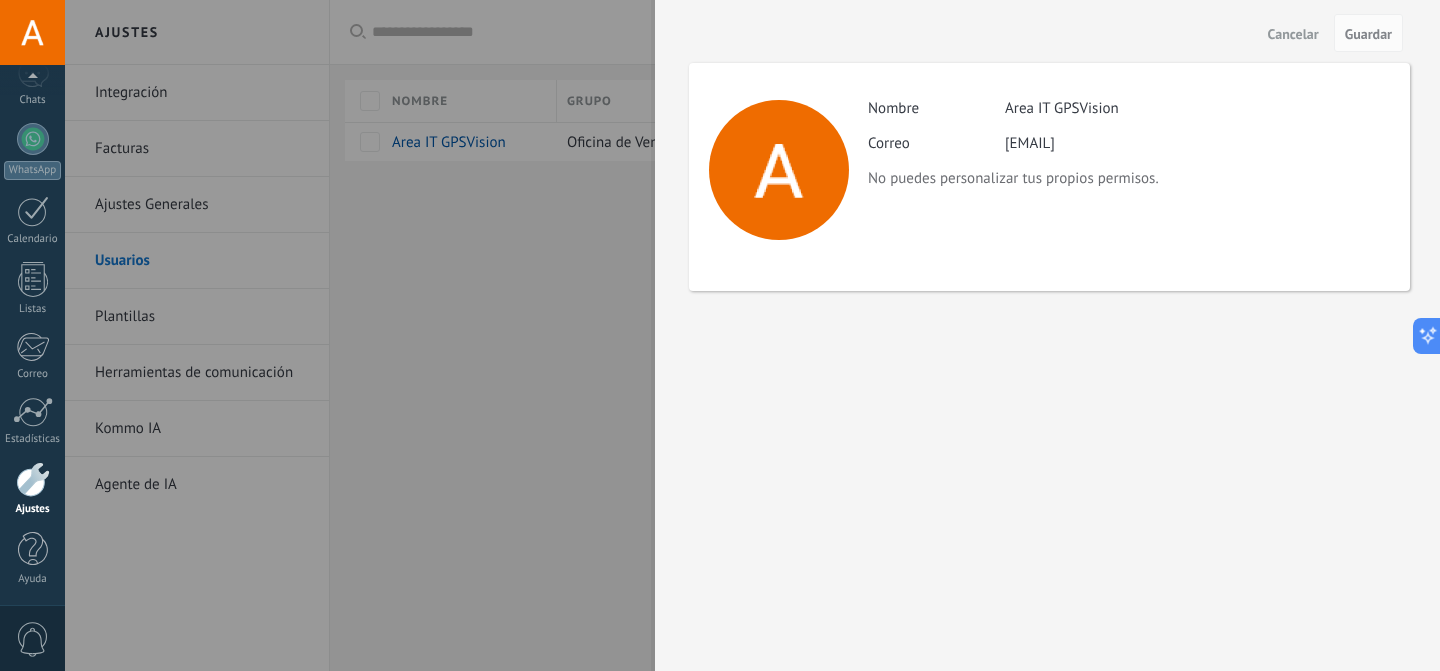 click on "Cancelar" at bounding box center [1293, 34] 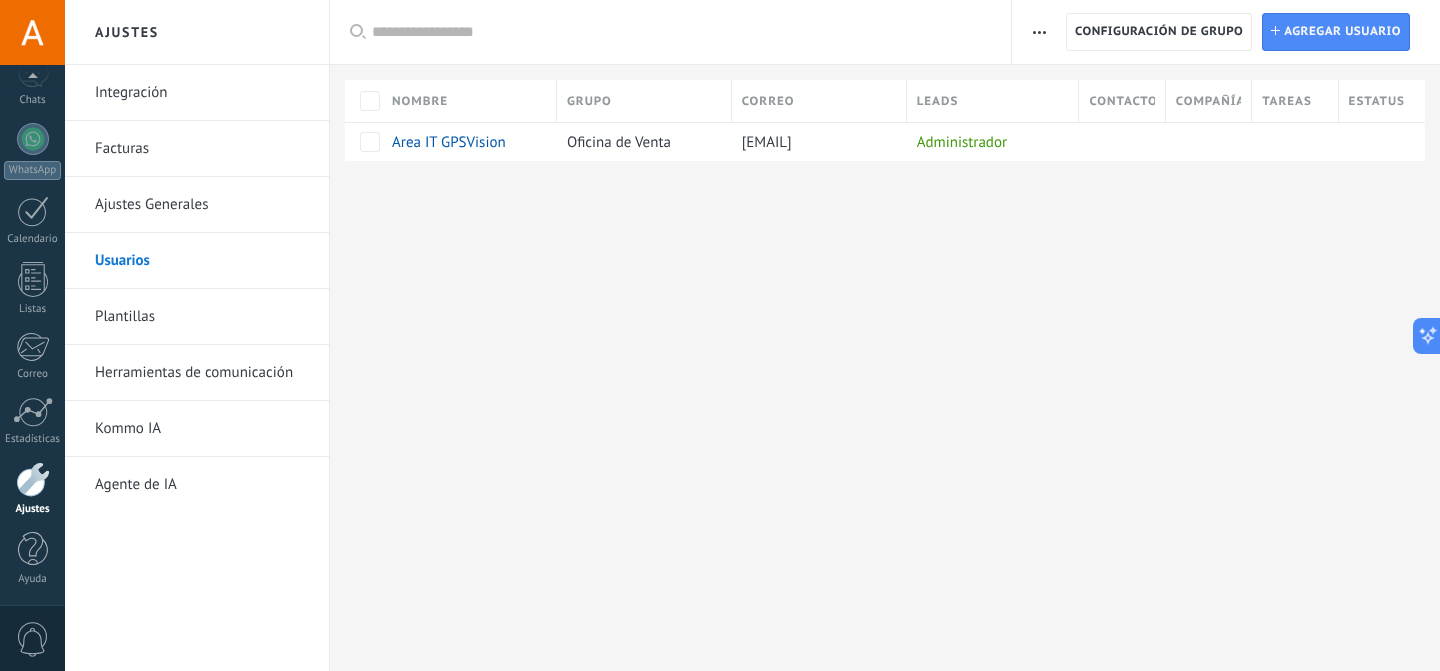 click on "Ajustes Integración Facturas Ajustes Generales Usuarios Plantillas Herramientas de comunicación Kommo IA Agente de IA Registro de autorización Lista blanca de direcciones IP Límites de actividade Configuración de grupo Configuración de grupo Instalar Agregar usuario Aplicar Usuarios activos Usuarios inactivos Todo usuarios Administrador Usuarios libres Verificación en 2-pasos Guardar Seleccionar todo Oficina de Venta Usuarios libres Todos los grupos Seleccionar todo Administrador Todos los roles Ninguno Usuarios activos Usuarios inactivos Usuarios activos Seleccionar todo Usuarios con verificación en 2 pasos Usuarios sin verificación en 2 pasos Todos los tipos de verificación Aplicar Restablecer Nombre Grupo Correo Leads Contactos Compañías Tareas Estatus           Area IT GPSVision Oficina de Venta itdeveloper@gpsvision.cl Administrador Lamentablemente, no hay elementos con estos parámetros.  Mostrar todos" at bounding box center [752, 335] 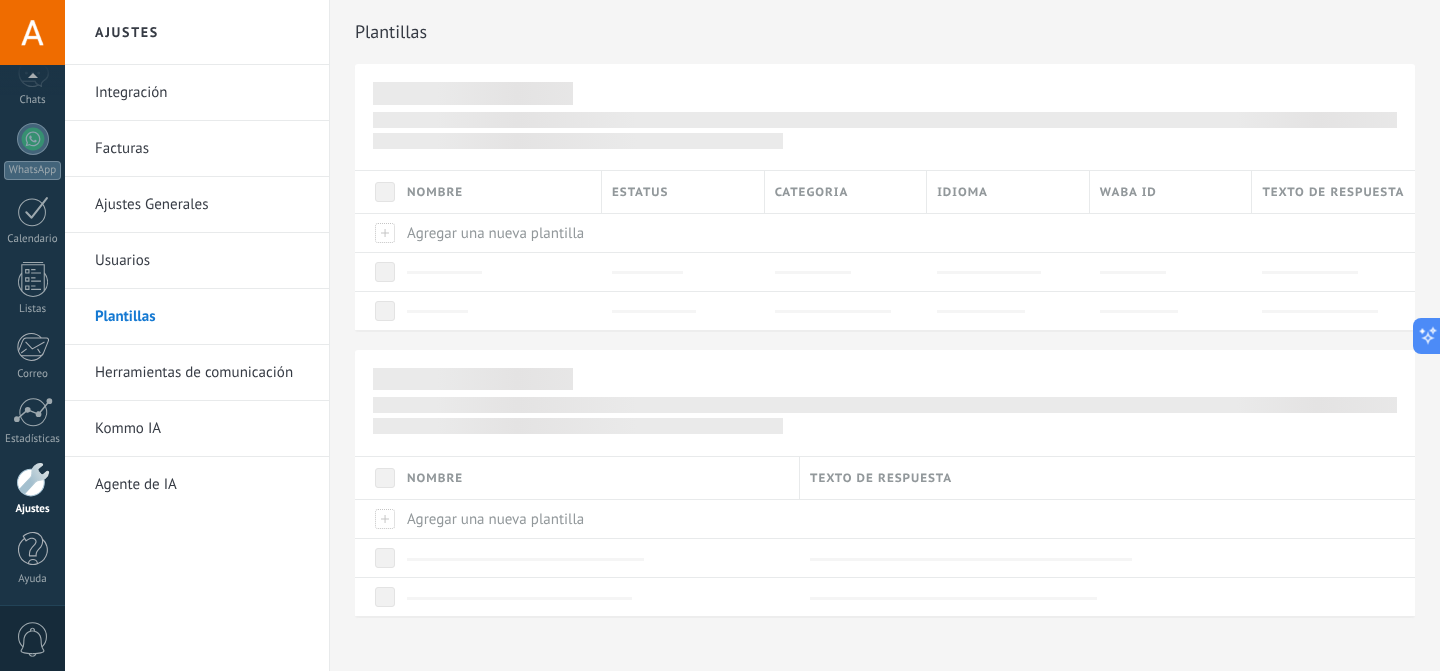 click on "Ajustes Generales" at bounding box center (202, 205) 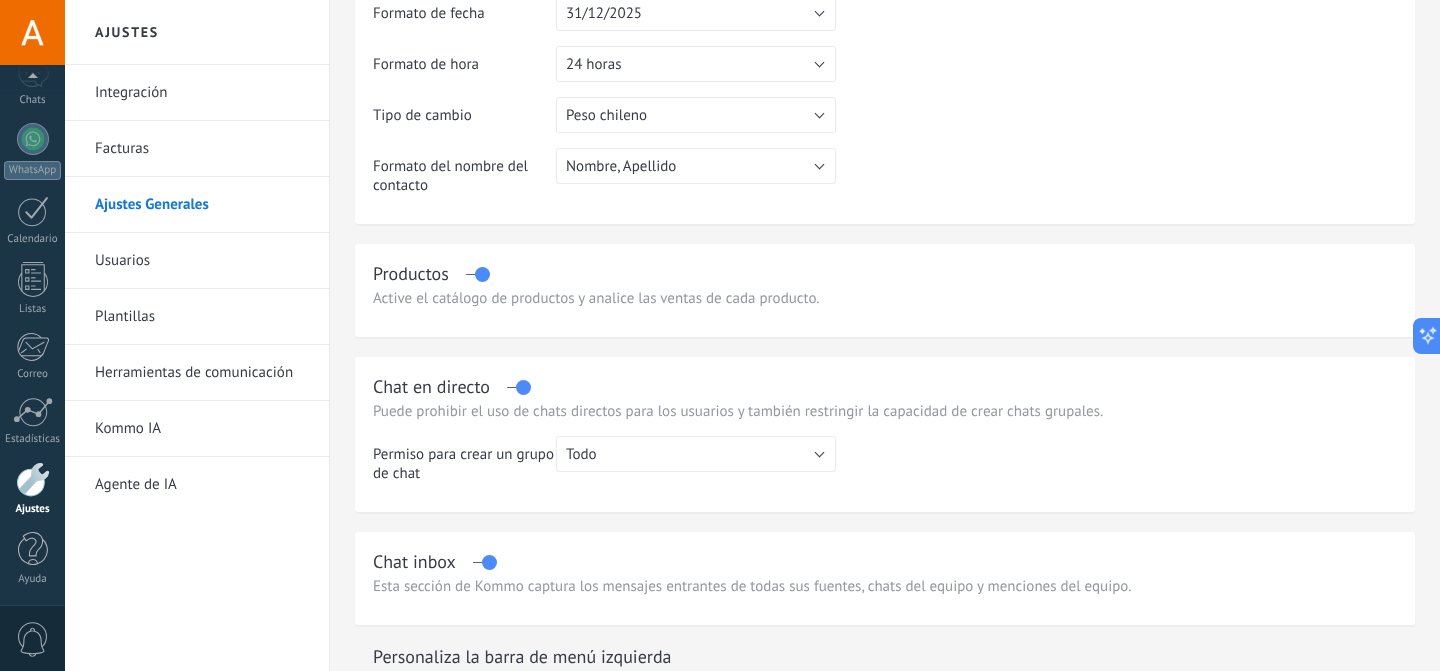 scroll, scrollTop: 0, scrollLeft: 0, axis: both 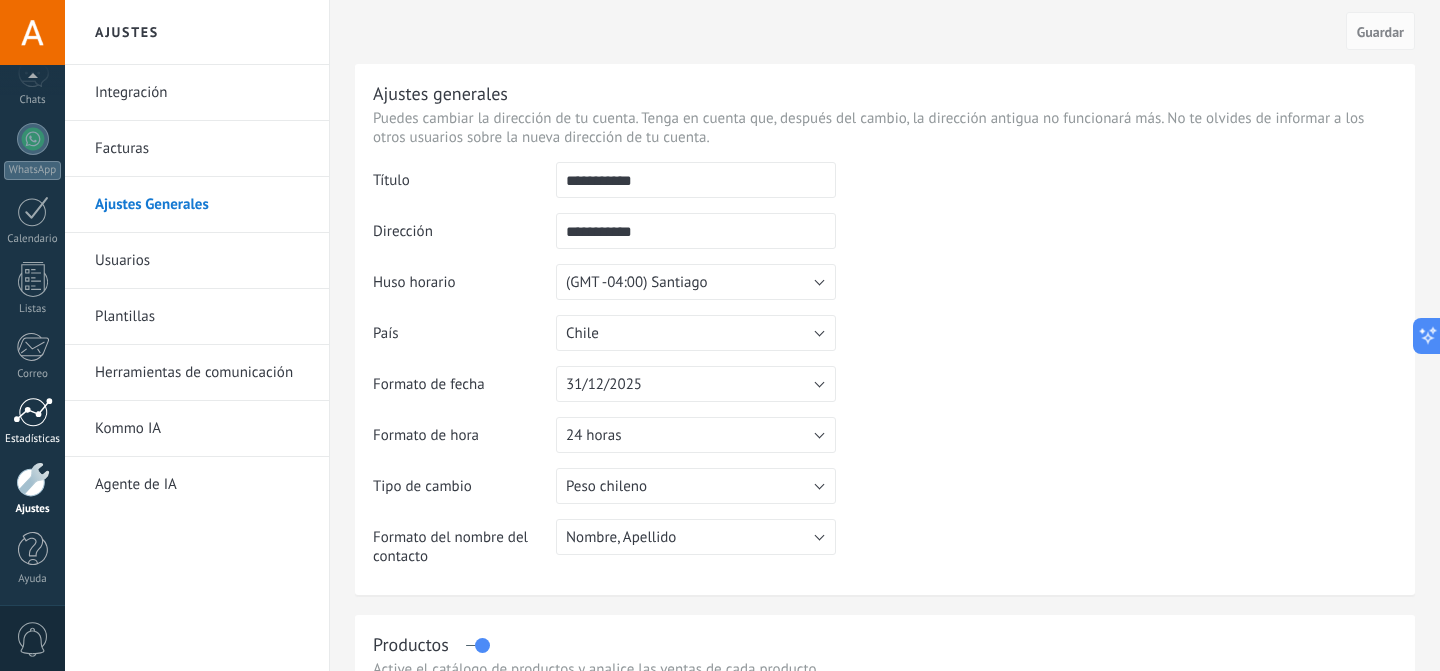 click at bounding box center [33, 412] 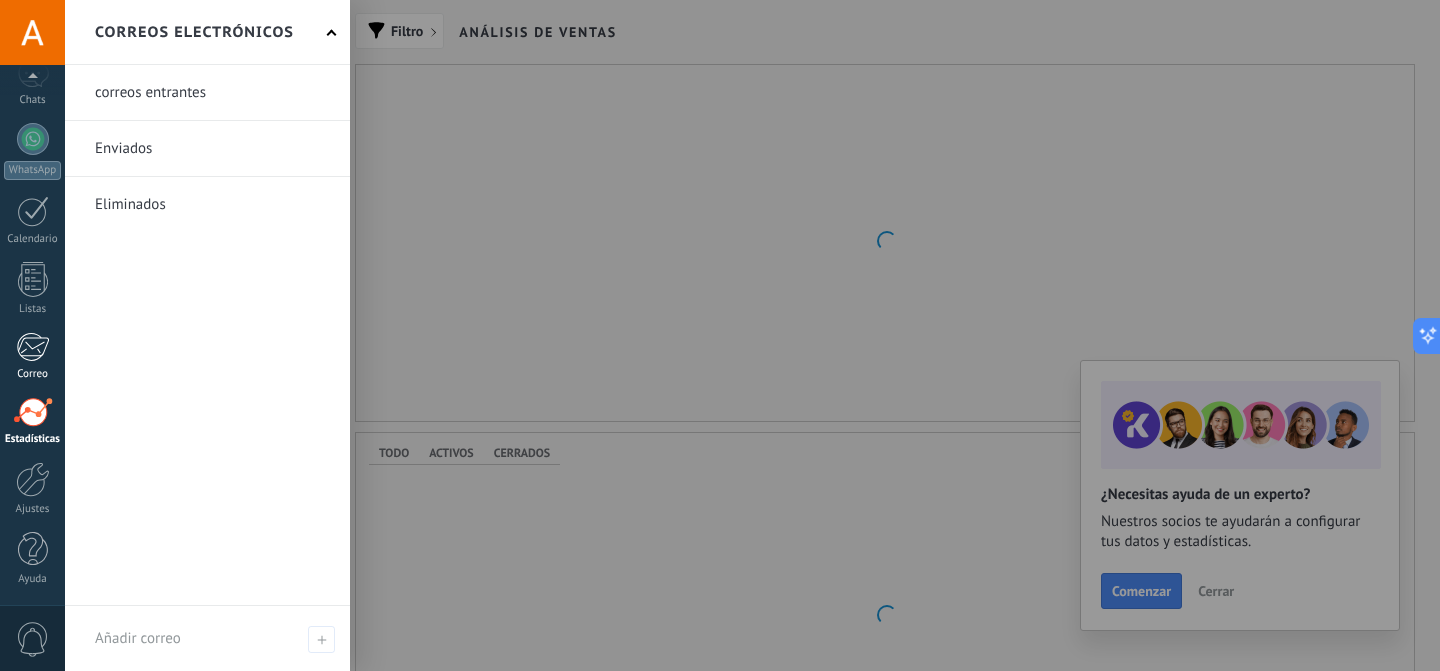click at bounding box center [32, 347] 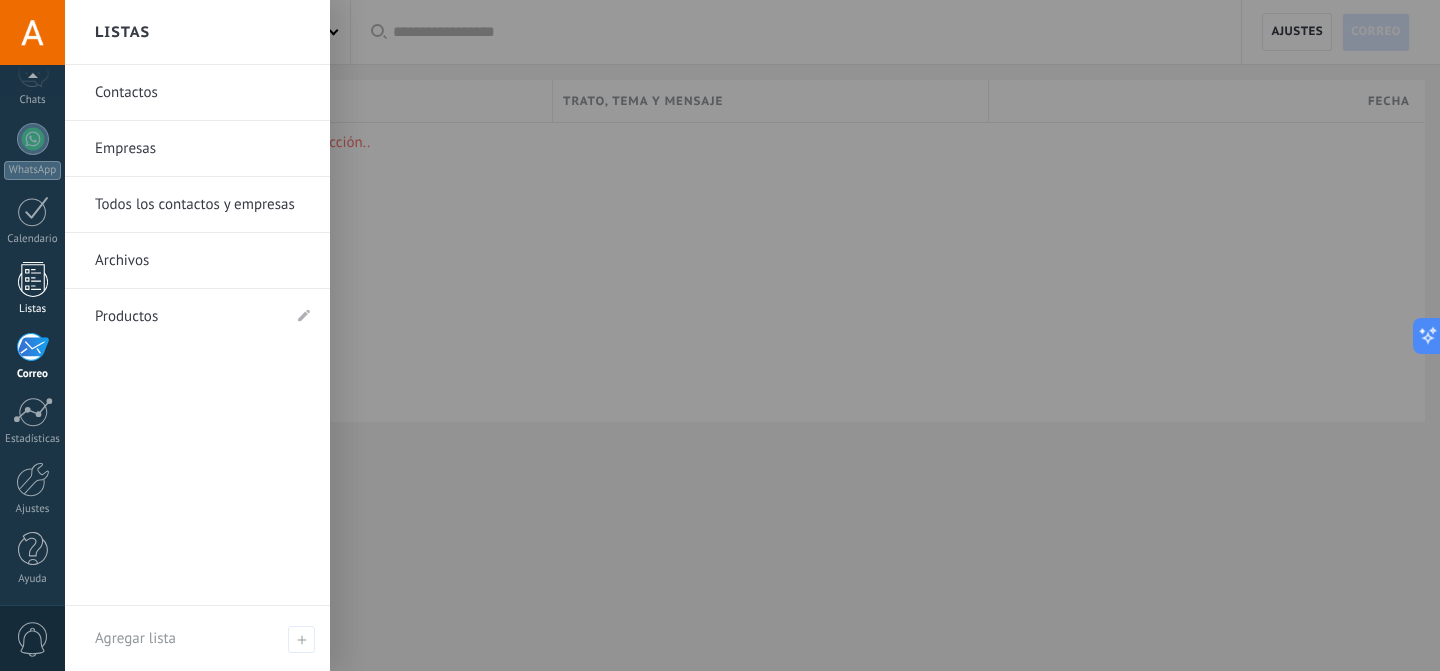 click on "Listas" at bounding box center (32, 289) 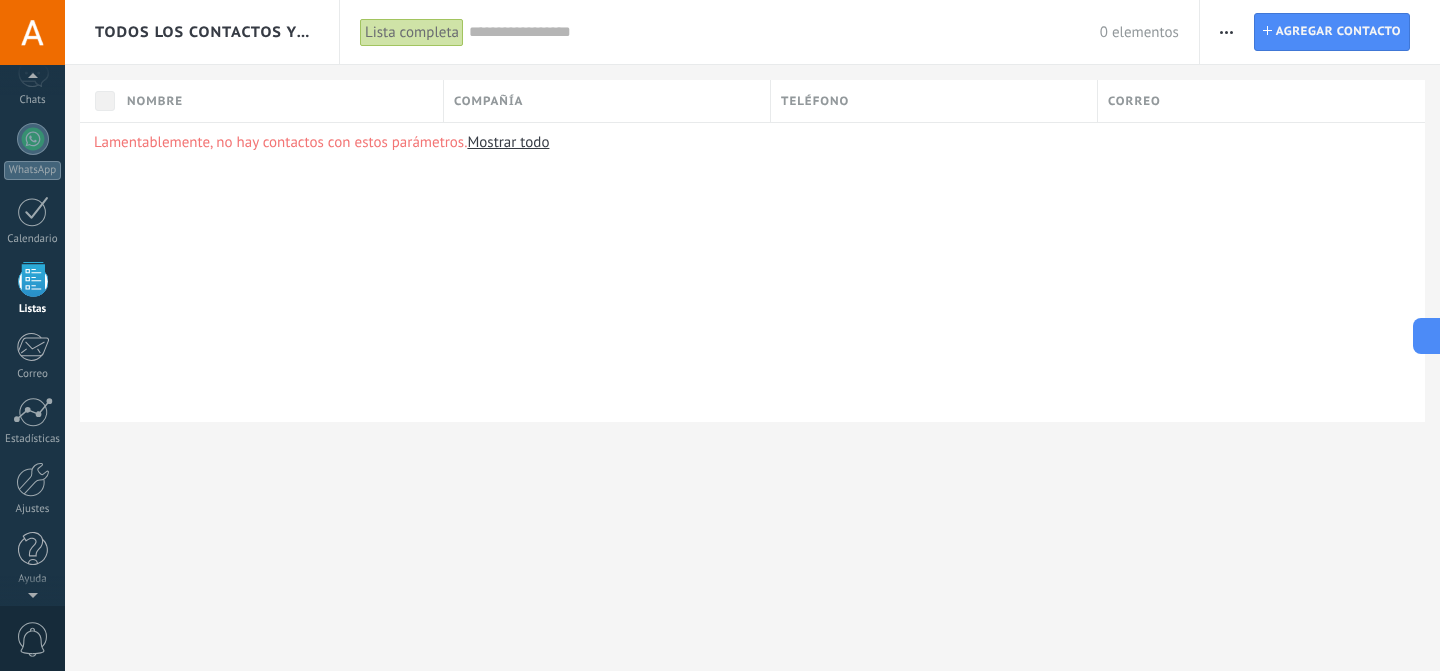 scroll, scrollTop: 124, scrollLeft: 0, axis: vertical 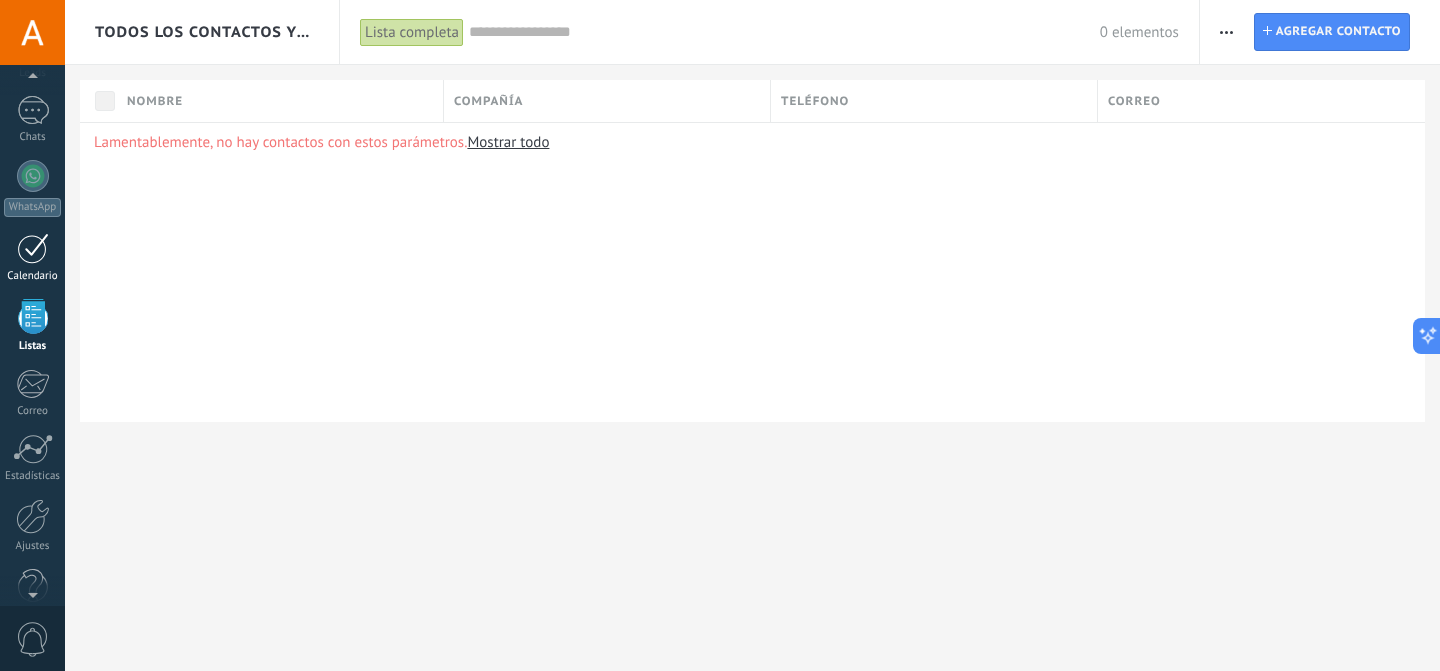 click at bounding box center (33, 248) 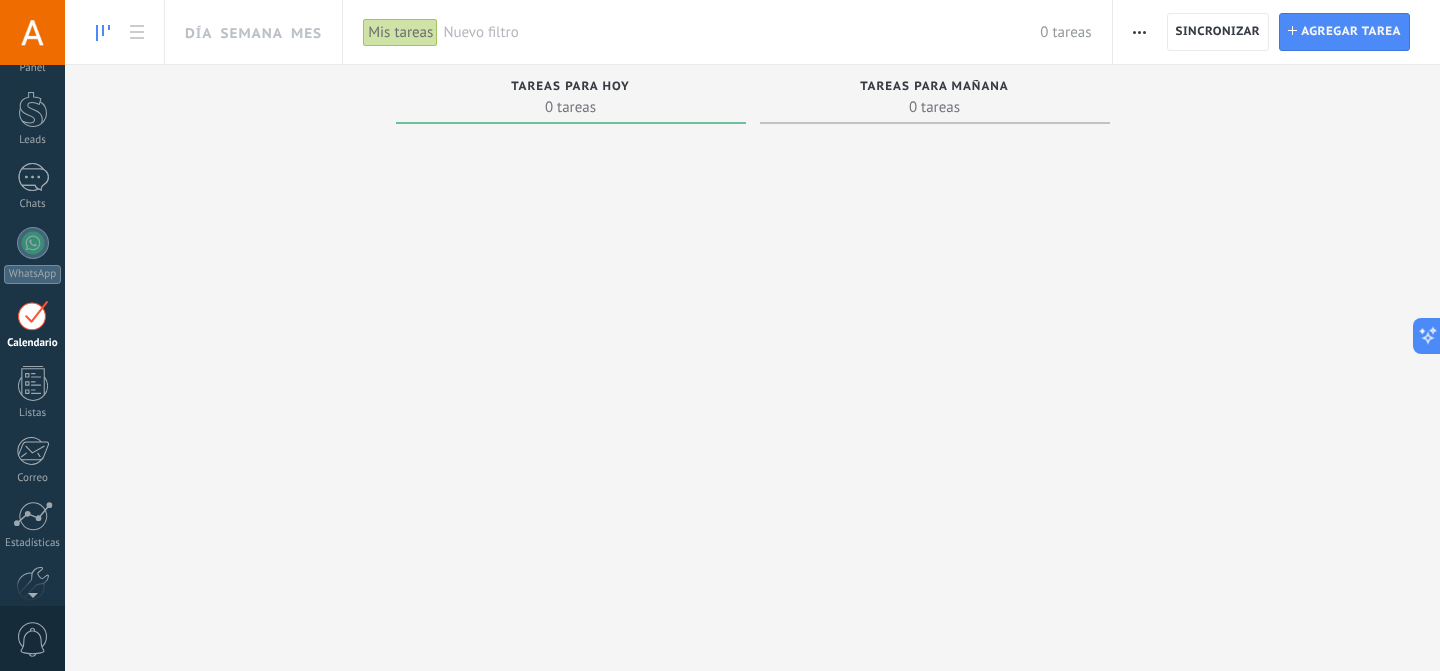 scroll, scrollTop: 0, scrollLeft: 0, axis: both 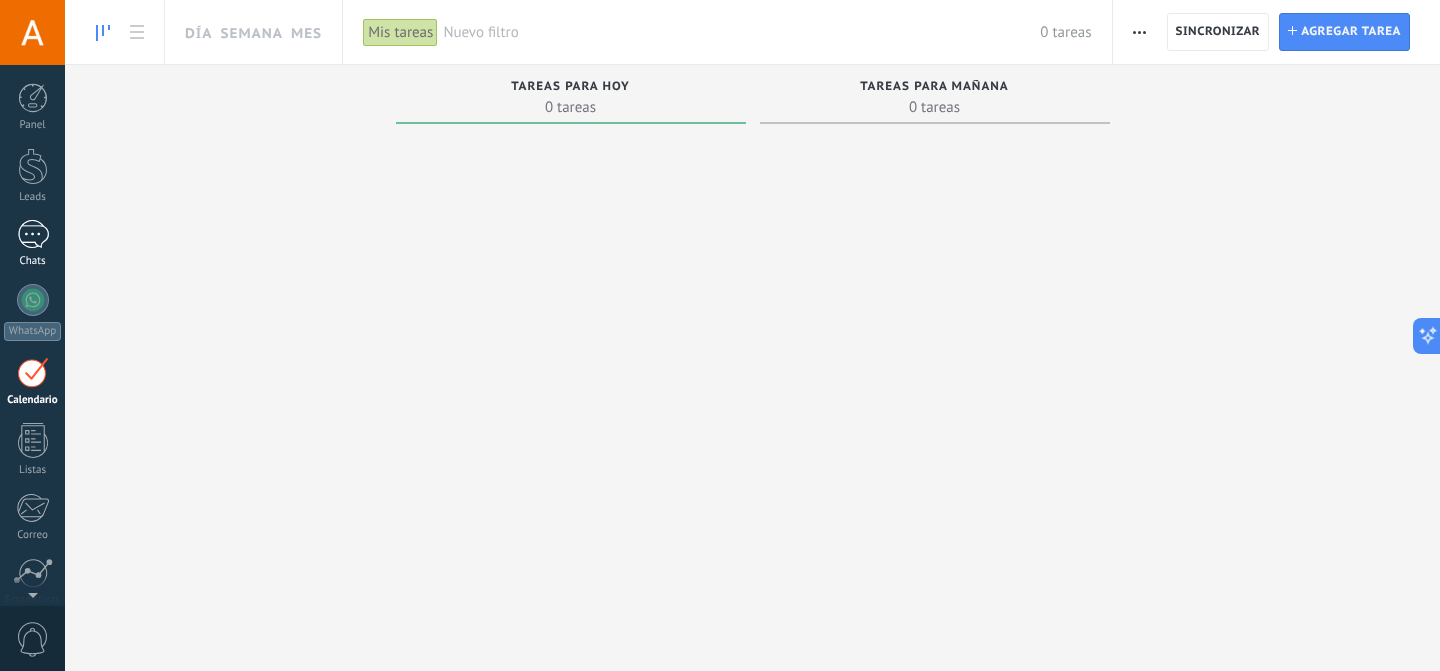 click at bounding box center (33, 234) 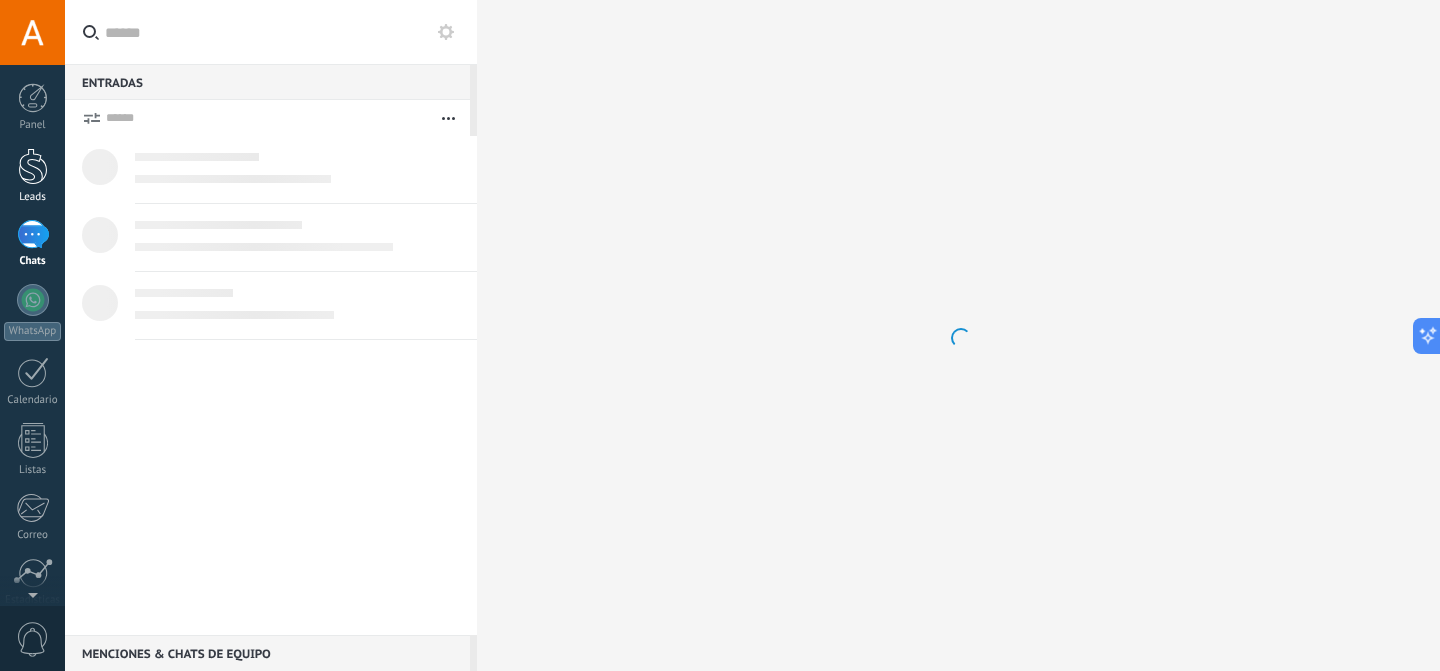 click at bounding box center (33, 166) 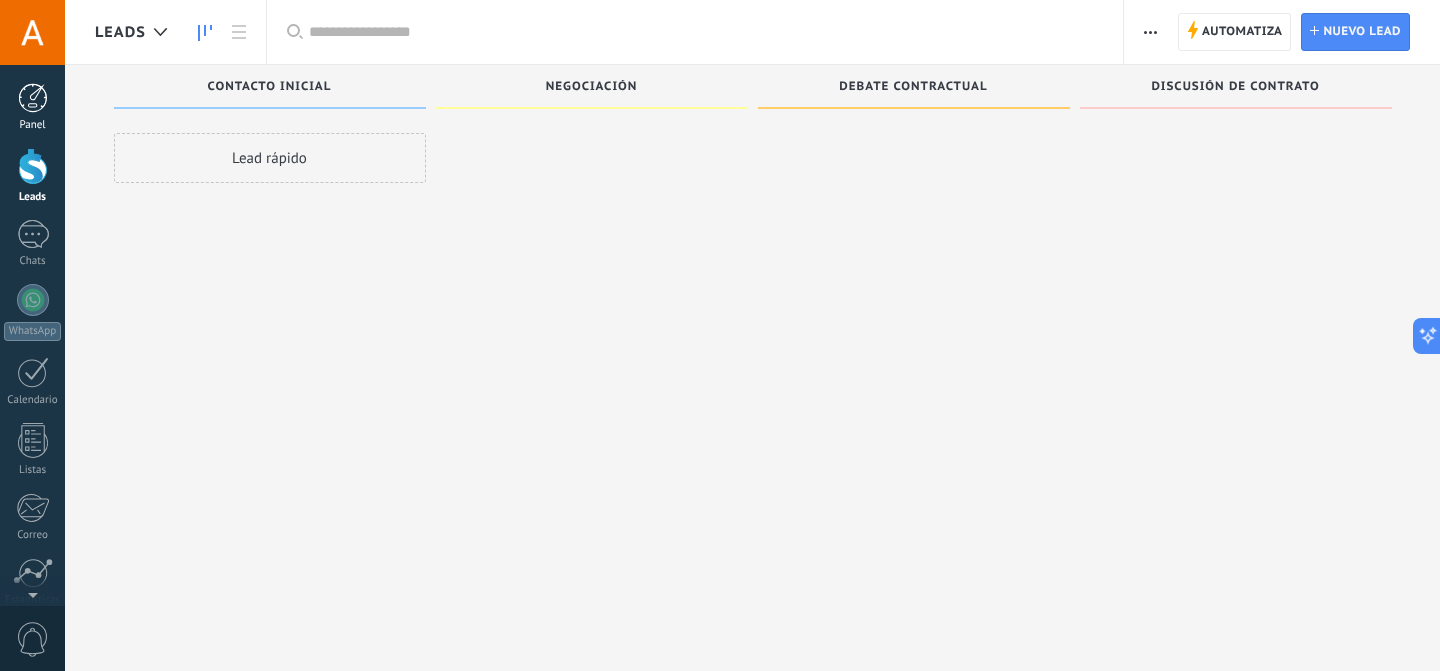 click at bounding box center [33, 98] 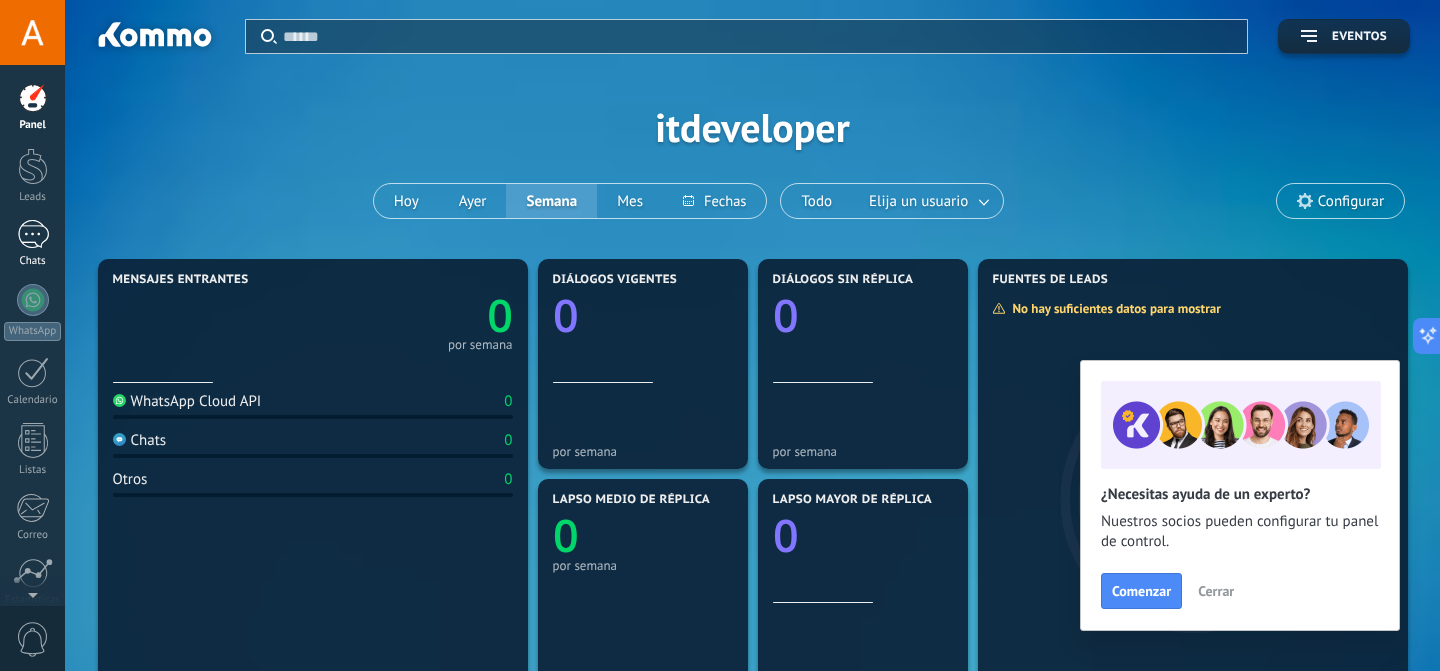 click at bounding box center [33, 234] 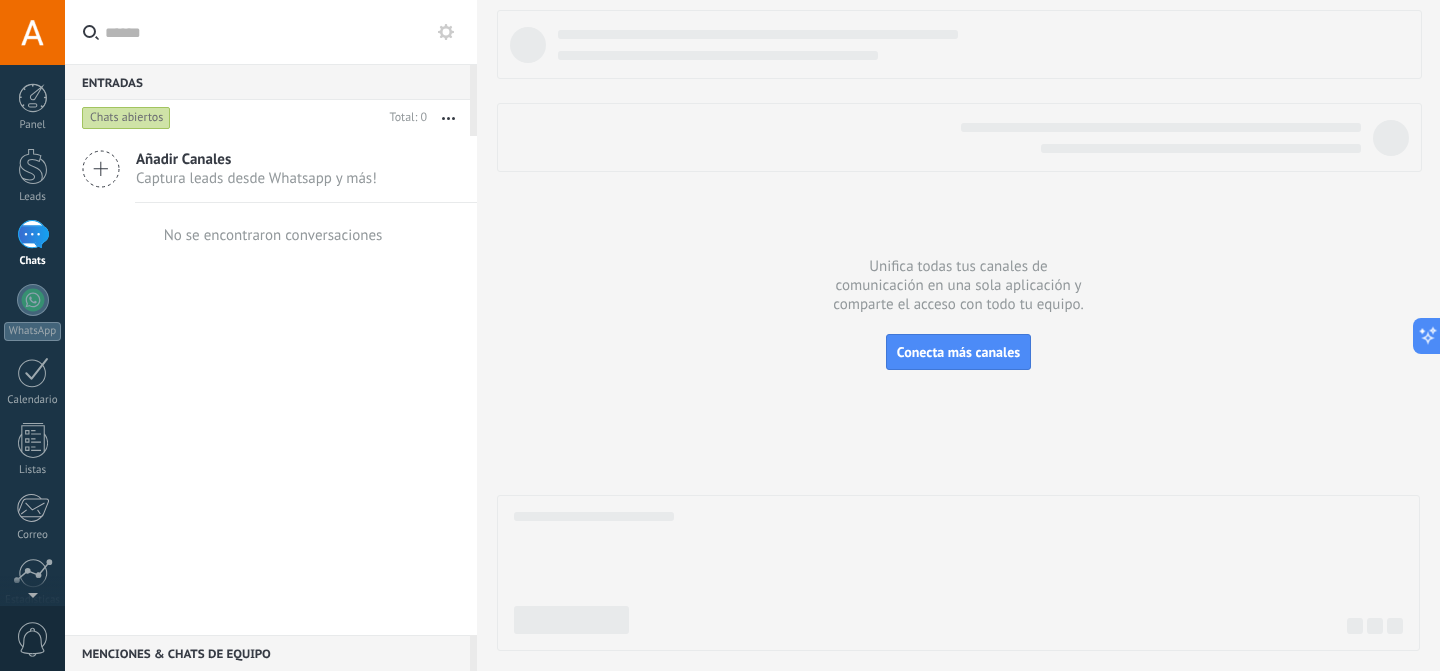 click on "Captura leads desde Whatsapp y más!" at bounding box center (256, 178) 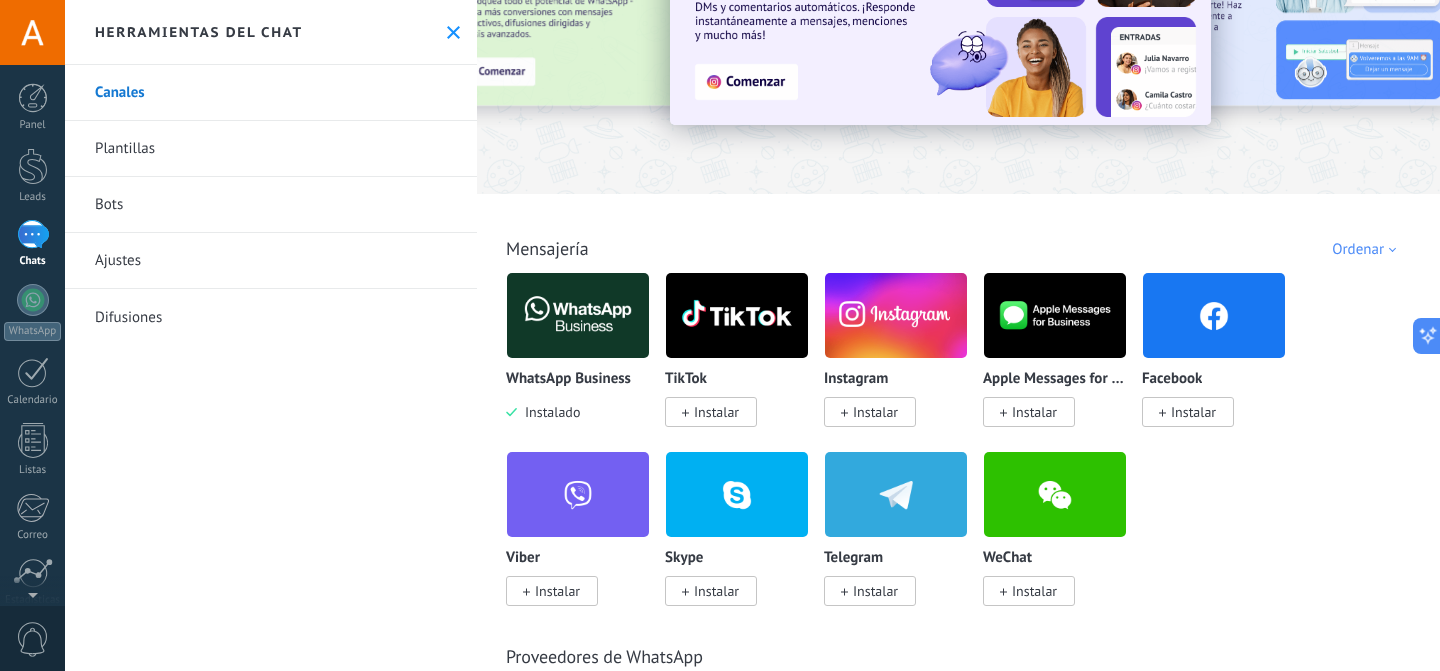 scroll, scrollTop: 143, scrollLeft: 0, axis: vertical 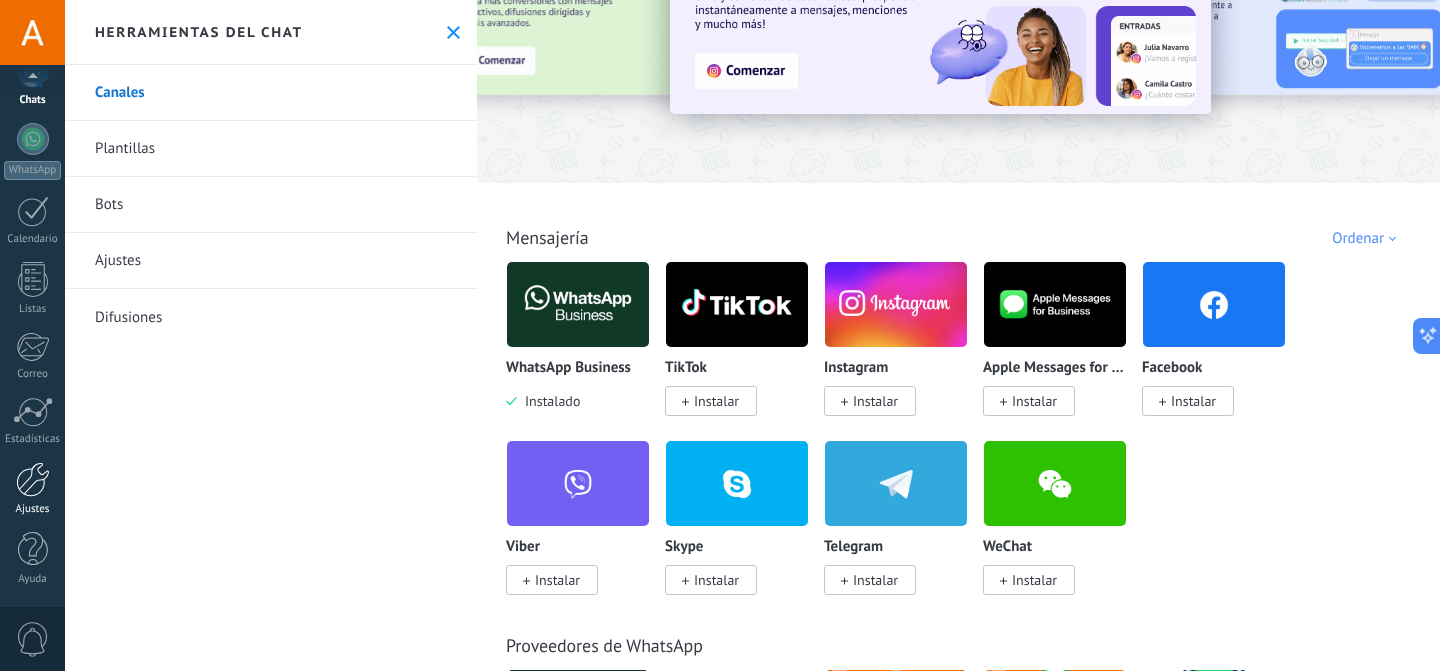 click at bounding box center (33, 479) 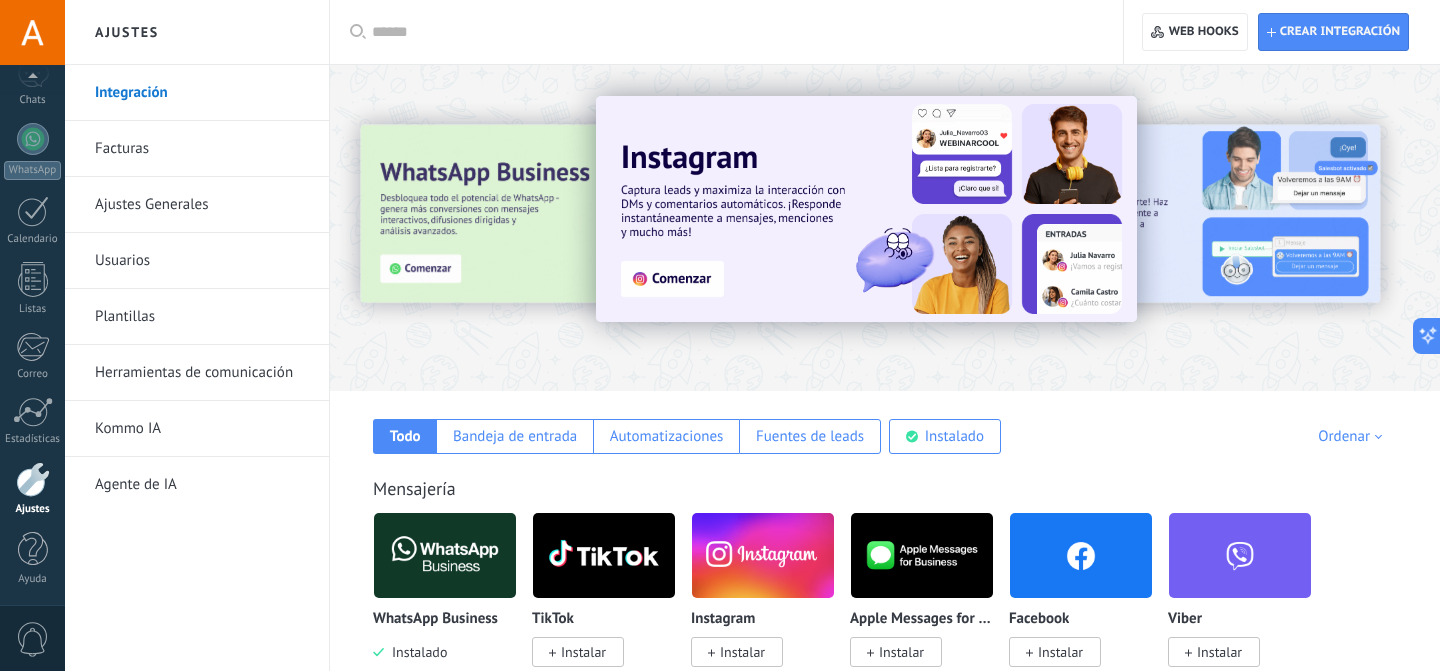 click on "Usuarios" at bounding box center [202, 261] 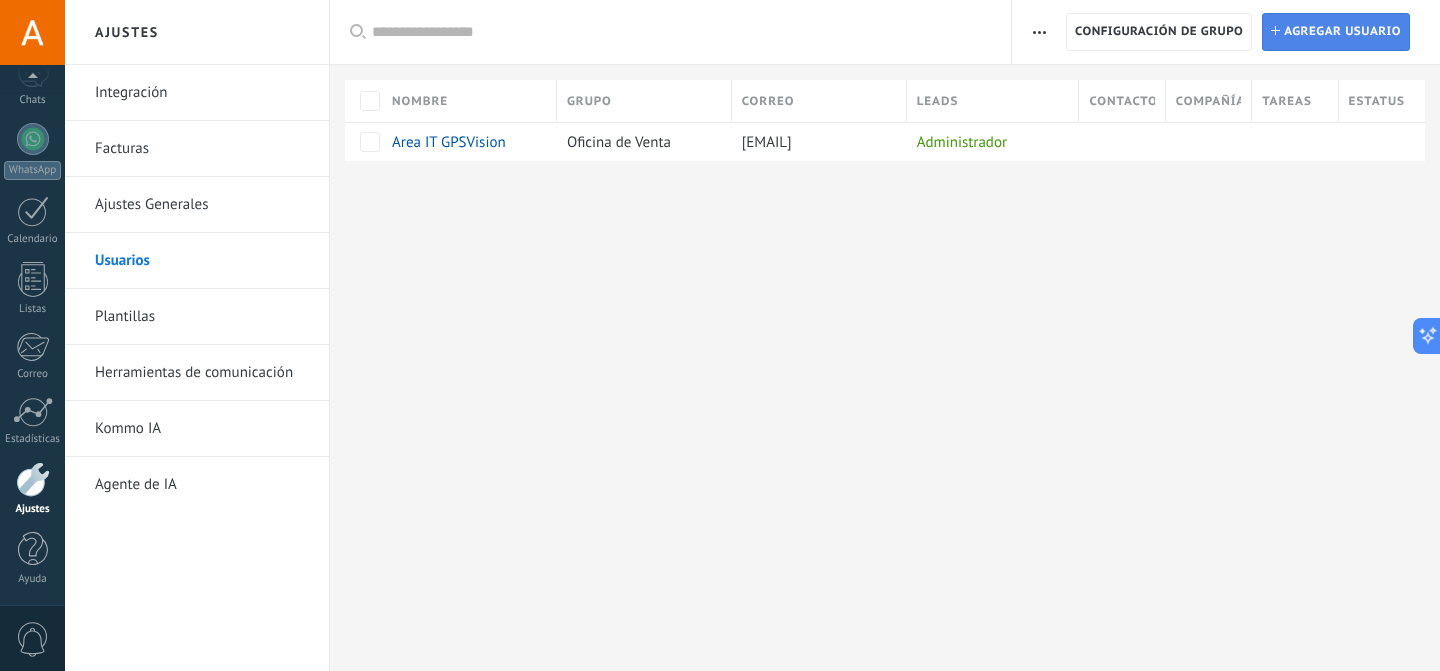 click on "Agregar usuario" at bounding box center (1342, 32) 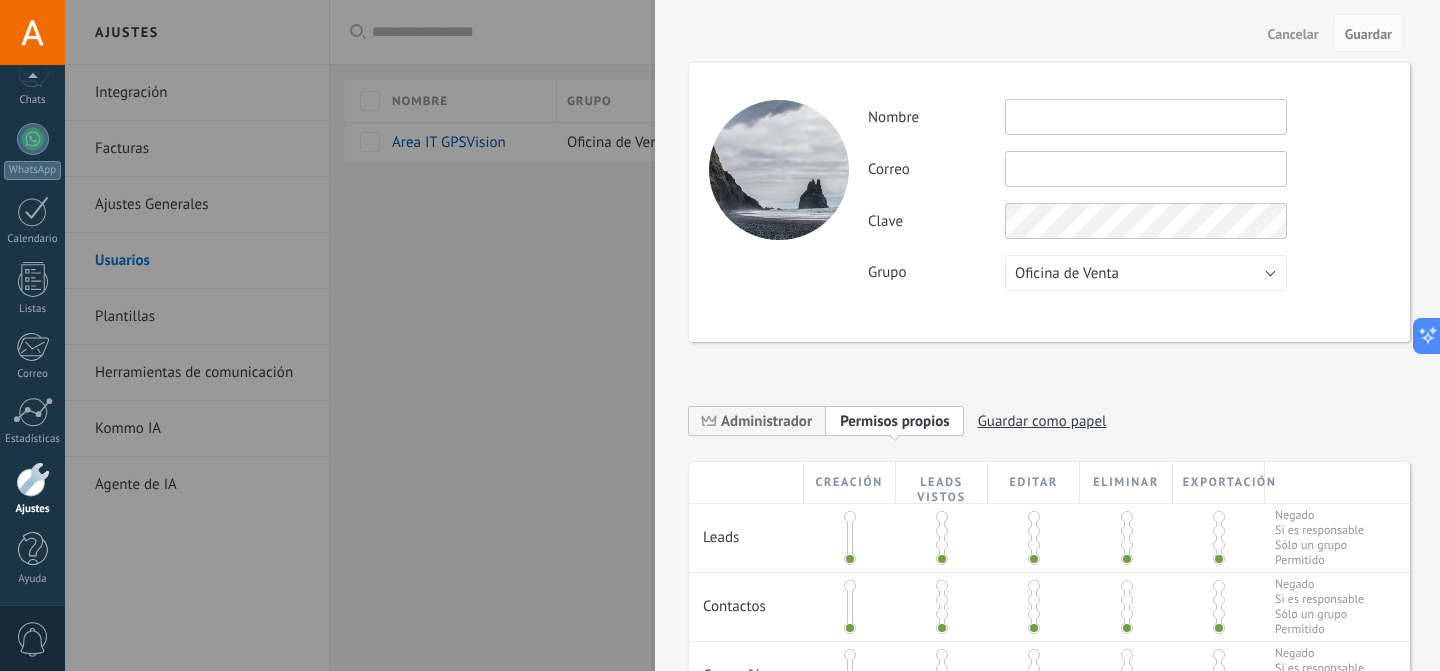 click at bounding box center (1146, 117) 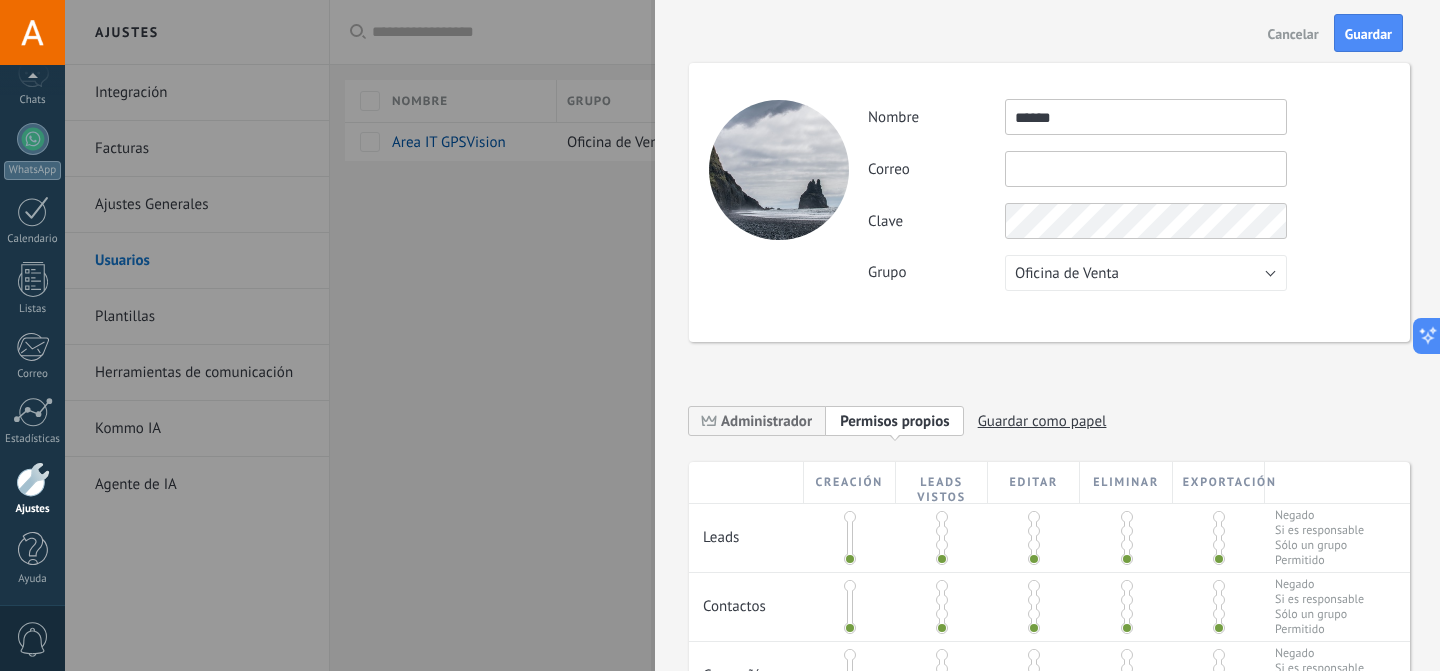 type on "******" 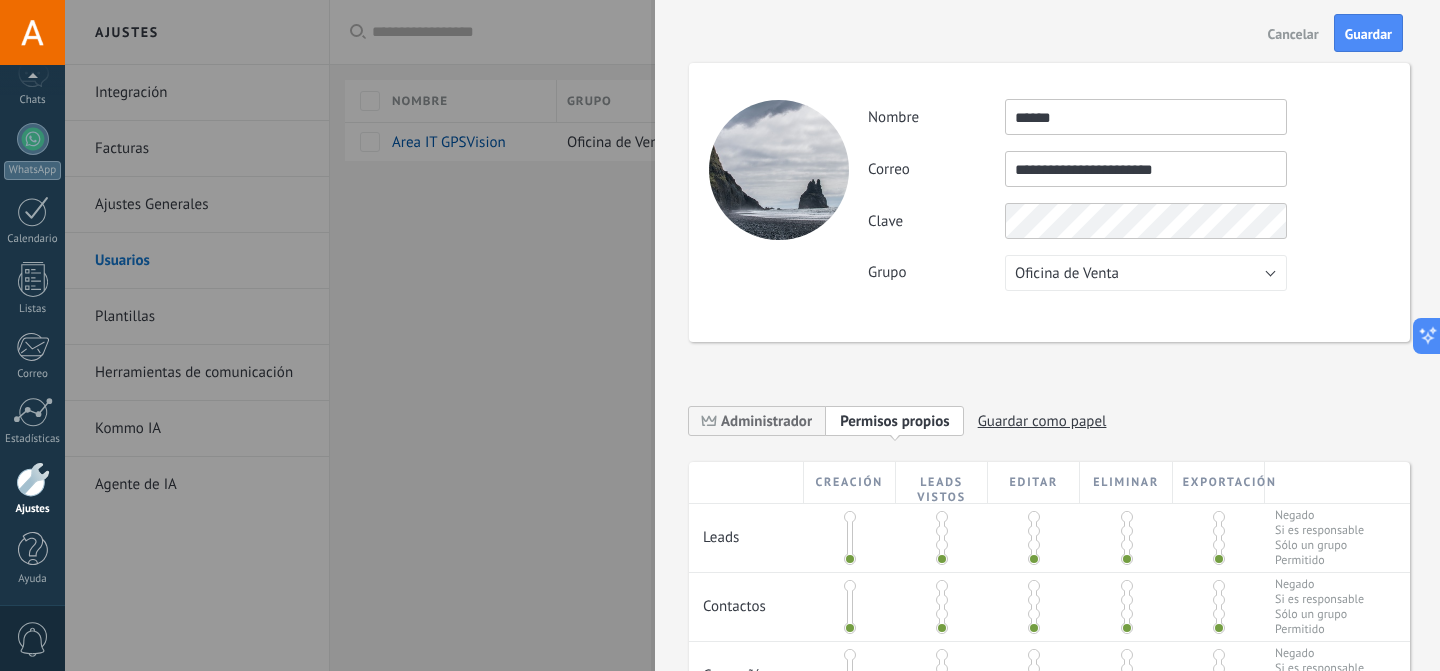type on "**********" 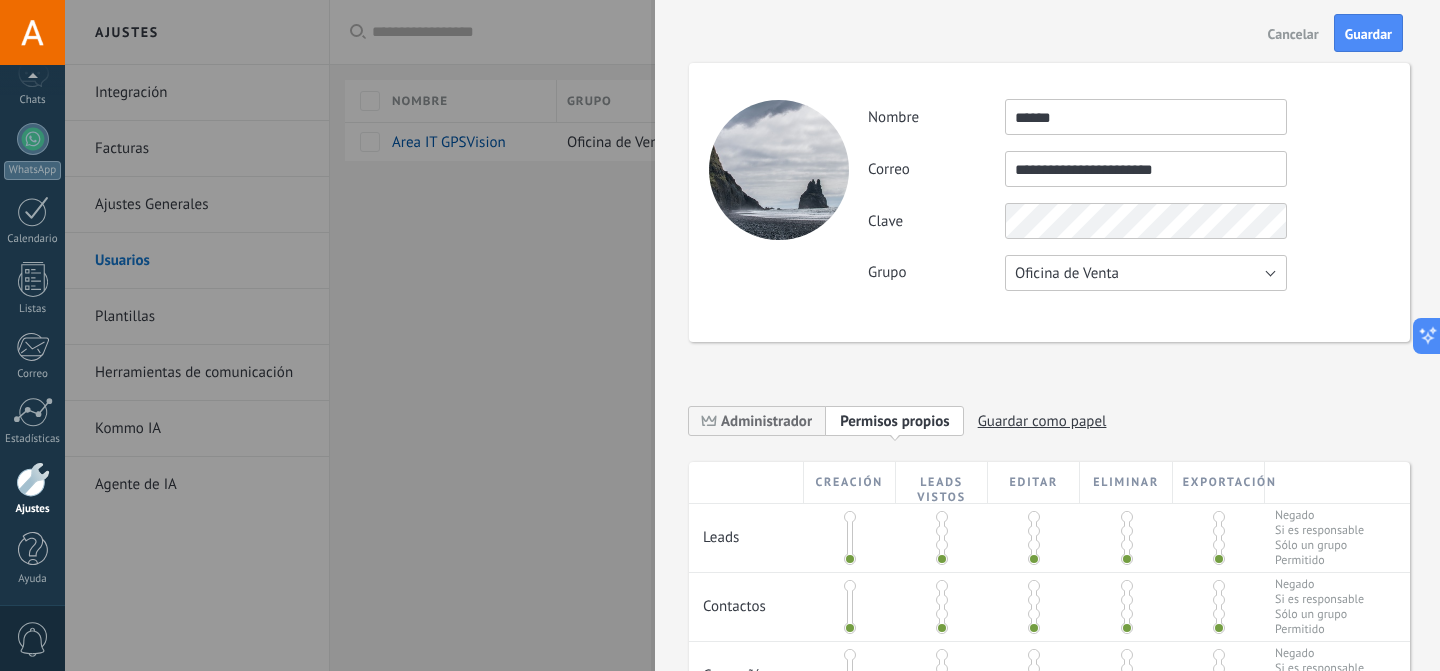click on "Oficina de Venta" at bounding box center (1146, 273) 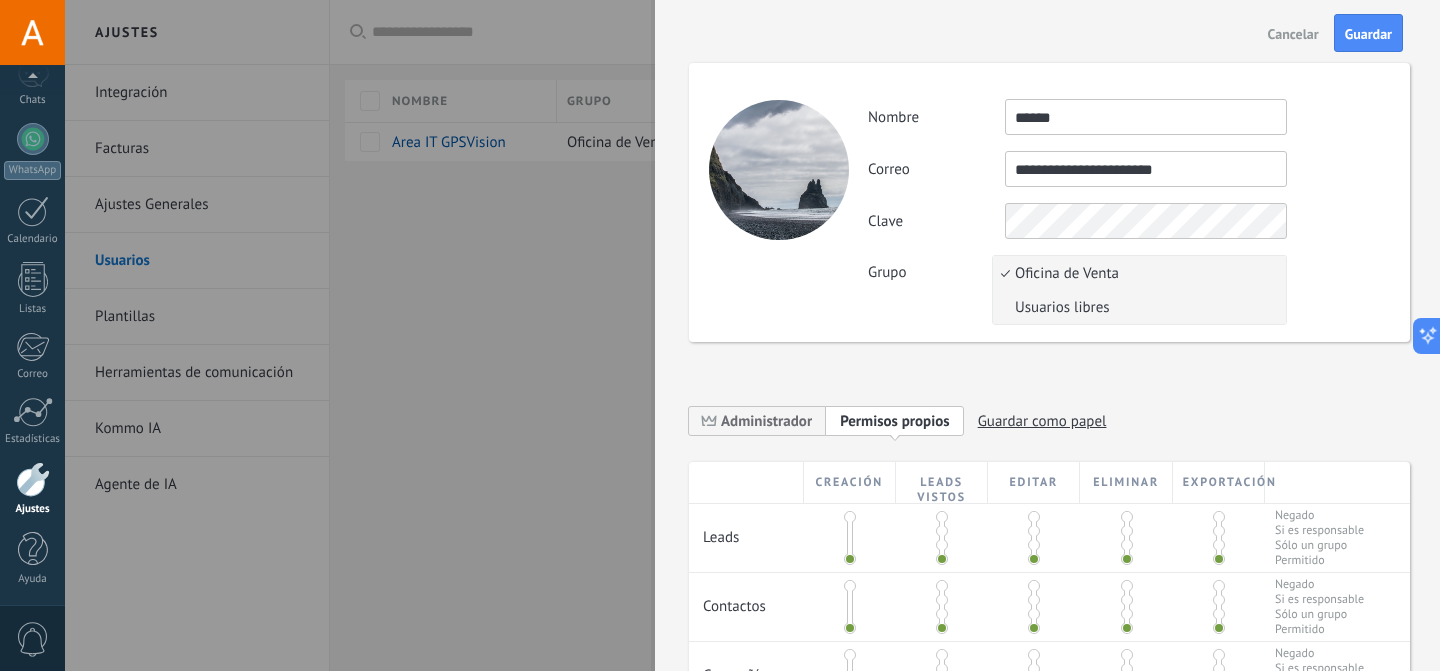 click on "Usuarios libres" at bounding box center [1136, 307] 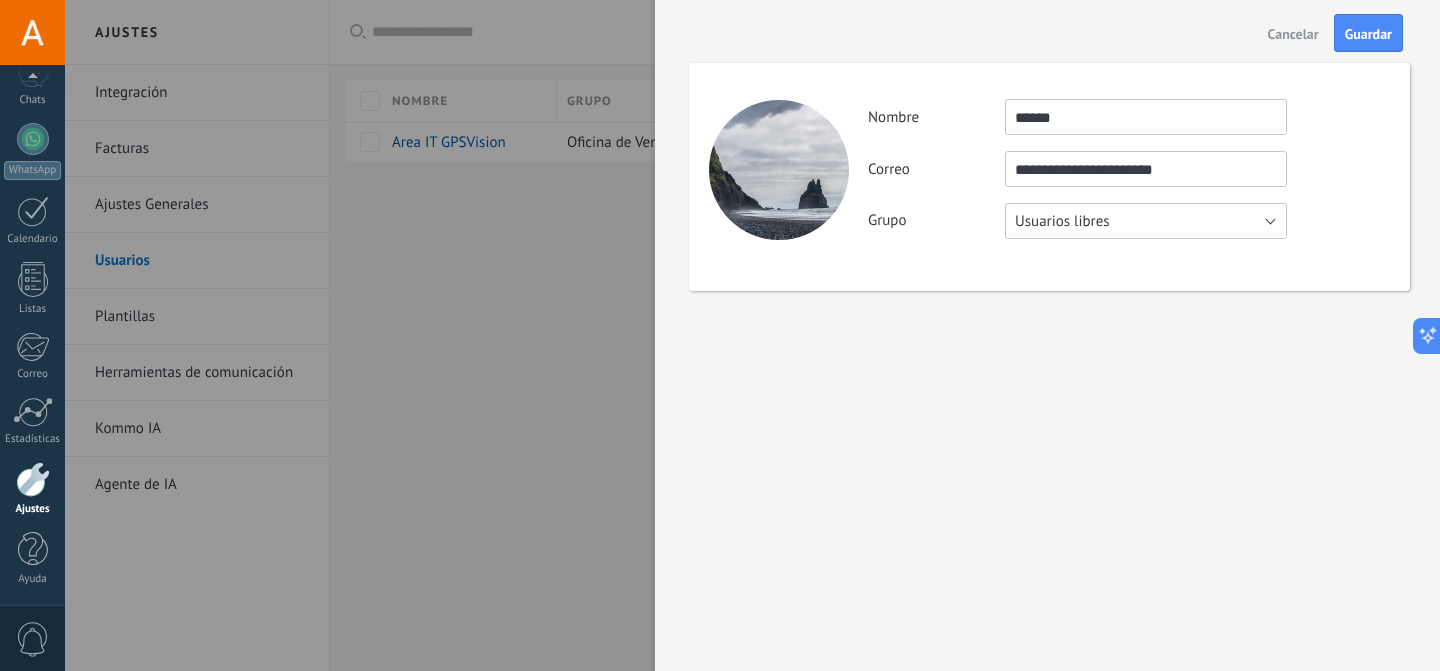 click on "Usuarios libres" at bounding box center (1146, 221) 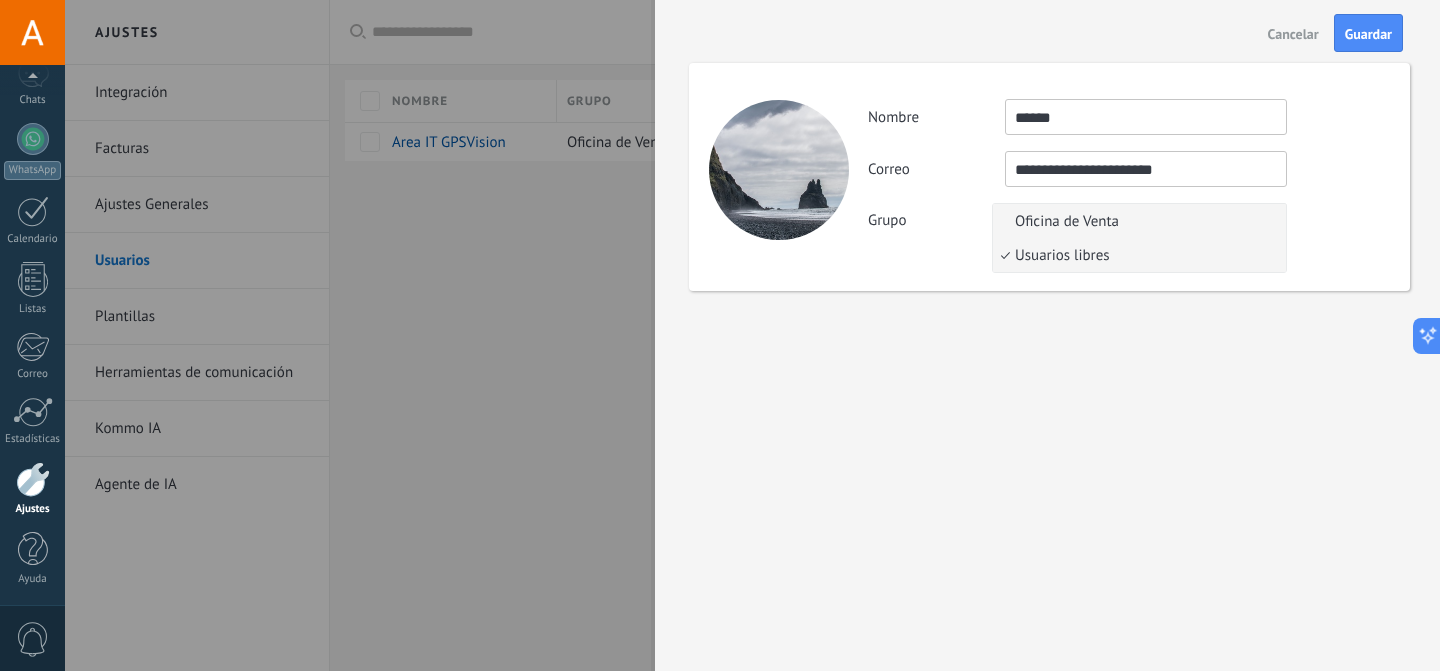 click on "Oficina de Venta" at bounding box center (1136, 221) 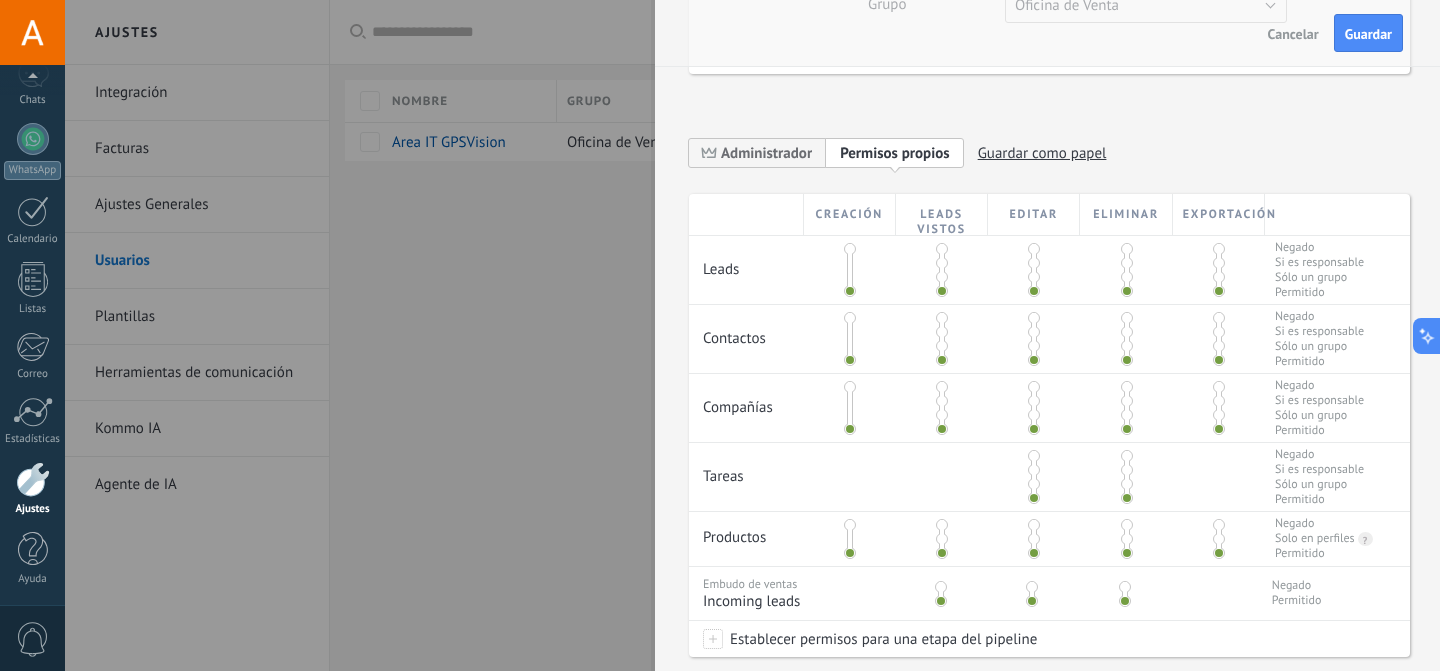 scroll, scrollTop: 0, scrollLeft: 0, axis: both 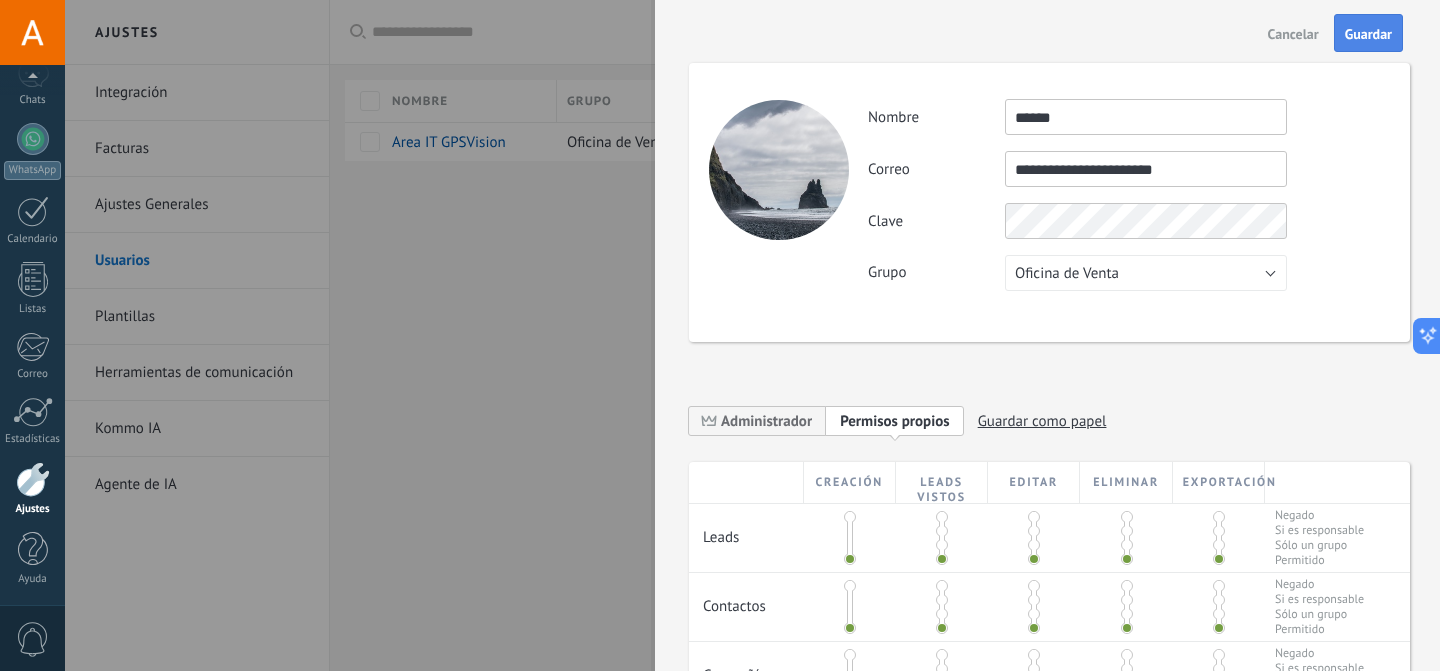 click on "Guardar" at bounding box center (1368, 34) 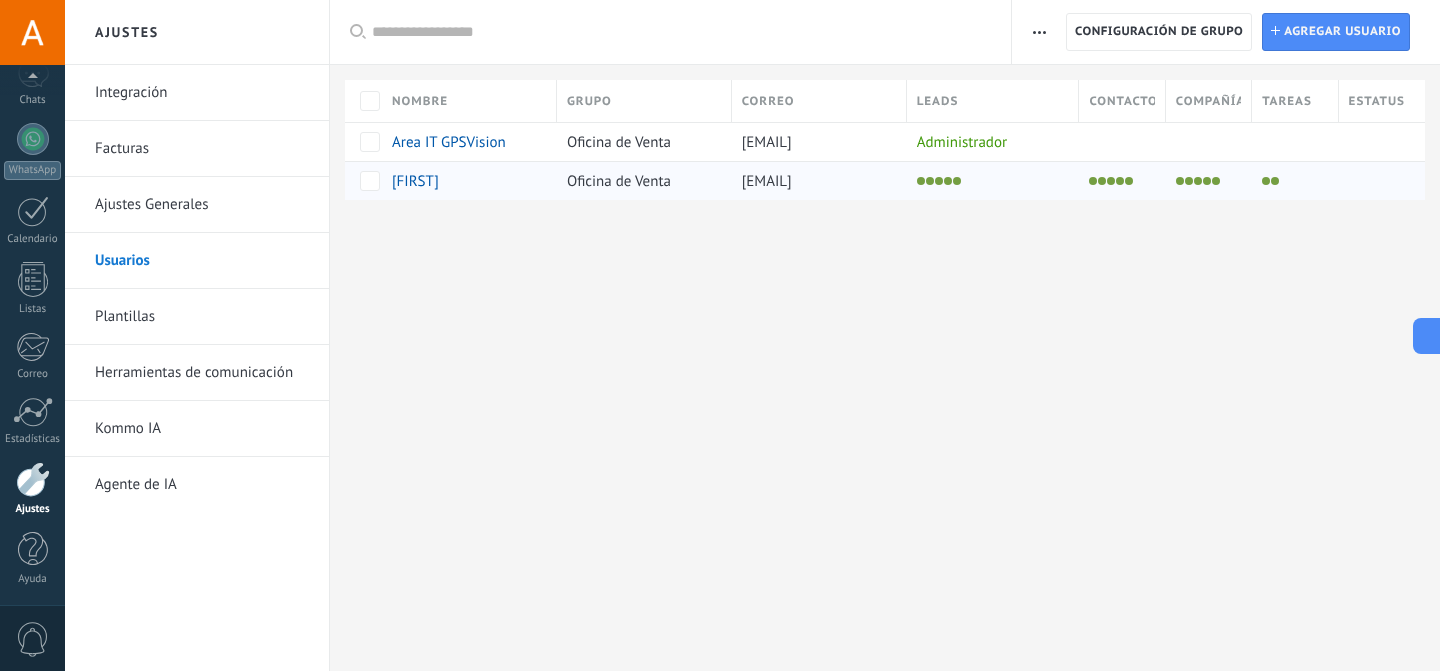 click on "aiturriaga@gpsvision.cl" at bounding box center [767, 181] 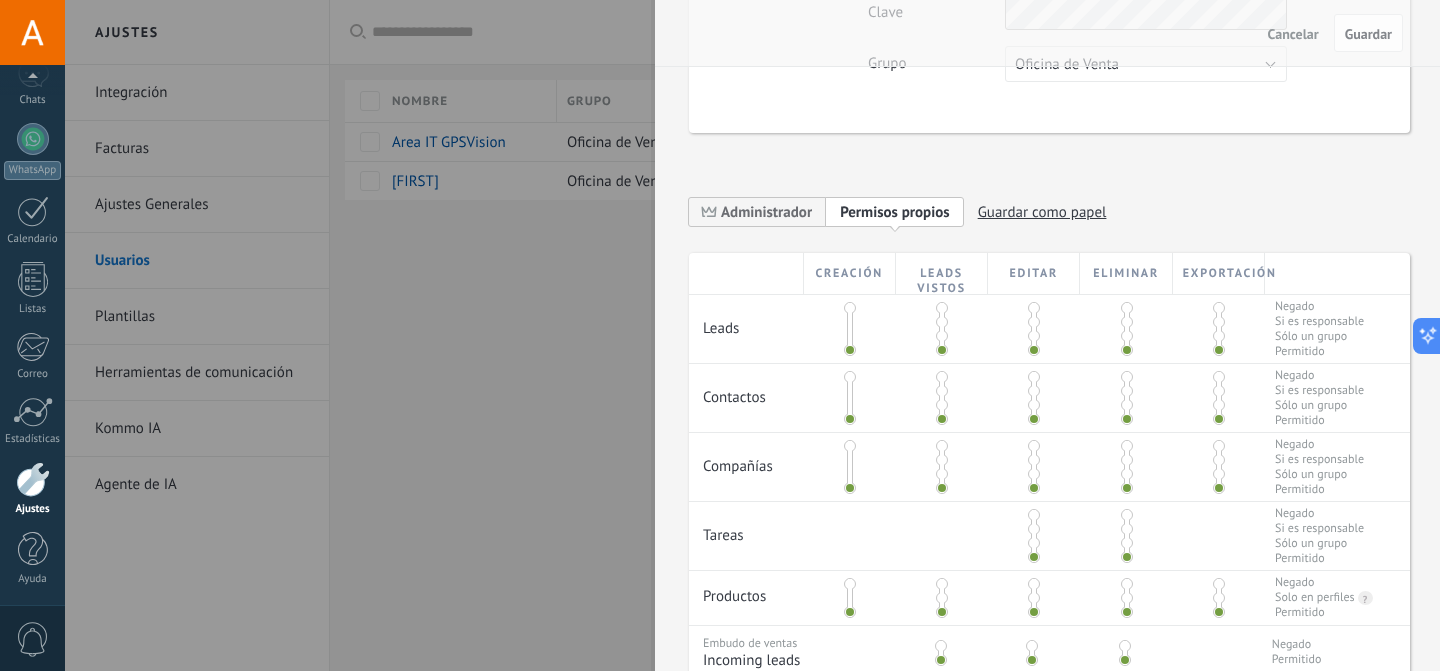 scroll, scrollTop: 286, scrollLeft: 0, axis: vertical 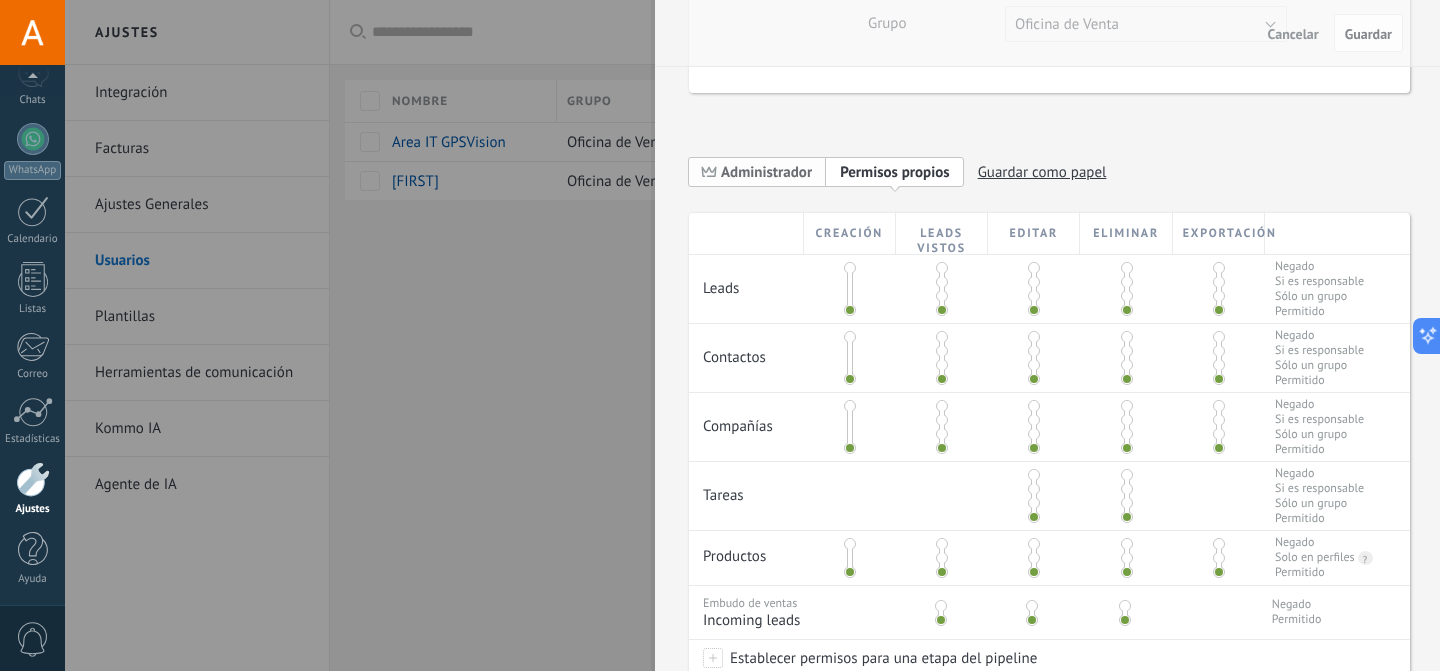 click on "Administrador" at bounding box center (757, 171) 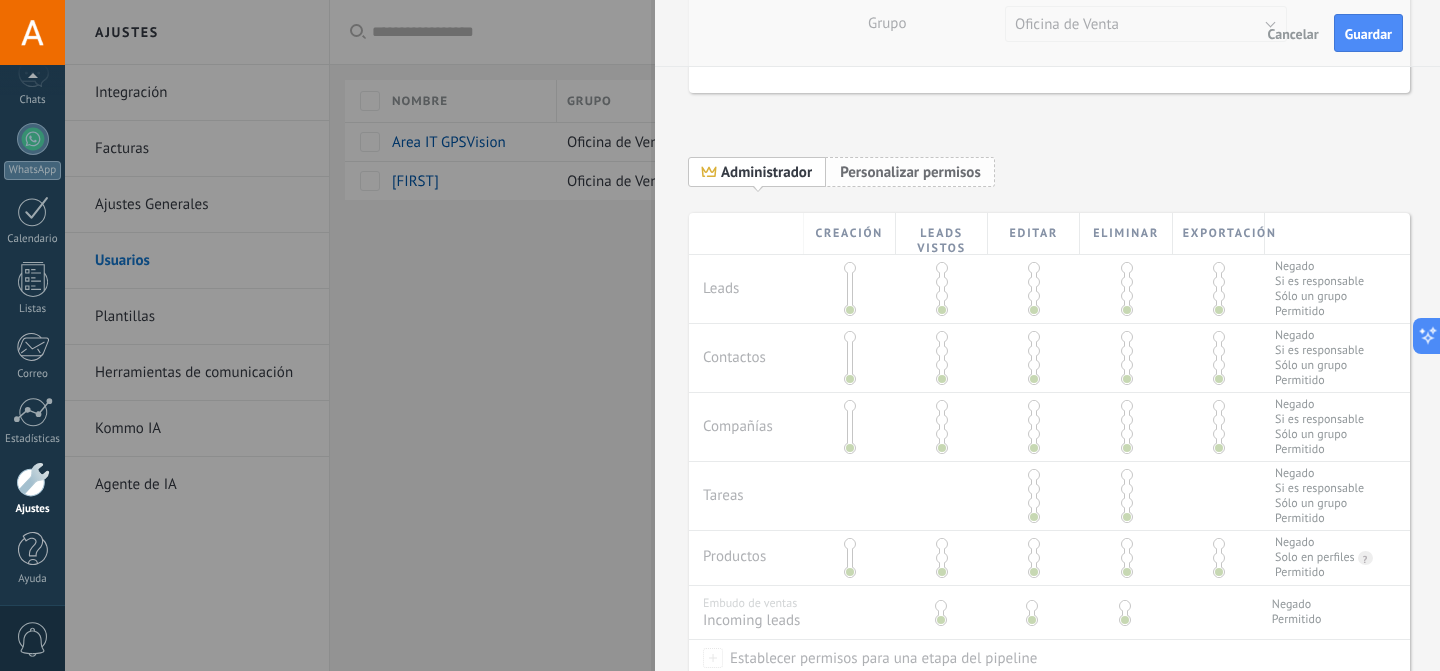 click on "Personalizar permisos" at bounding box center [910, 172] 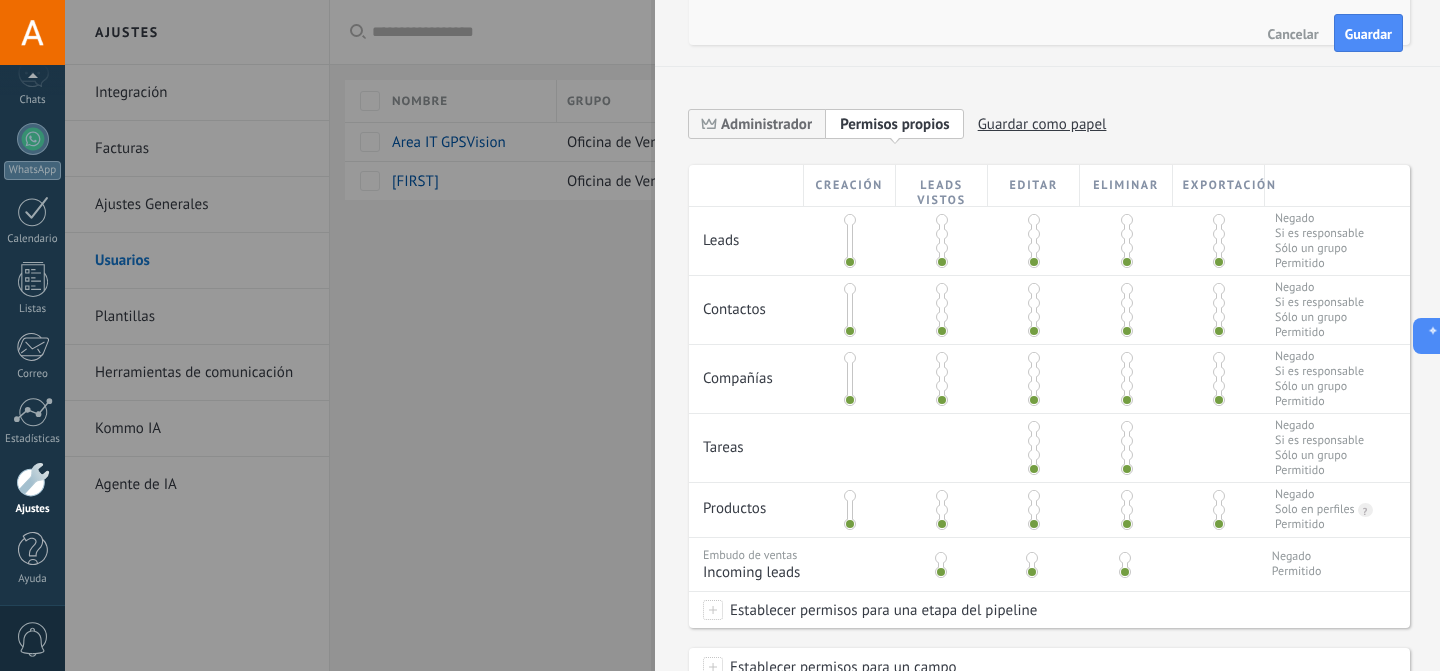 scroll, scrollTop: 561, scrollLeft: 0, axis: vertical 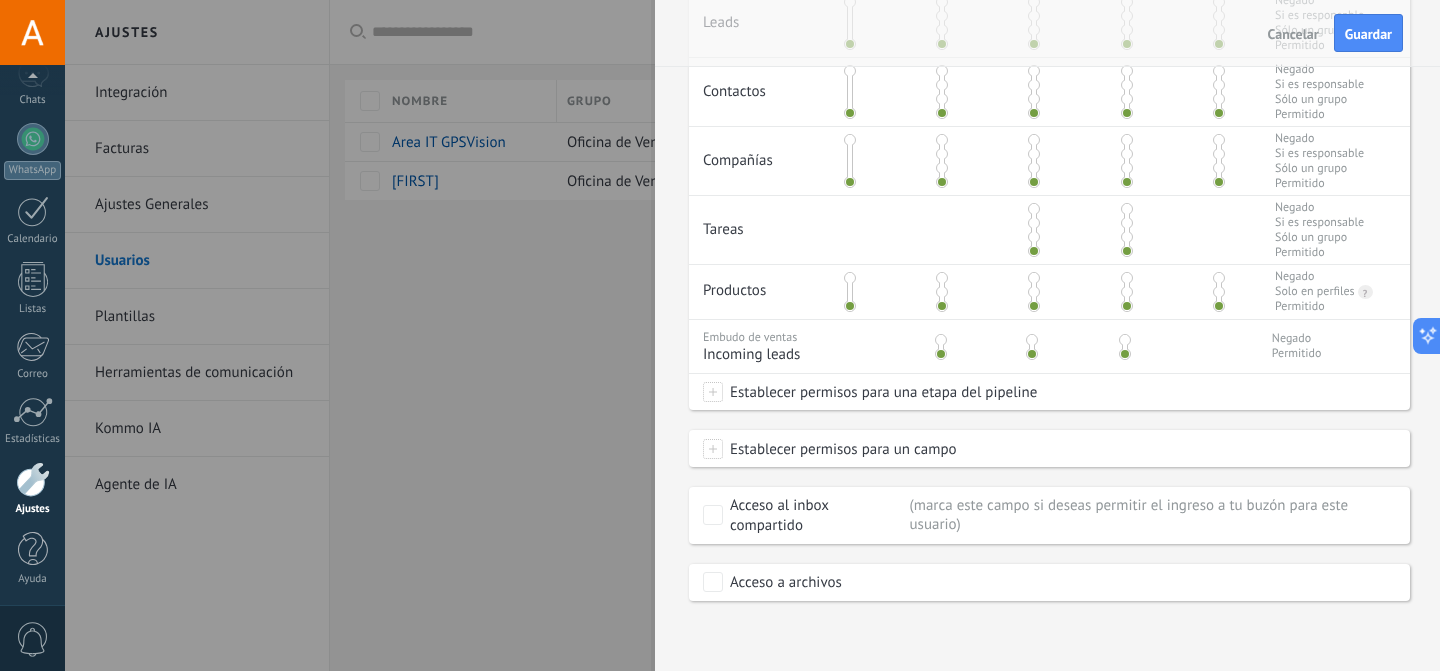 click on "Embudo de ventas" at bounding box center [750, 337] 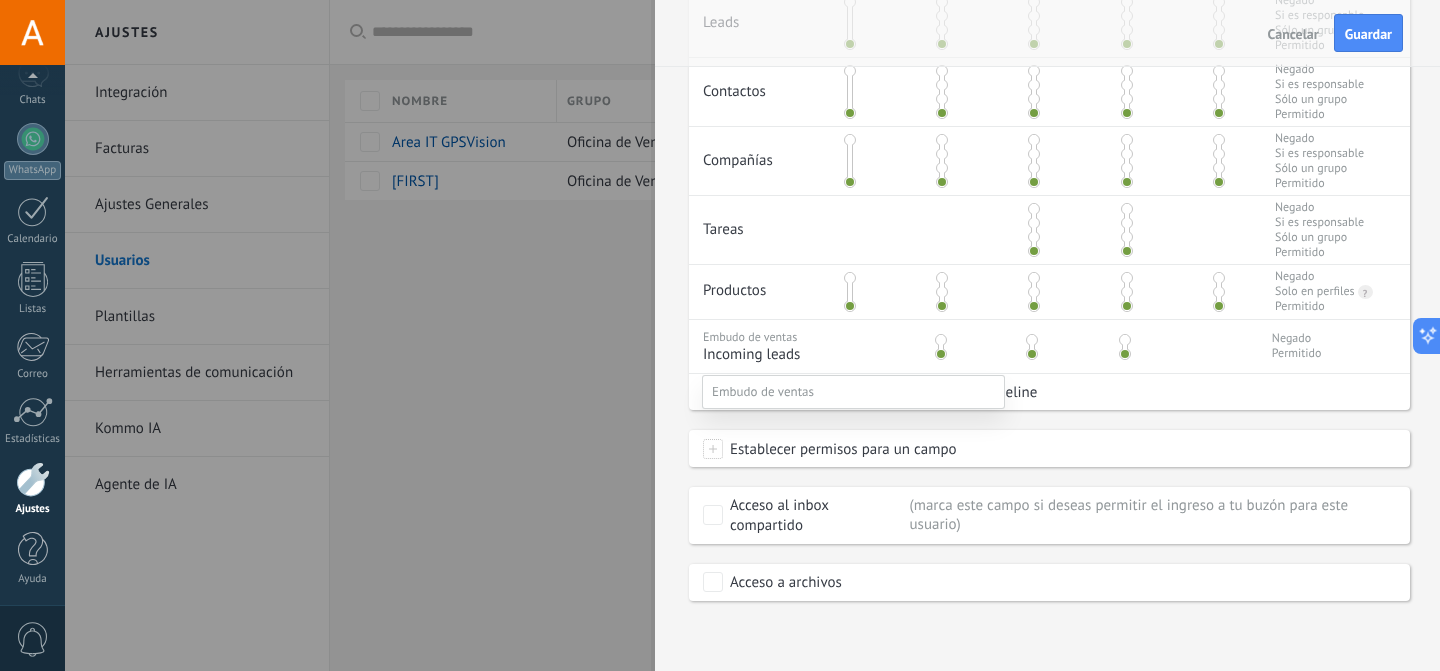 click at bounding box center (752, 335) 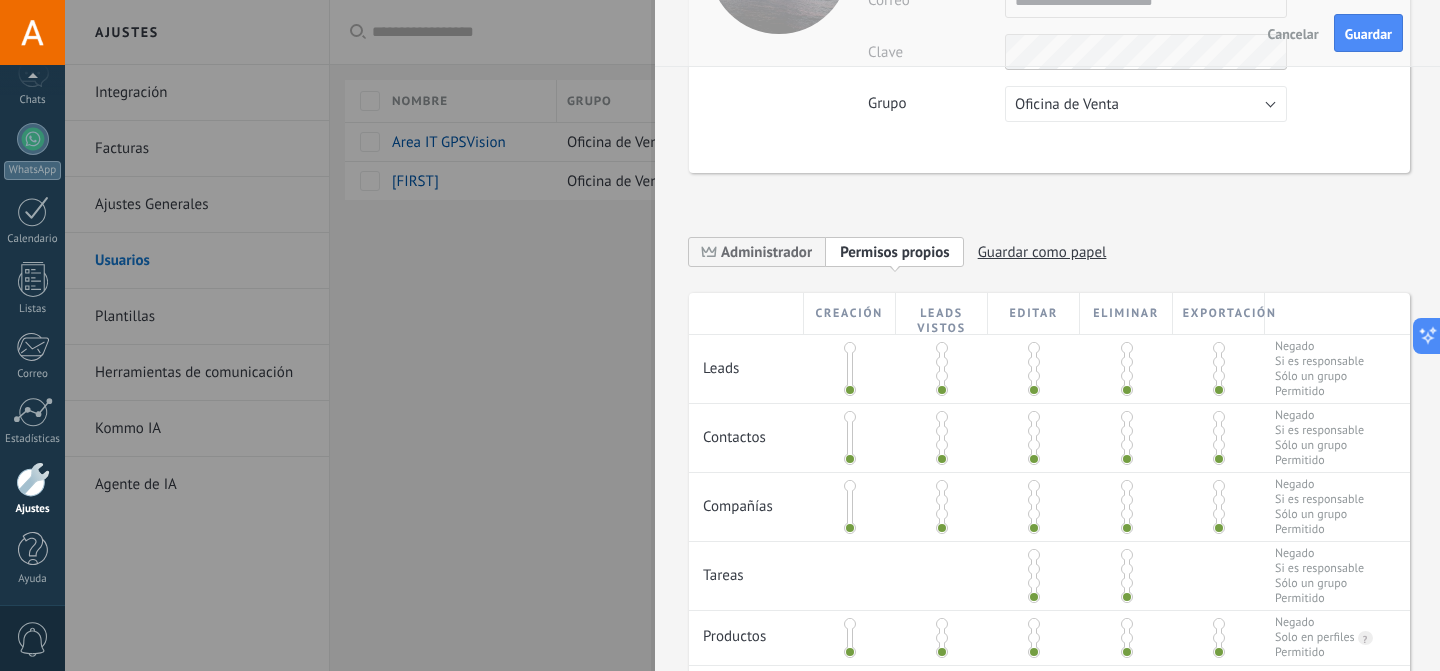scroll, scrollTop: 0, scrollLeft: 0, axis: both 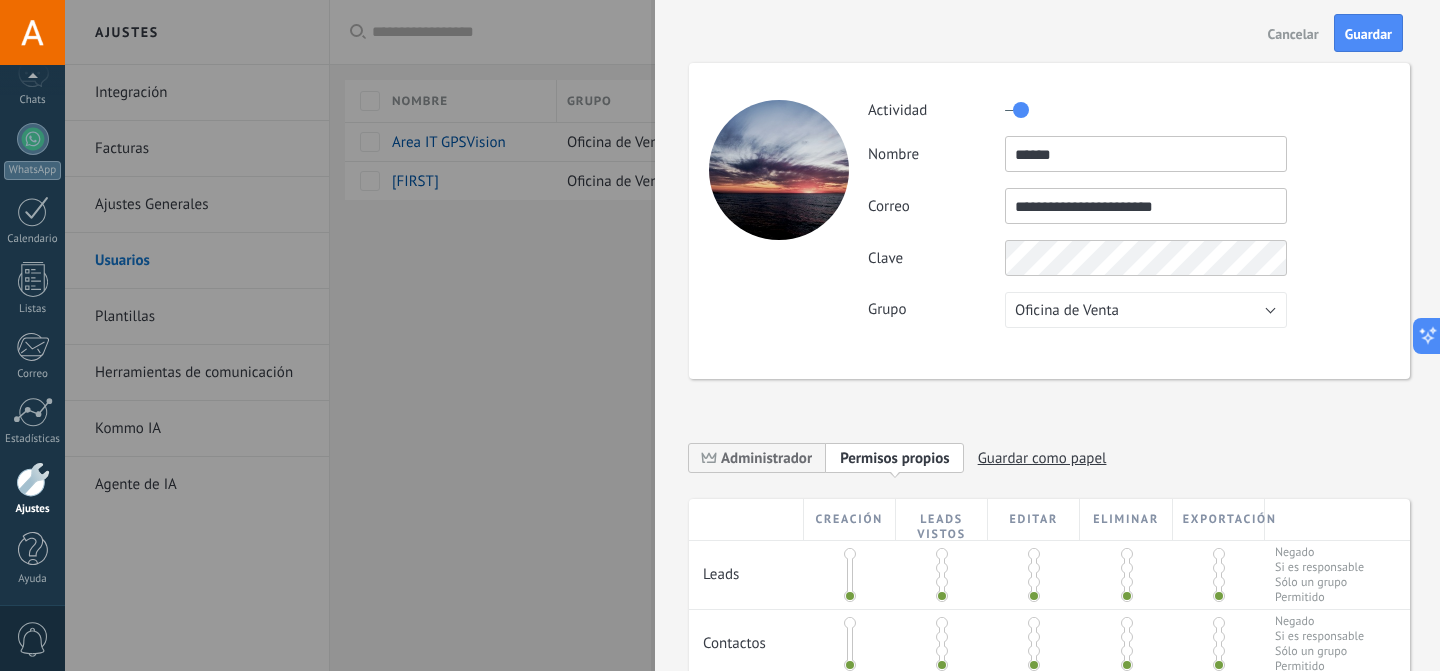 click on "Cancelar" at bounding box center (1293, 34) 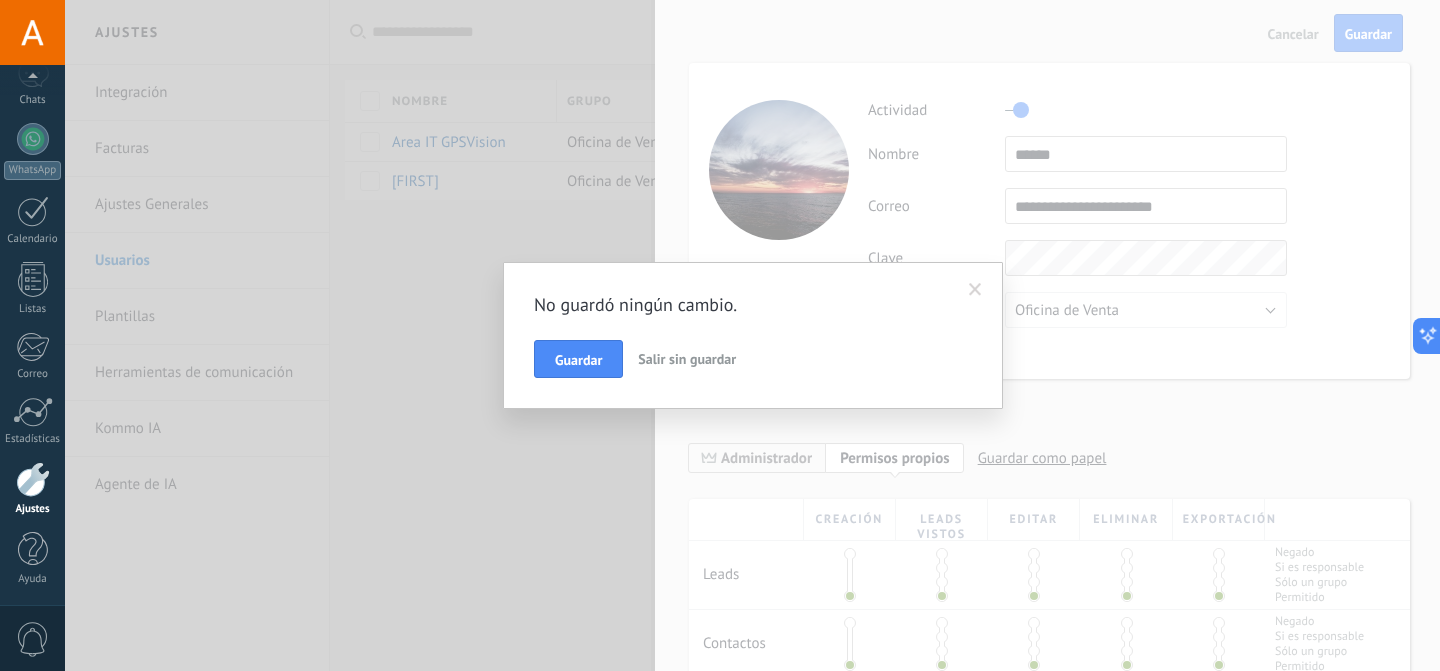 drag, startPoint x: 575, startPoint y: 372, endPoint x: 695, endPoint y: 353, distance: 121.49486 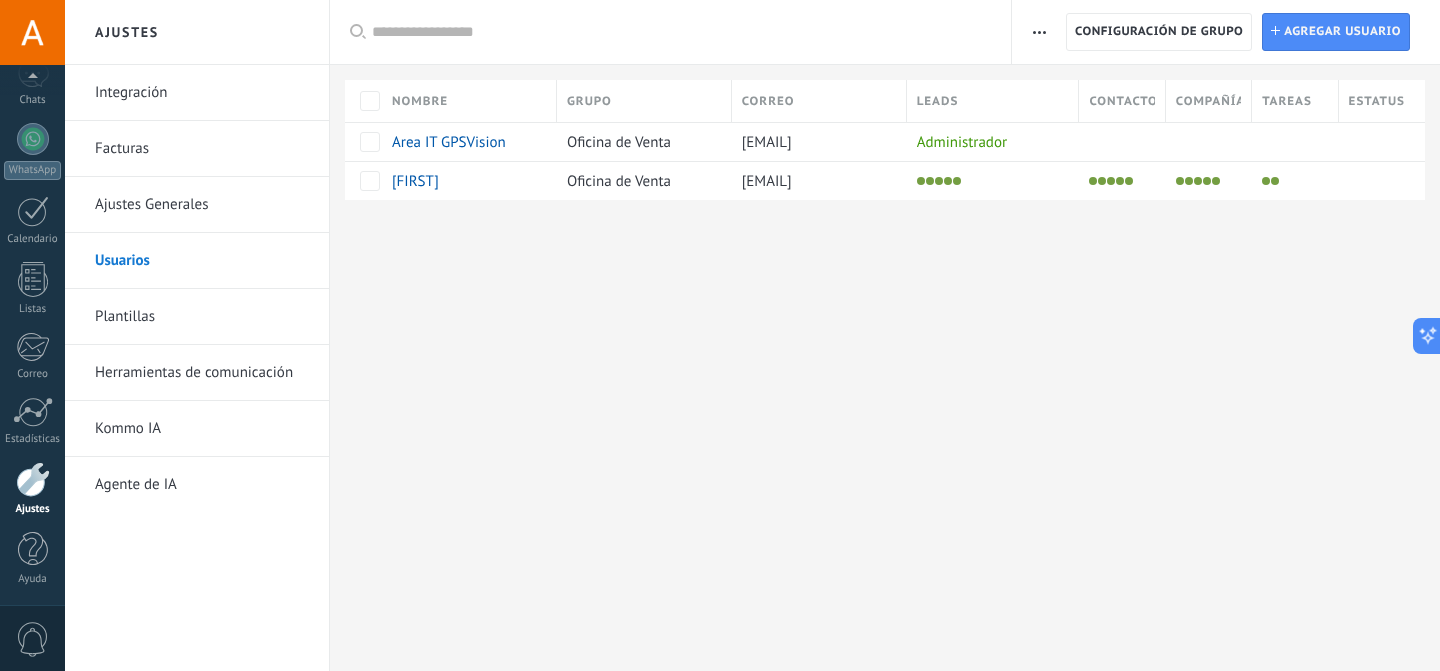 click on "Herramientas de comunicación" at bounding box center [202, 373] 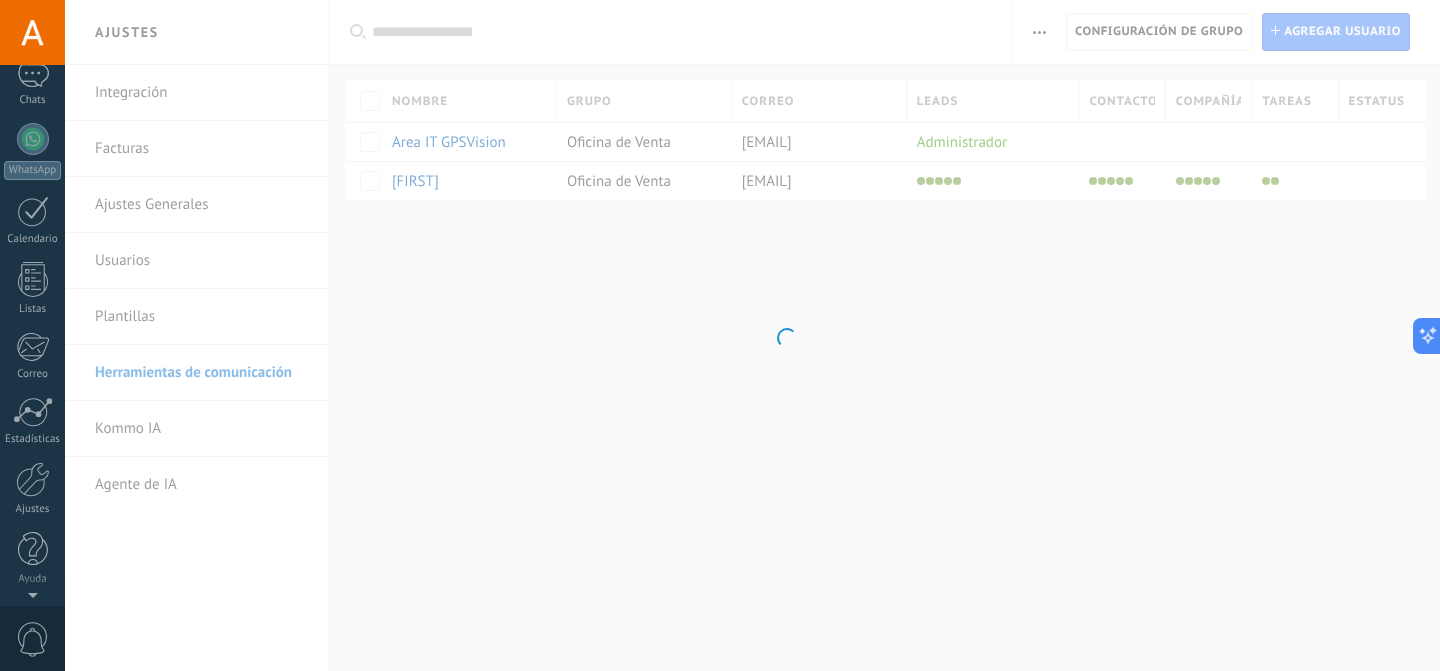 scroll, scrollTop: 0, scrollLeft: 0, axis: both 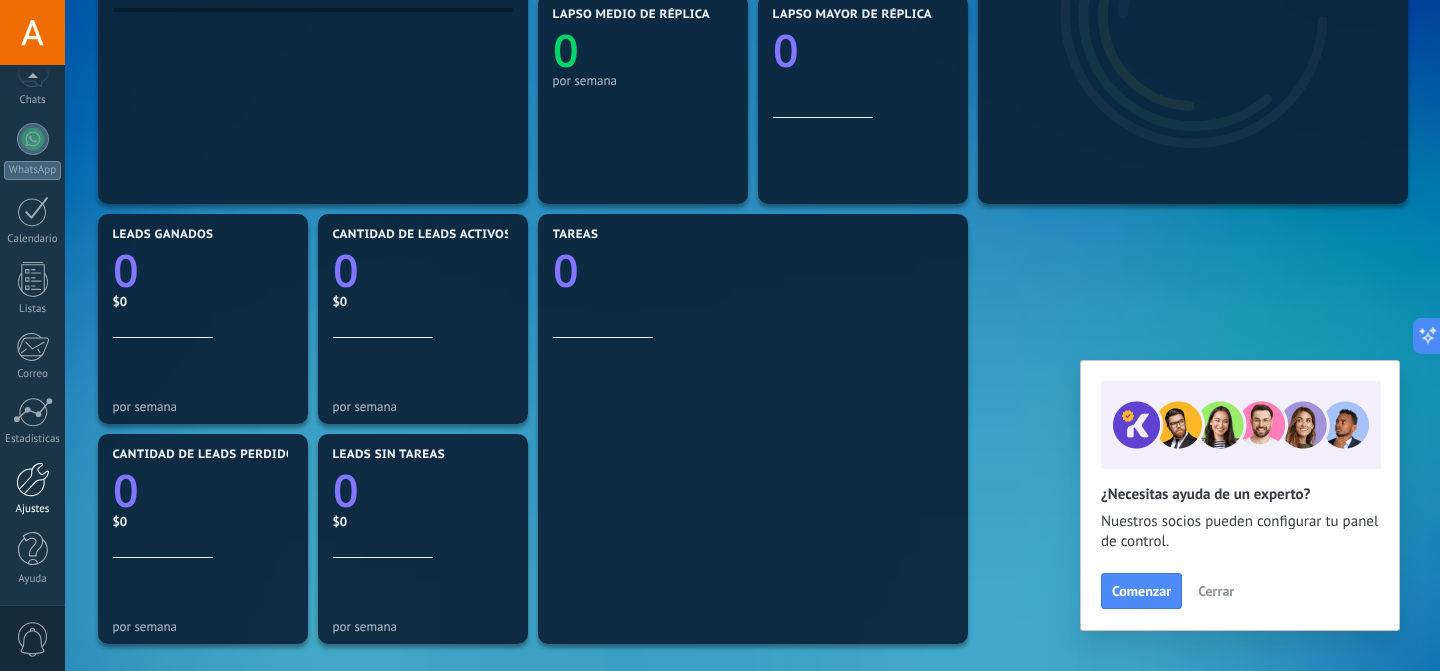 click at bounding box center (33, 479) 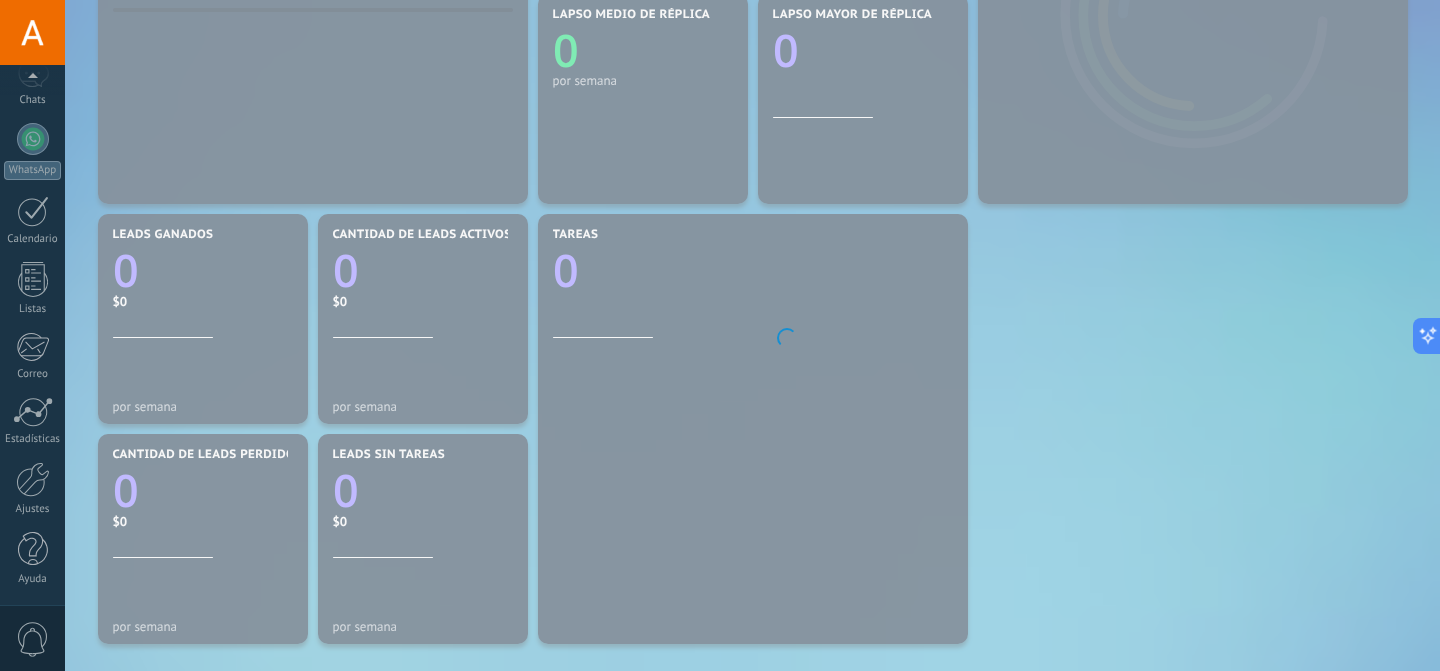 scroll, scrollTop: 0, scrollLeft: 0, axis: both 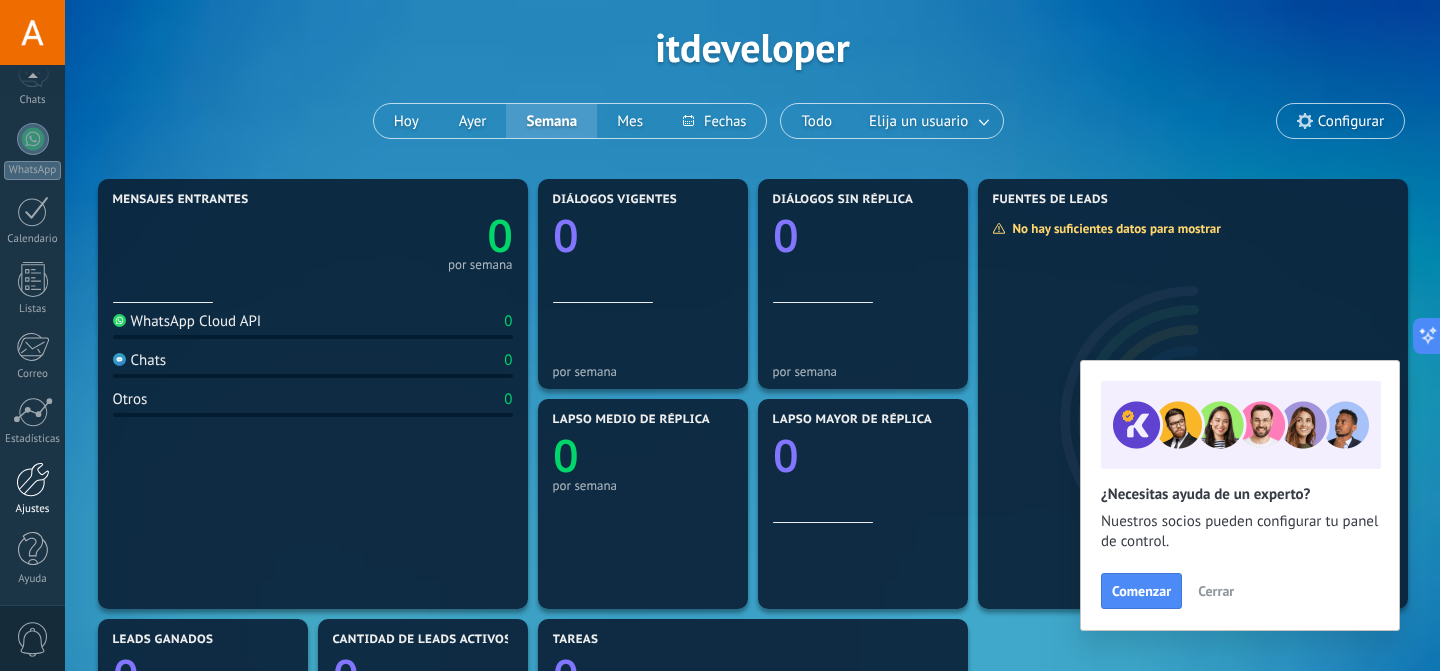 click at bounding box center [33, 479] 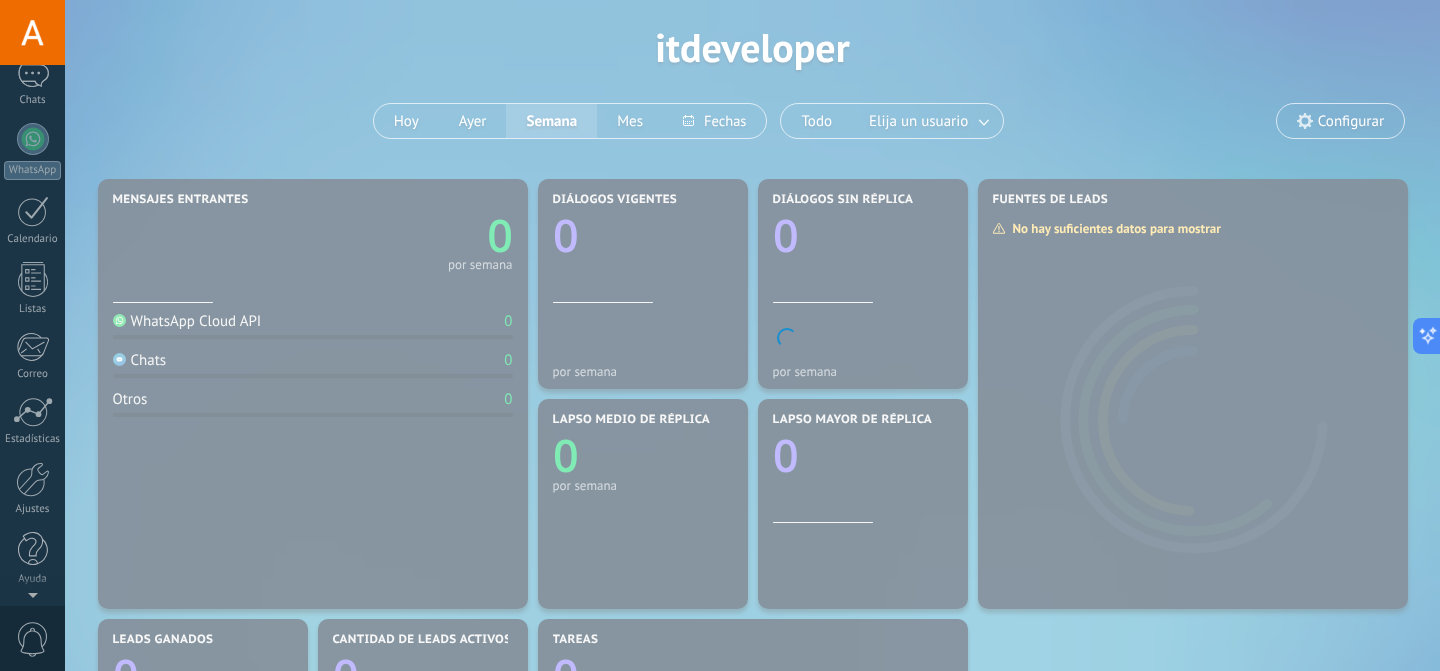 scroll, scrollTop: 0, scrollLeft: 0, axis: both 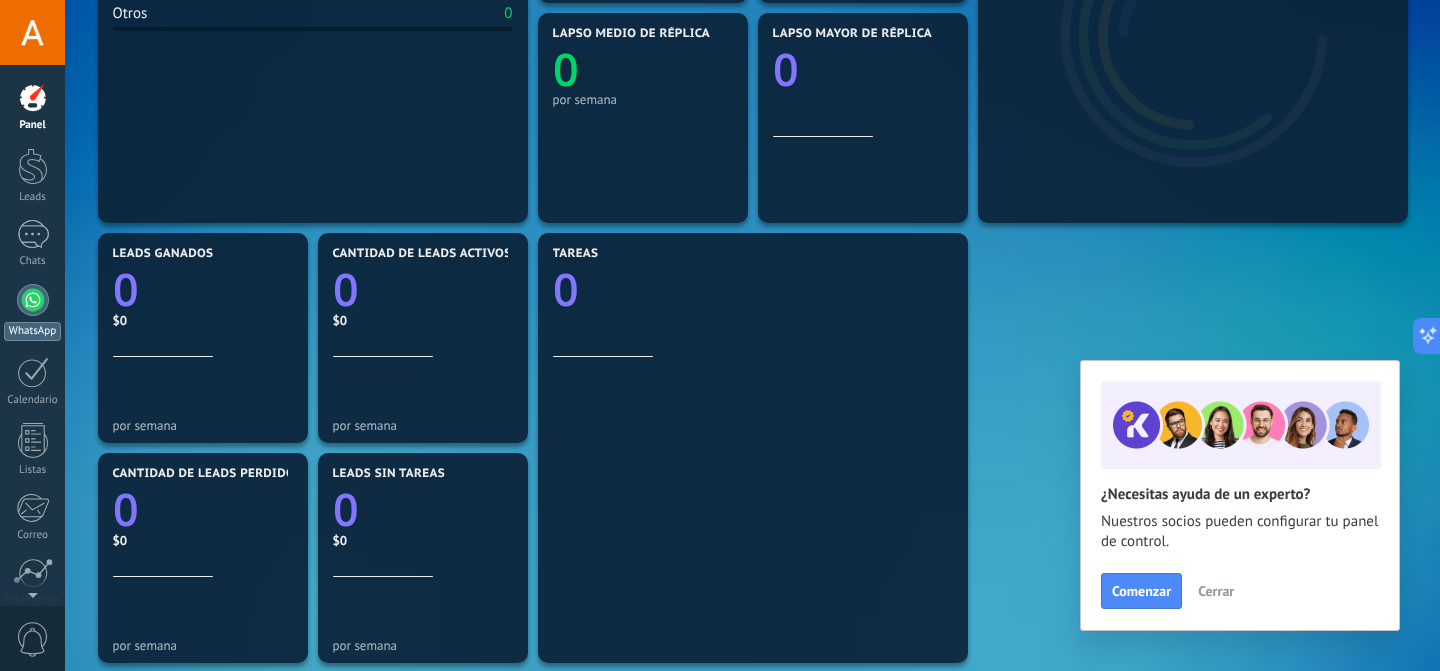 click on "WhatsApp" at bounding box center [32, 312] 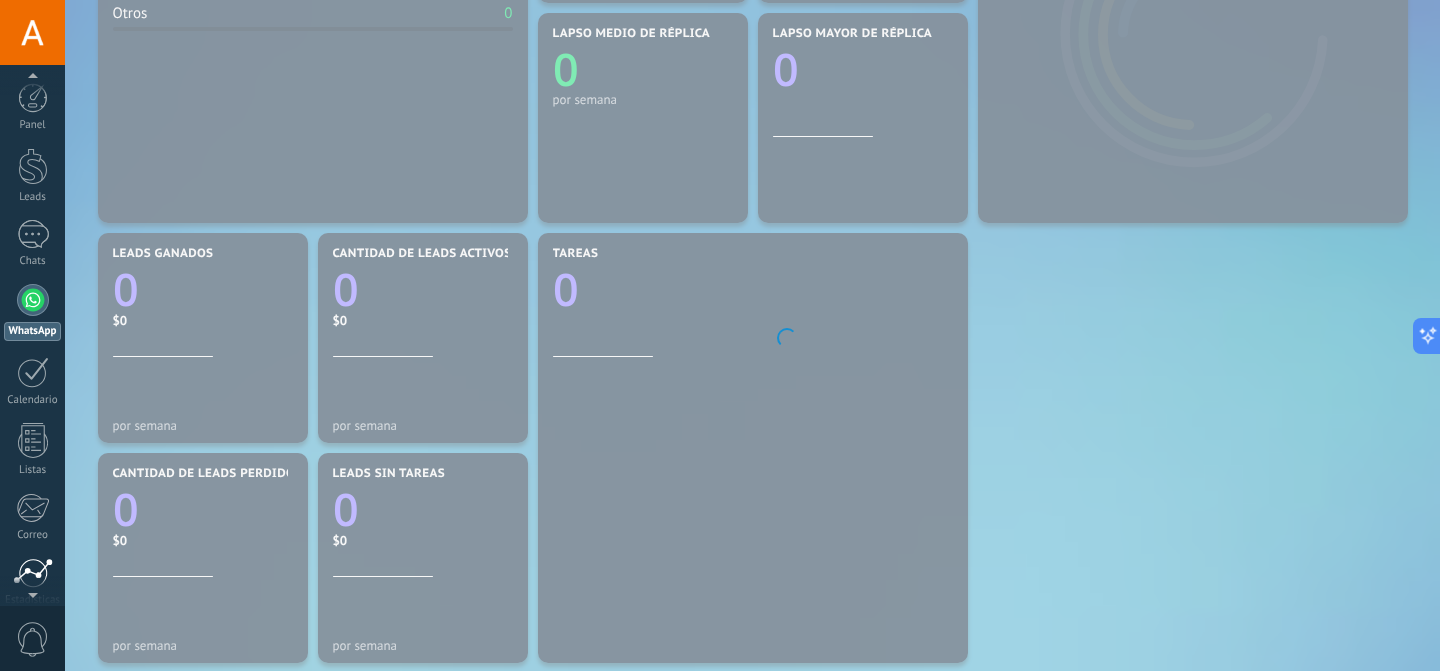 scroll, scrollTop: 161, scrollLeft: 0, axis: vertical 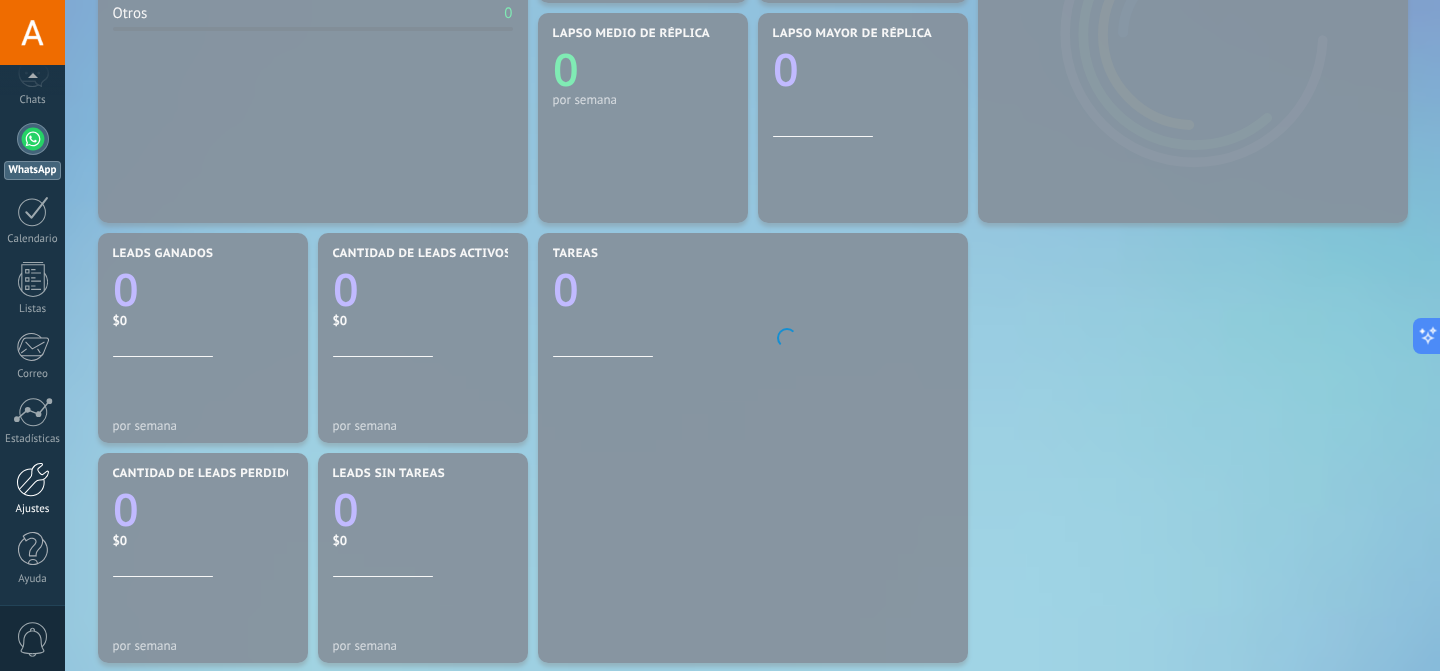 click at bounding box center (33, 479) 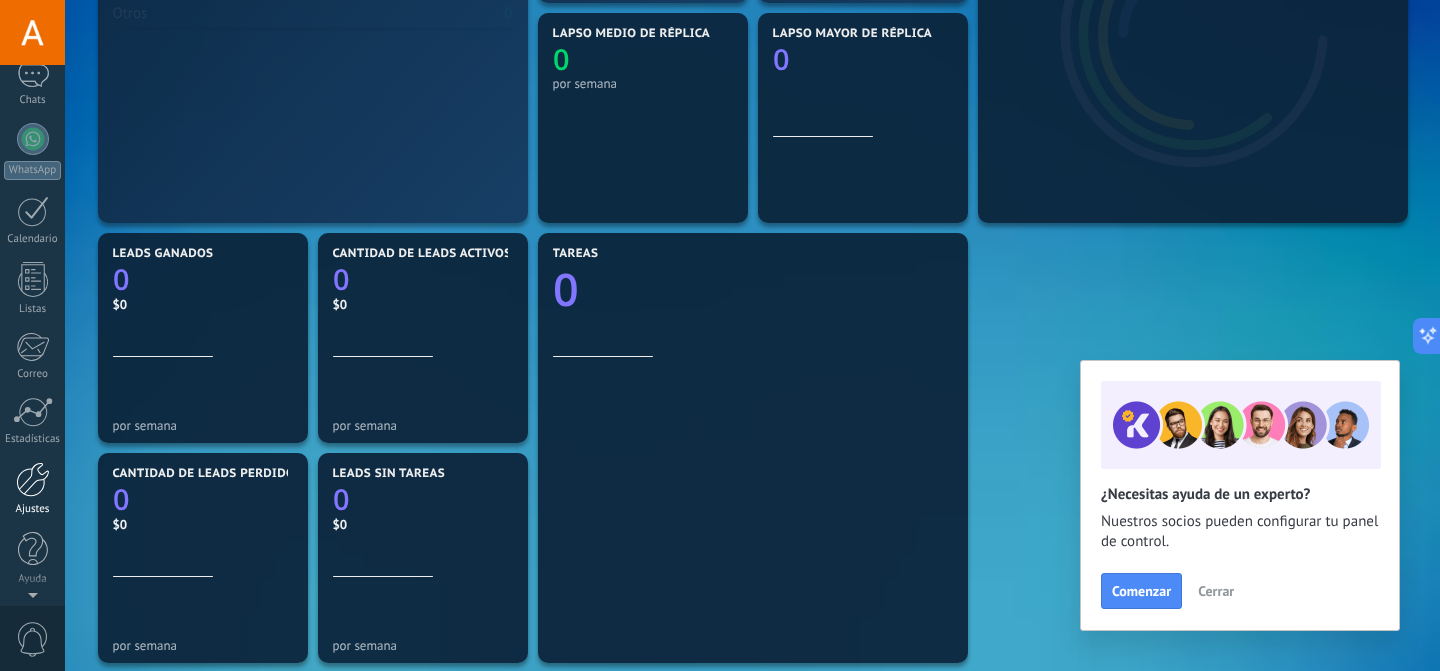 scroll, scrollTop: 0, scrollLeft: 0, axis: both 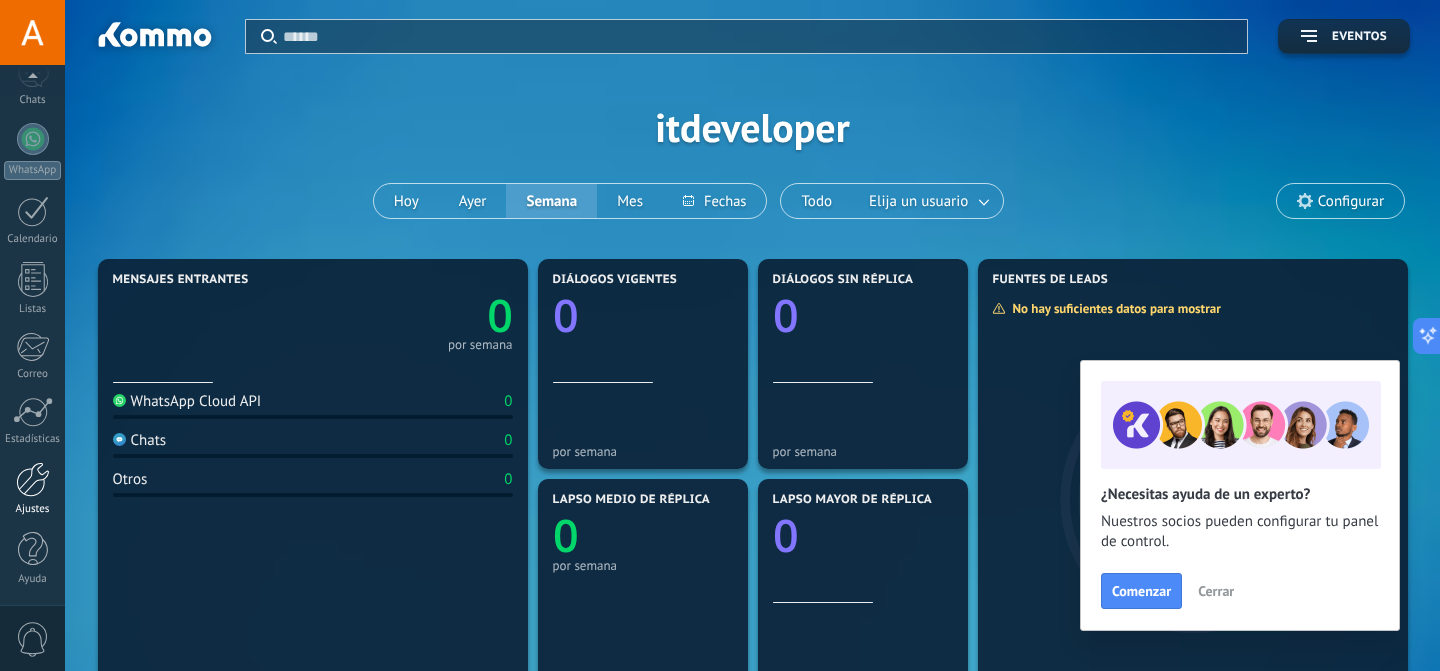 click at bounding box center (33, 479) 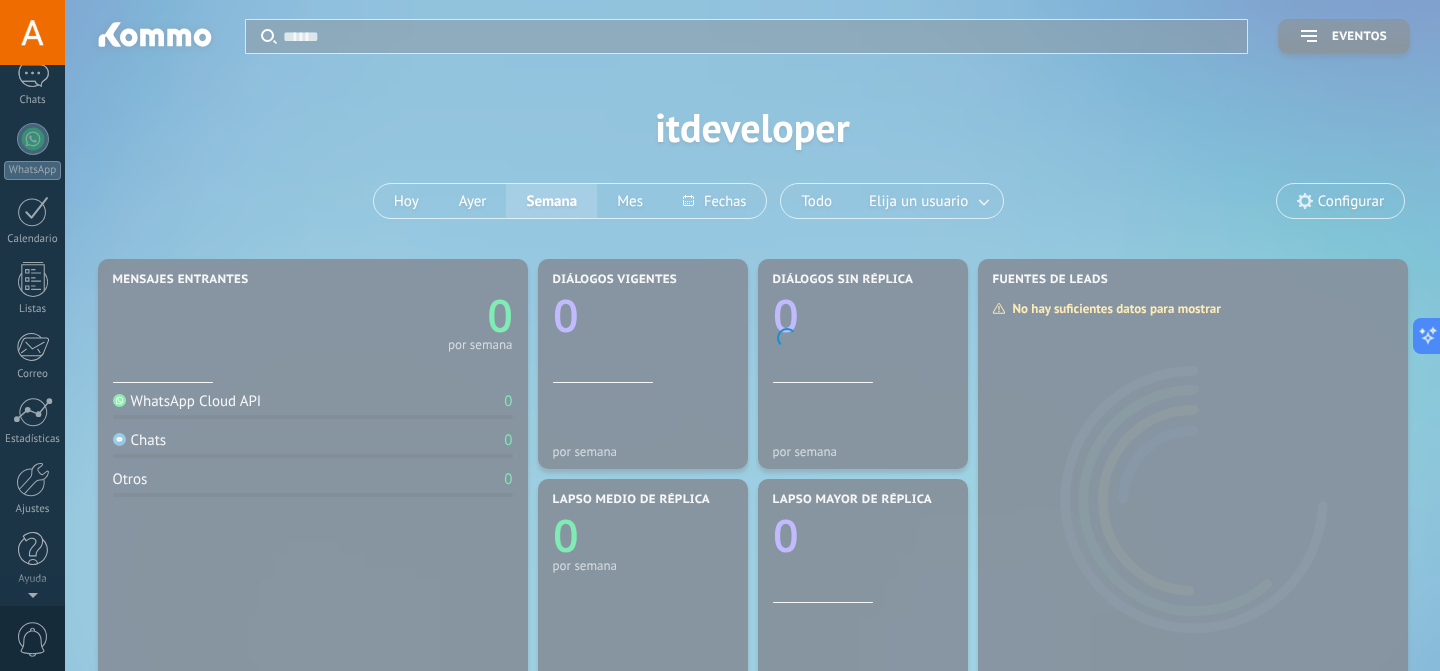 scroll, scrollTop: 0, scrollLeft: 0, axis: both 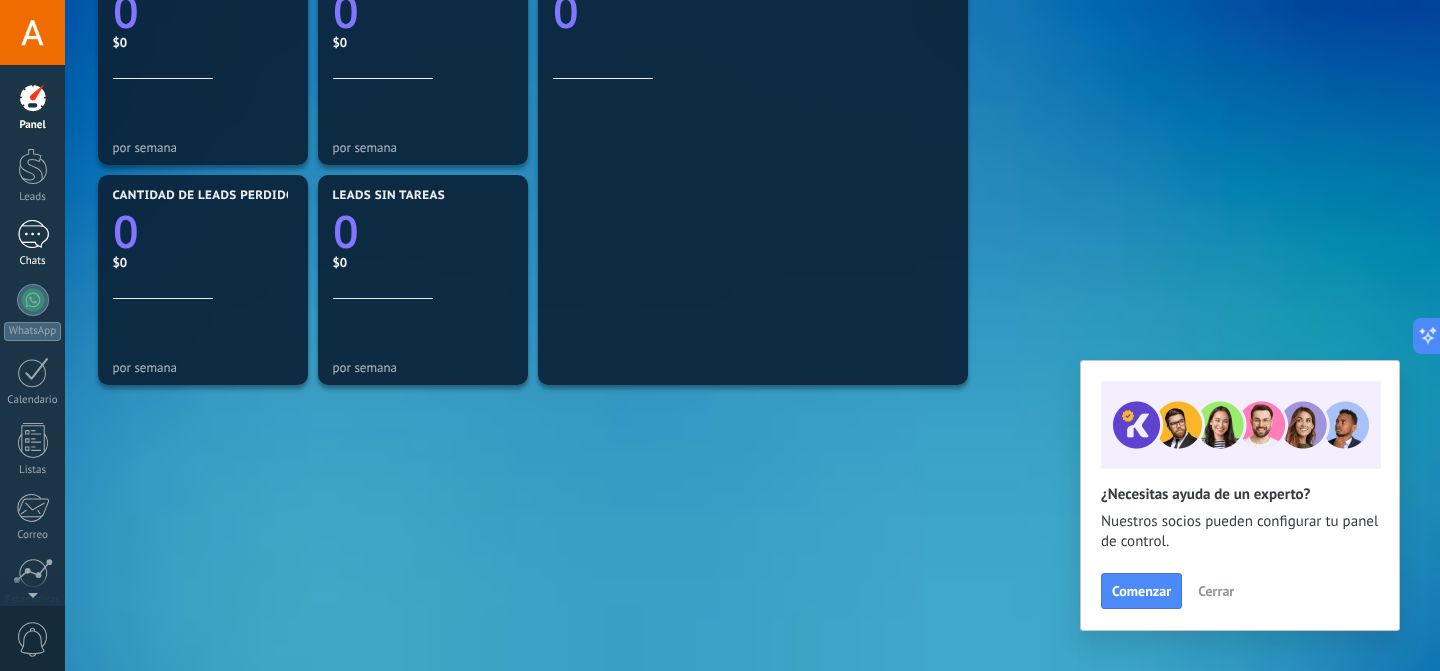 click at bounding box center (33, 234) 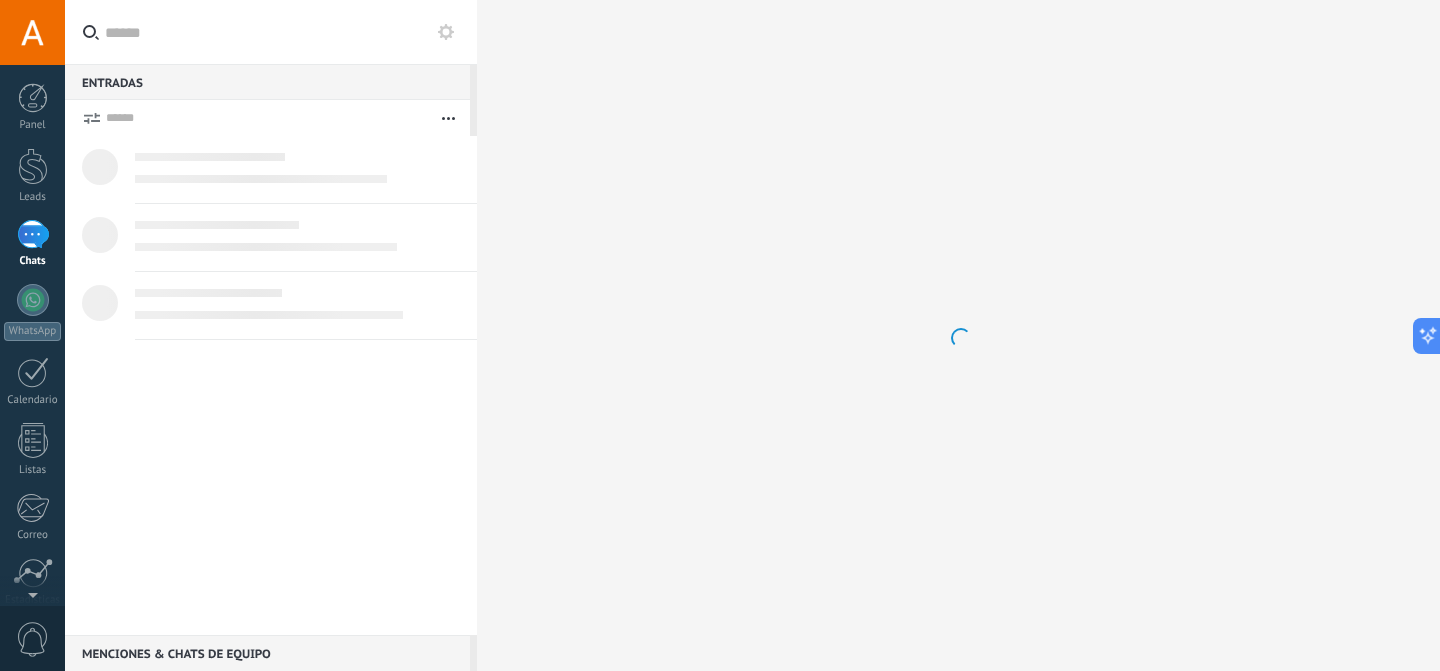 scroll, scrollTop: 0, scrollLeft: 0, axis: both 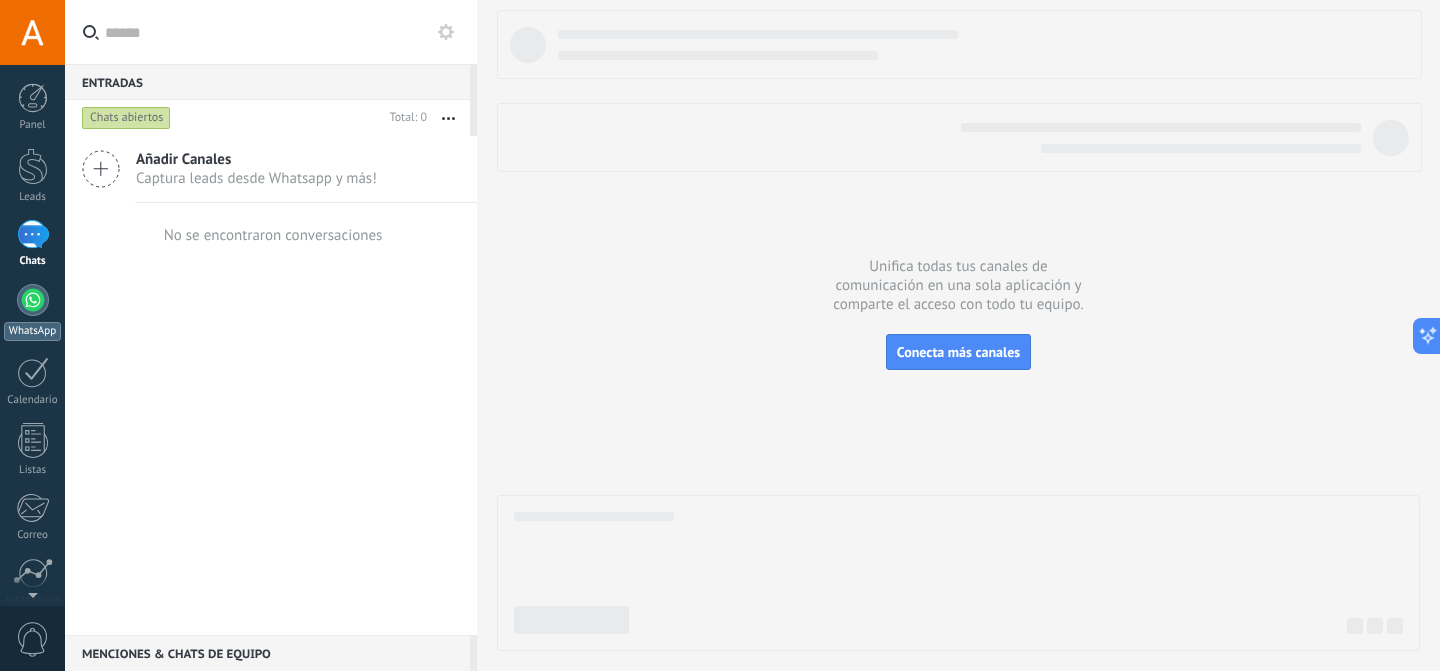 click on "WhatsApp" at bounding box center [32, 331] 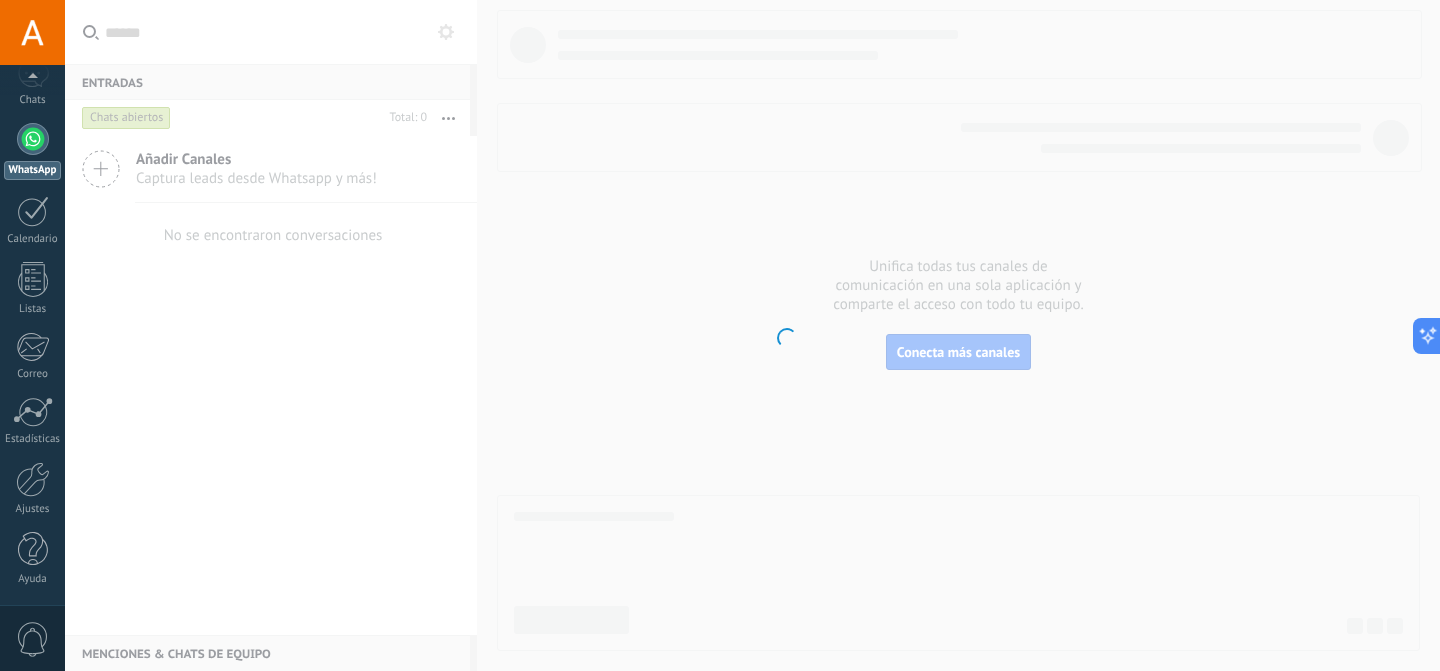 scroll, scrollTop: 0, scrollLeft: 0, axis: both 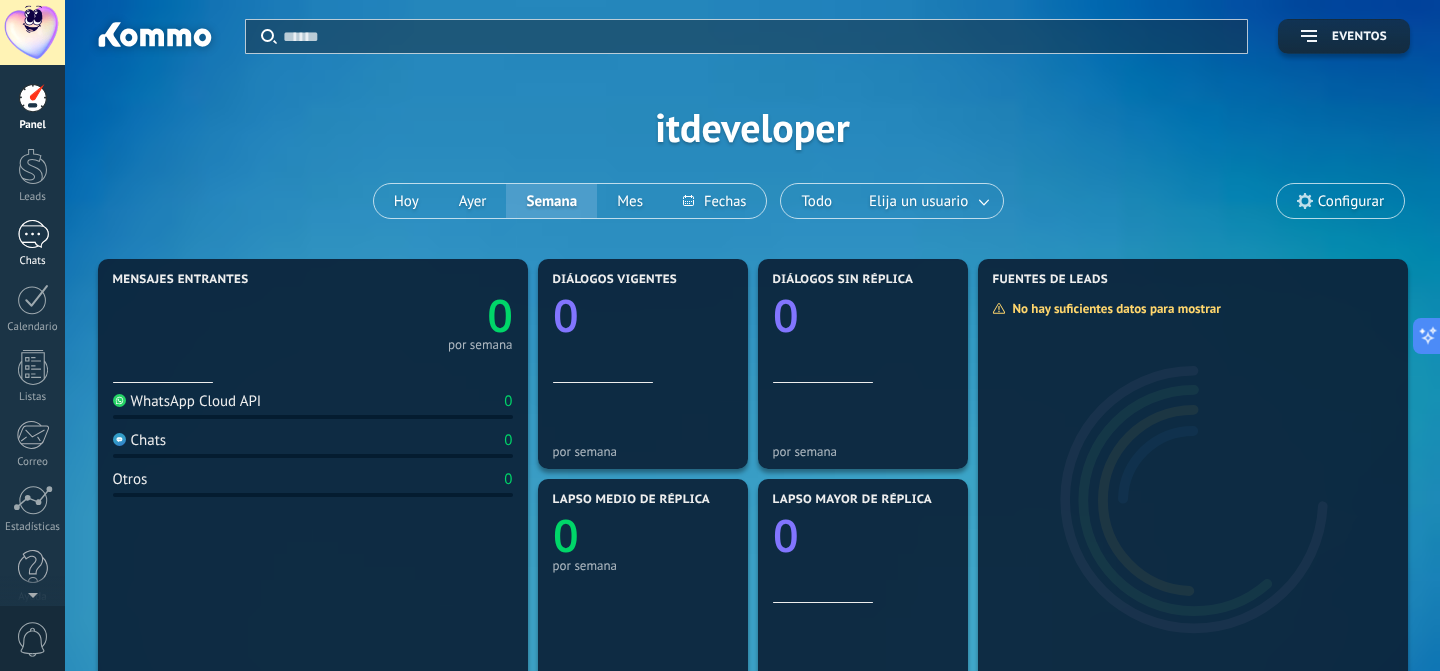 click at bounding box center [33, 234] 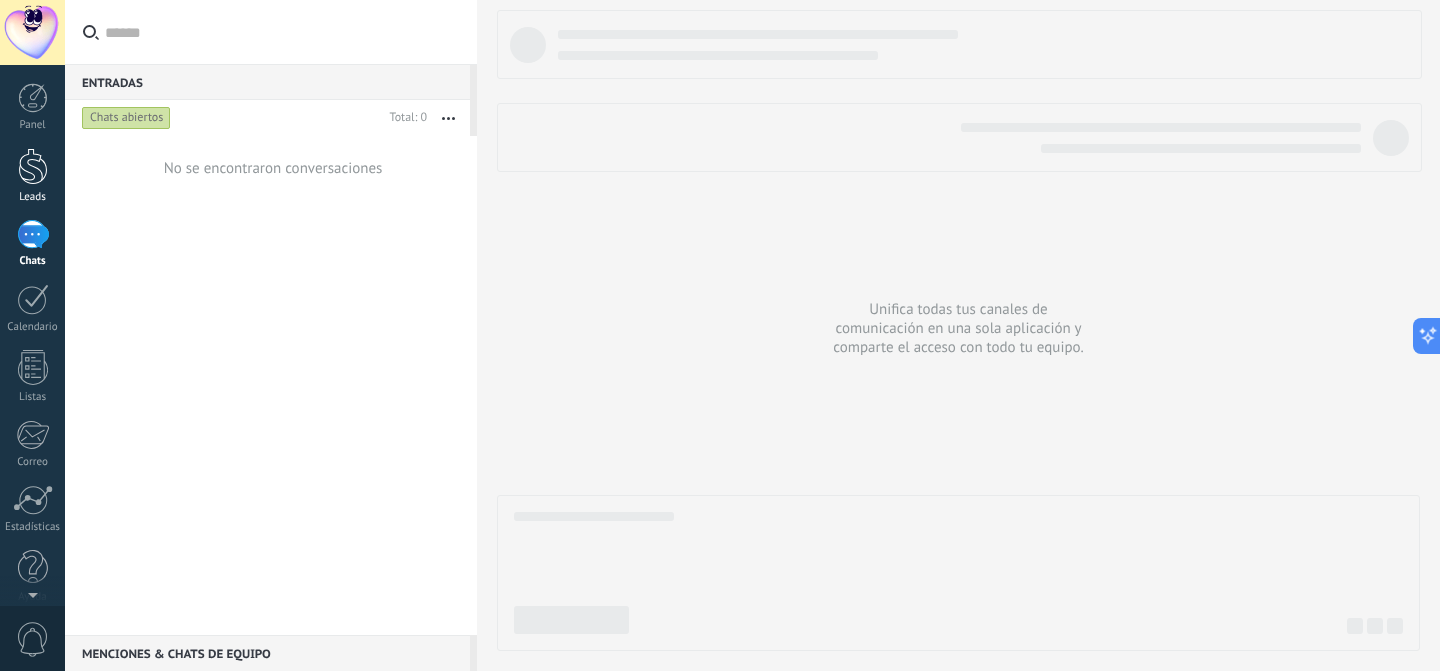 click at bounding box center [33, 166] 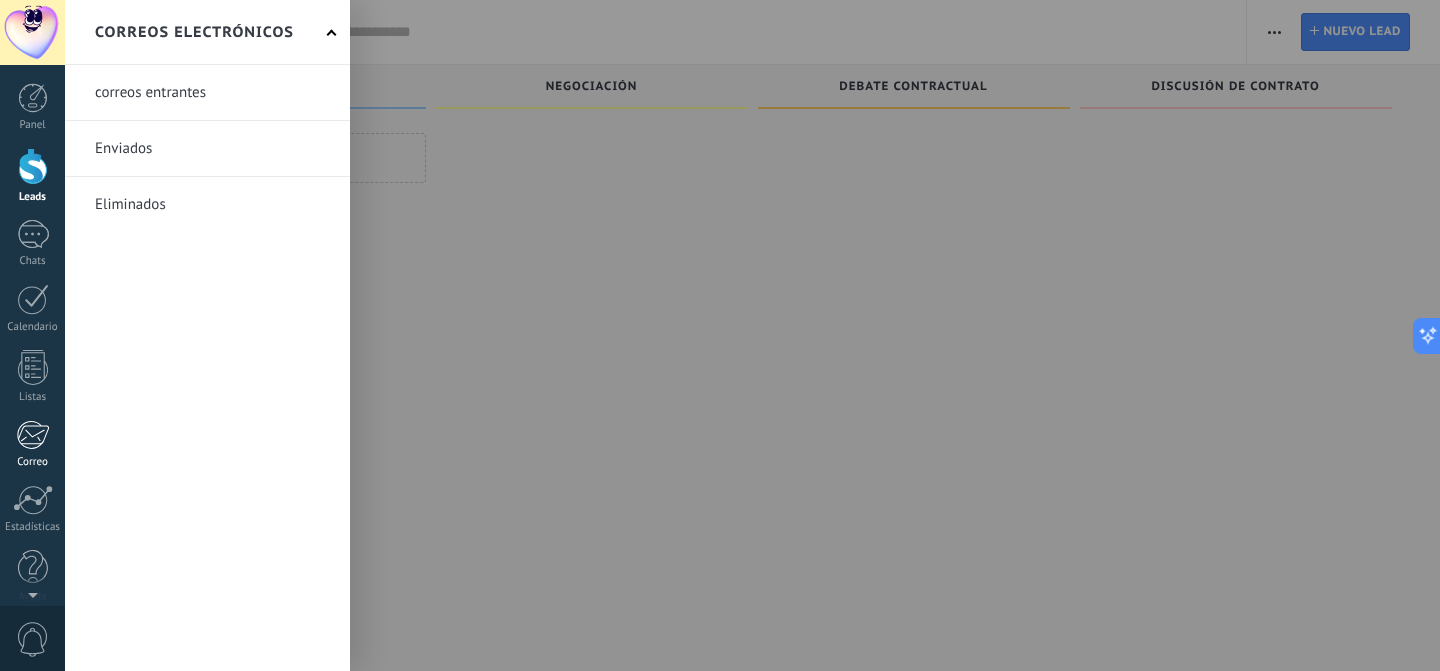 click at bounding box center [32, 435] 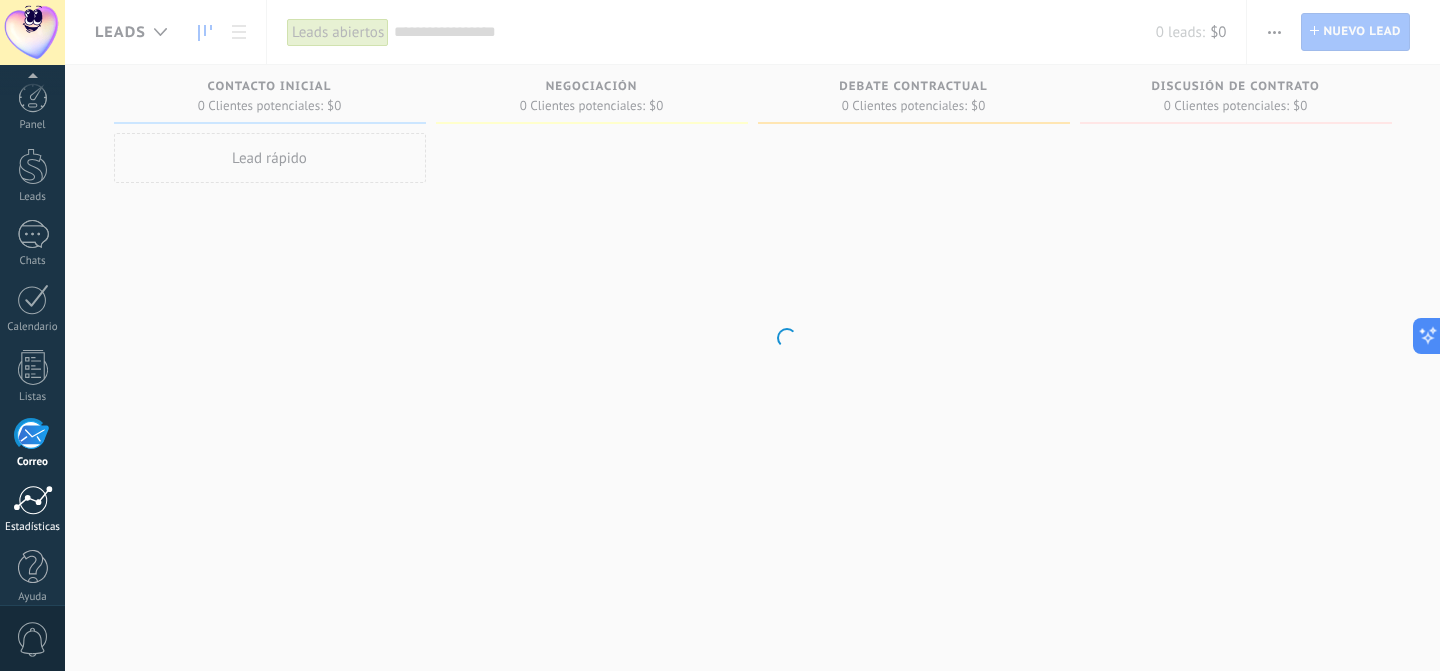 scroll, scrollTop: 18, scrollLeft: 0, axis: vertical 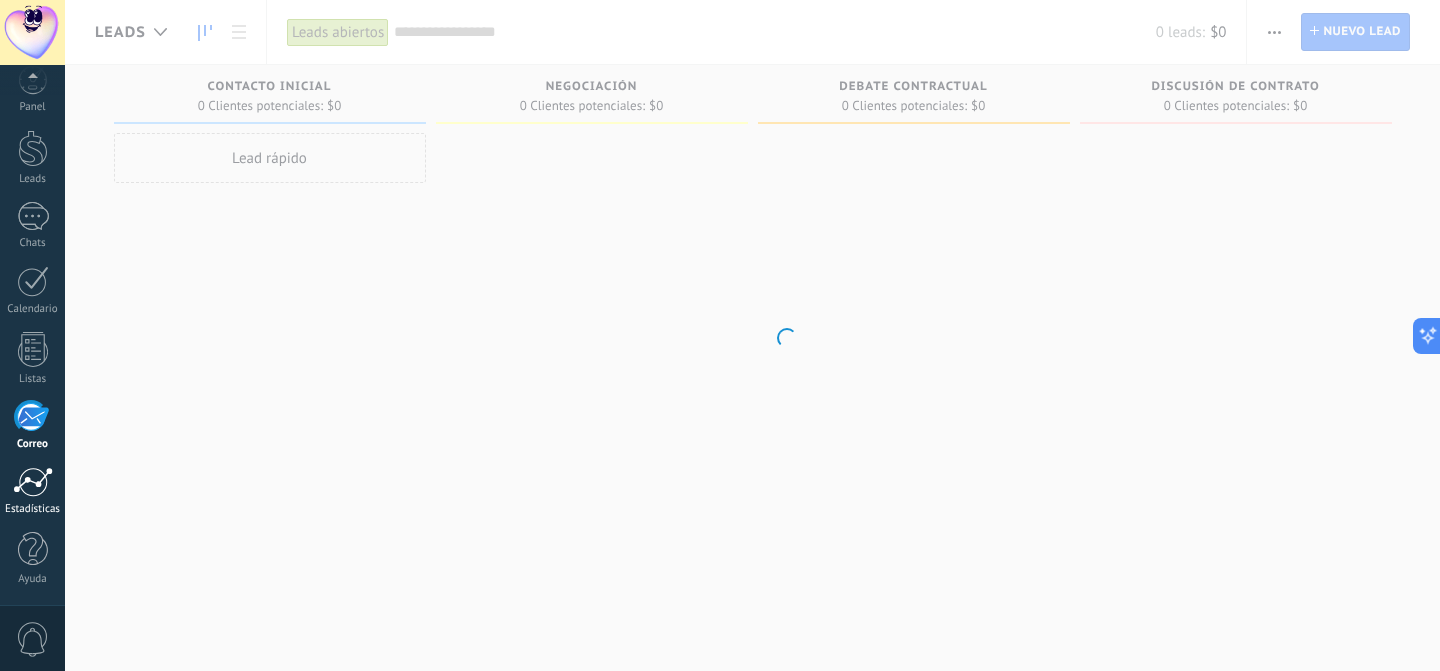 click at bounding box center [33, 482] 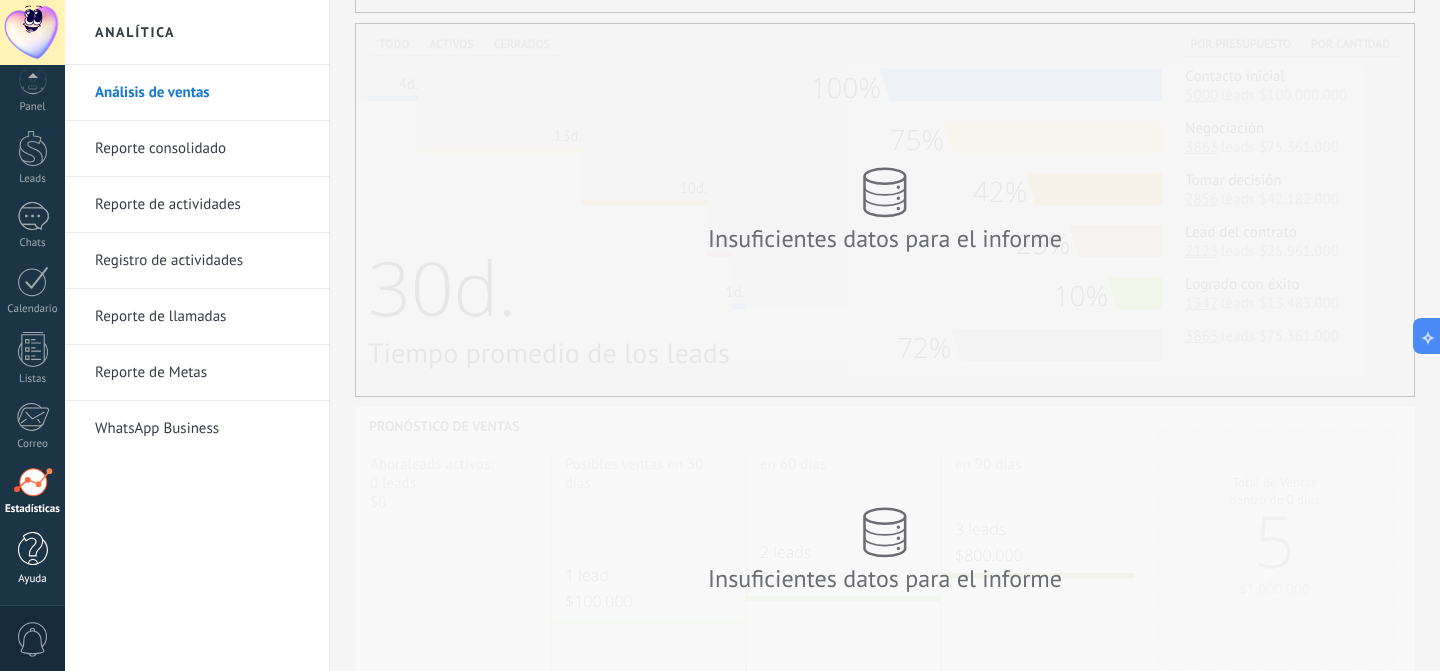 scroll, scrollTop: 497, scrollLeft: 0, axis: vertical 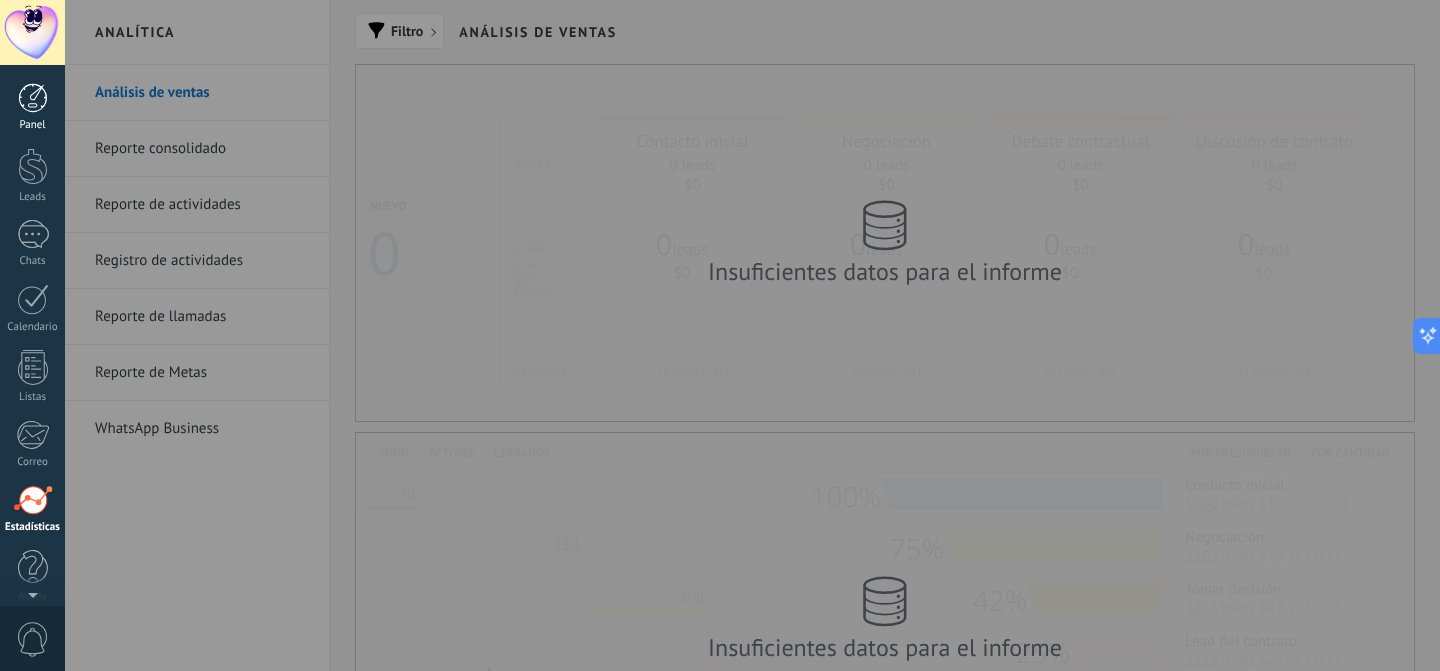 click at bounding box center (33, 98) 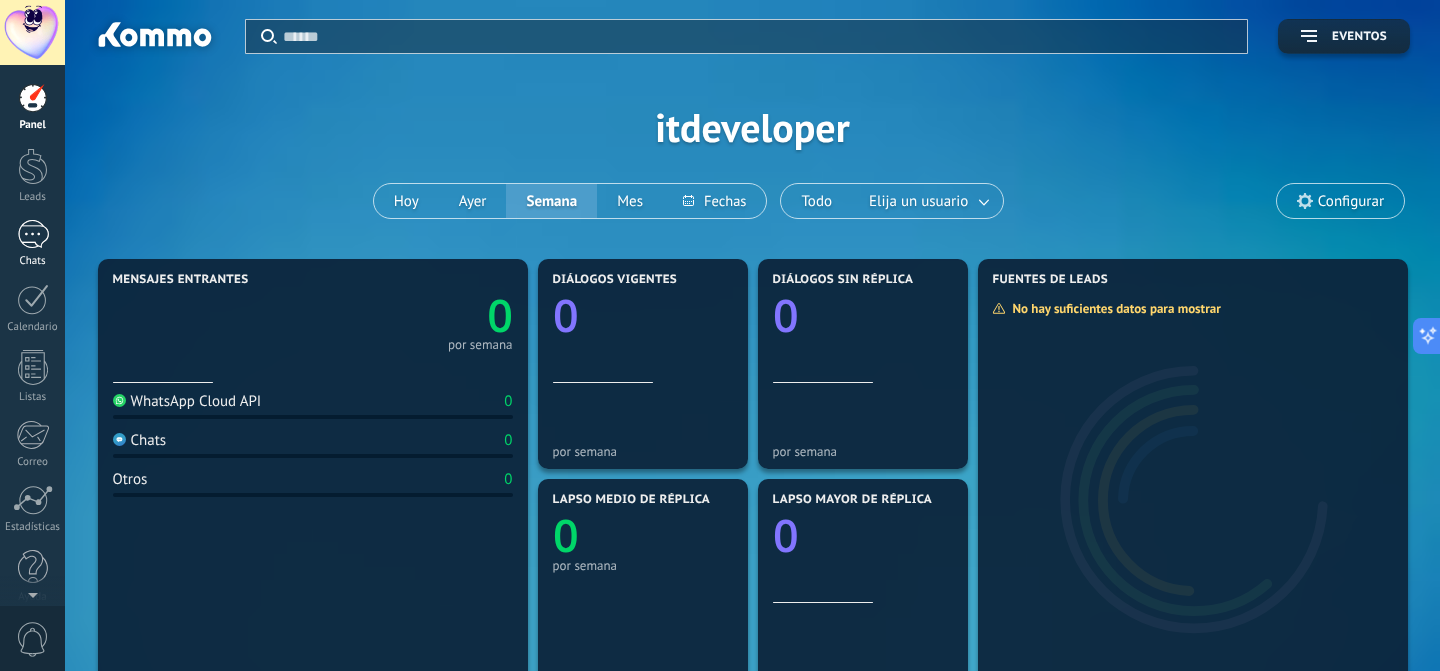 click at bounding box center (33, 234) 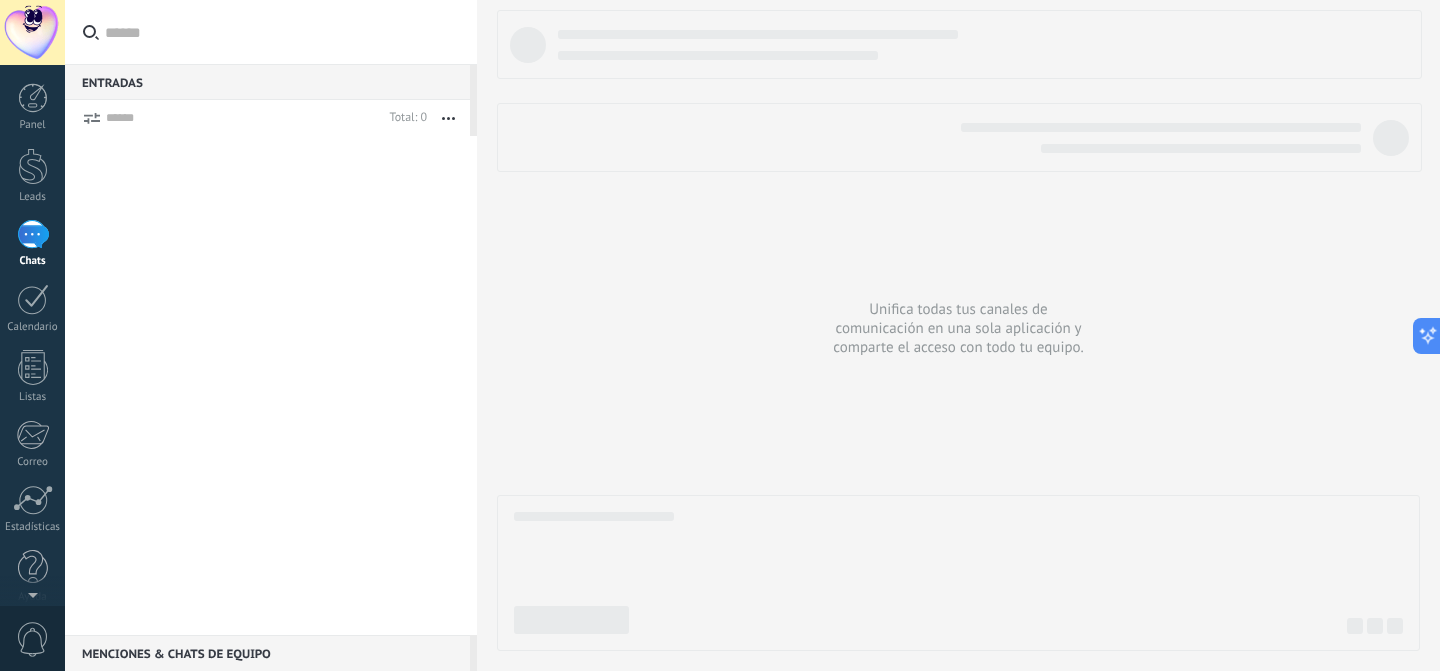 click at bounding box center [32, 32] 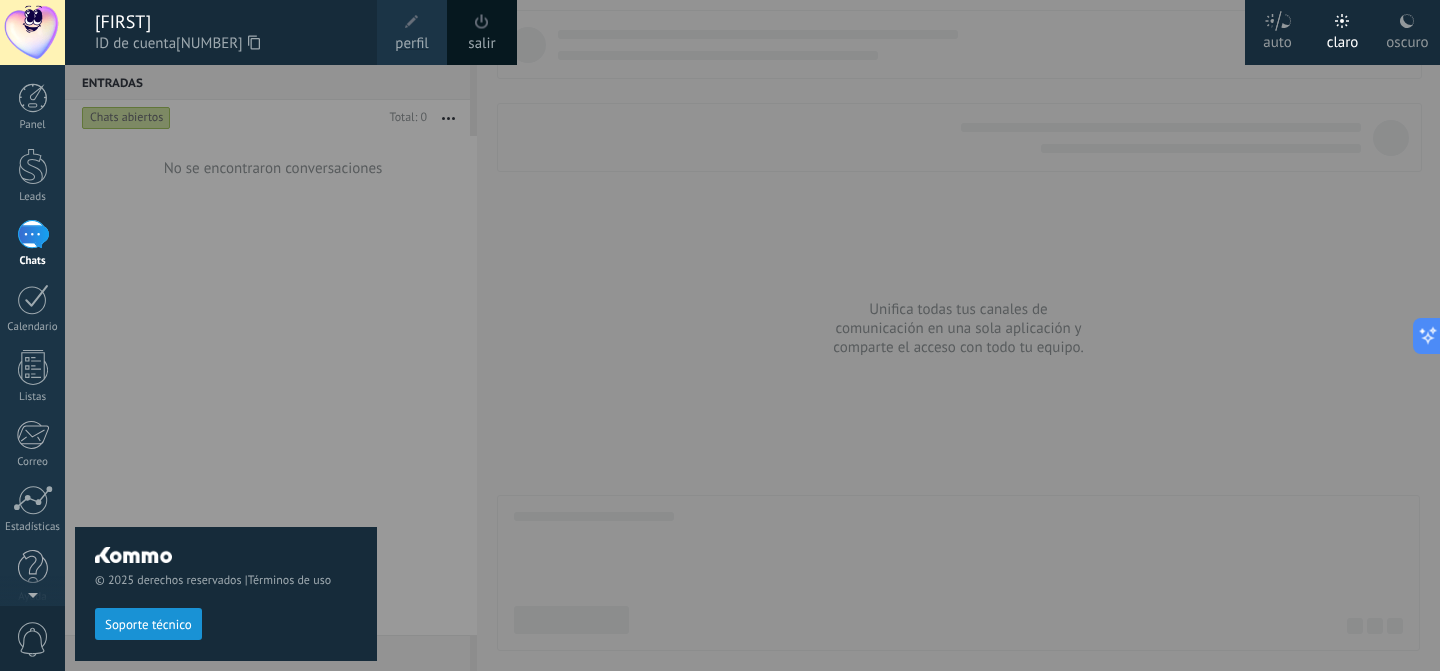 click on "salir" at bounding box center (481, 44) 